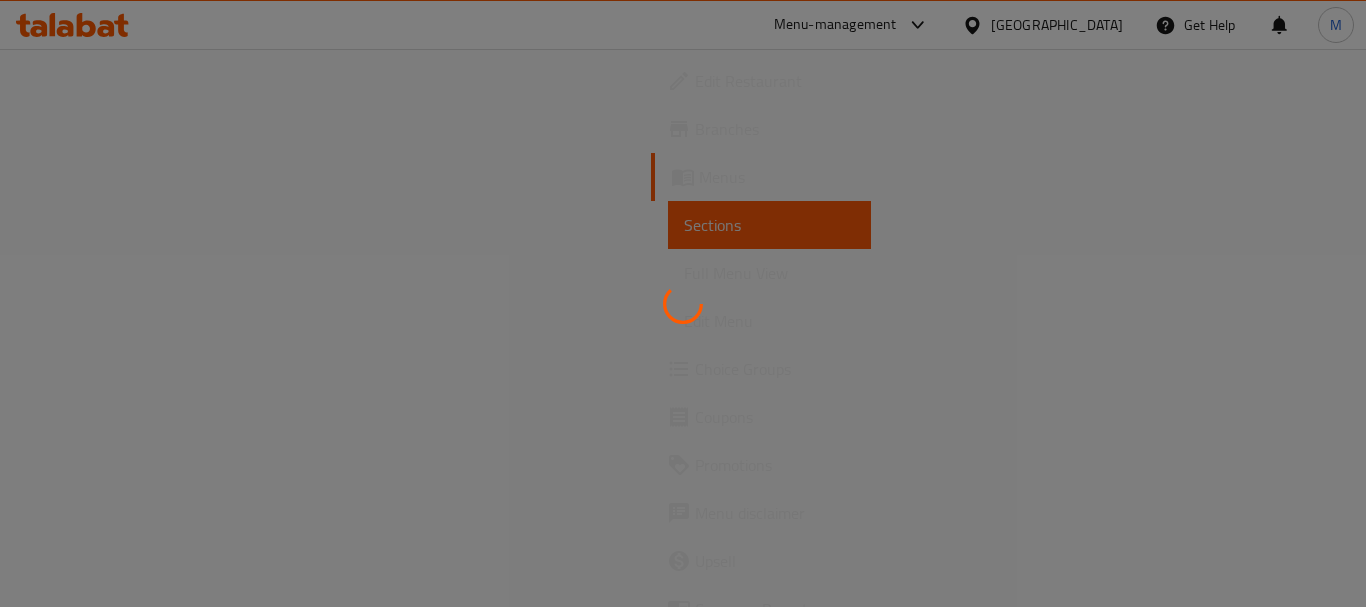 scroll, scrollTop: 0, scrollLeft: 0, axis: both 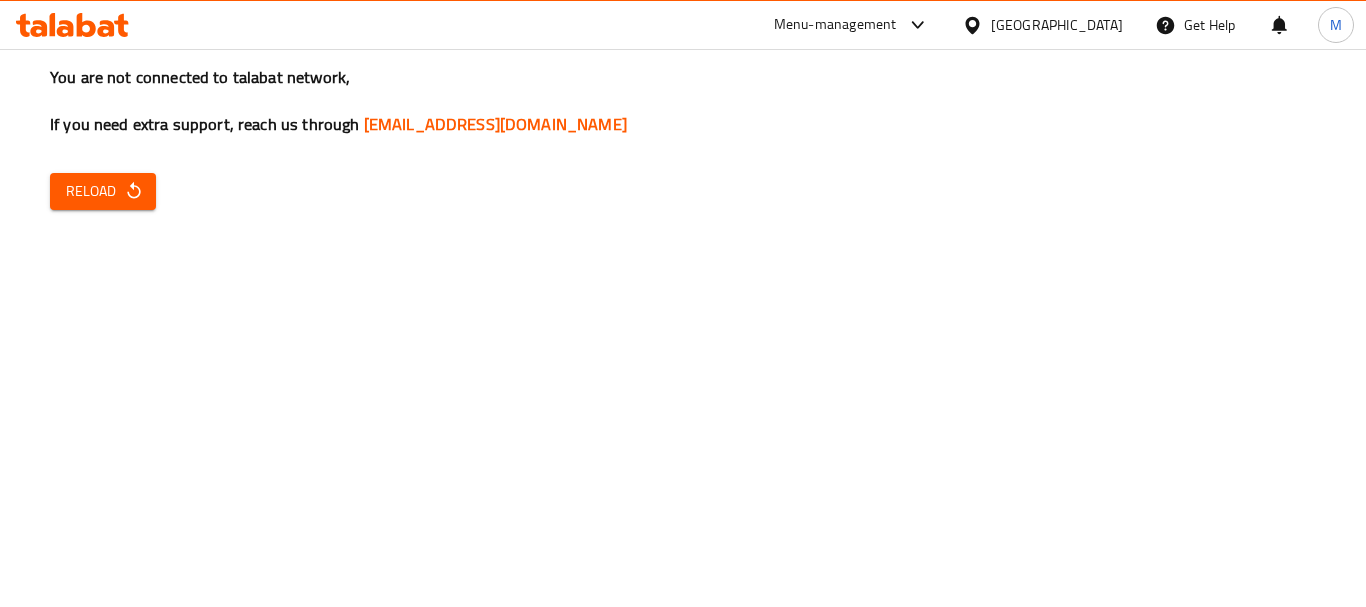click on "You are not connected to talabat network,  If you need extra support, reach us through   [EMAIL_ADDRESS][DOMAIN_NAME] Reload" at bounding box center (683, 303) 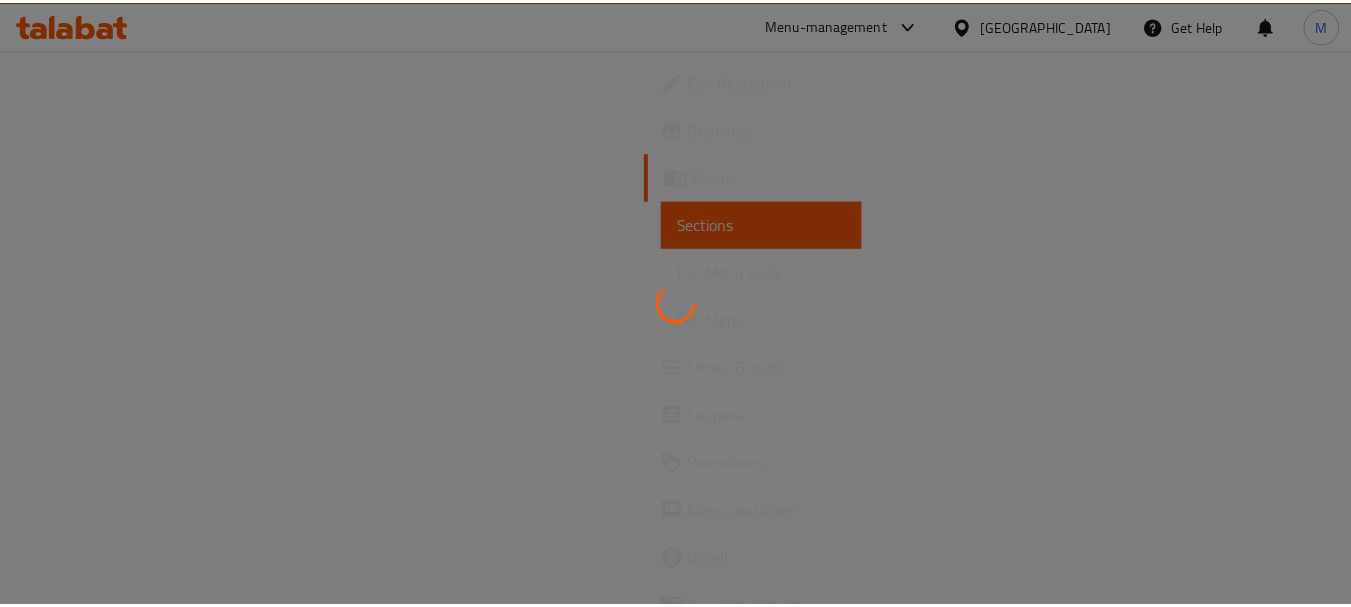 scroll, scrollTop: 0, scrollLeft: 0, axis: both 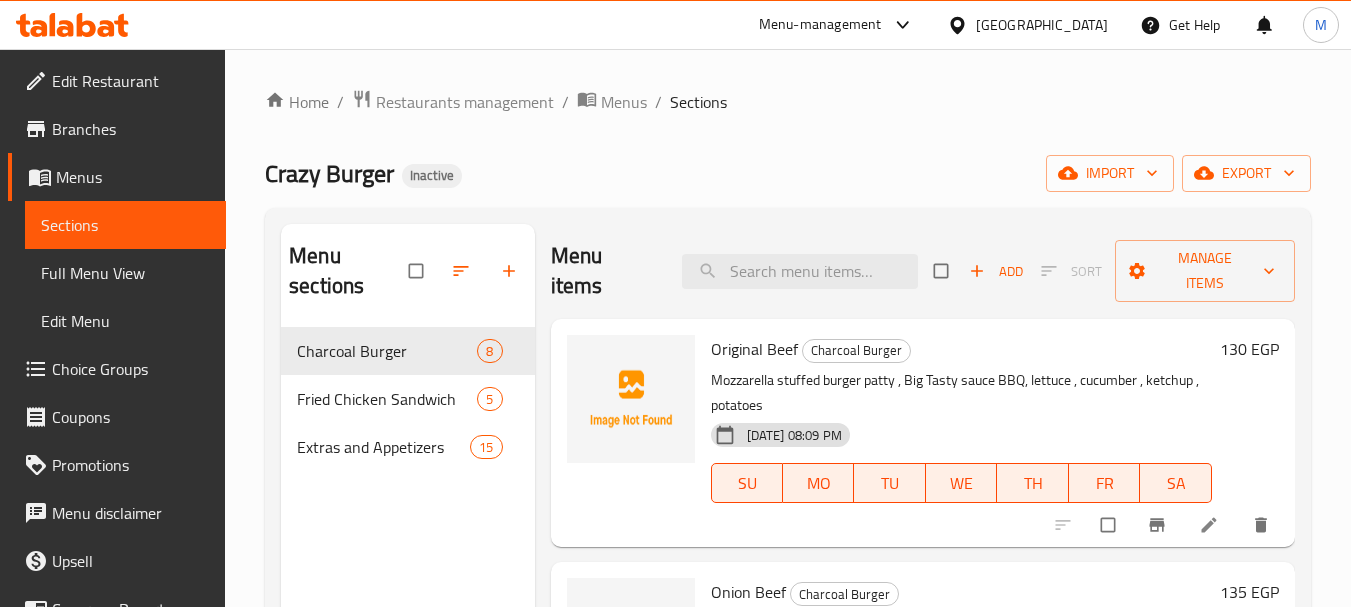click on "Full Menu View" at bounding box center (125, 273) 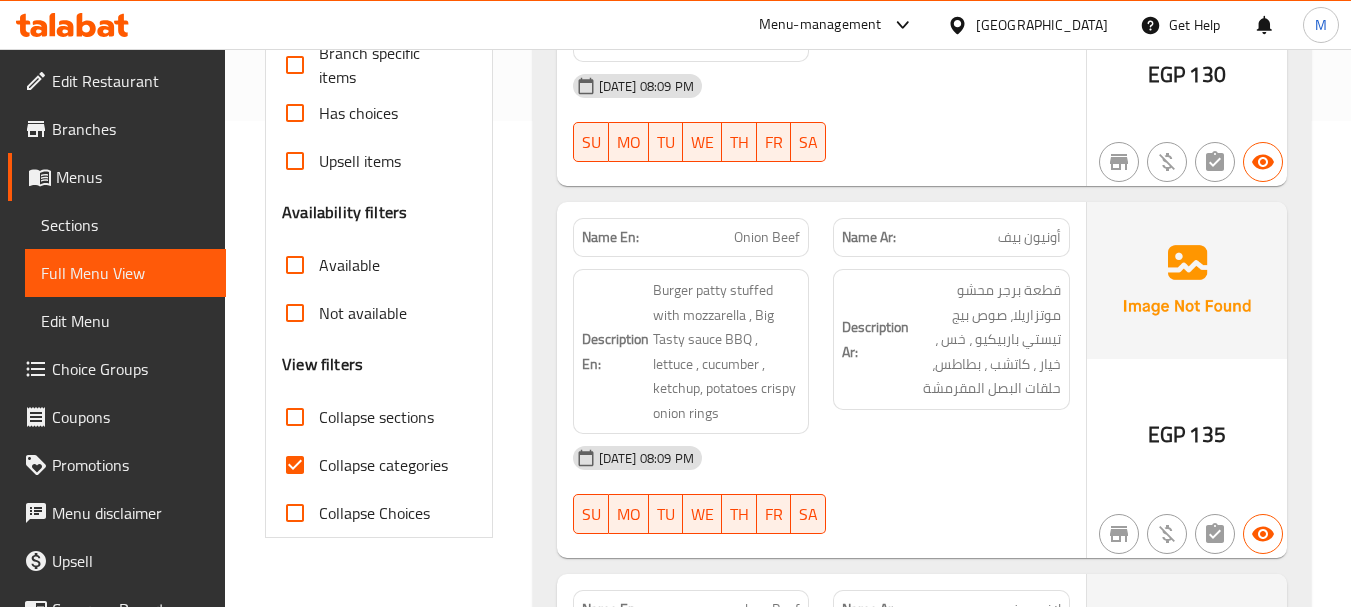 scroll, scrollTop: 500, scrollLeft: 0, axis: vertical 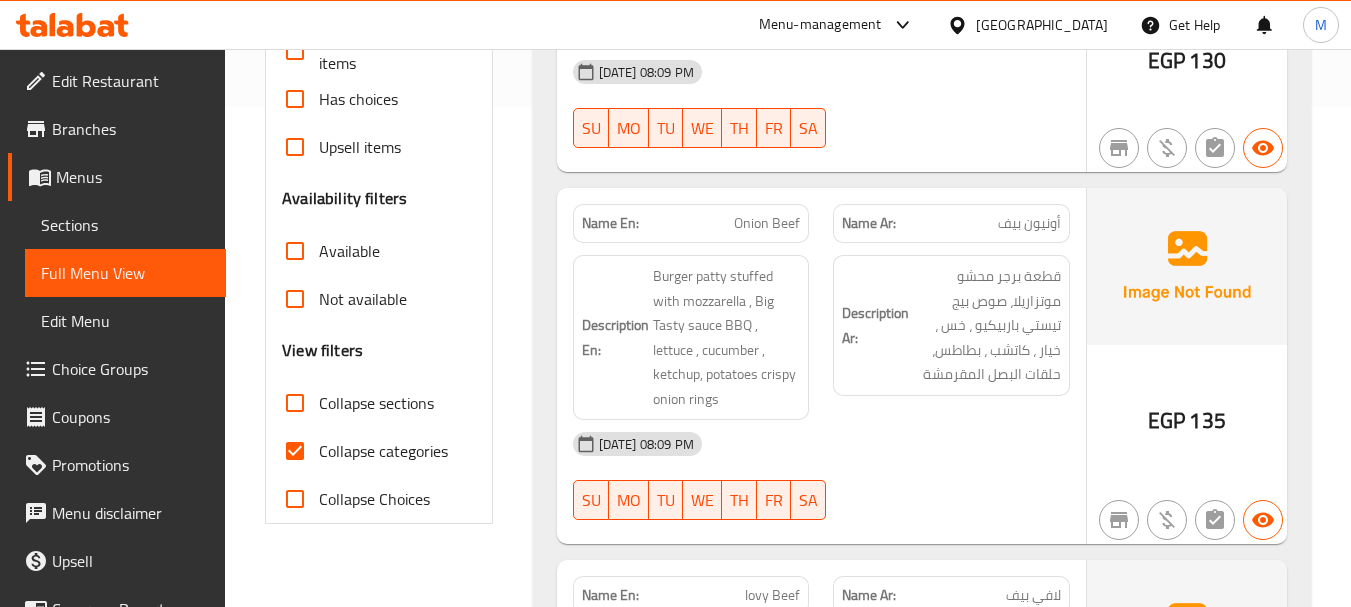 click on "Collapse categories" at bounding box center [383, 451] 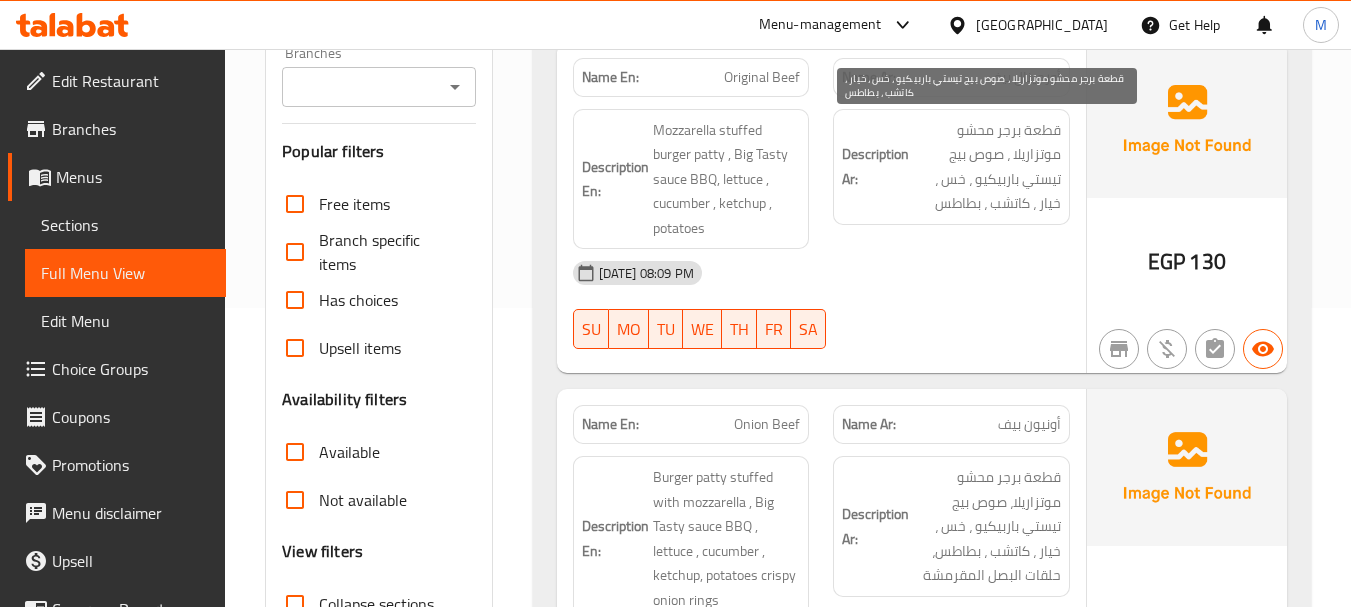 scroll, scrollTop: 300, scrollLeft: 0, axis: vertical 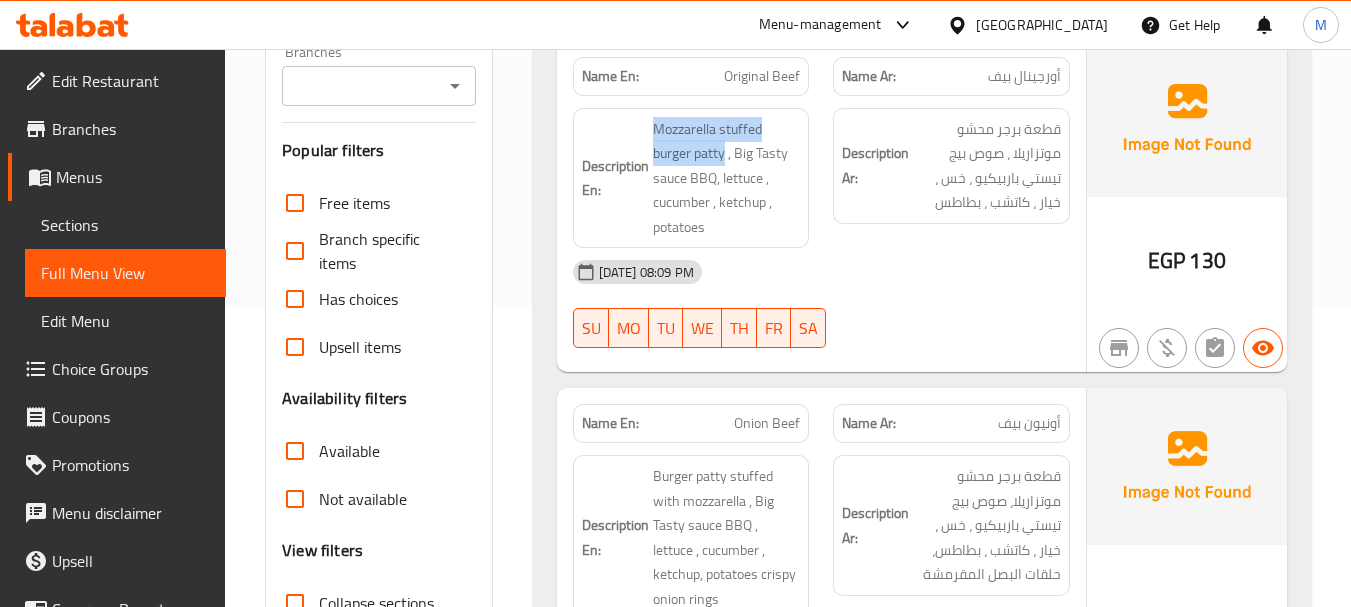 drag, startPoint x: 723, startPoint y: 152, endPoint x: 648, endPoint y: 139, distance: 76.11833 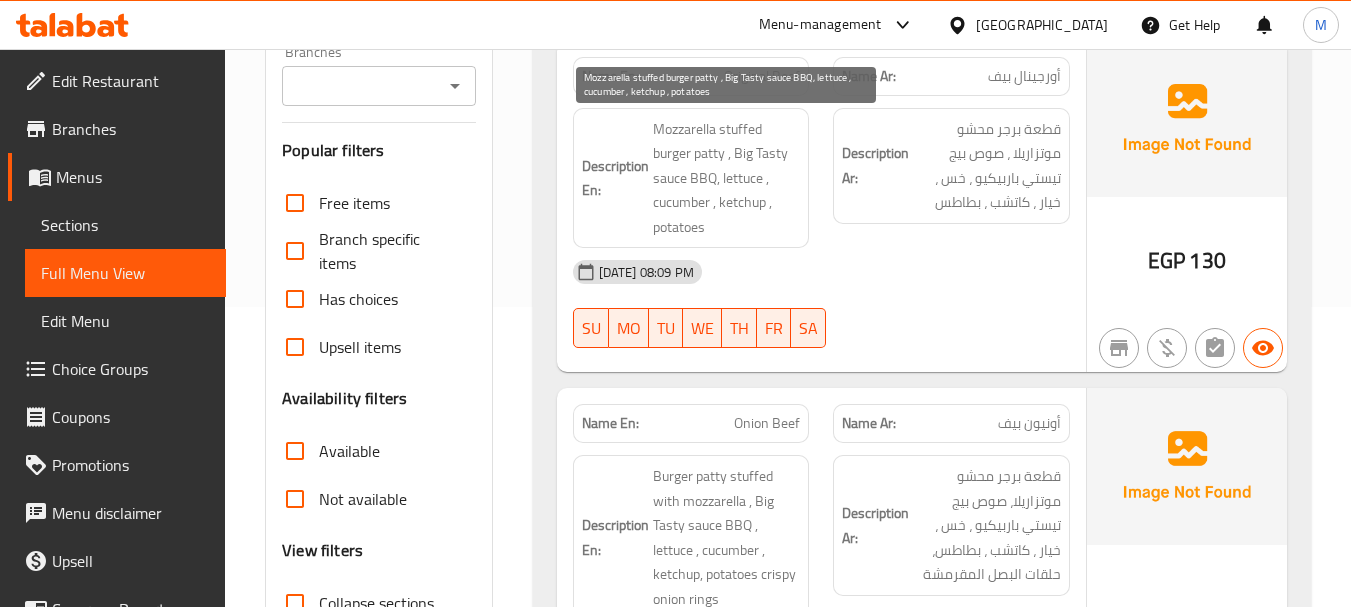 click on "Mozzarella stuffed burger patty , Big Tasty sauce BBQ, lettuce , cucumber , ketchup , potatoes" at bounding box center [727, 178] 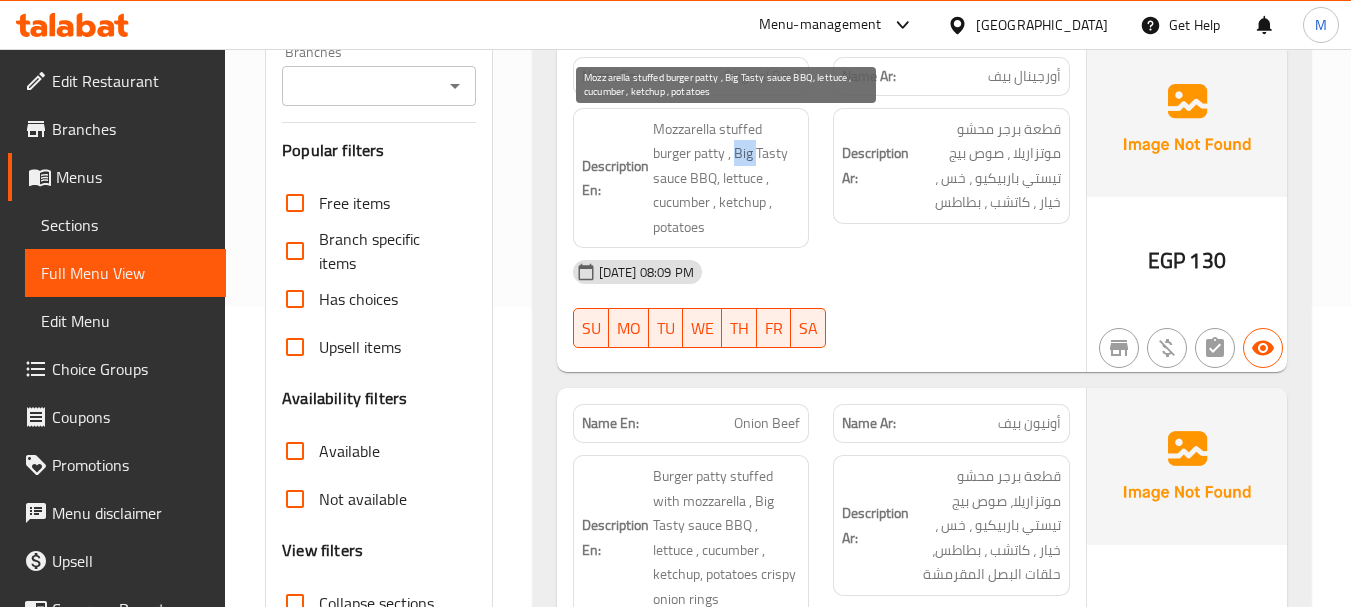 click on "Mozzarella stuffed burger patty , Big Tasty sauce BBQ, lettuce , cucumber , ketchup , potatoes" at bounding box center [727, 178] 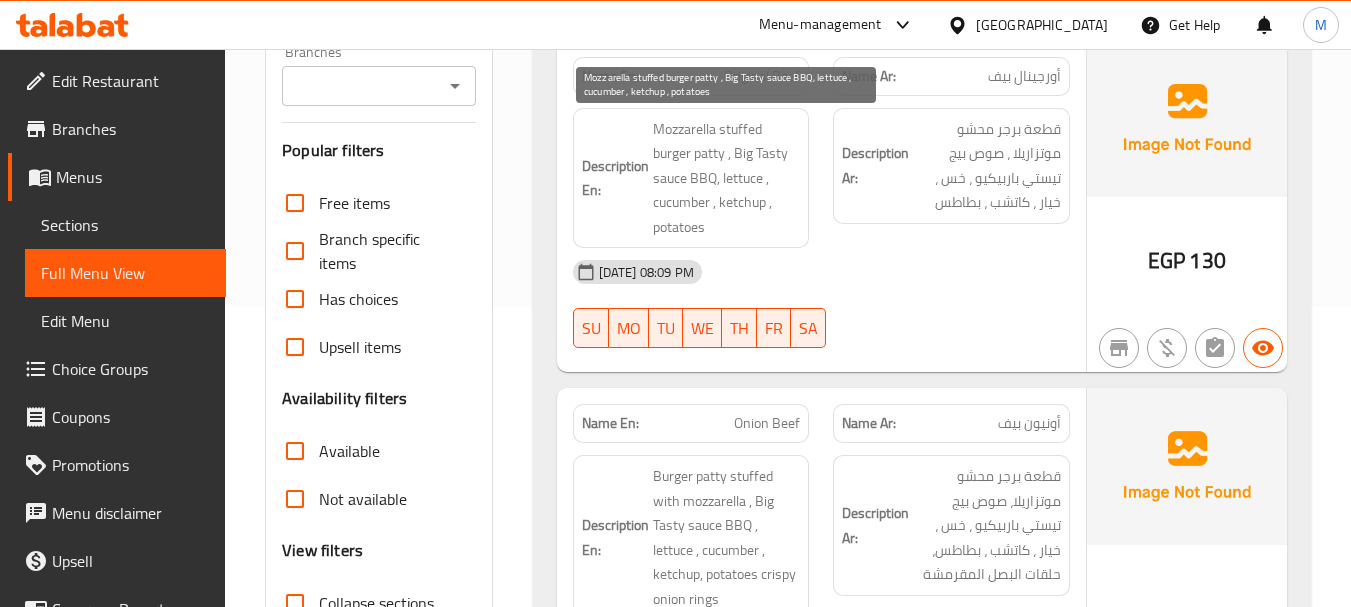 click on "Mozzarella stuffed burger patty , Big Tasty sauce BBQ, lettuce , cucumber , ketchup , potatoes" at bounding box center [727, 178] 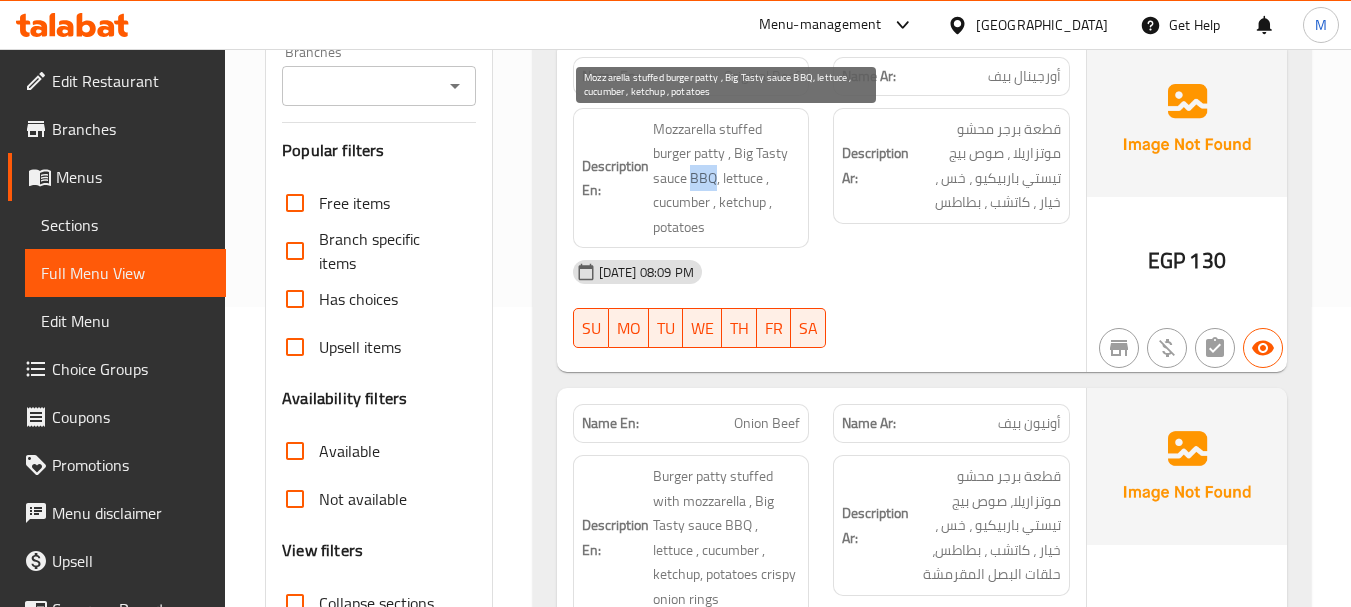 click on "Mozzarella stuffed burger patty , Big Tasty sauce BBQ, lettuce , cucumber , ketchup , potatoes" at bounding box center [727, 178] 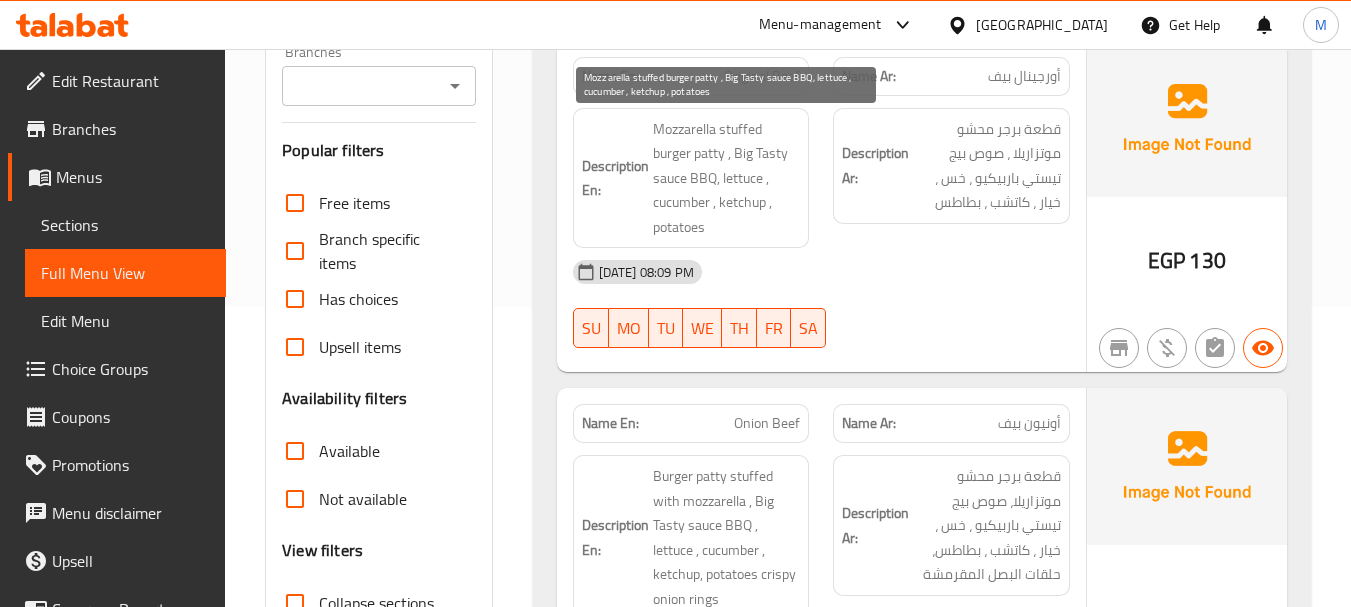 click on "Mozzarella stuffed burger patty , Big Tasty sauce BBQ, lettuce , cucumber , ketchup , potatoes" at bounding box center (727, 178) 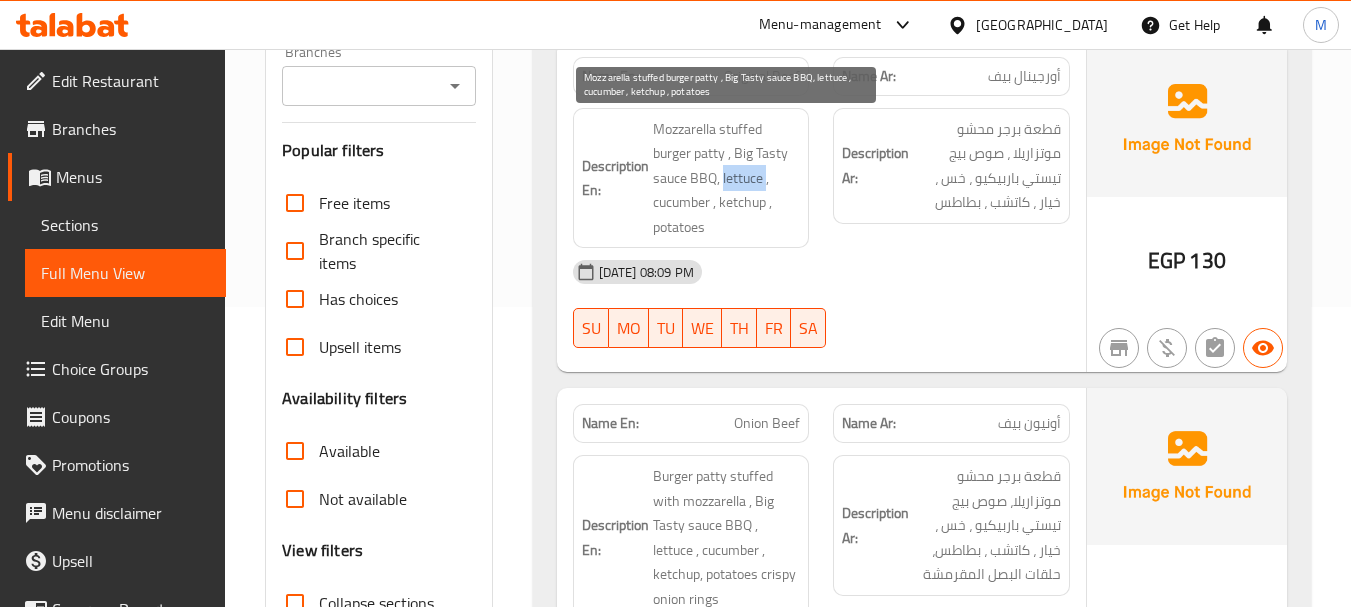click on "Mozzarella stuffed burger patty , Big Tasty sauce BBQ, lettuce , cucumber , ketchup , potatoes" at bounding box center [727, 178] 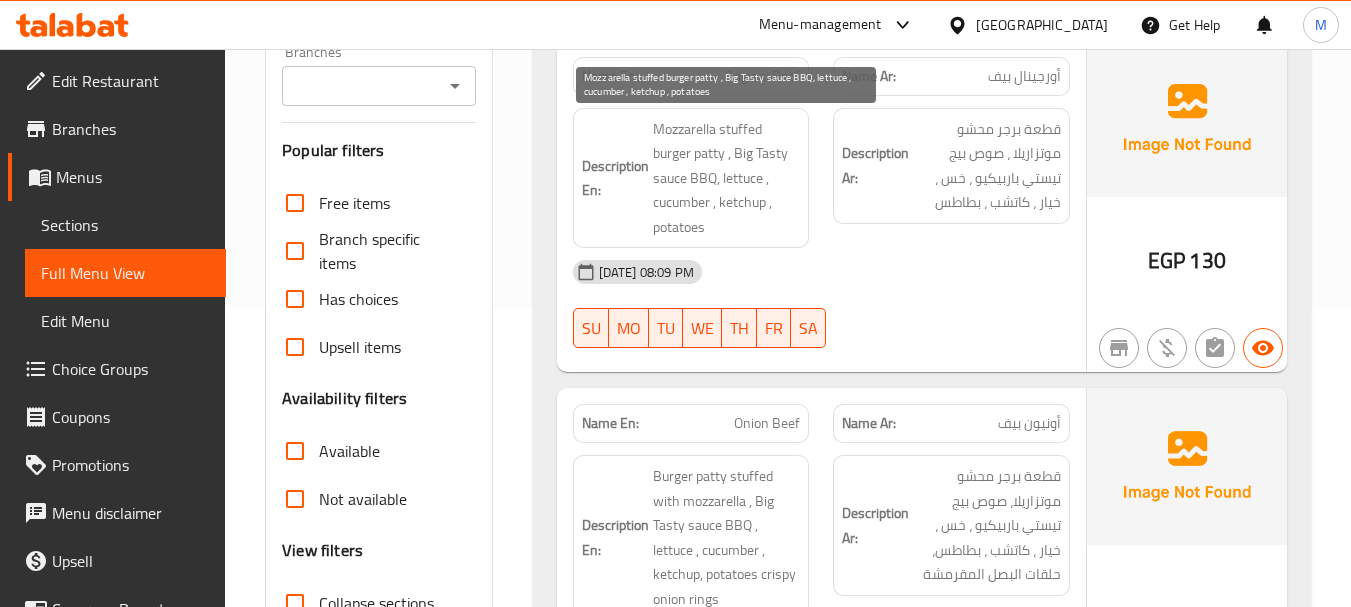 click on "Mozzarella stuffed burger patty , Big Tasty sauce BBQ, lettuce , cucumber , ketchup , potatoes" at bounding box center [727, 178] 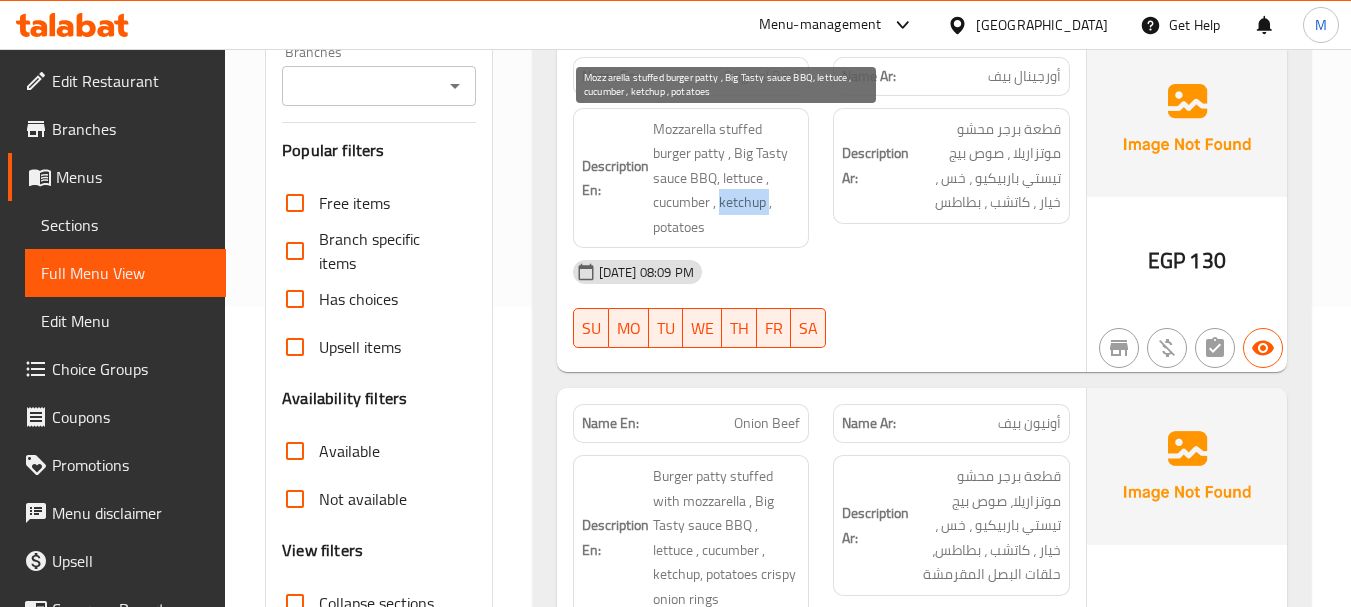 click on "Mozzarella stuffed burger patty , Big Tasty sauce BBQ, lettuce , cucumber , ketchup , potatoes" at bounding box center (727, 178) 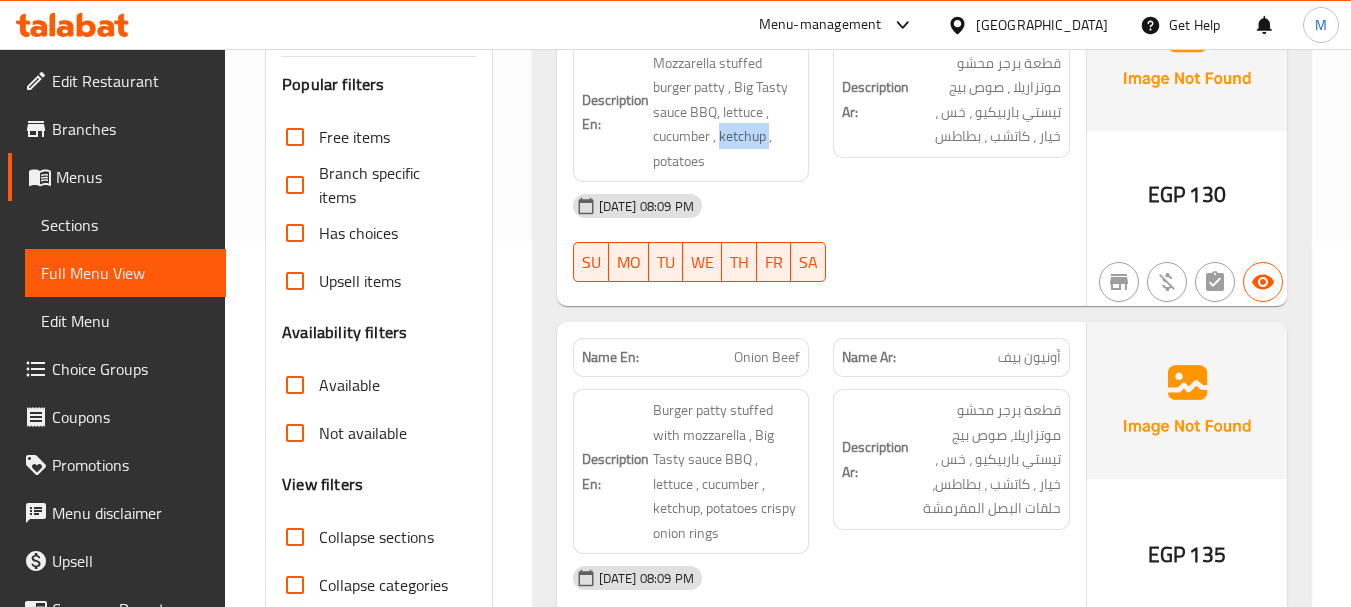 scroll, scrollTop: 400, scrollLeft: 0, axis: vertical 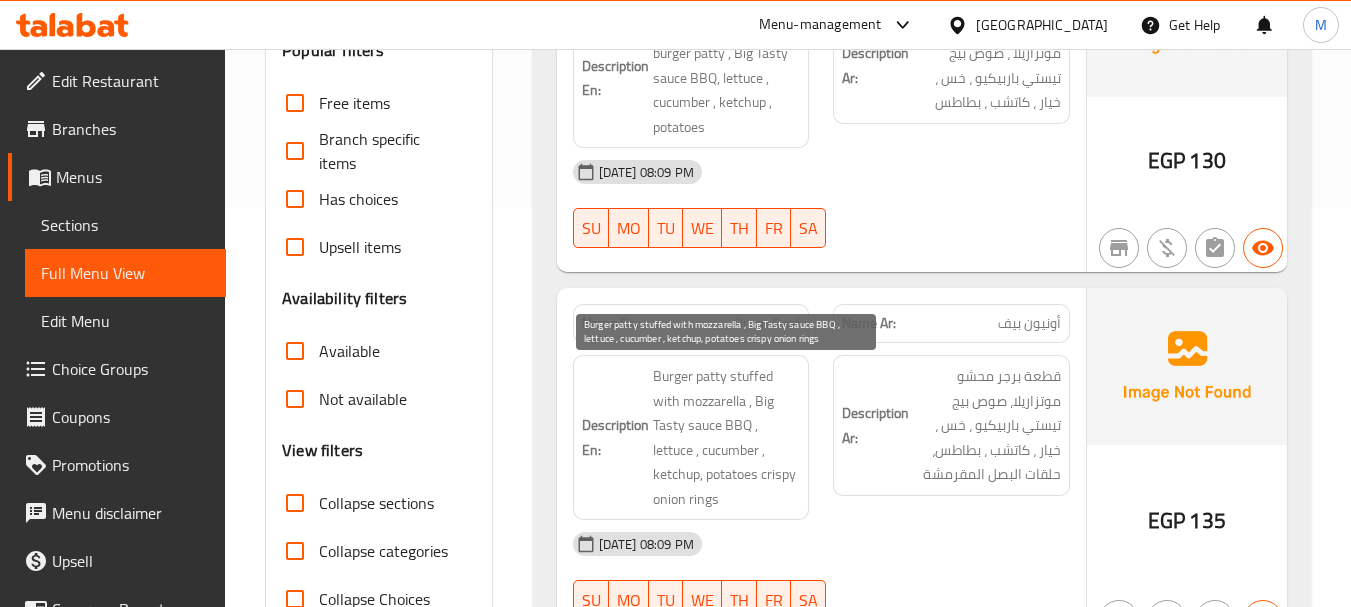 drag, startPoint x: 761, startPoint y: 401, endPoint x: 784, endPoint y: 420, distance: 29.832869 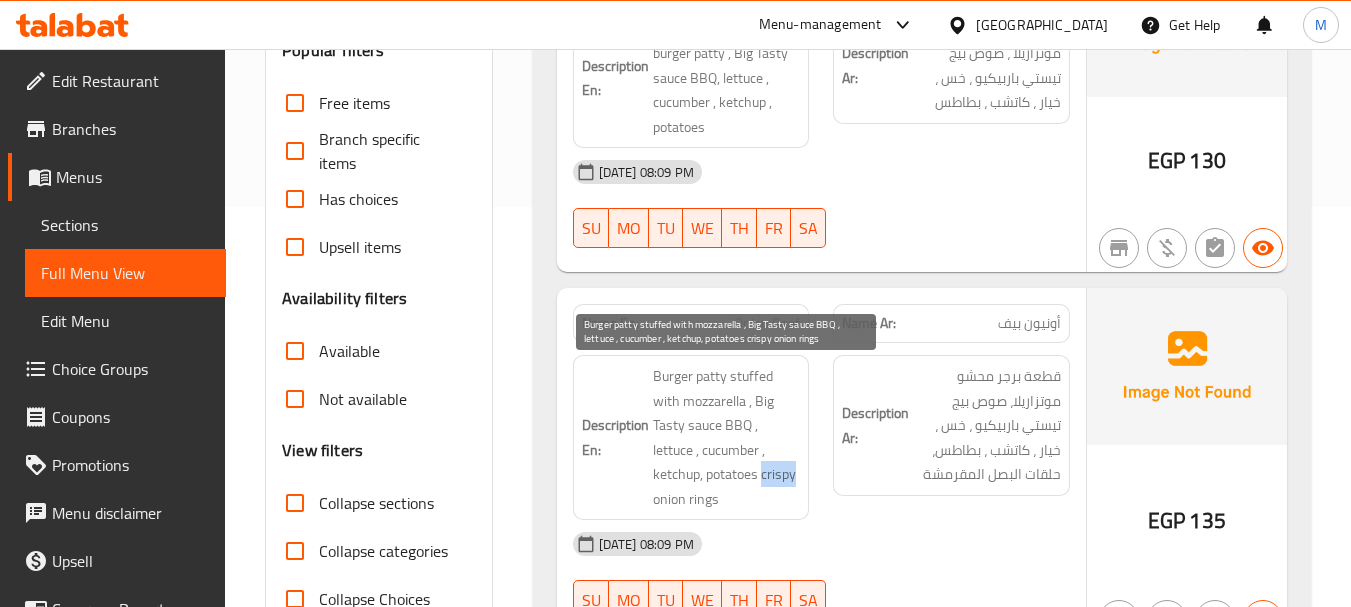 click on "Burger patty stuffed with mozzarella , Big Tasty sauce BBQ , lettuce , cucumber , ketchup, potatoes crispy onion rings" at bounding box center (727, 437) 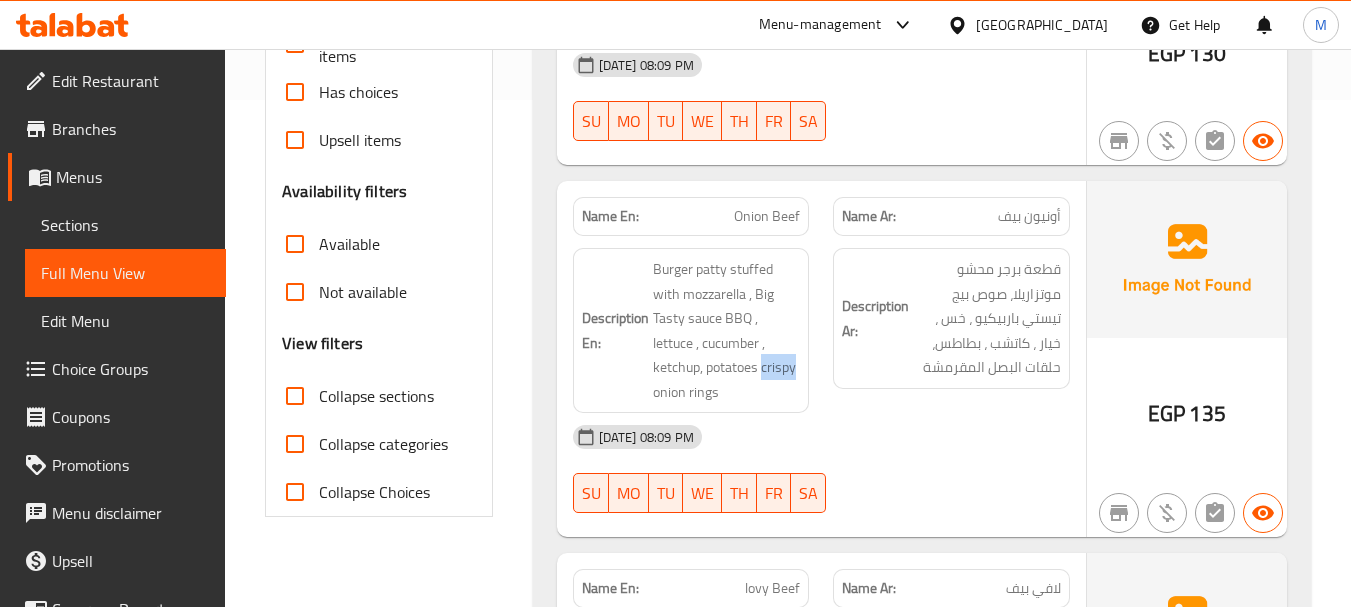 scroll, scrollTop: 700, scrollLeft: 0, axis: vertical 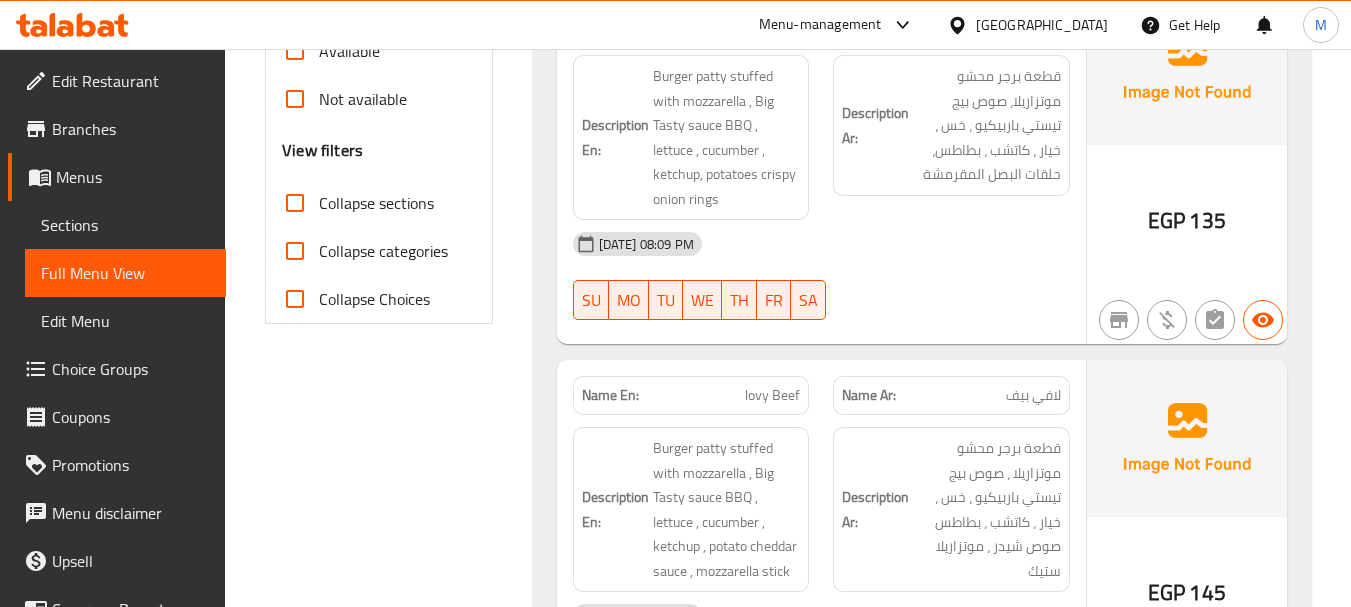 click on "لافي بيف" at bounding box center [1033, 395] 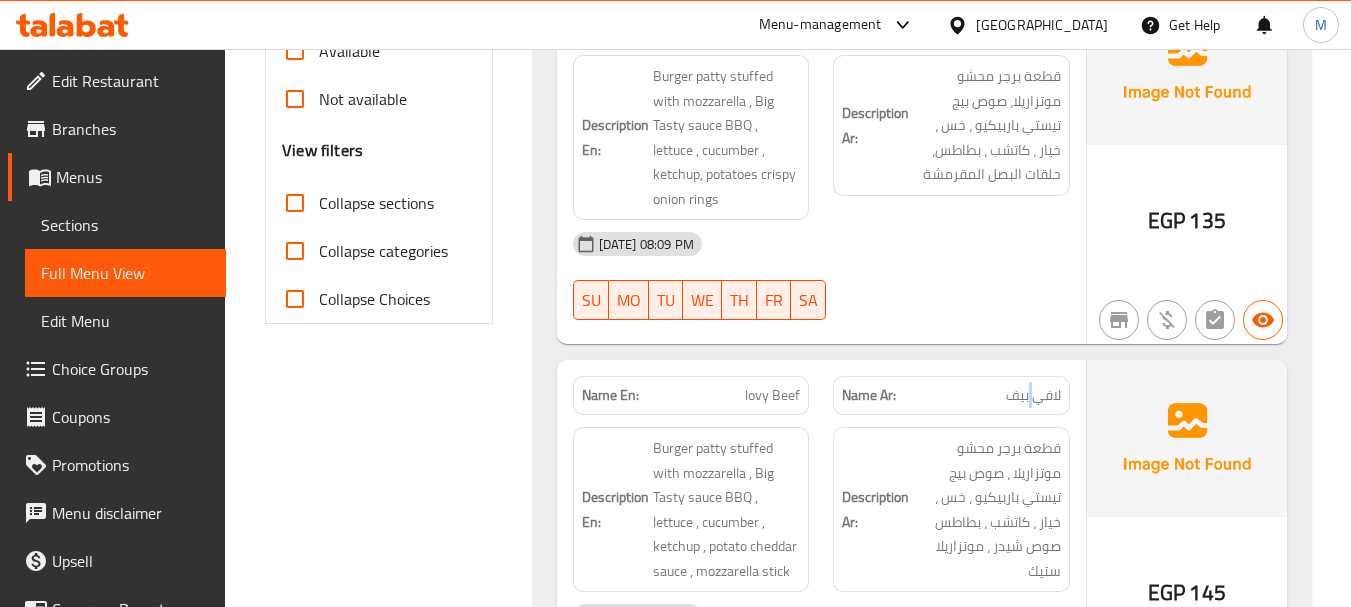 click on "لافي بيف" at bounding box center (1033, 395) 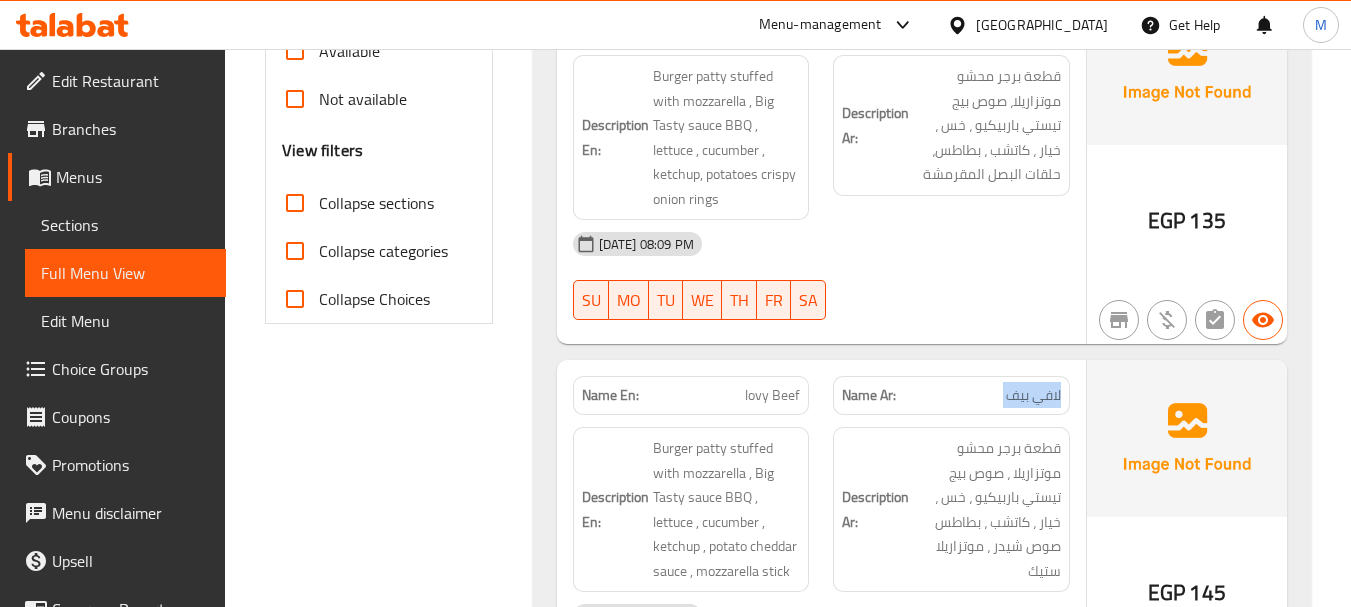 click on "لافي بيف" at bounding box center (1033, 395) 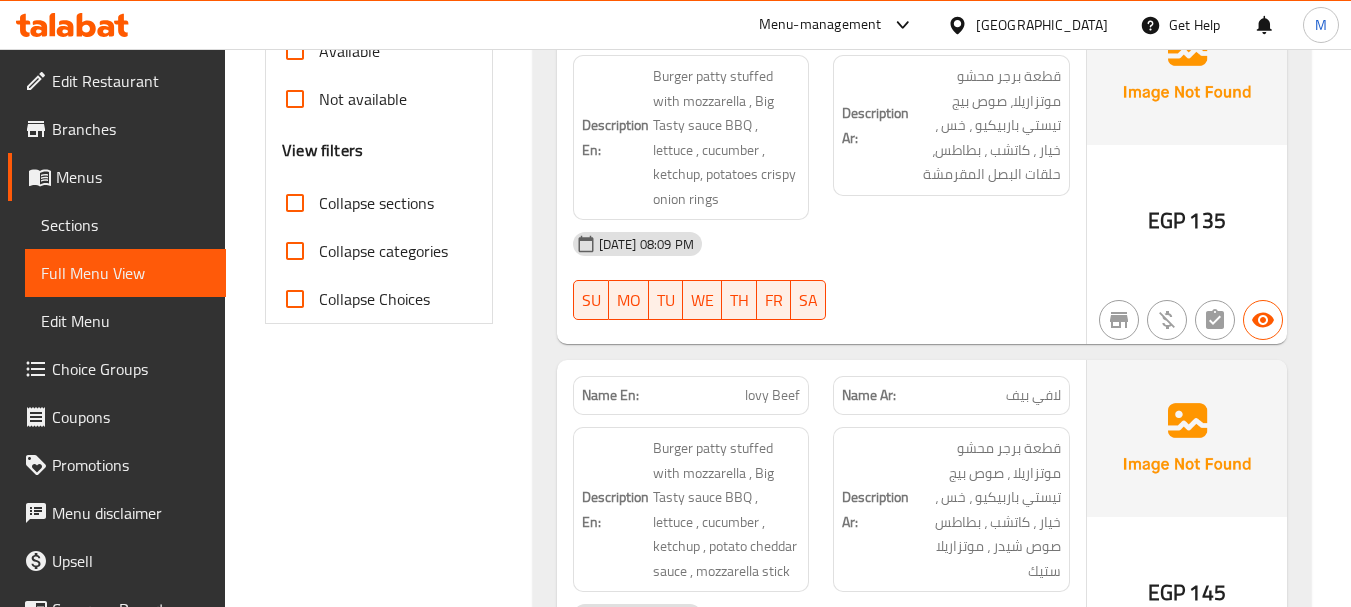 click on "lovy Beef" at bounding box center [772, 395] 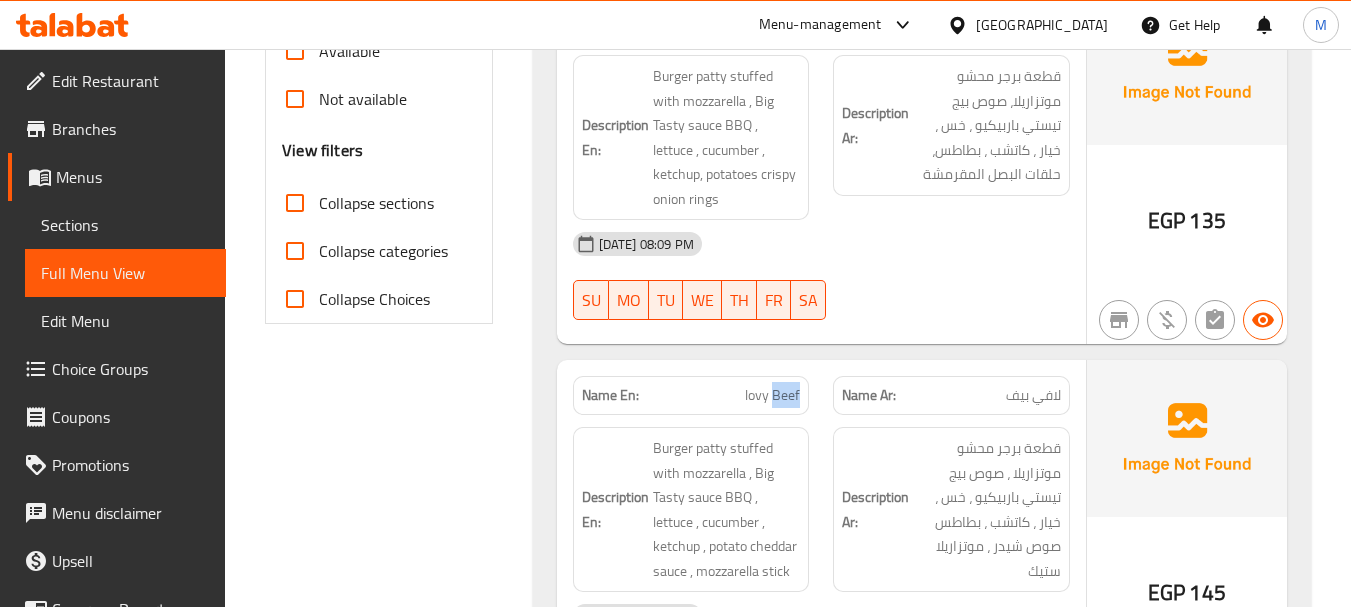 click on "lovy Beef" at bounding box center (772, 395) 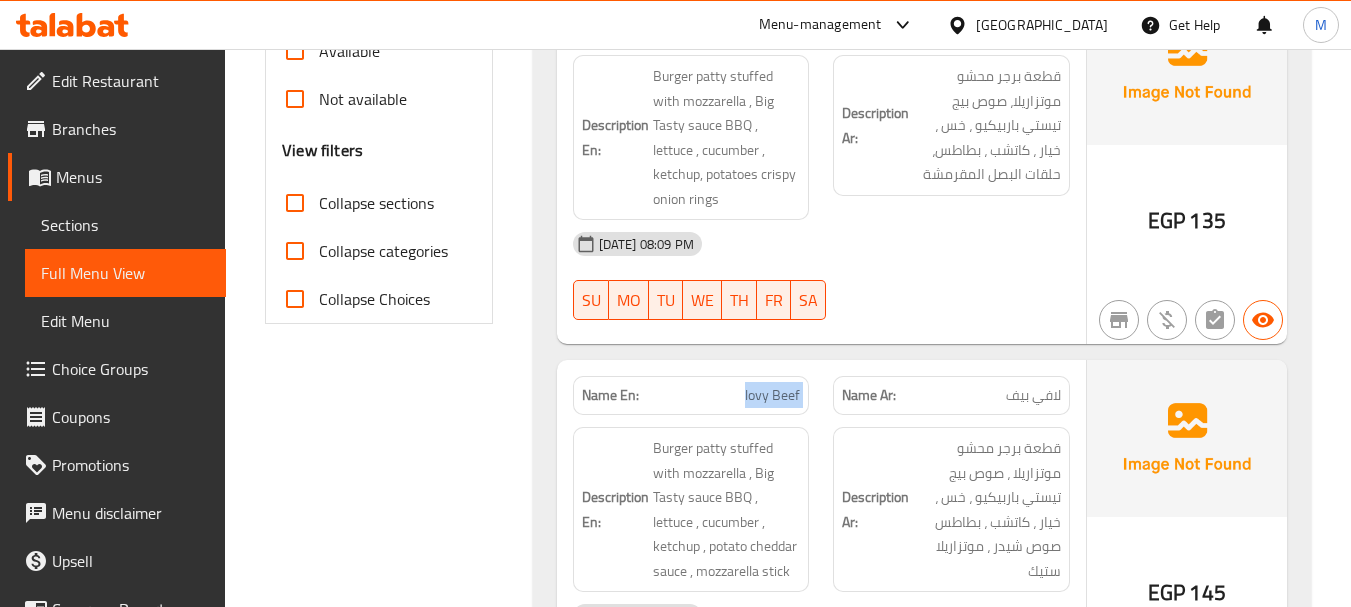 click on "lovy Beef" at bounding box center [772, 395] 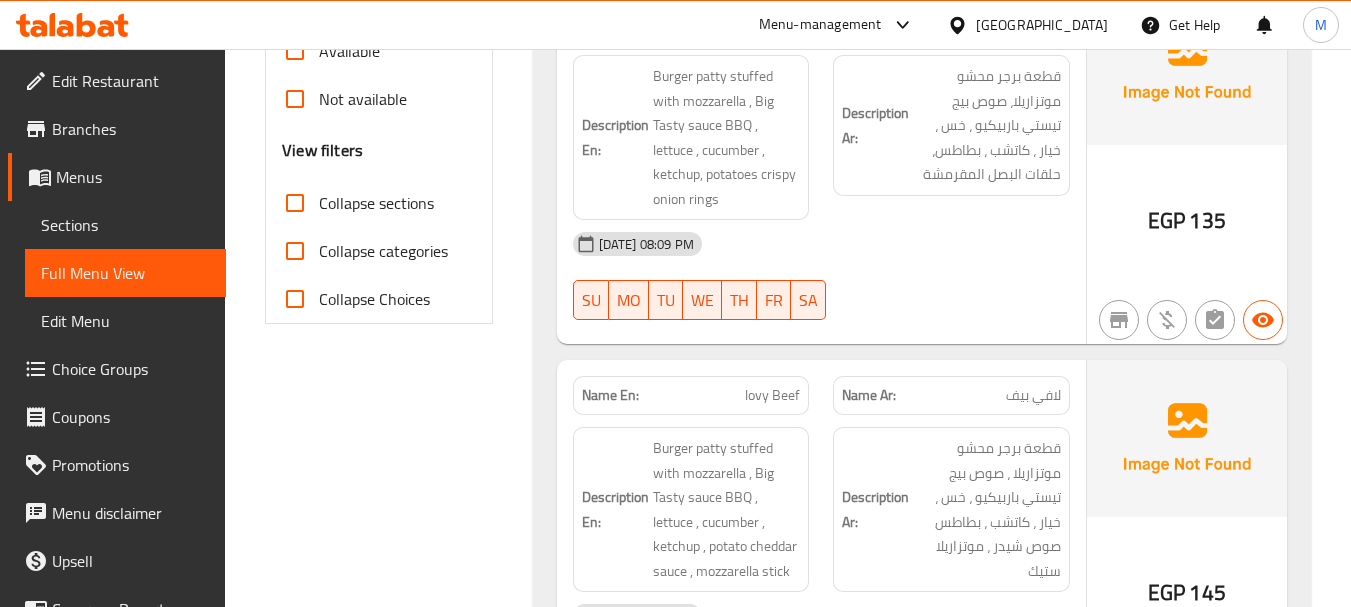 click on "لافي بيف" at bounding box center (1033, 395) 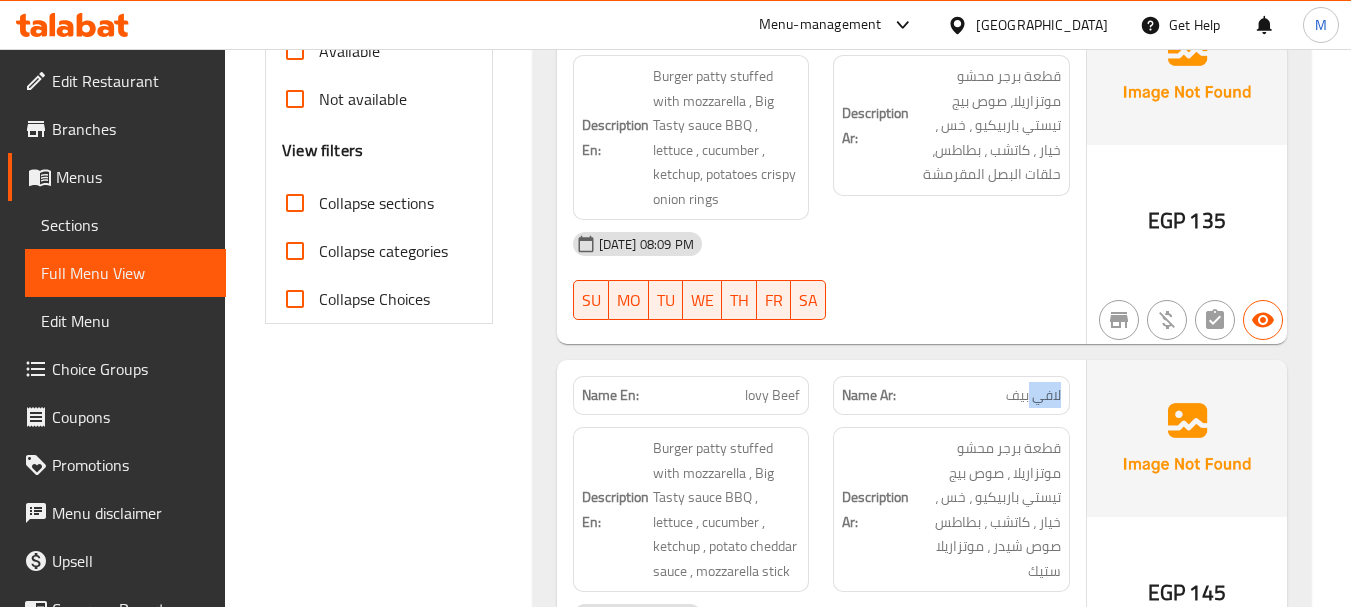 click on "لافي بيف" at bounding box center (1033, 395) 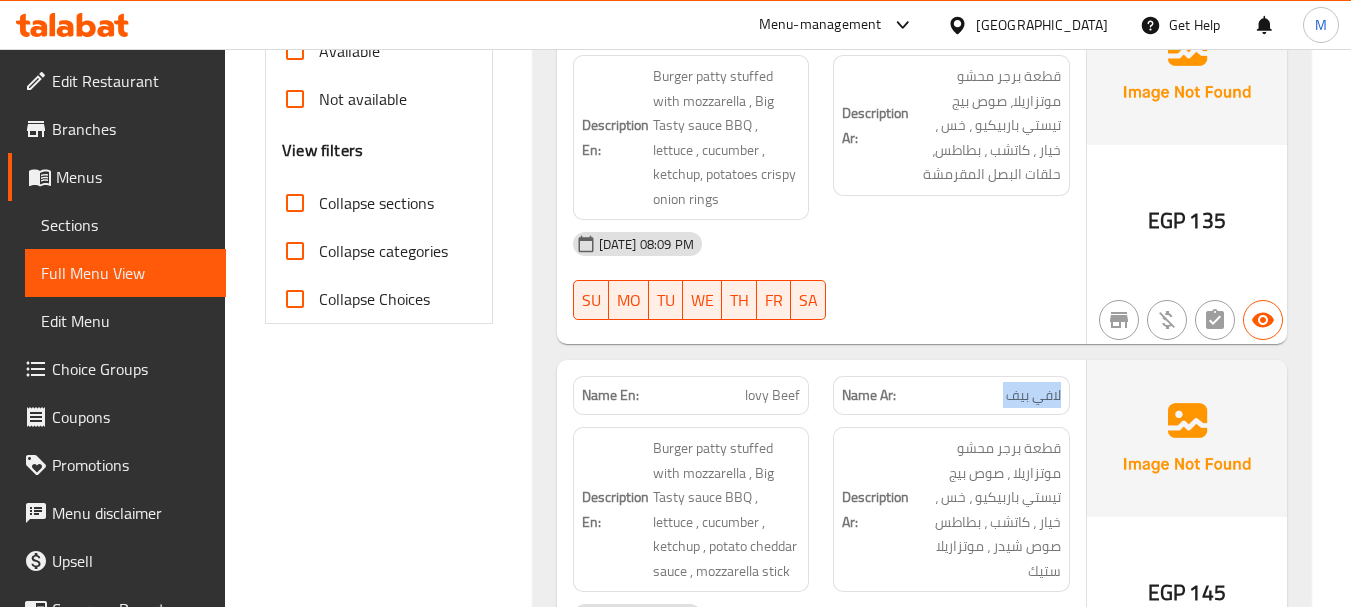 click on "لافي بيف" at bounding box center (1033, 395) 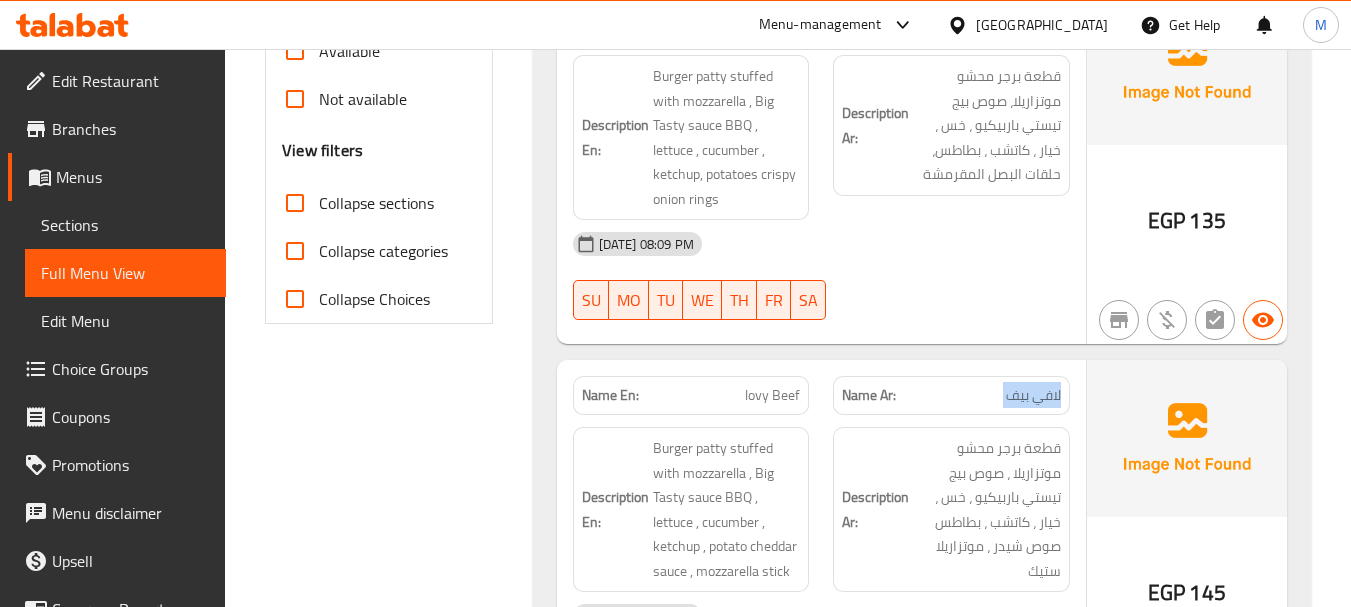 copy on "لافي بيف" 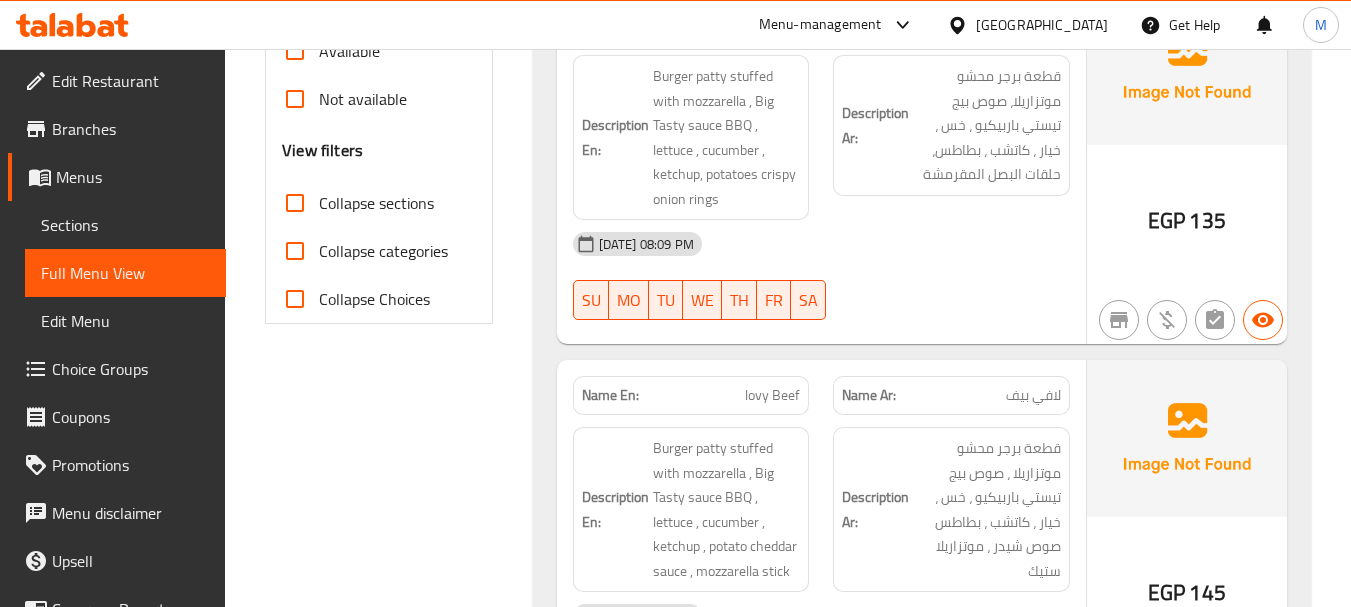 click on "lovy Beef" at bounding box center [772, 395] 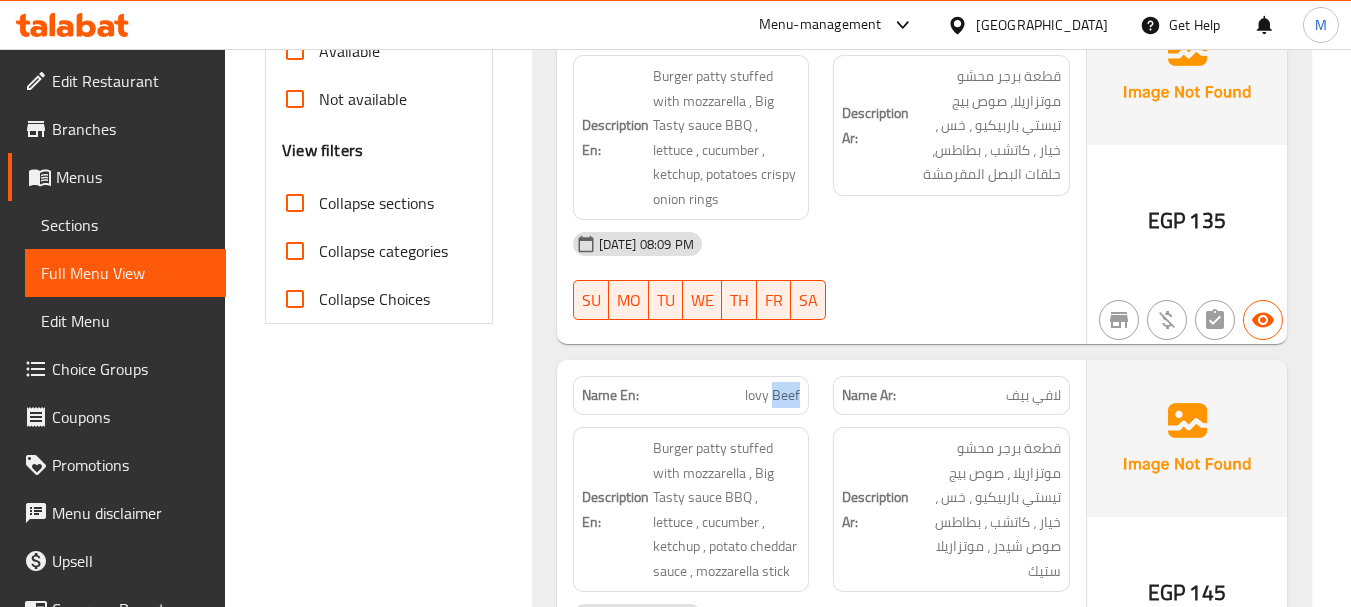 click on "lovy Beef" at bounding box center (772, 395) 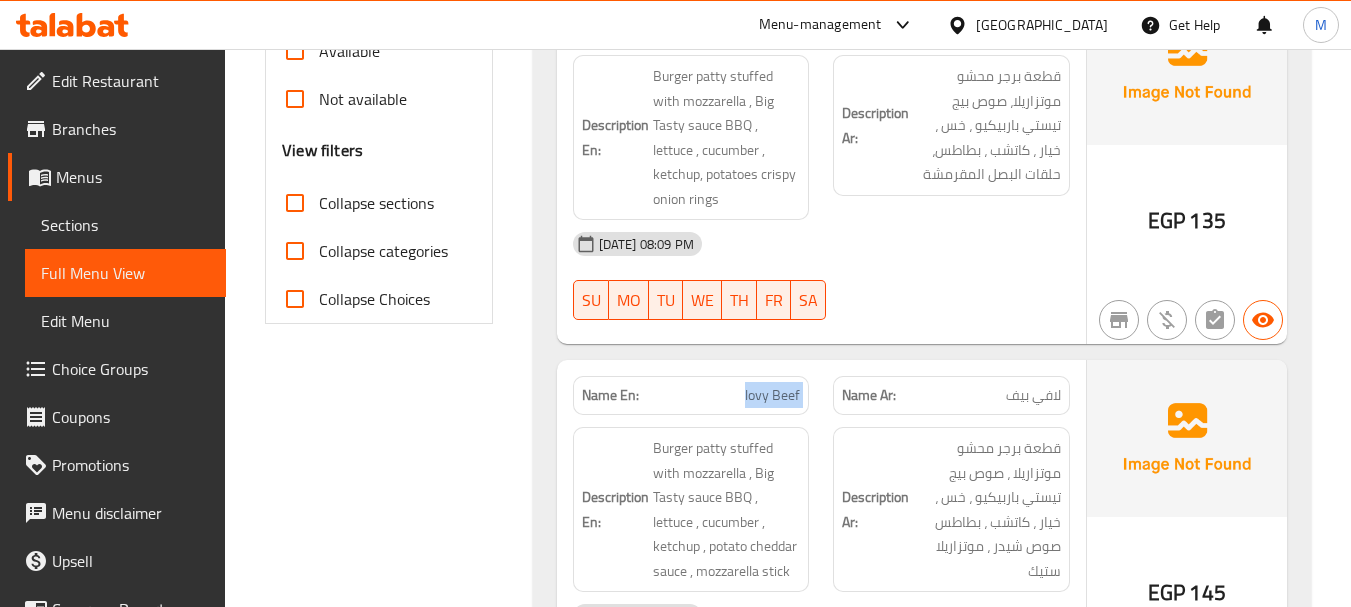 click on "lovy Beef" at bounding box center [772, 395] 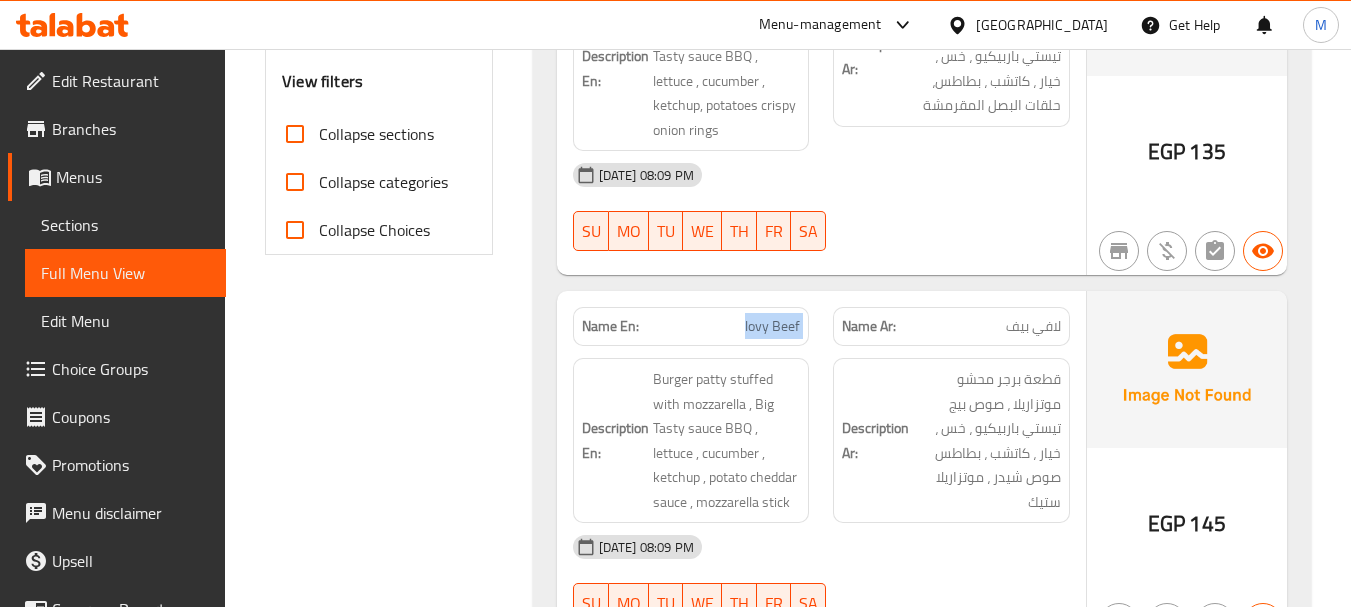 scroll, scrollTop: 900, scrollLeft: 0, axis: vertical 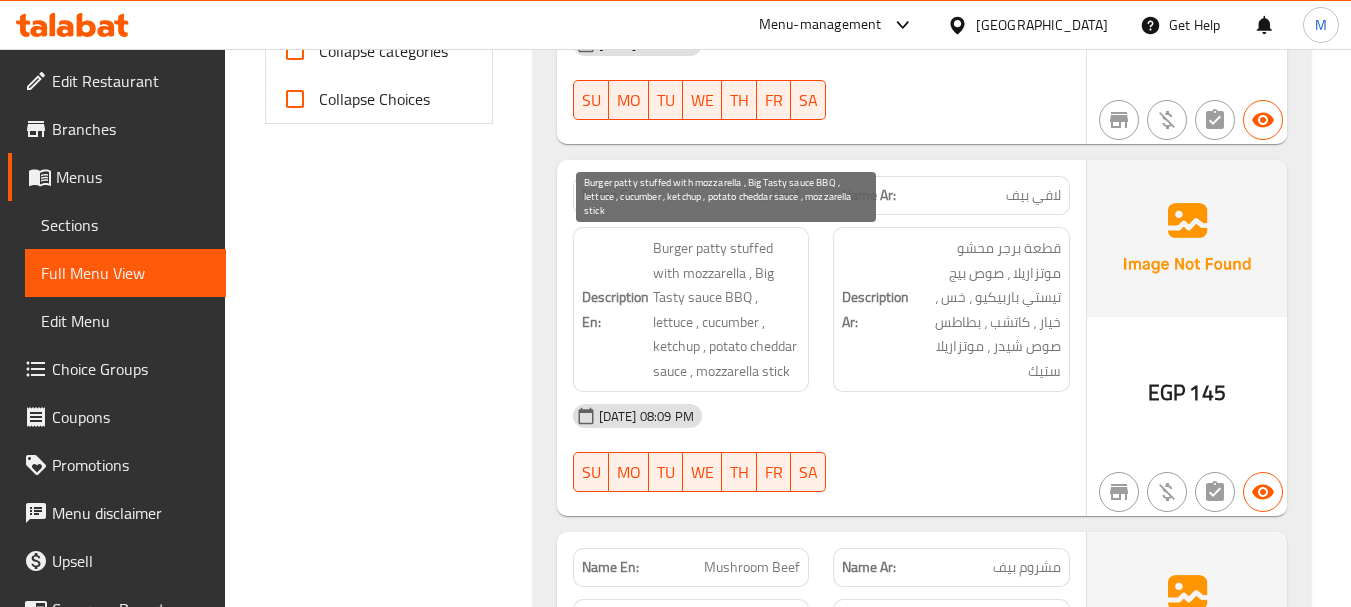 click on "Burger patty stuffed with mozzarella , Big Tasty sauce BBQ , lettuce , cucumber , ketchup , potato cheddar sauce , mozzarella stick" at bounding box center (727, 309) 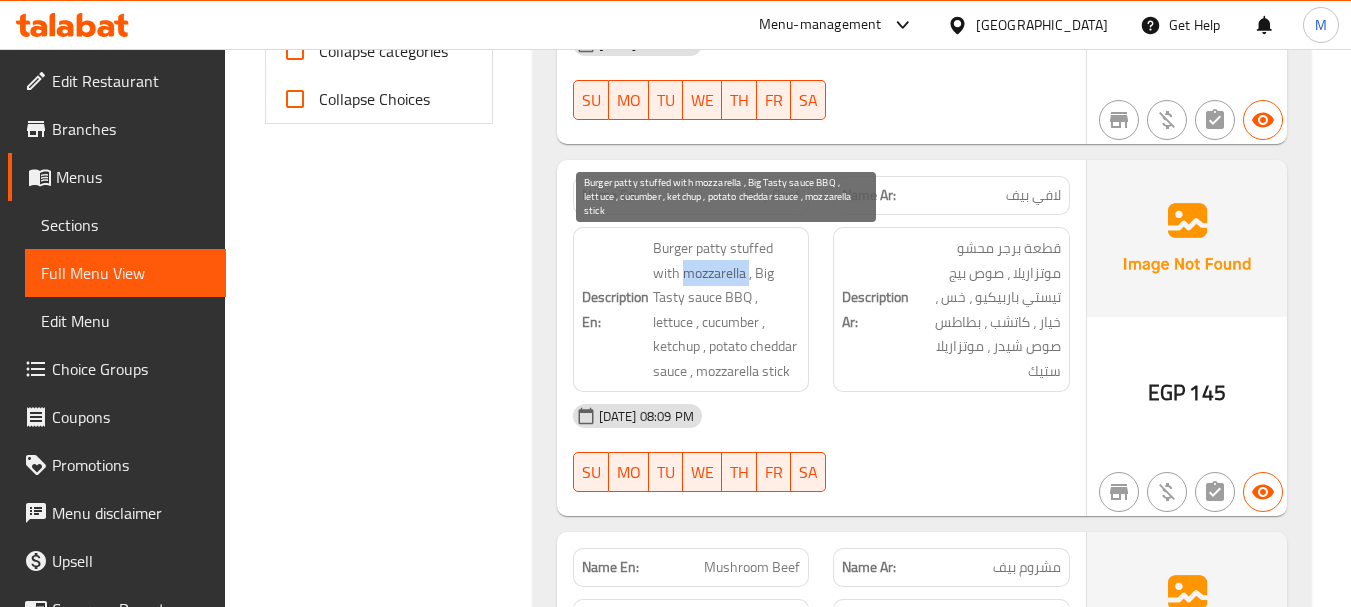 click on "Burger patty stuffed with mozzarella , Big Tasty sauce BBQ , lettuce , cucumber , ketchup , potato cheddar sauce , mozzarella stick" at bounding box center (727, 309) 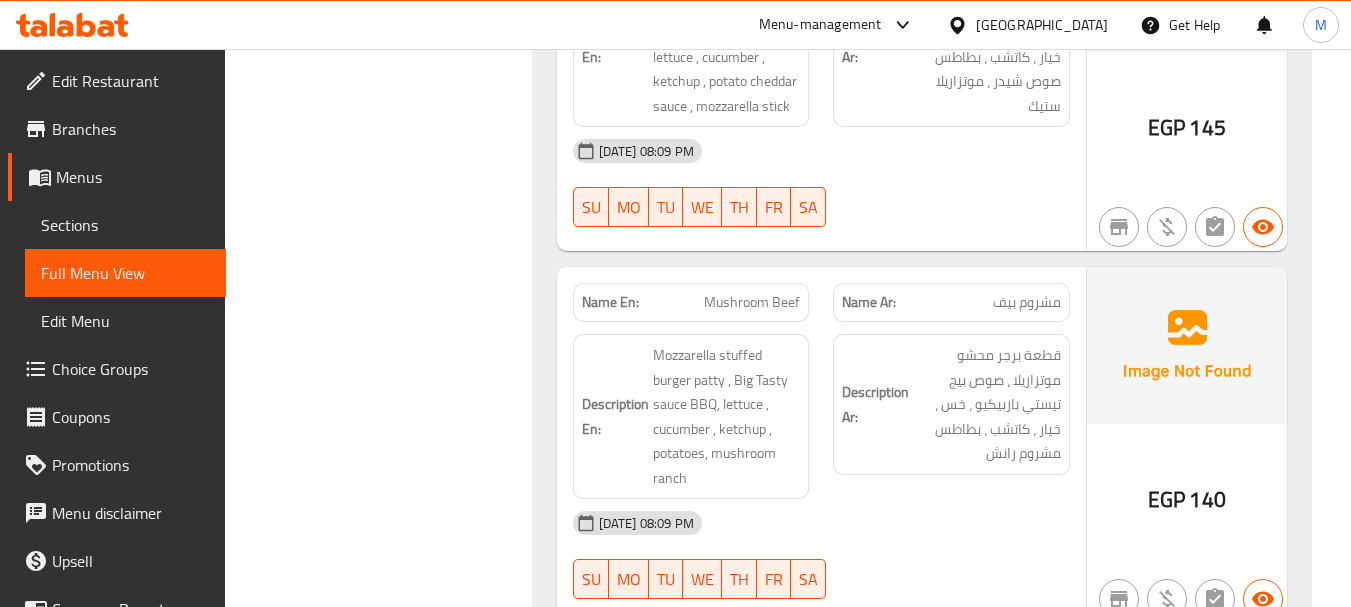 scroll, scrollTop: 1200, scrollLeft: 0, axis: vertical 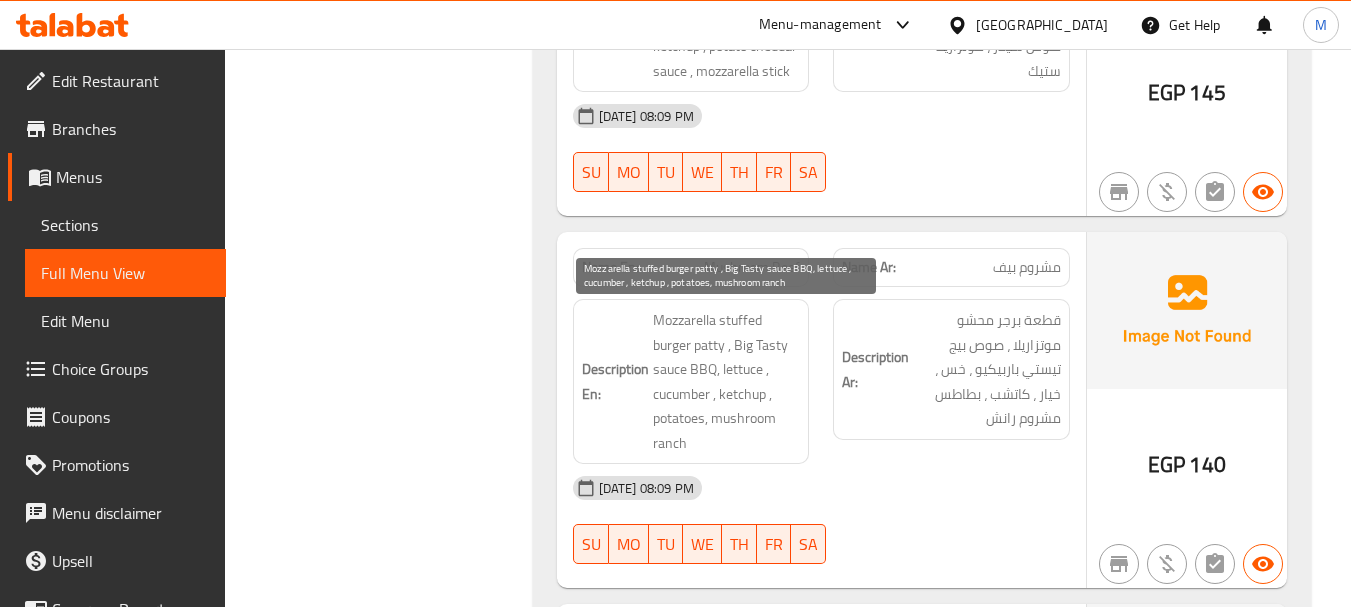 click on "Mozzarella stuffed burger patty , Big Tasty sauce BBQ, lettuce , cucumber , ketchup , potatoes, mushroom ranch" at bounding box center [727, 381] 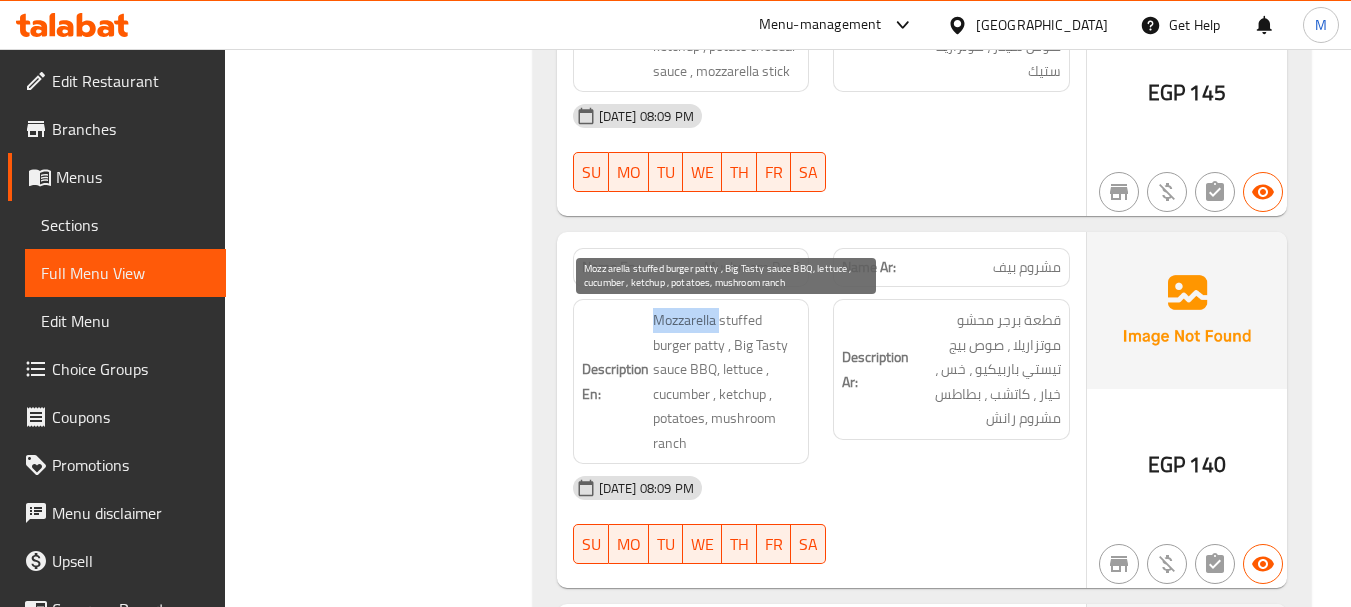 click on "Mozzarella stuffed burger patty , Big Tasty sauce BBQ, lettuce , cucumber , ketchup , potatoes, mushroom ranch" at bounding box center [727, 381] 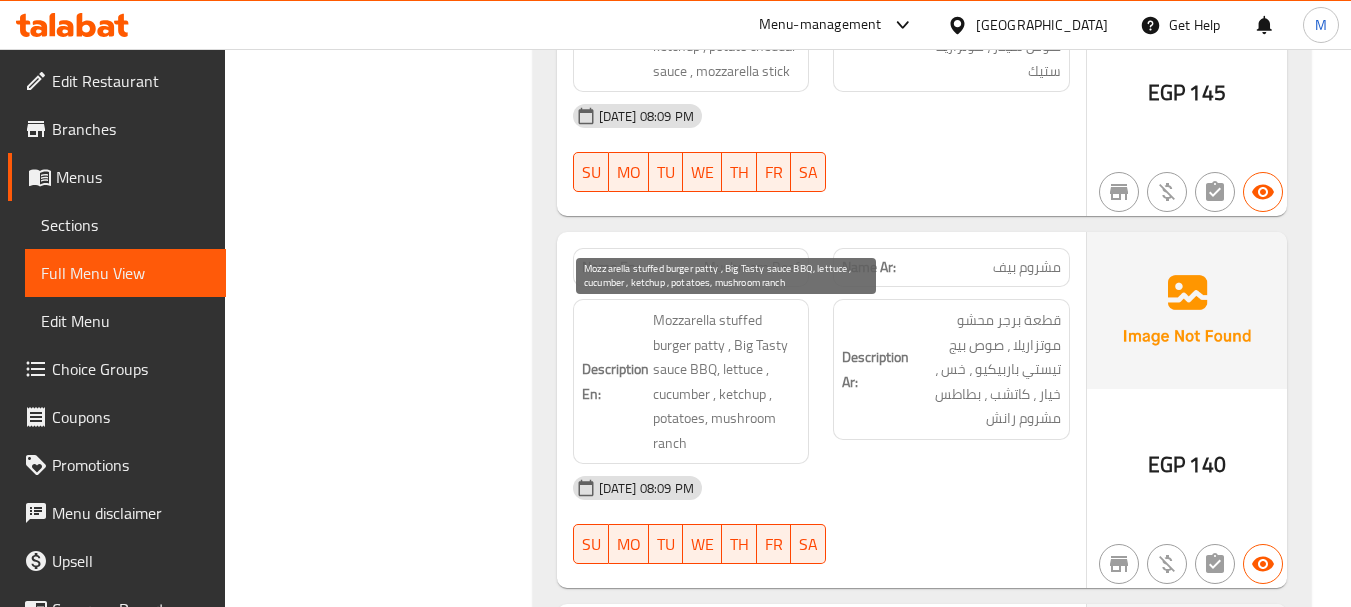 click on "Mozzarella stuffed burger patty , Big Tasty sauce BBQ, lettuce , cucumber , ketchup , potatoes, mushroom ranch" at bounding box center [727, 381] 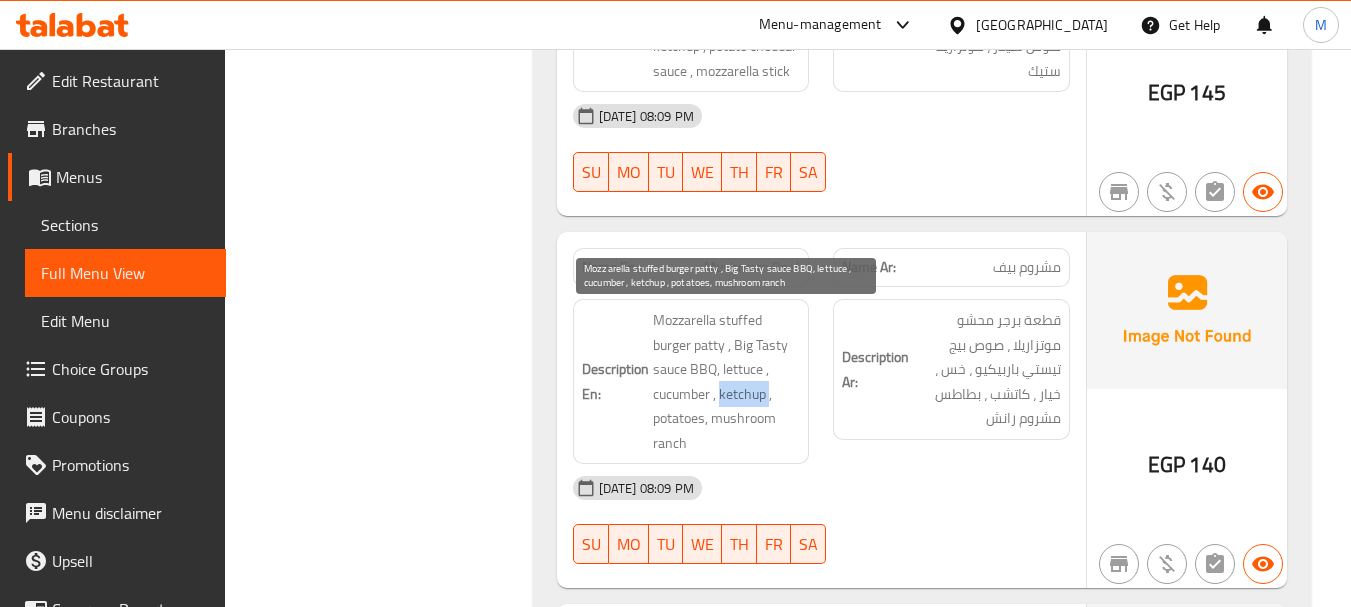 click on "Mozzarella stuffed burger patty , Big Tasty sauce BBQ, lettuce , cucumber , ketchup , potatoes, mushroom ranch" at bounding box center [727, 381] 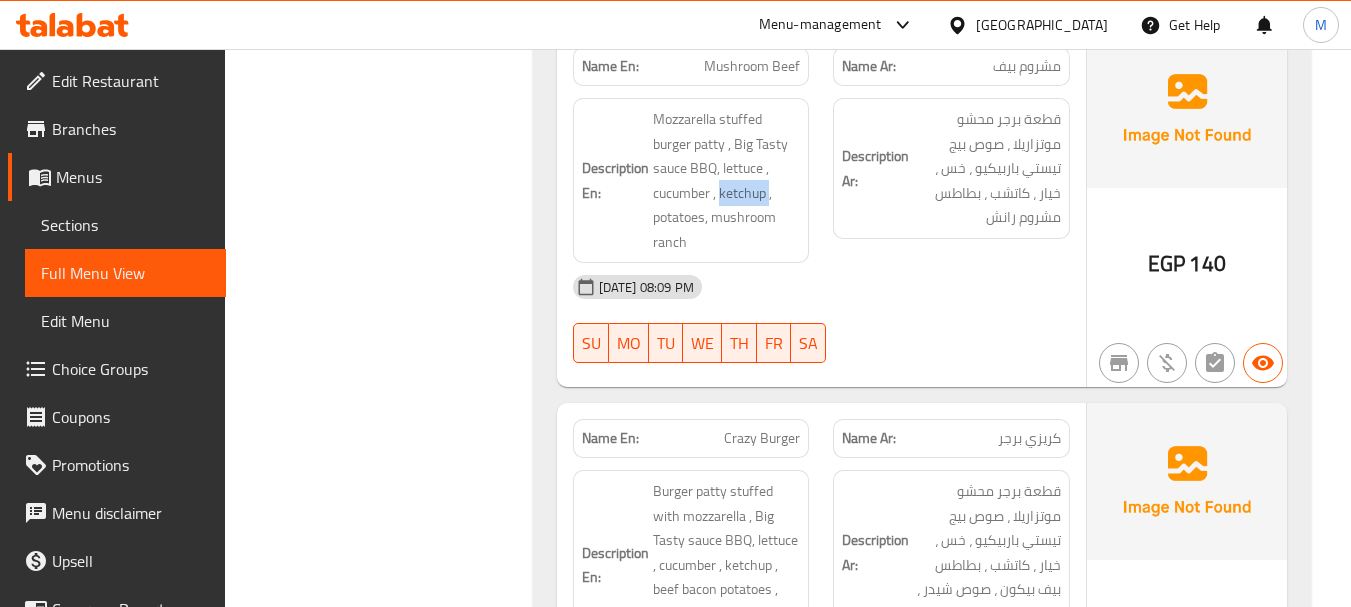 scroll, scrollTop: 1500, scrollLeft: 0, axis: vertical 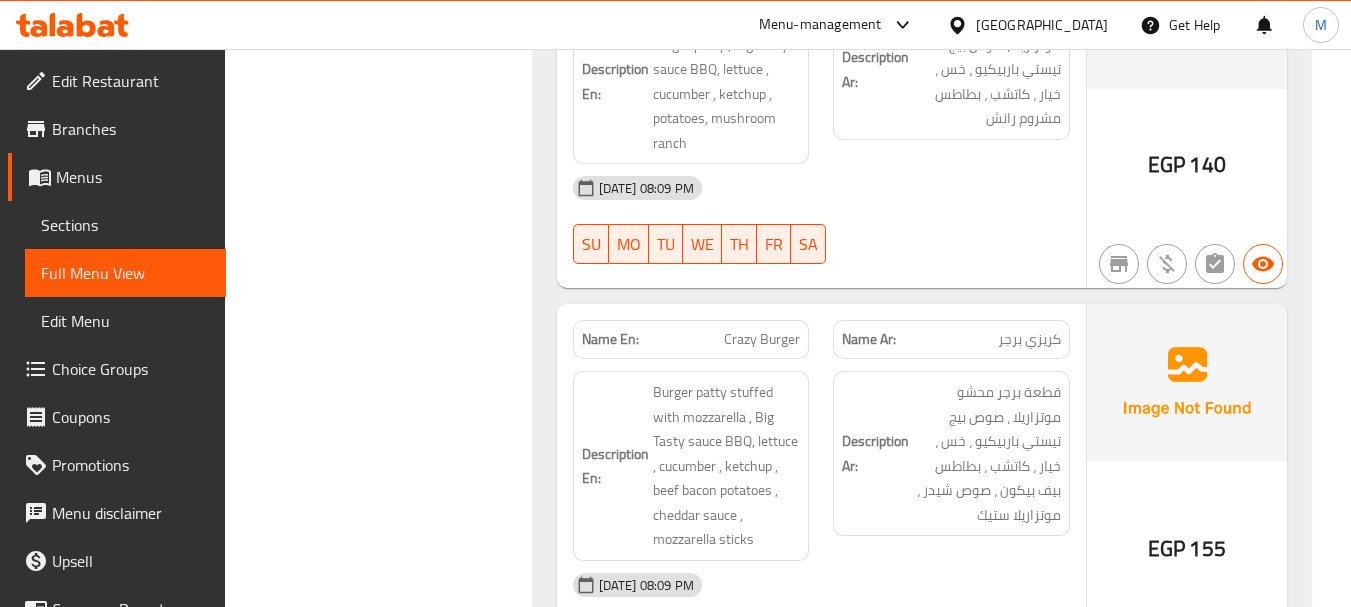 click on "كريزي برجر" at bounding box center [1029, 339] 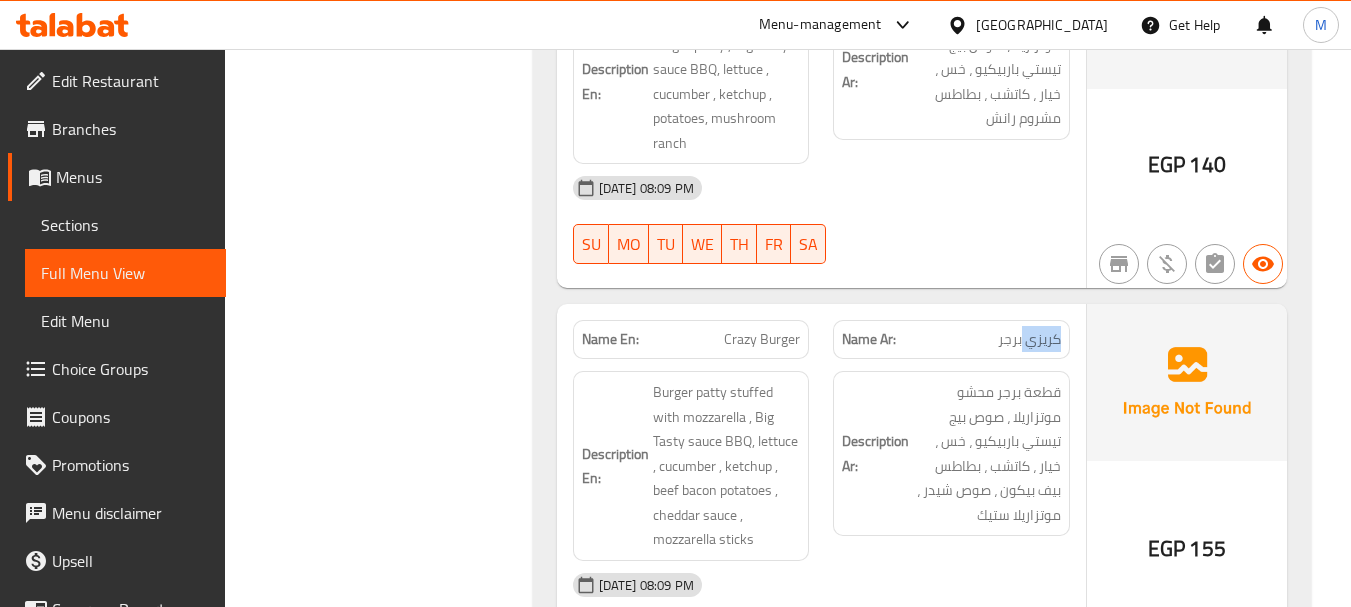 click on "كريزي برجر" at bounding box center [1029, 339] 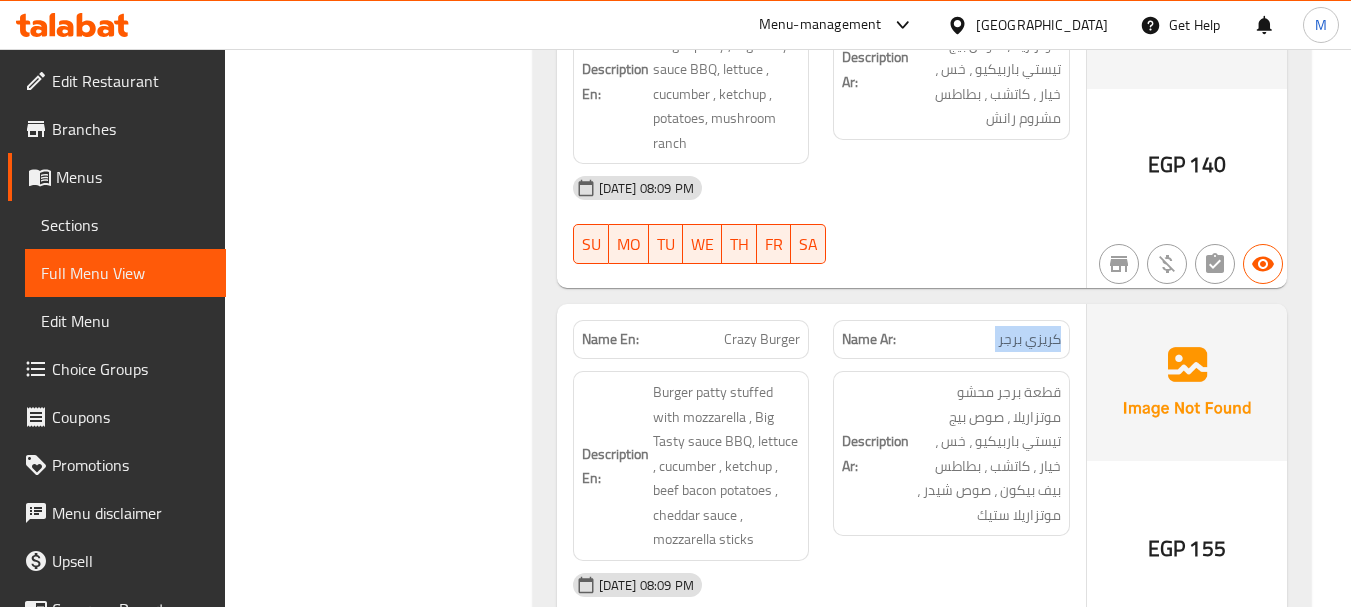 click on "كريزي برجر" at bounding box center (1029, 339) 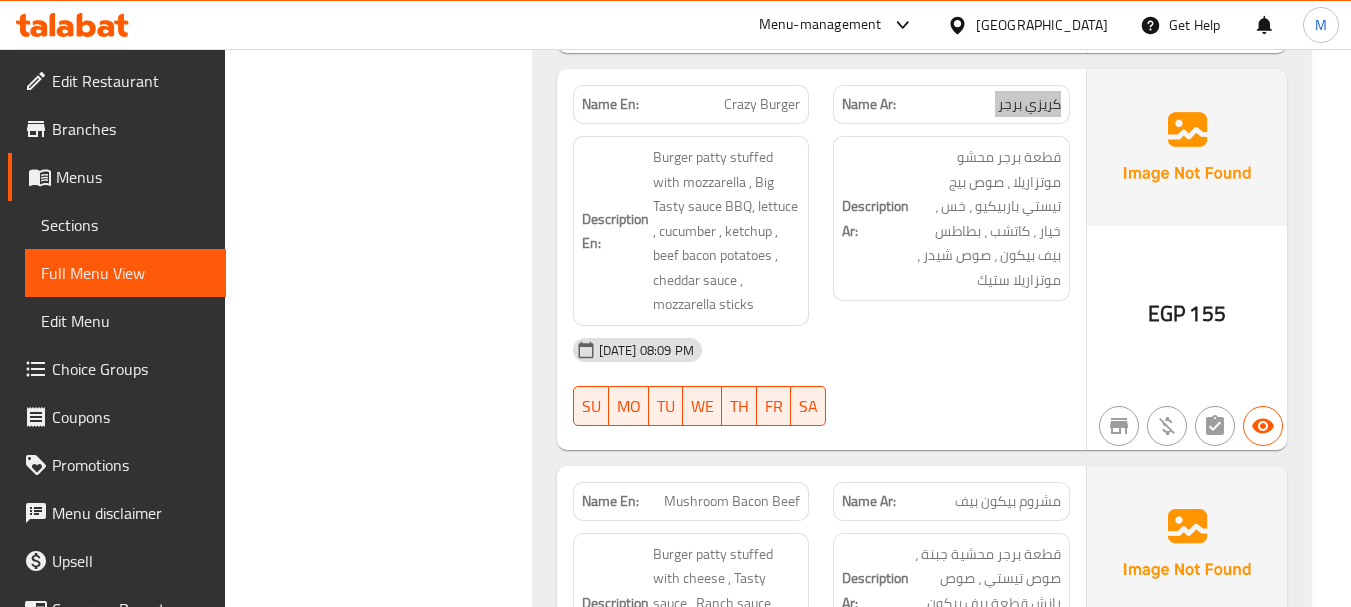 scroll, scrollTop: 1700, scrollLeft: 0, axis: vertical 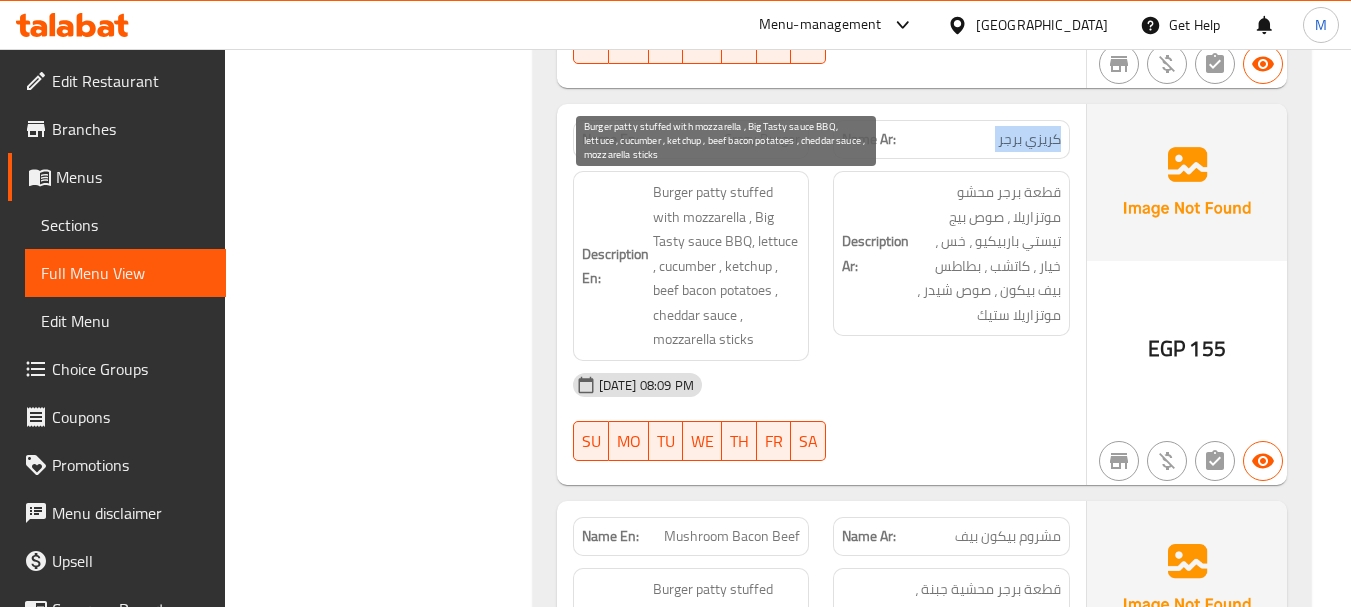 click on "Burger patty stuffed with mozzarella , Big Tasty sauce BBQ, lettuce , cucumber , ketchup , beef bacon potatoes , cheddar sauce , mozzarella sticks" at bounding box center [727, 266] 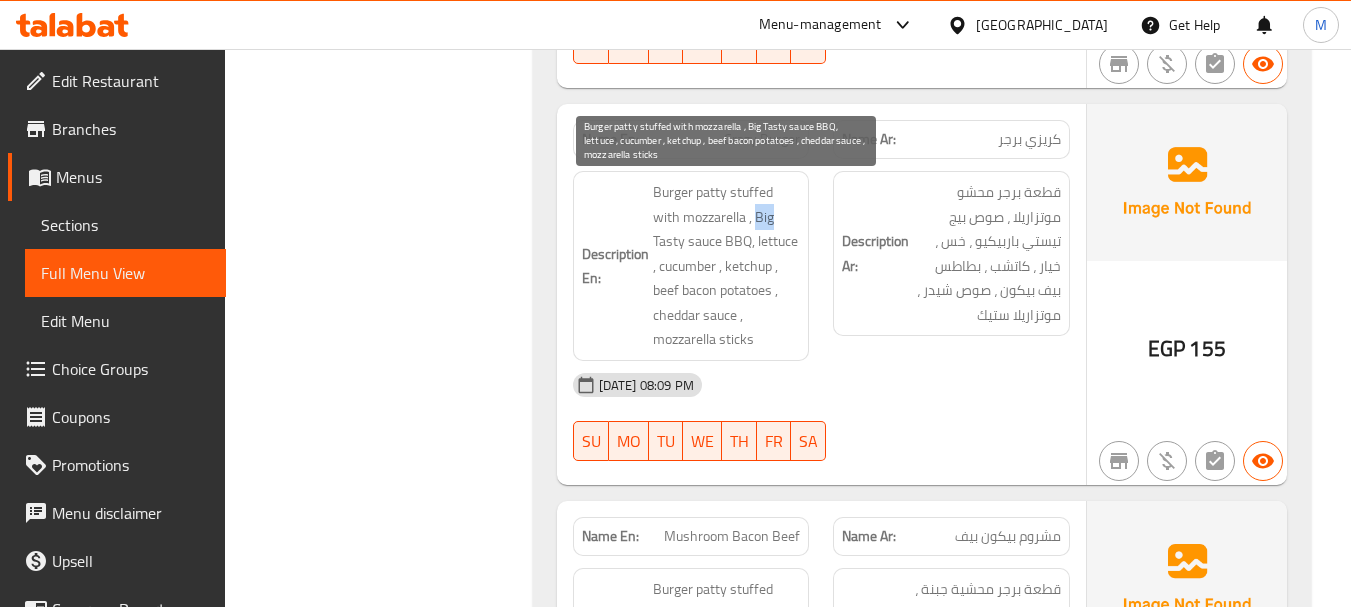 click on "Burger patty stuffed with mozzarella , Big Tasty sauce BBQ, lettuce , cucumber , ketchup , beef bacon potatoes , cheddar sauce , mozzarella sticks" at bounding box center (727, 266) 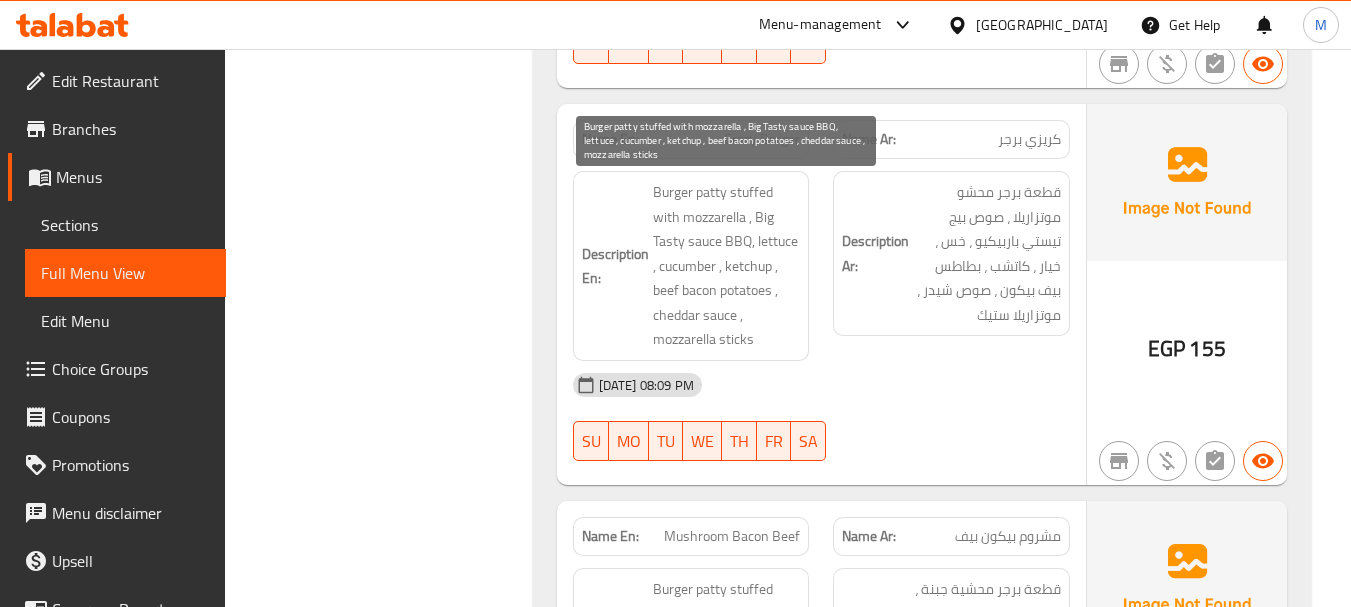 click on "Burger patty stuffed with mozzarella , Big Tasty sauce BBQ, lettuce , cucumber , ketchup , beef bacon potatoes , cheddar sauce , mozzarella sticks" at bounding box center (727, 266) 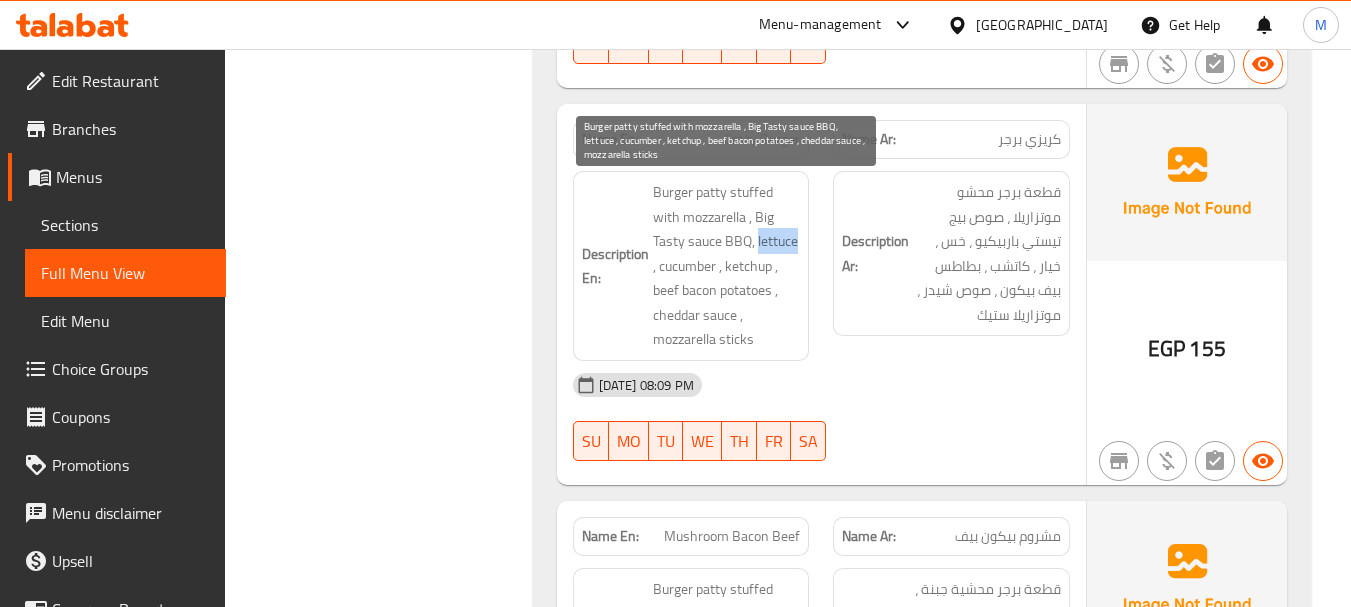click on "Burger patty stuffed with mozzarella , Big Tasty sauce BBQ, lettuce , cucumber , ketchup , beef bacon potatoes , cheddar sauce , mozzarella sticks" at bounding box center [727, 266] 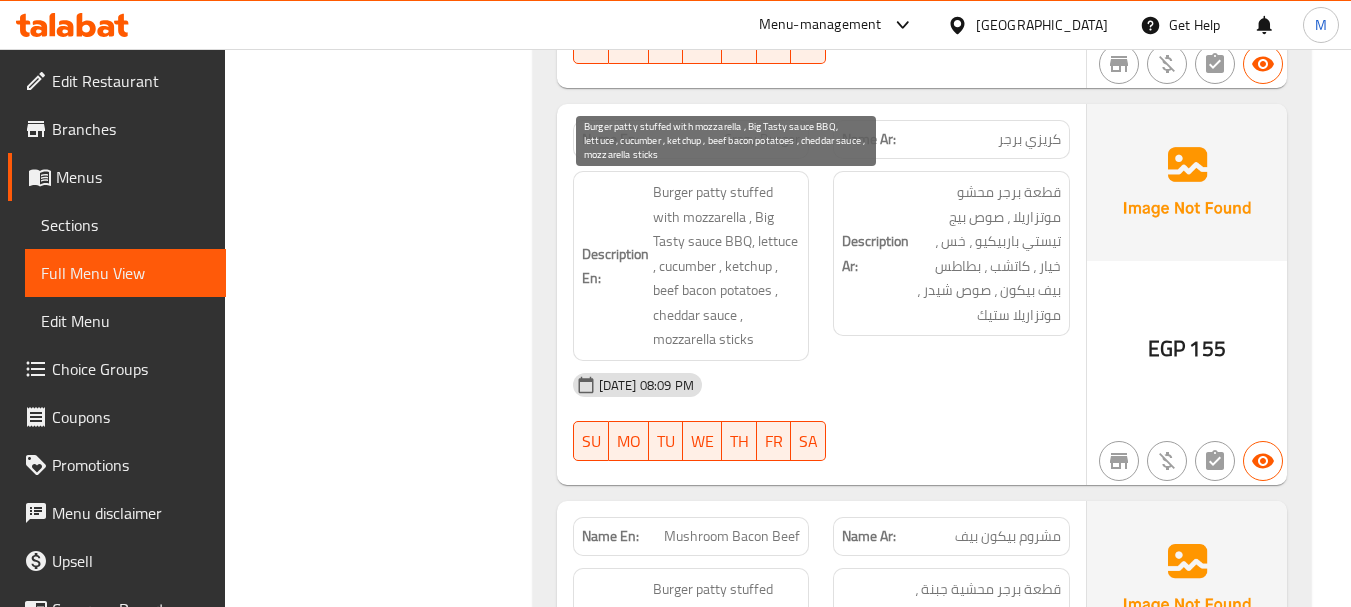 click on "Burger patty stuffed with mozzarella , Big Tasty sauce BBQ, lettuce , cucumber , ketchup , beef bacon potatoes , cheddar sauce , mozzarella sticks" at bounding box center [727, 266] 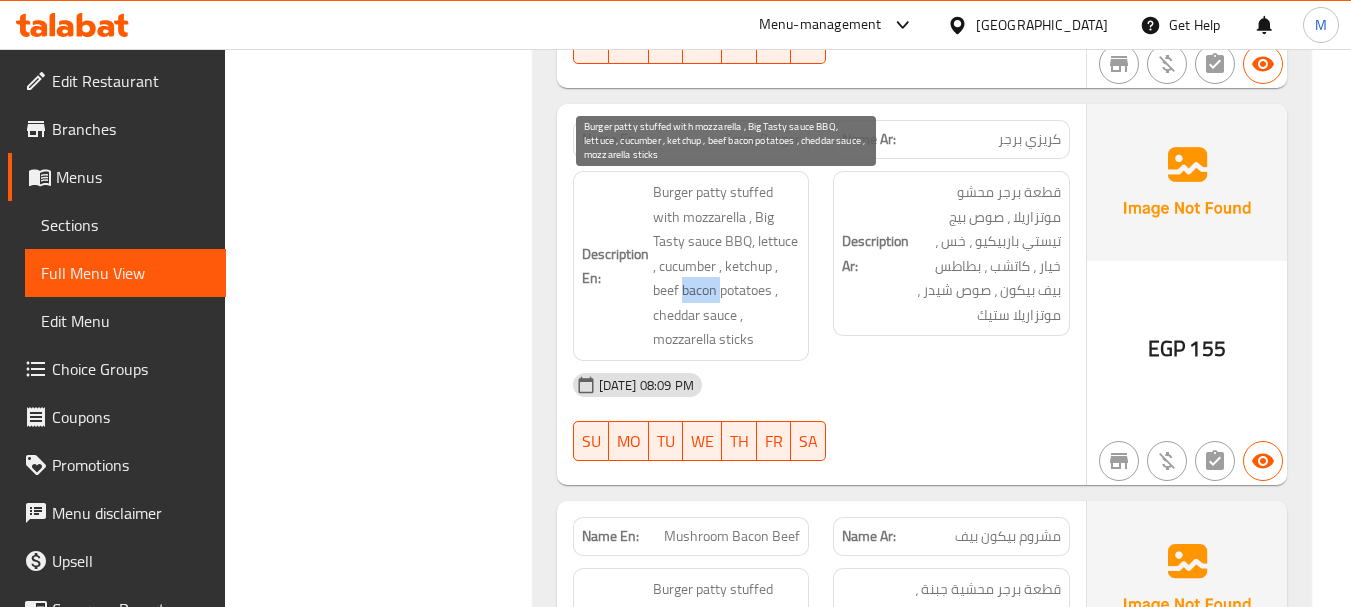 click on "Burger patty stuffed with mozzarella , Big Tasty sauce BBQ, lettuce , cucumber , ketchup , beef bacon potatoes , cheddar sauce , mozzarella sticks" at bounding box center (727, 266) 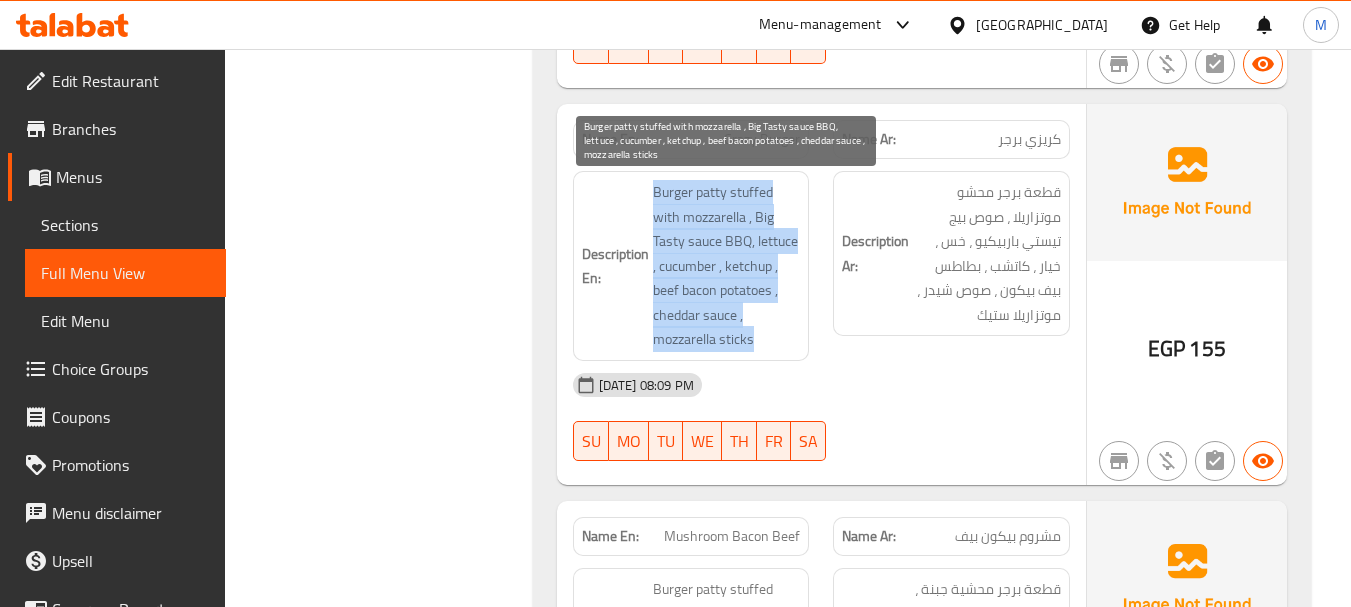 click on "Burger patty stuffed with mozzarella , Big Tasty sauce BBQ, lettuce , cucumber , ketchup , beef bacon potatoes , cheddar sauce , mozzarella sticks" at bounding box center (727, 266) 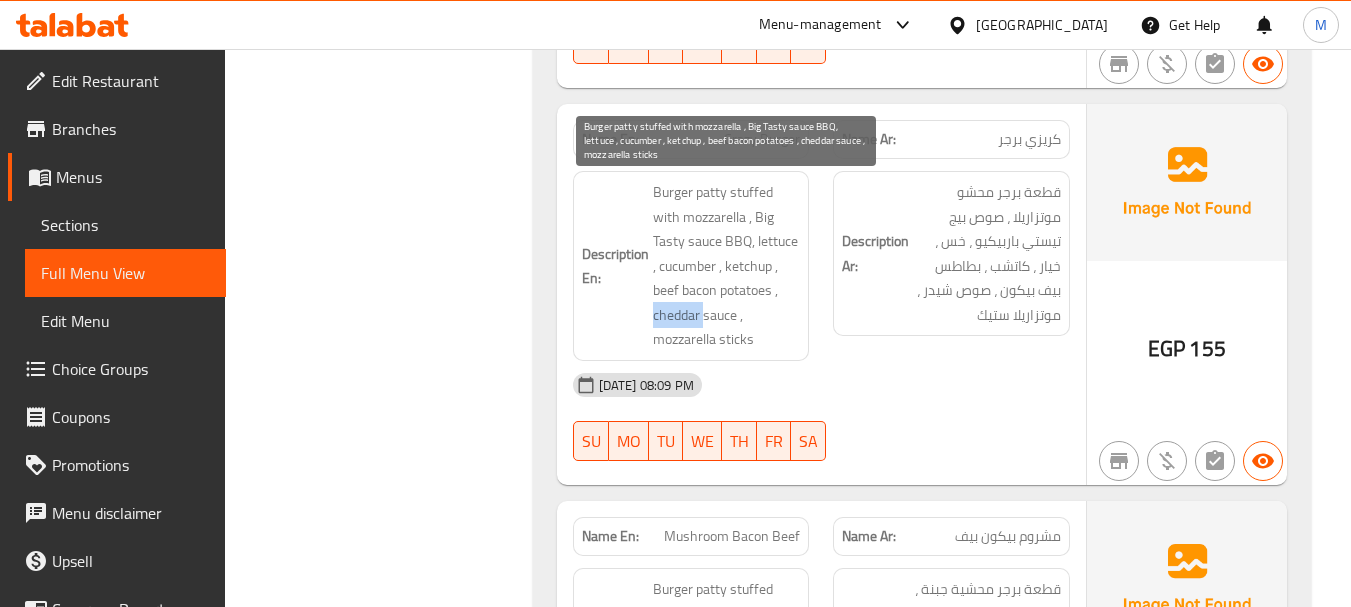 click on "Burger patty stuffed with mozzarella , Big Tasty sauce BBQ, lettuce , cucumber , ketchup , beef bacon potatoes , cheddar sauce , mozzarella sticks" at bounding box center (727, 266) 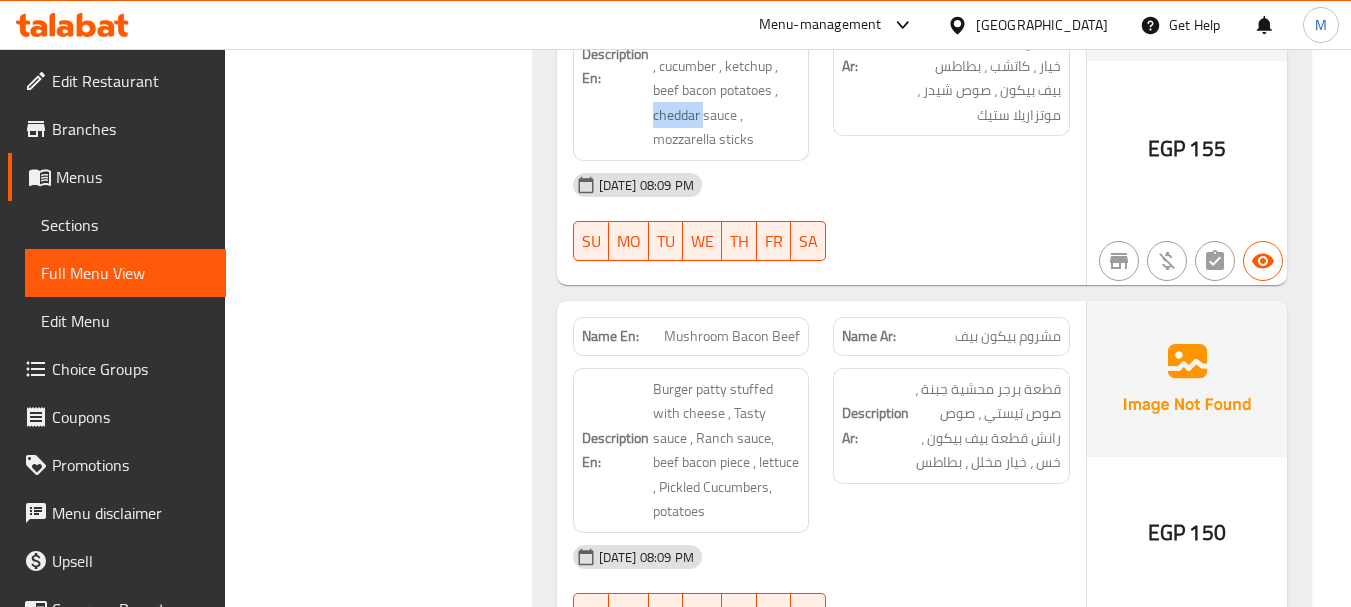 scroll, scrollTop: 2100, scrollLeft: 0, axis: vertical 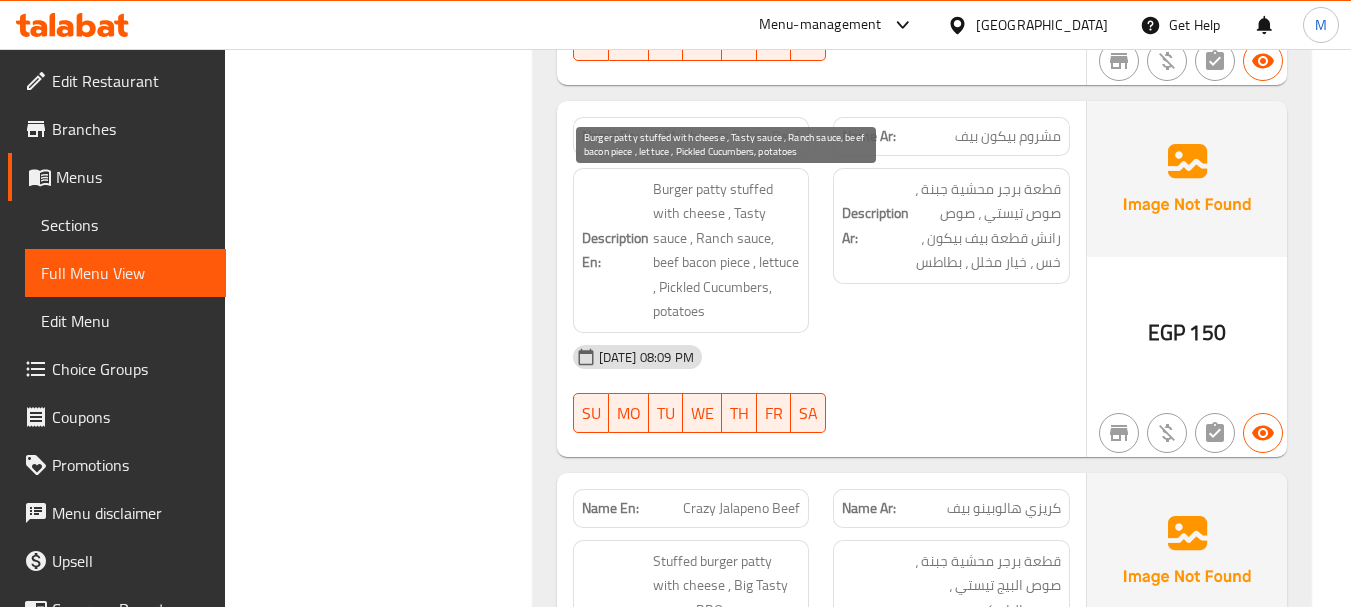 click on "Burger patty stuffed with cheese ,  Tasty sauce ,  Ranch sauce, beef bacon piece ,  lettuce ,  Pickled Cucumbers,  potatoes" at bounding box center (727, 250) 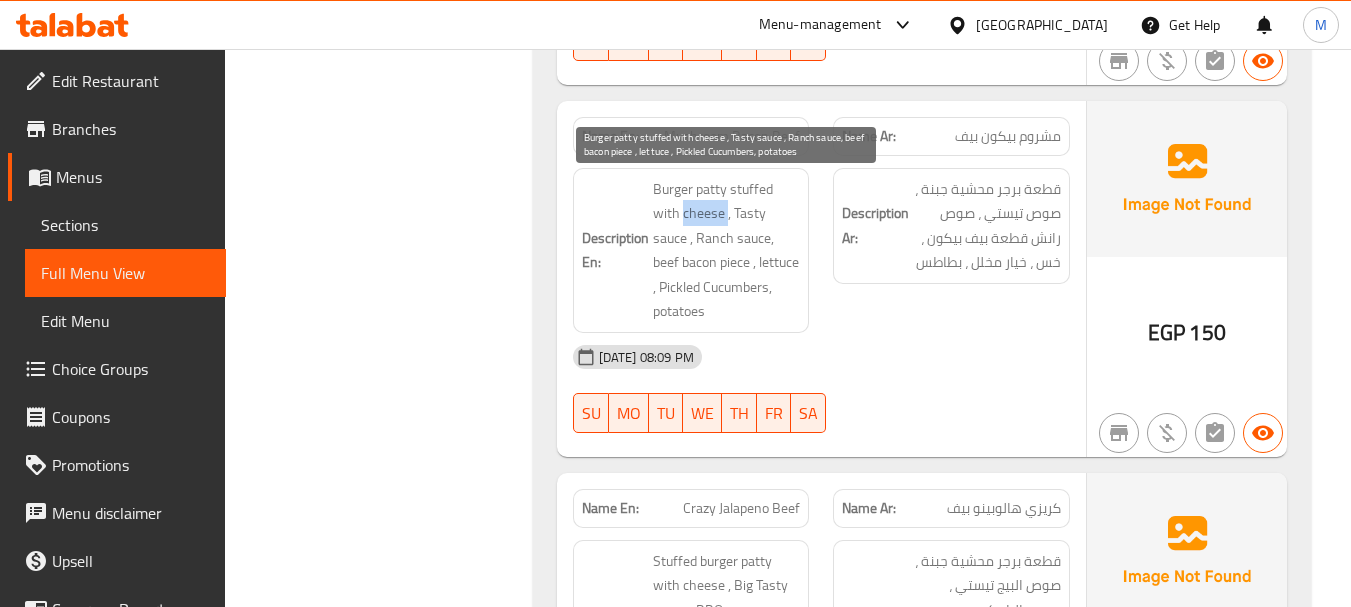 click on "Burger patty stuffed with cheese ,  Tasty sauce ,  Ranch sauce, beef bacon piece ,  lettuce ,  Pickled Cucumbers,  potatoes" at bounding box center [727, 250] 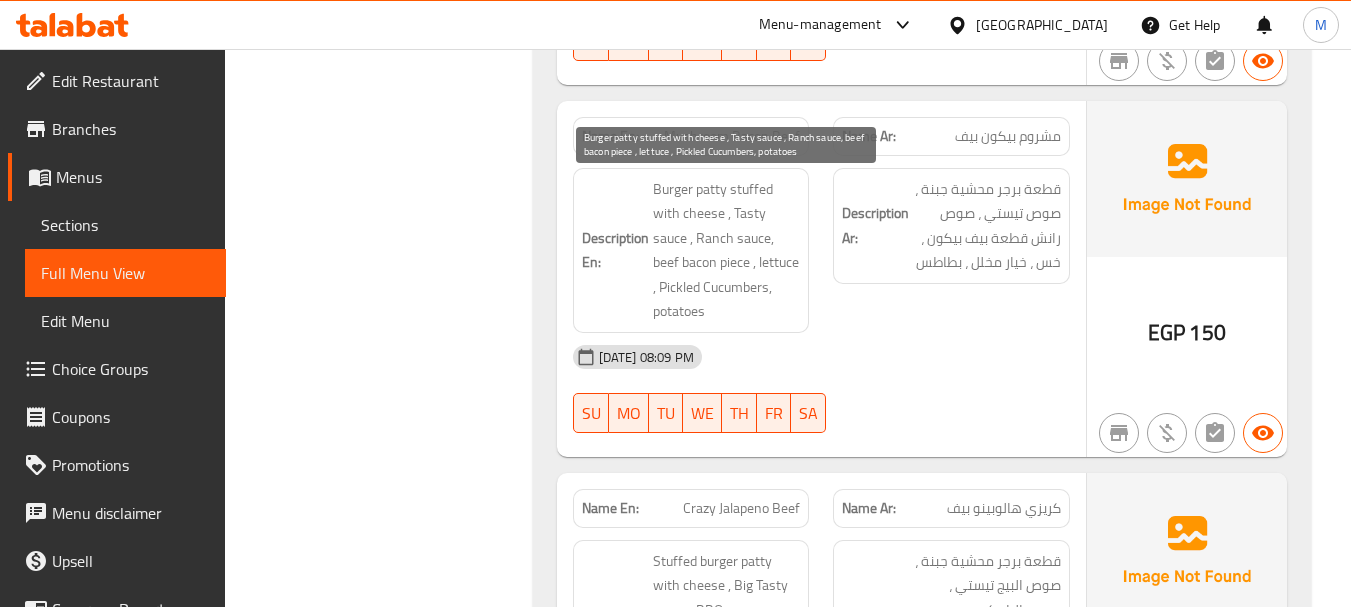 click on "Burger patty stuffed with cheese ,  Tasty sauce ,  Ranch sauce, beef bacon piece ,  lettuce ,  Pickled Cucumbers,  potatoes" at bounding box center [727, 250] 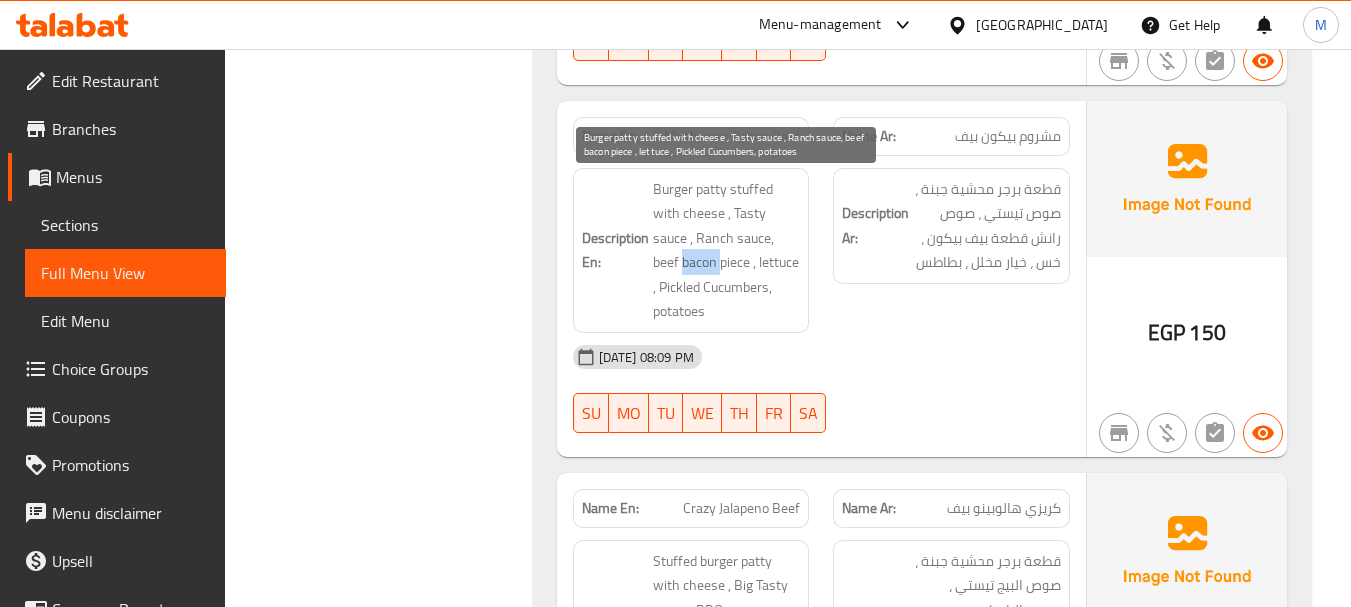 click on "Burger patty stuffed with cheese ,  Tasty sauce ,  Ranch sauce, beef bacon piece ,  lettuce ,  Pickled Cucumbers,  potatoes" at bounding box center [727, 250] 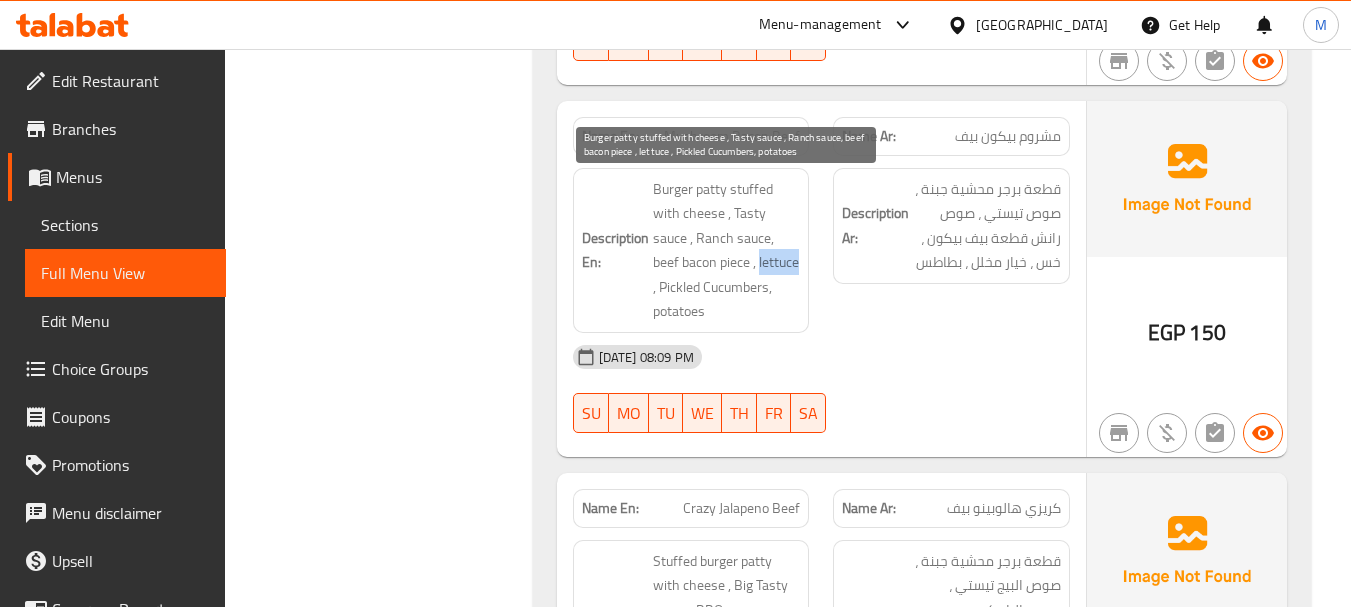 click on "Burger patty stuffed with cheese ,  Tasty sauce ,  Ranch sauce, beef bacon piece ,  lettuce ,  Pickled Cucumbers,  potatoes" at bounding box center [727, 250] 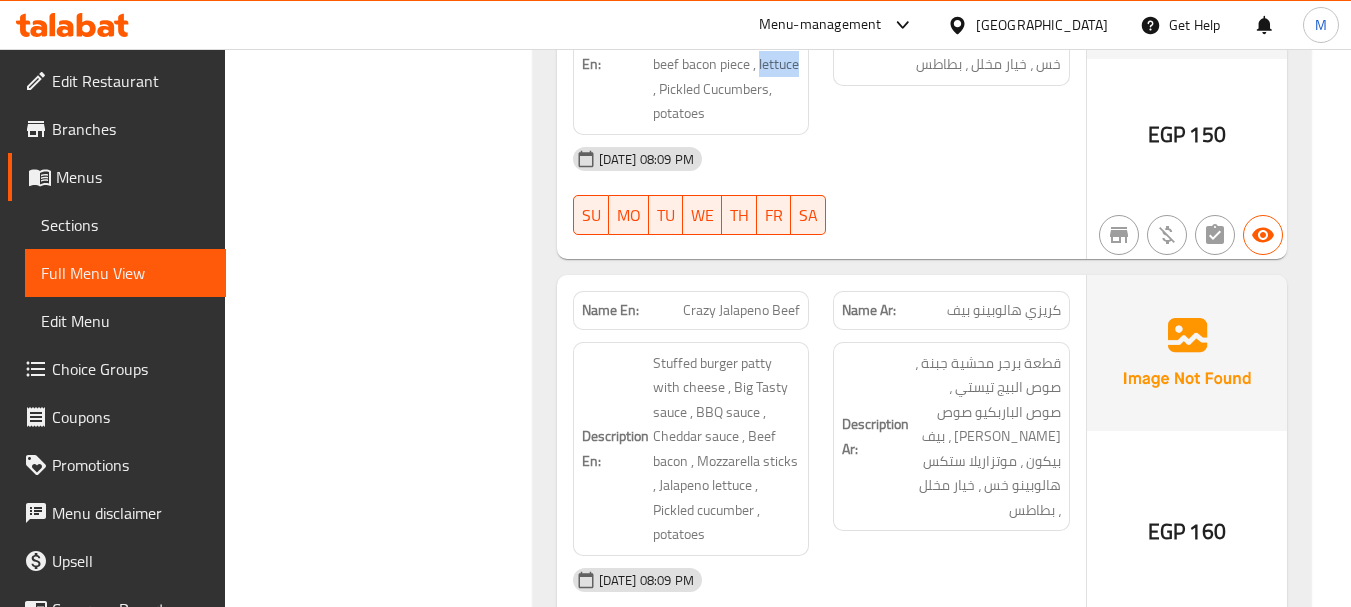 scroll, scrollTop: 2300, scrollLeft: 0, axis: vertical 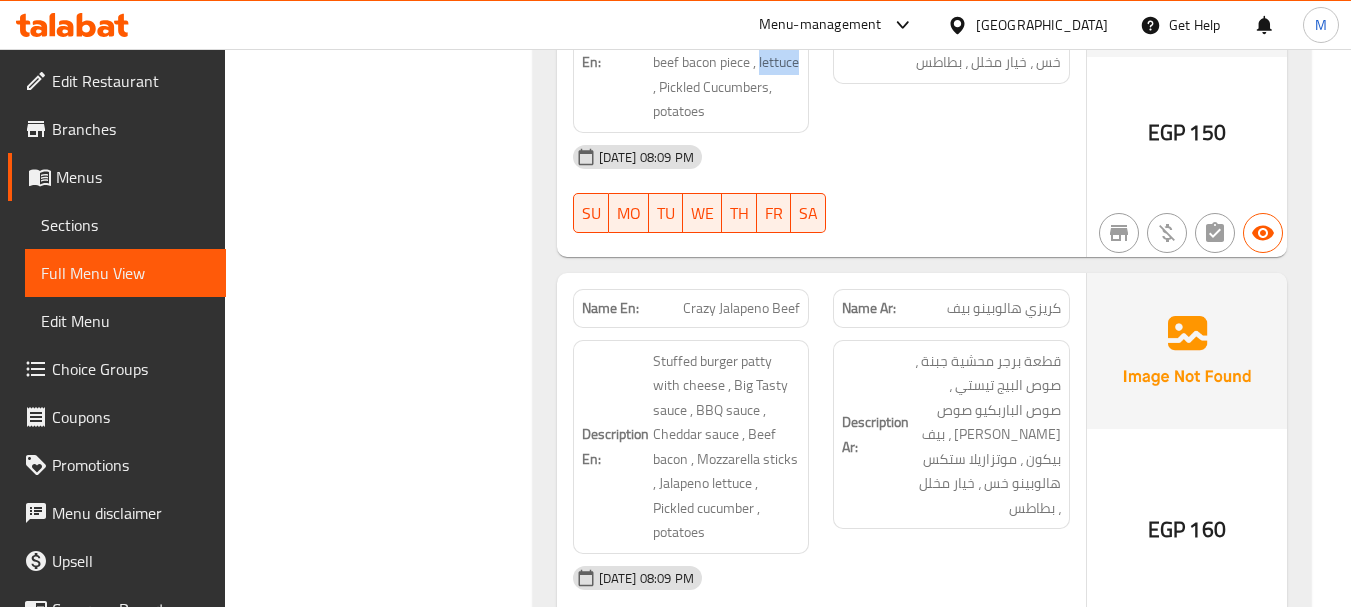 click on "Crazy Jalapeno Beef" at bounding box center (741, 308) 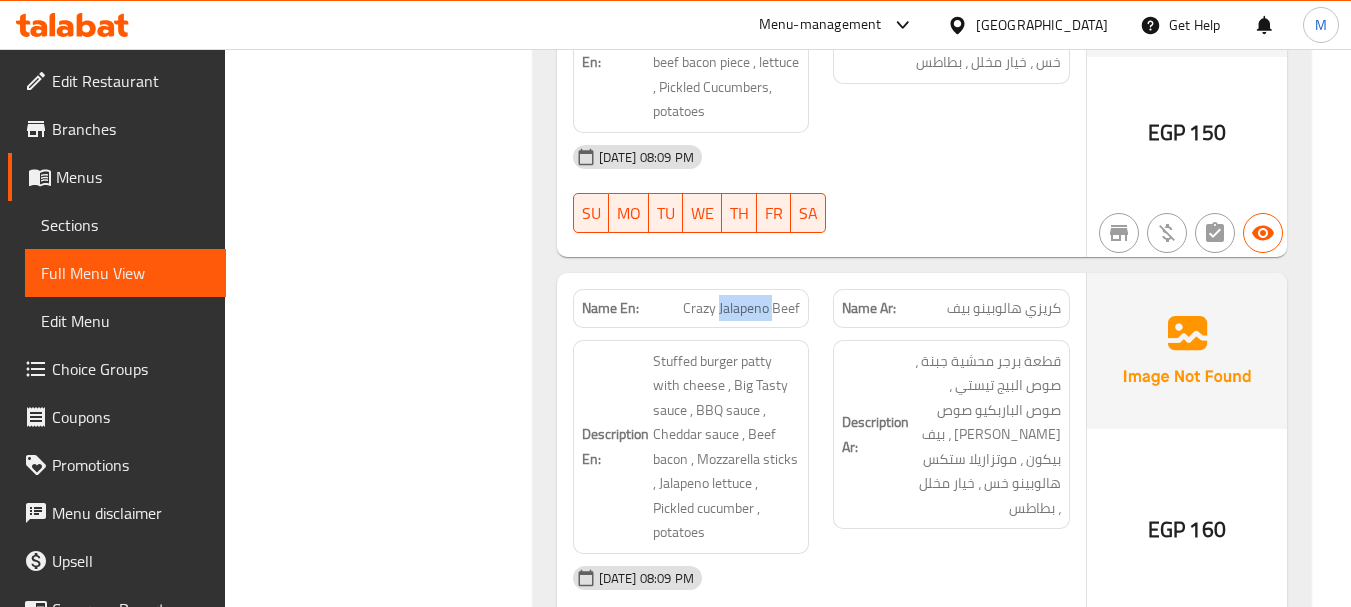 click on "Crazy Jalapeno Beef" at bounding box center (741, 308) 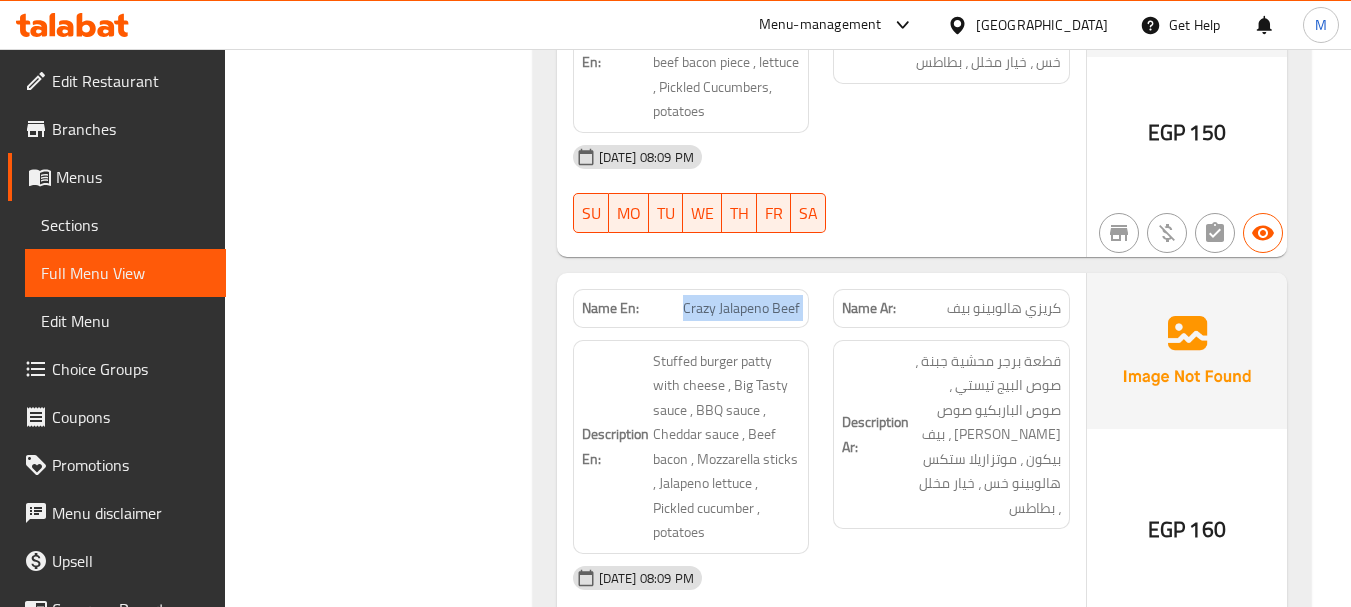 click on "Crazy Jalapeno Beef" at bounding box center [741, 308] 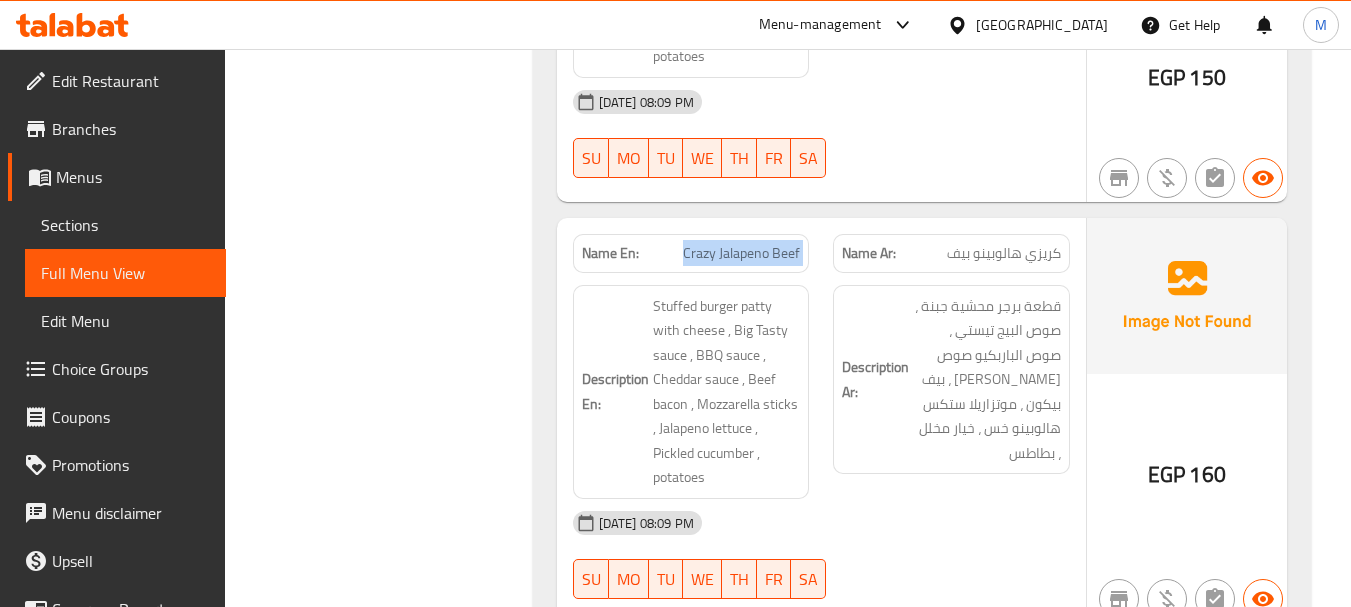 scroll, scrollTop: 2400, scrollLeft: 0, axis: vertical 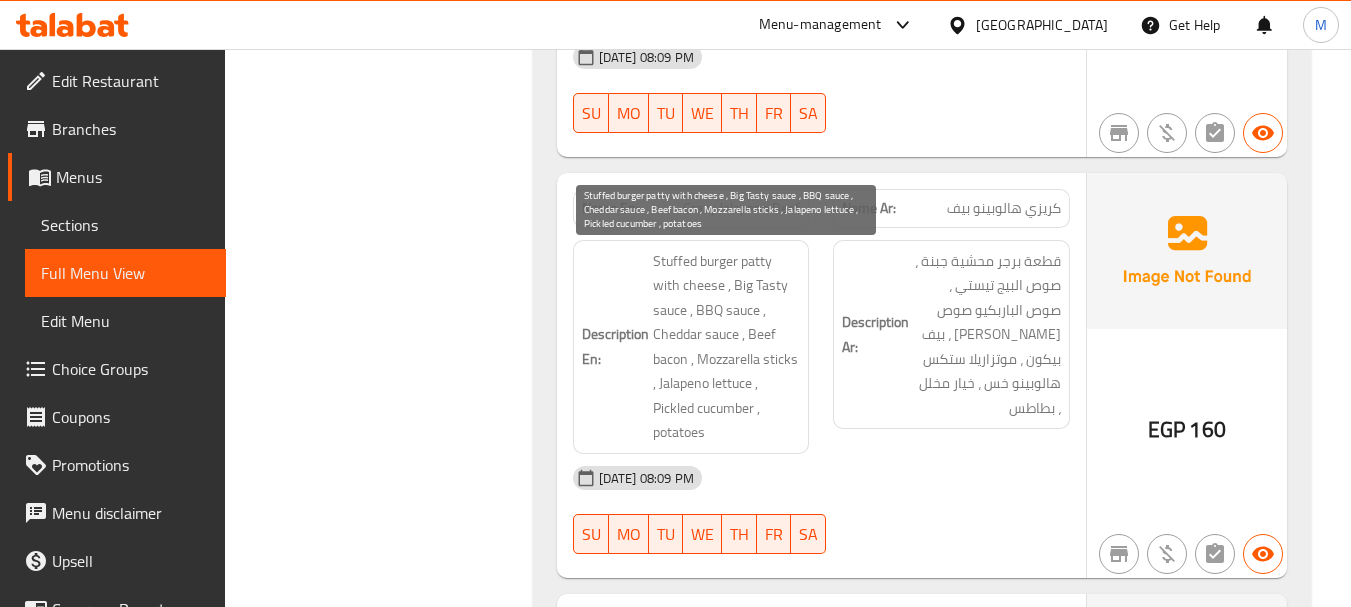 click on "Stuffed burger patty with cheese ,  Big Tasty sauce ,  BBQ sauce ,  Cheddar sauce ,  Beef bacon ,  Mozzarella sticks ,  Jalapeno lettuce ,  Pickled cucumber ,  potatoes" at bounding box center (727, 347) 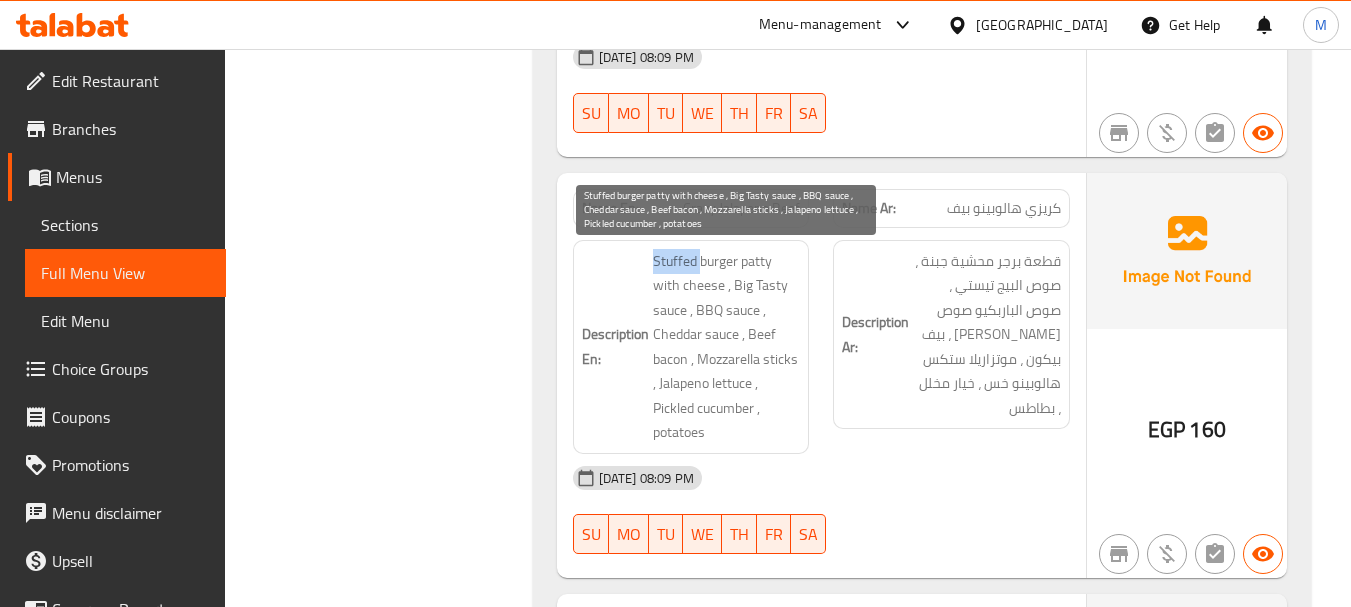 click on "Stuffed burger patty with cheese ,  Big Tasty sauce ,  BBQ sauce ,  Cheddar sauce ,  Beef bacon ,  Mozzarella sticks ,  Jalapeno lettuce ,  Pickled cucumber ,  potatoes" at bounding box center (727, 347) 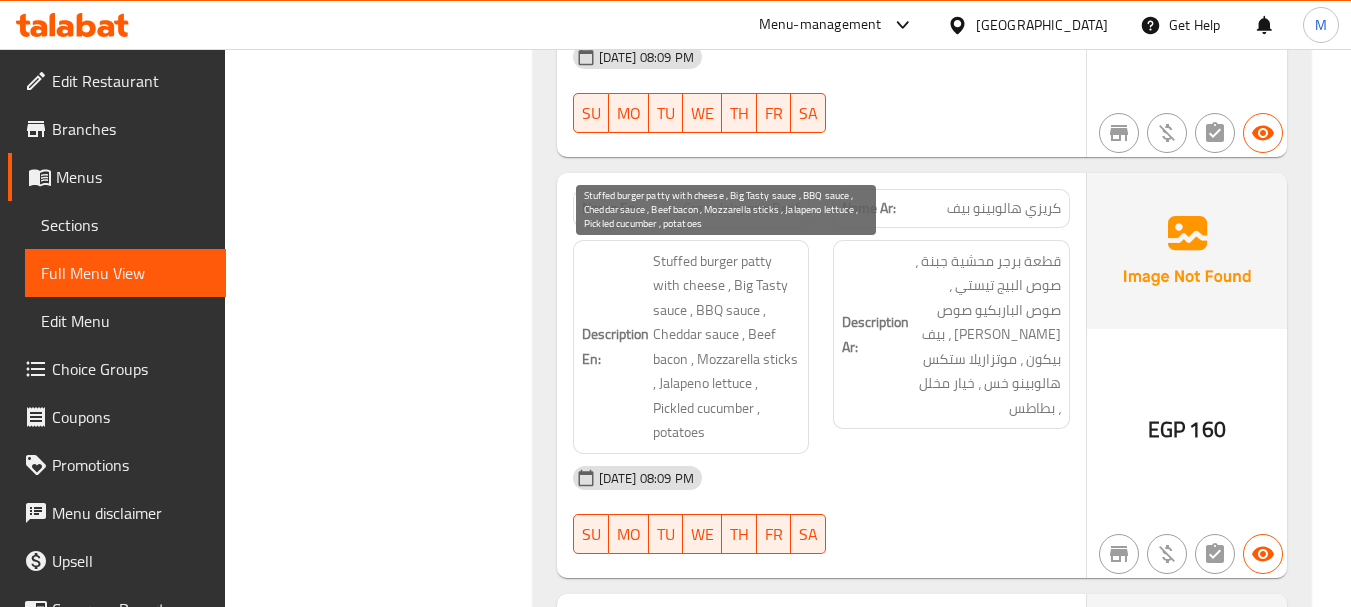 click on "Stuffed burger patty with cheese ,  Big Tasty sauce ,  BBQ sauce ,  Cheddar sauce ,  Beef bacon ,  Mozzarella sticks ,  Jalapeno lettuce ,  Pickled cucumber ,  potatoes" at bounding box center (727, 347) 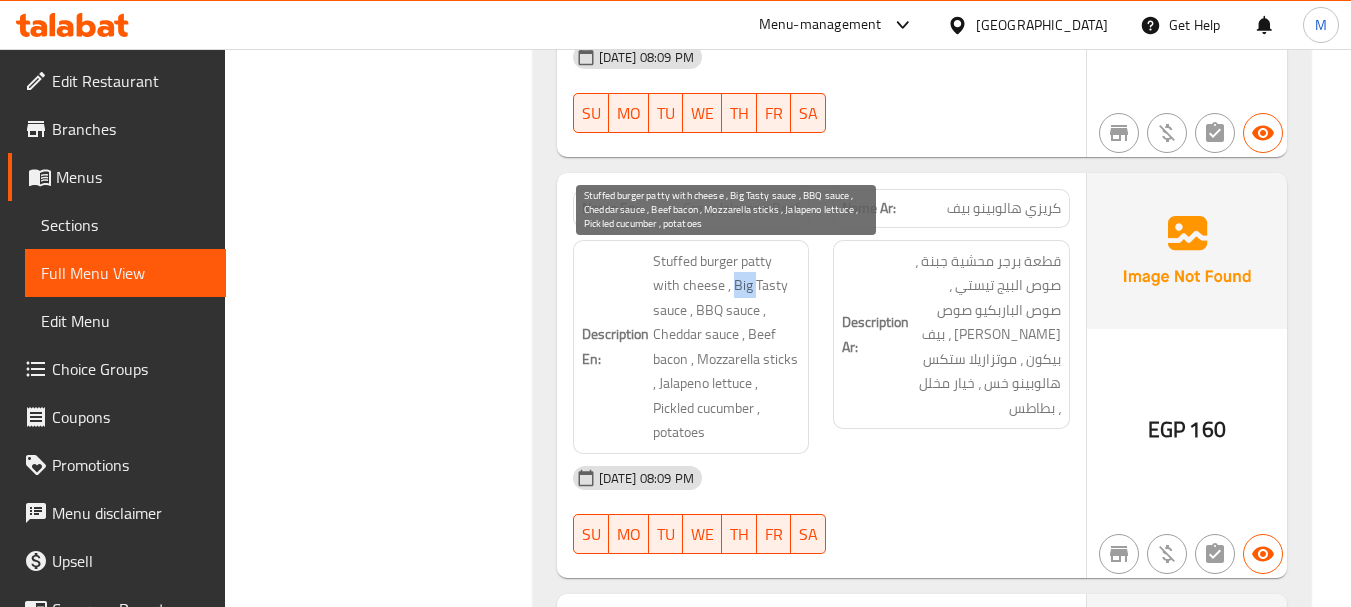 click on "Stuffed burger patty with cheese ,  Big Tasty sauce ,  BBQ sauce ,  Cheddar sauce ,  Beef bacon ,  Mozzarella sticks ,  Jalapeno lettuce ,  Pickled cucumber ,  potatoes" at bounding box center [727, 347] 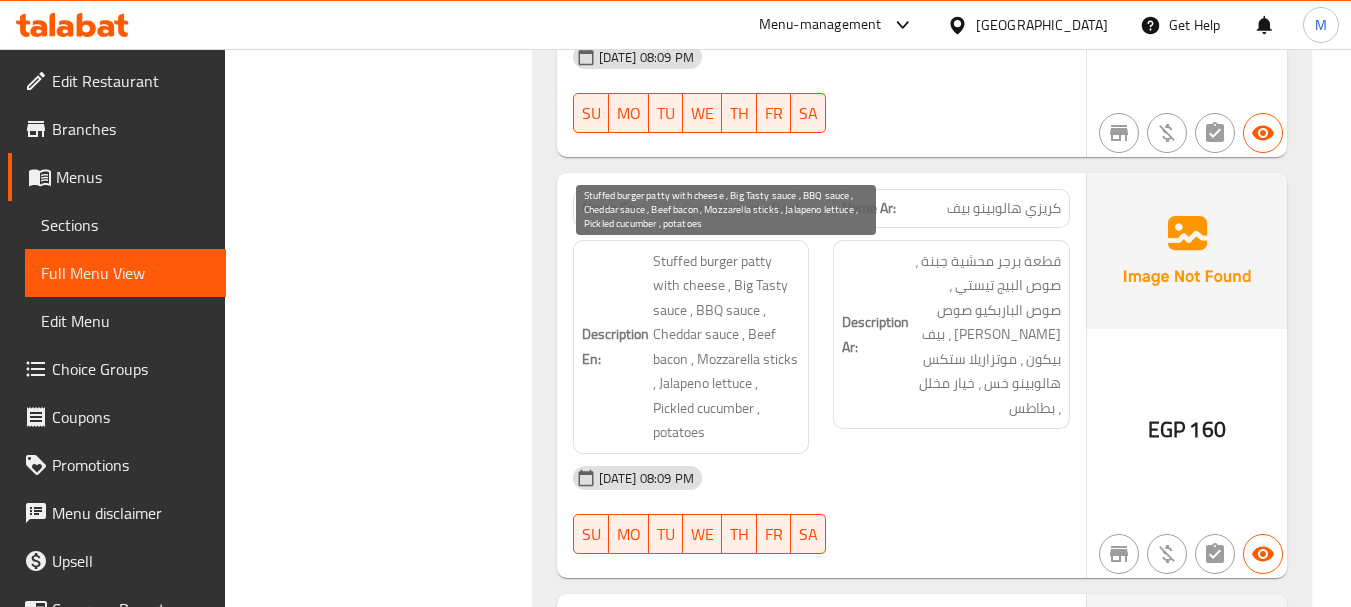 click on "Stuffed burger patty with cheese ,  Big Tasty sauce ,  BBQ sauce ,  Cheddar sauce ,  Beef bacon ,  Mozzarella sticks ,  Jalapeno lettuce ,  Pickled cucumber ,  potatoes" at bounding box center (727, 347) 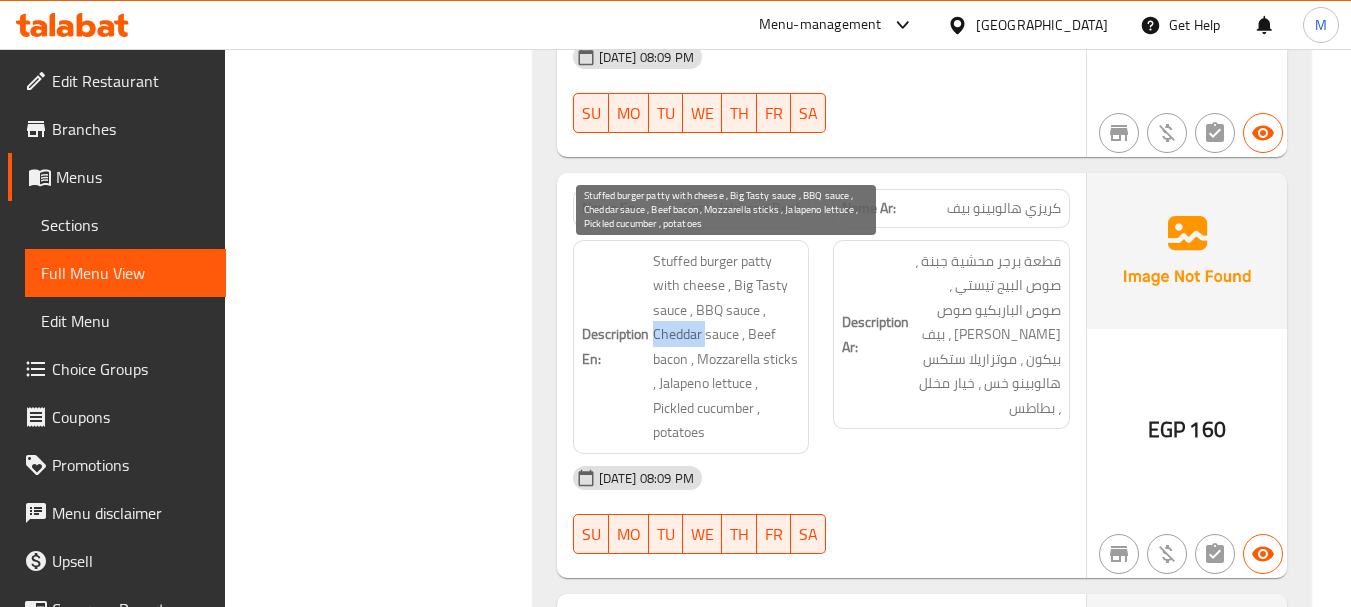 click on "Stuffed burger patty with cheese ,  Big Tasty sauce ,  BBQ sauce ,  Cheddar sauce ,  Beef bacon ,  Mozzarella sticks ,  Jalapeno lettuce ,  Pickled cucumber ,  potatoes" at bounding box center [727, 347] 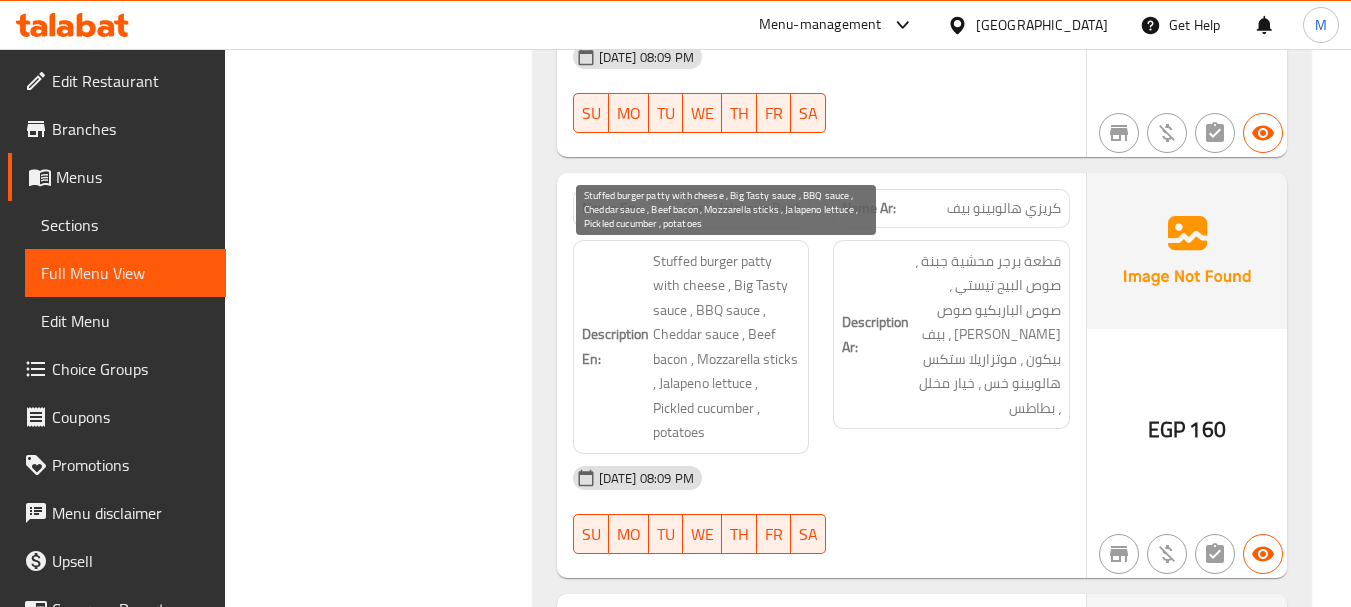 click on "Stuffed burger patty with cheese ,  Big Tasty sauce ,  BBQ sauce ,  Cheddar sauce ,  Beef bacon ,  Mozzarella sticks ,  Jalapeno lettuce ,  Pickled cucumber ,  potatoes" at bounding box center [727, 347] 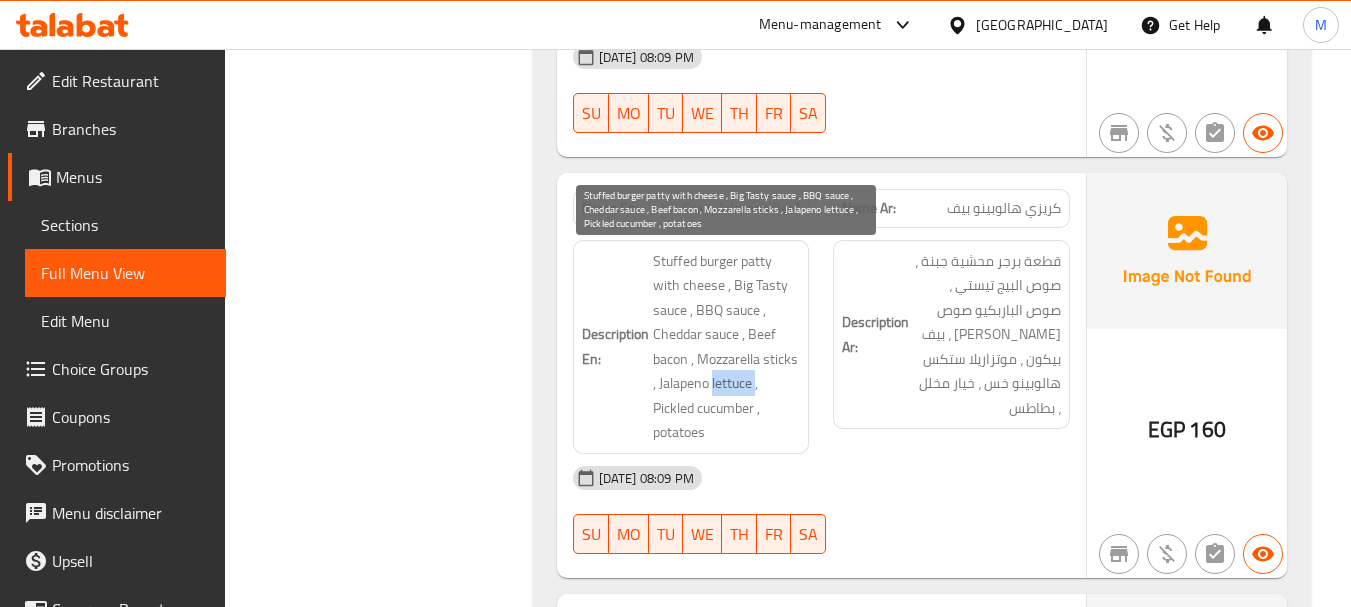 click on "Stuffed burger patty with cheese ,  Big Tasty sauce ,  BBQ sauce ,  Cheddar sauce ,  Beef bacon ,  Mozzarella sticks ,  Jalapeno lettuce ,  Pickled cucumber ,  potatoes" at bounding box center (727, 347) 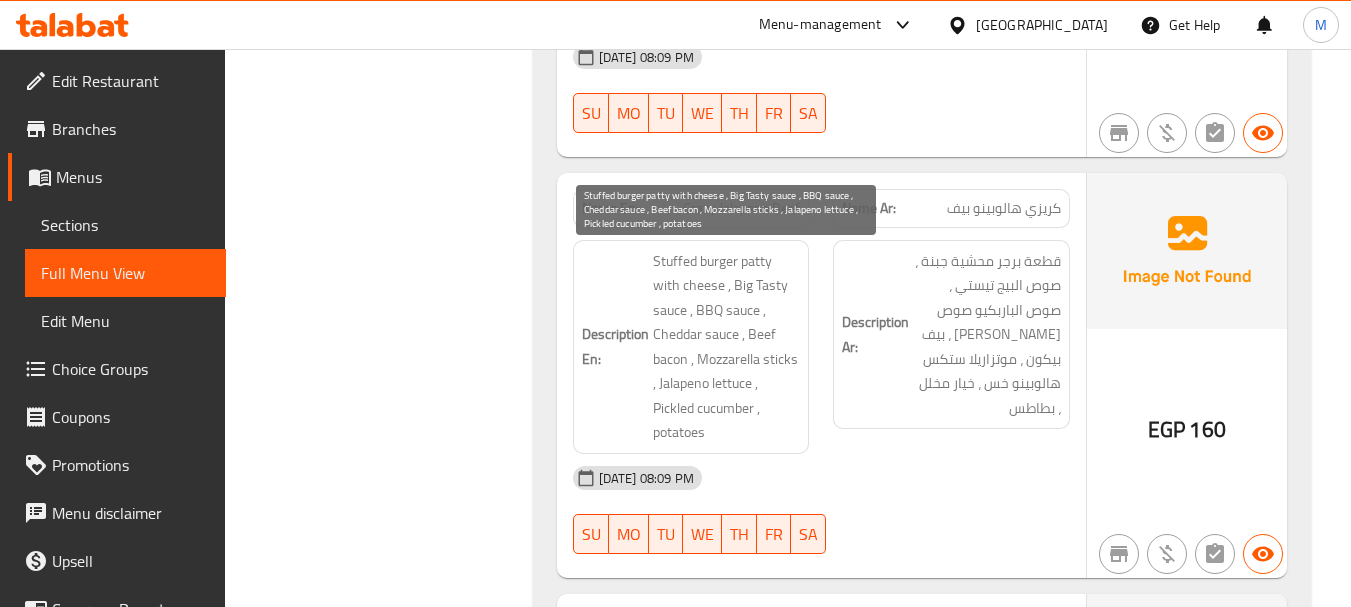 click on "Stuffed burger patty with cheese ,  Big Tasty sauce ,  BBQ sauce ,  Cheddar sauce ,  Beef bacon ,  Mozzarella sticks ,  Jalapeno lettuce ,  Pickled cucumber ,  potatoes" at bounding box center [727, 347] 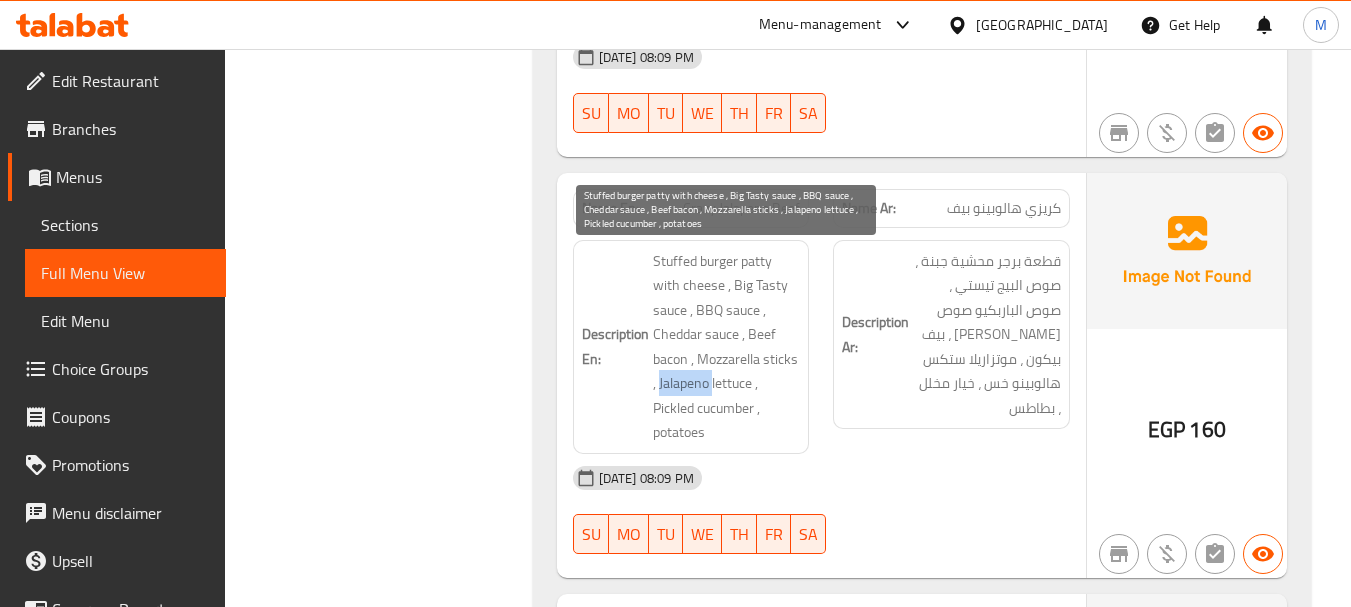 click on "Stuffed burger patty with cheese ,  Big Tasty sauce ,  BBQ sauce ,  Cheddar sauce ,  Beef bacon ,  Mozzarella sticks ,  Jalapeno lettuce ,  Pickled cucumber ,  potatoes" at bounding box center (727, 347) 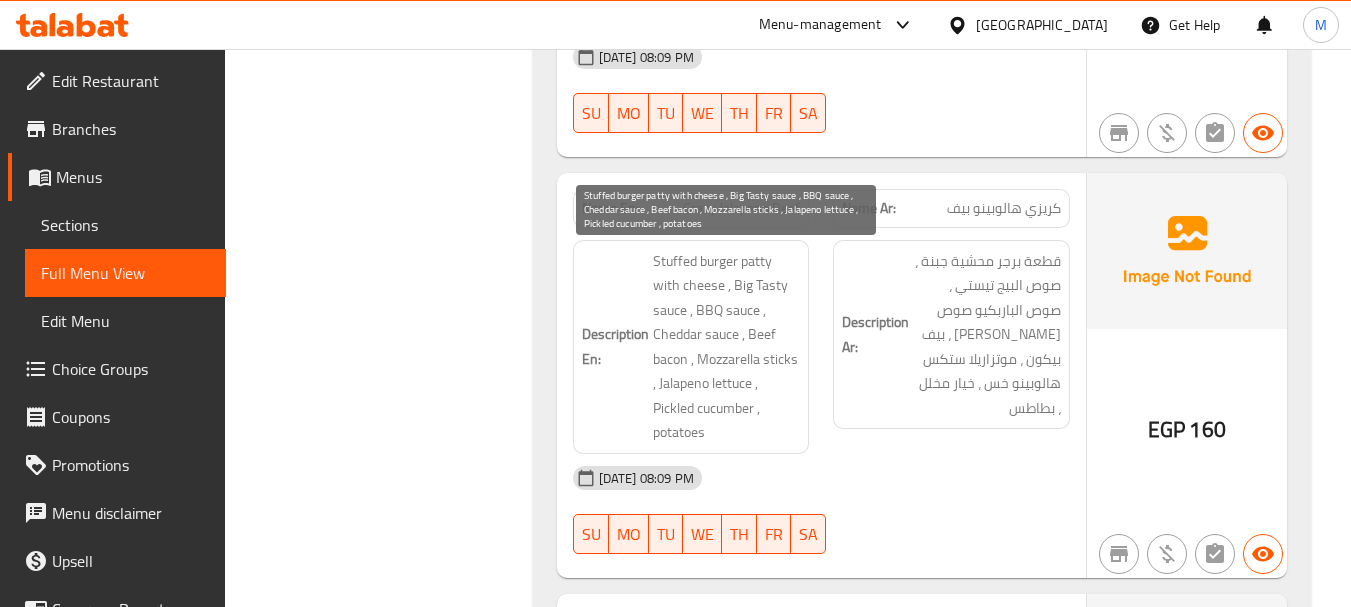 click on "Stuffed burger patty with cheese ,  Big Tasty sauce ,  BBQ sauce ,  Cheddar sauce ,  Beef bacon ,  Mozzarella sticks ,  Jalapeno lettuce ,  Pickled cucumber ,  potatoes" at bounding box center [727, 347] 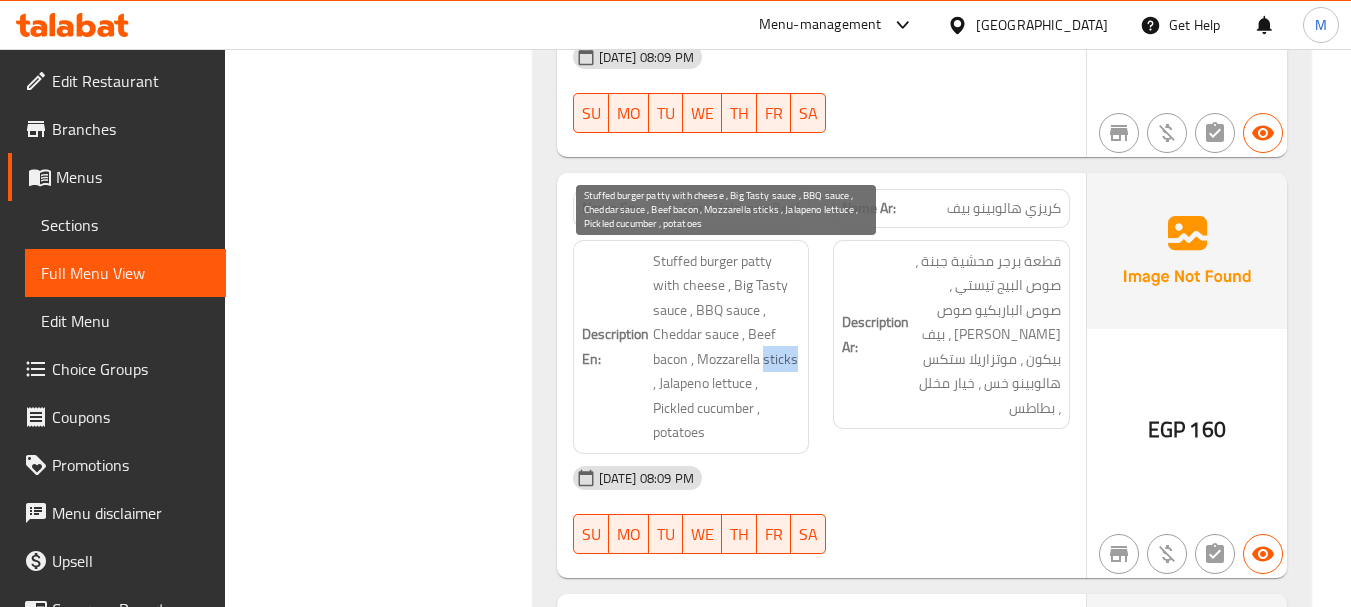 click on "Stuffed burger patty with cheese ,  Big Tasty sauce ,  BBQ sauce ,  Cheddar sauce ,  Beef bacon ,  Mozzarella sticks ,  Jalapeno lettuce ,  Pickled cucumber ,  potatoes" at bounding box center (727, 347) 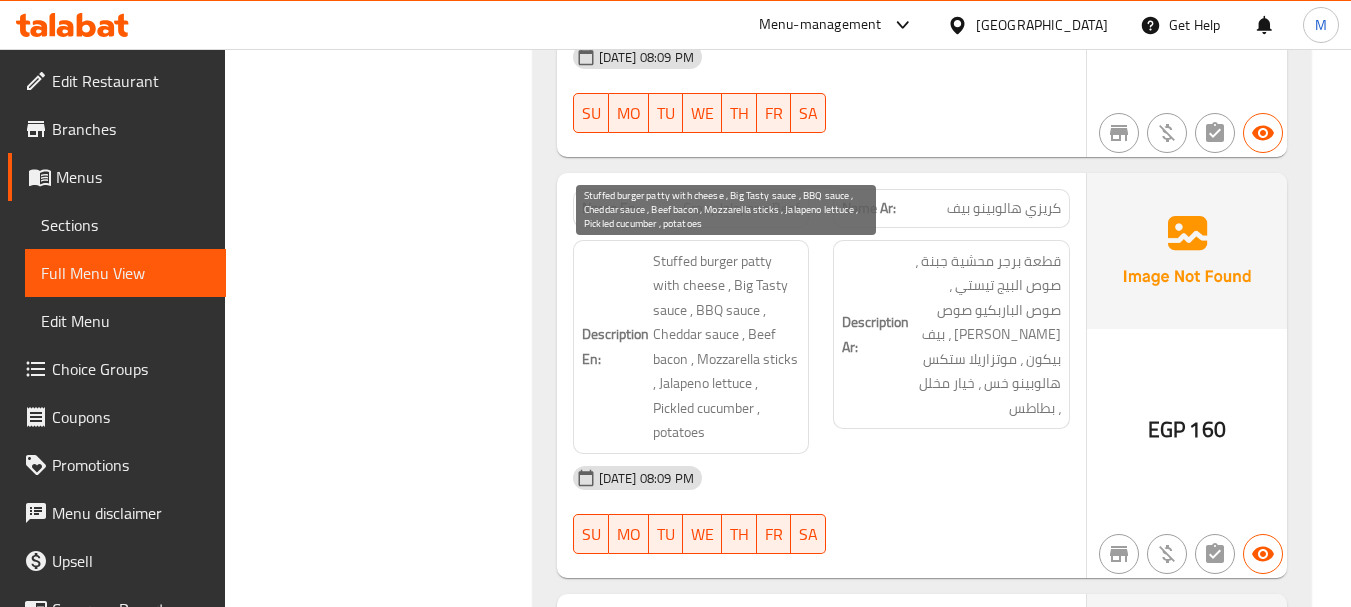 click on "Stuffed burger patty with cheese ,  Big Tasty sauce ,  BBQ sauce ,  Cheddar sauce ,  Beef bacon ,  Mozzarella sticks ,  Jalapeno lettuce ,  Pickled cucumber ,  potatoes" at bounding box center (727, 347) 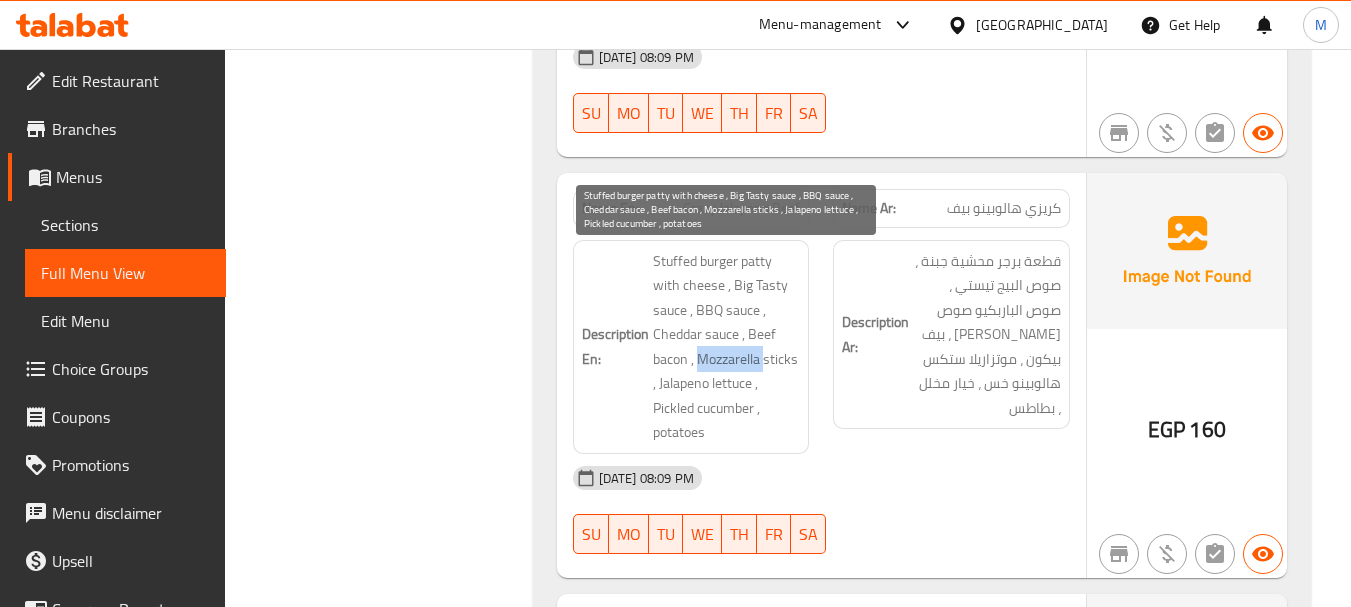 click on "Stuffed burger patty with cheese ,  Big Tasty sauce ,  BBQ sauce ,  Cheddar sauce ,  Beef bacon ,  Mozzarella sticks ,  Jalapeno lettuce ,  Pickled cucumber ,  potatoes" at bounding box center (727, 347) 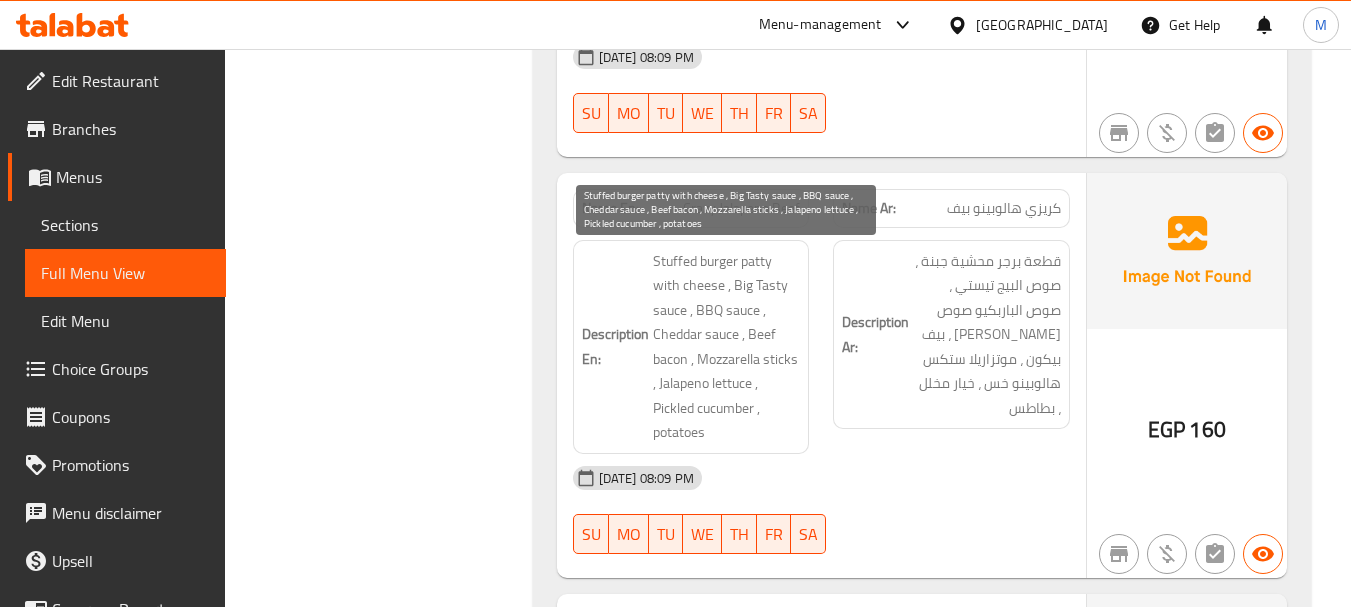 click on "Stuffed burger patty with cheese ,  Big Tasty sauce ,  BBQ sauce ,  Cheddar sauce ,  Beef bacon ,  Mozzarella sticks ,  Jalapeno lettuce ,  Pickled cucumber ,  potatoes" at bounding box center (727, 347) 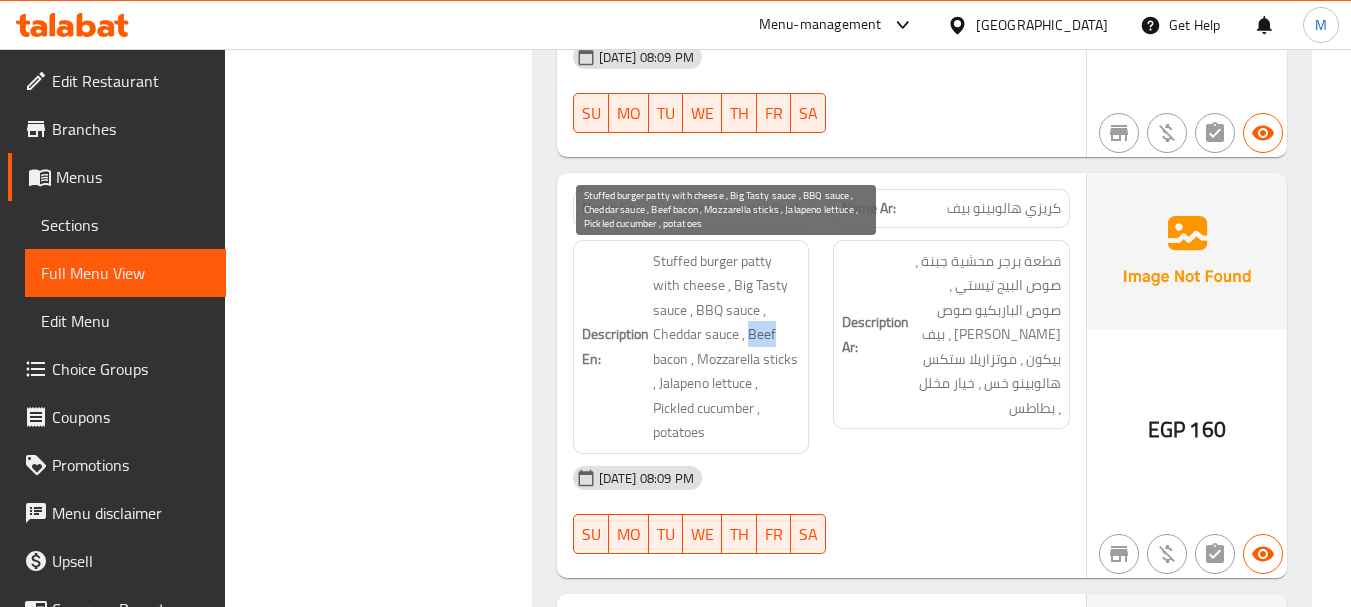 click on "Stuffed burger patty with cheese ,  Big Tasty sauce ,  BBQ sauce ,  Cheddar sauce ,  Beef bacon ,  Mozzarella sticks ,  Jalapeno lettuce ,  Pickled cucumber ,  potatoes" at bounding box center (727, 347) 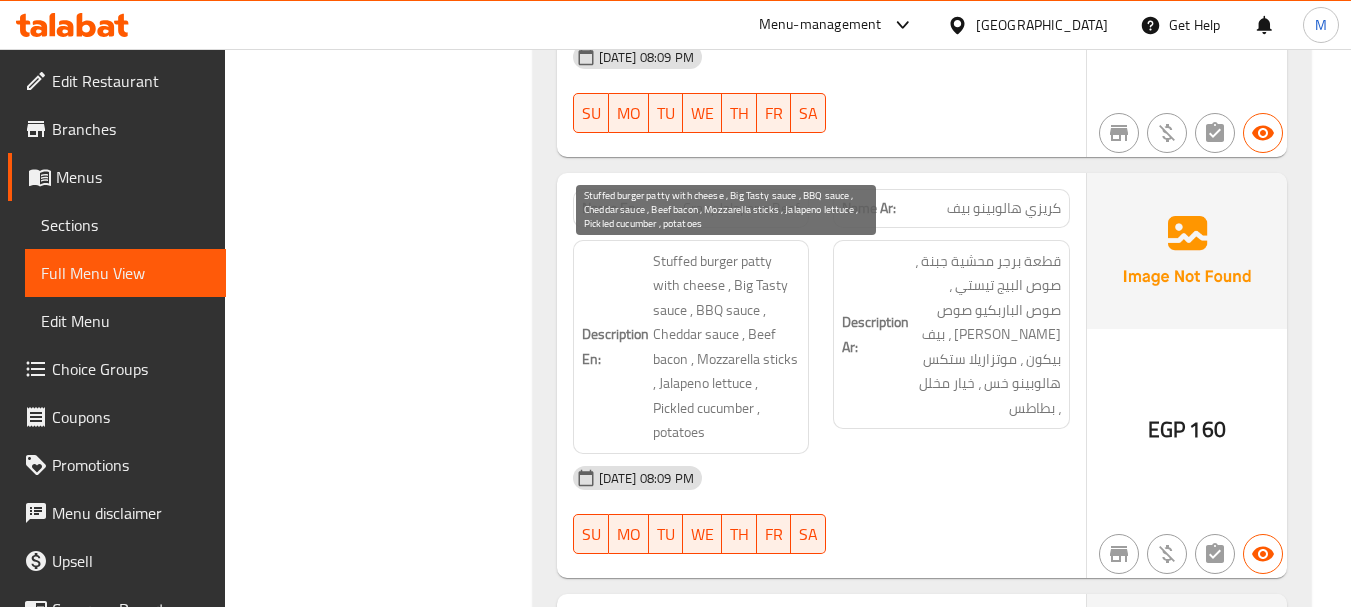 click on "Stuffed burger patty with cheese ,  Big Tasty sauce ,  BBQ sauce ,  Cheddar sauce ,  Beef bacon ,  Mozzarella sticks ,  Jalapeno lettuce ,  Pickled cucumber ,  potatoes" at bounding box center [727, 347] 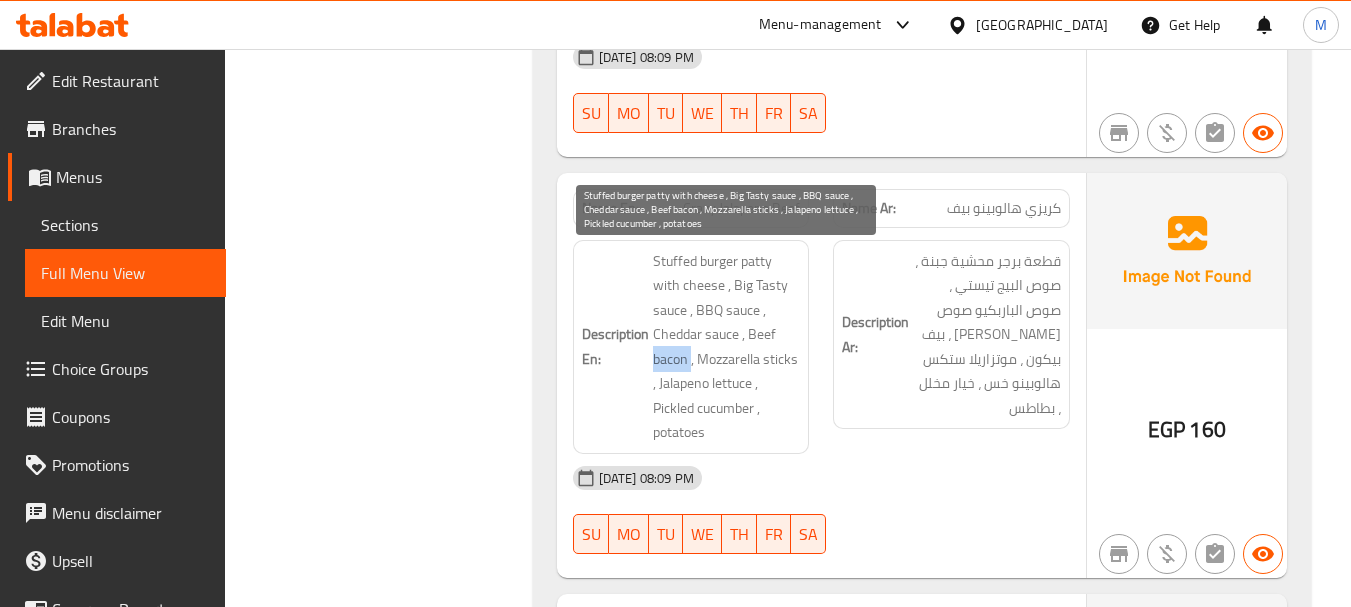 click on "Stuffed burger patty with cheese ,  Big Tasty sauce ,  BBQ sauce ,  Cheddar sauce ,  Beef bacon ,  Mozzarella sticks ,  Jalapeno lettuce ,  Pickled cucumber ,  potatoes" at bounding box center [727, 347] 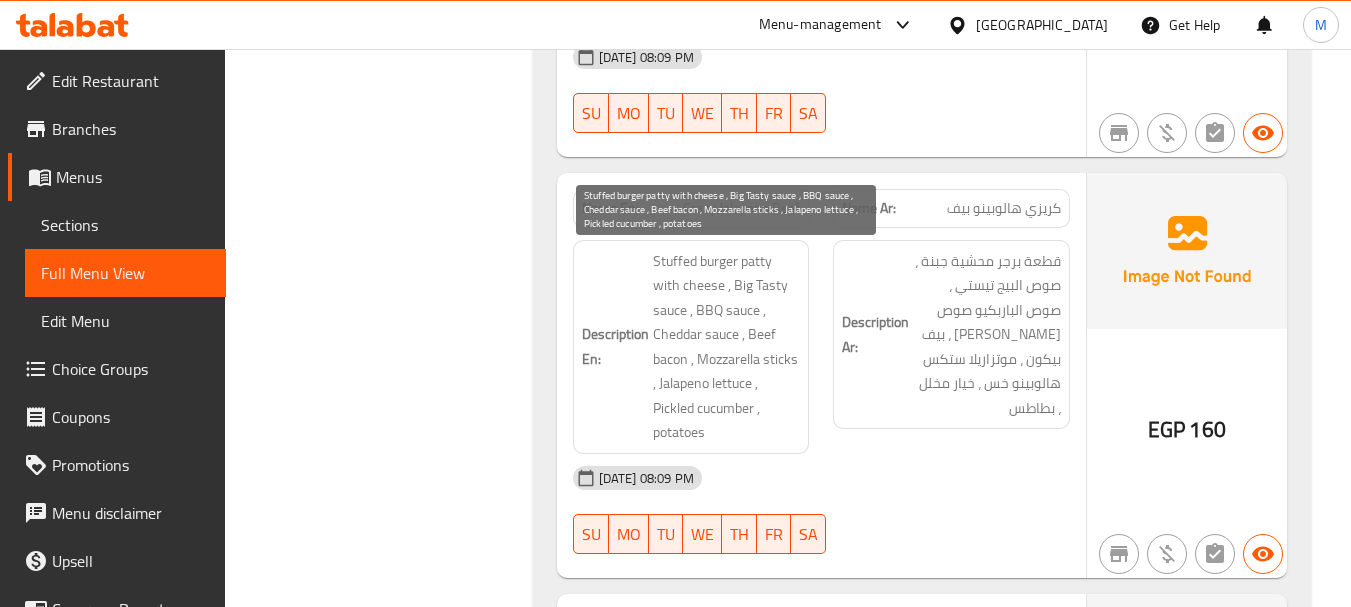 click on "Stuffed burger patty with cheese ,  Big Tasty sauce ,  BBQ sauce ,  Cheddar sauce ,  Beef bacon ,  Mozzarella sticks ,  Jalapeno lettuce ,  Pickled cucumber ,  potatoes" at bounding box center [727, 347] 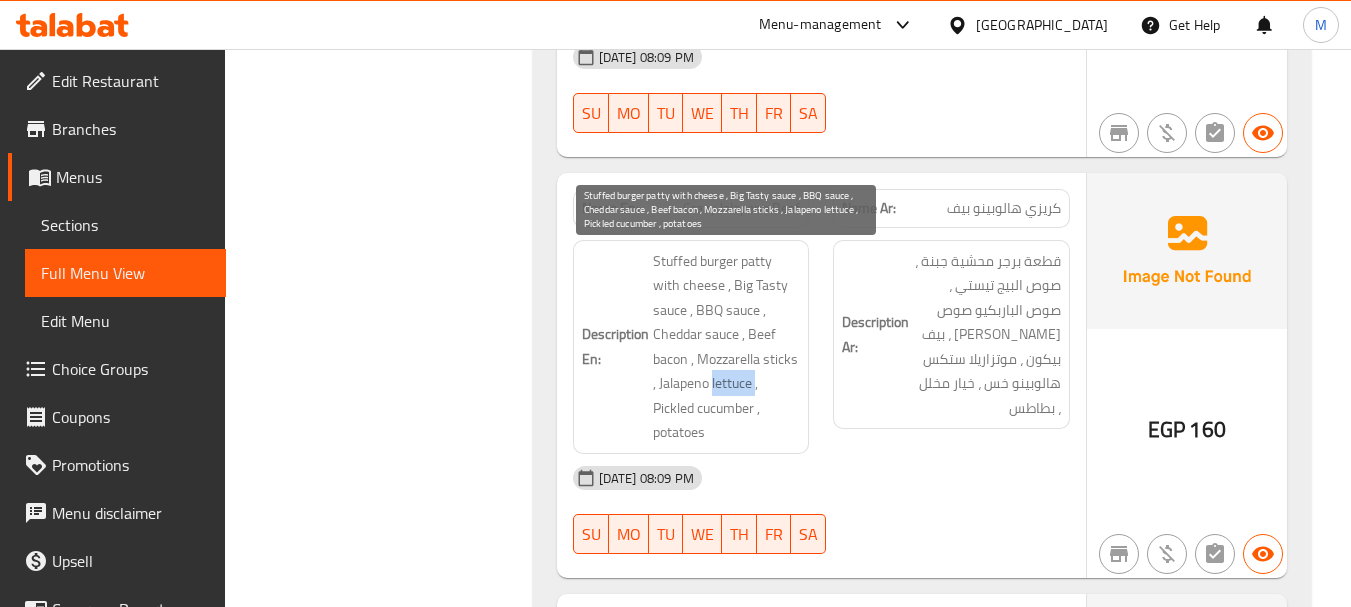 click on "Stuffed burger patty with cheese ,  Big Tasty sauce ,  BBQ sauce ,  Cheddar sauce ,  Beef bacon ,  Mozzarella sticks ,  Jalapeno lettuce ,  Pickled cucumber ,  potatoes" at bounding box center [727, 347] 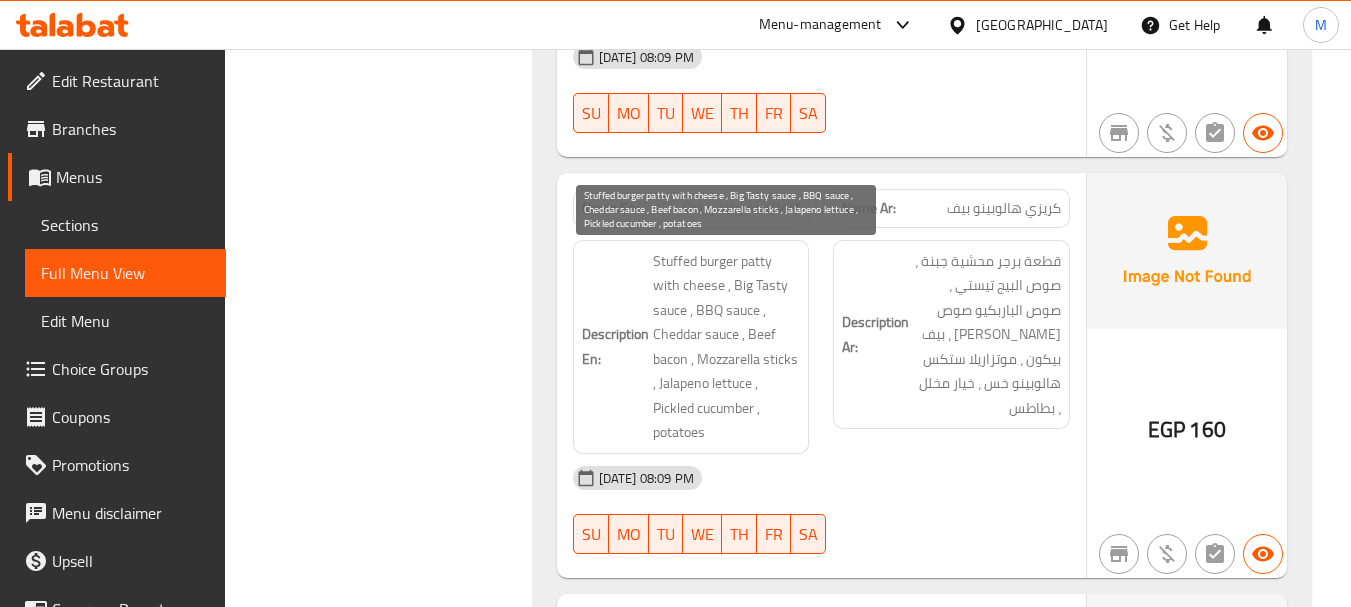 click on "Stuffed burger patty with cheese ,  Big Tasty sauce ,  BBQ sauce ,  Cheddar sauce ,  Beef bacon ,  Mozzarella sticks ,  Jalapeno lettuce ,  Pickled cucumber ,  potatoes" at bounding box center (727, 347) 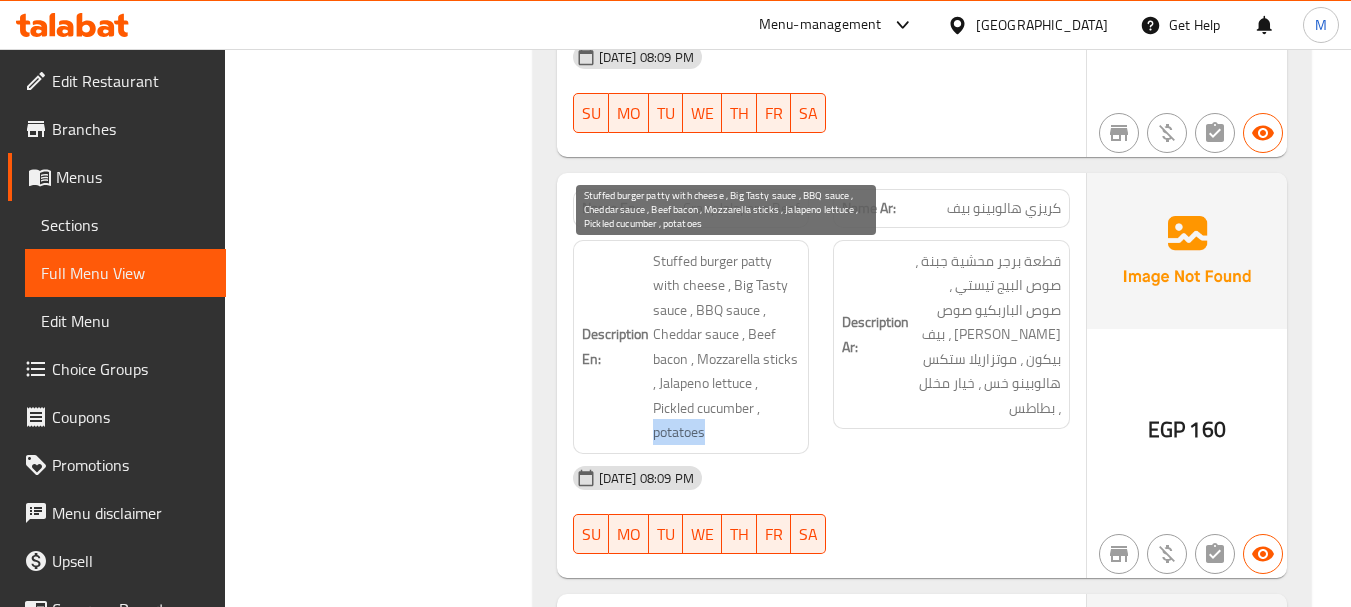 click on "Stuffed burger patty with cheese ,  Big Tasty sauce ,  BBQ sauce ,  Cheddar sauce ,  Beef bacon ,  Mozzarella sticks ,  Jalapeno lettuce ,  Pickled cucumber ,  potatoes" at bounding box center (727, 347) 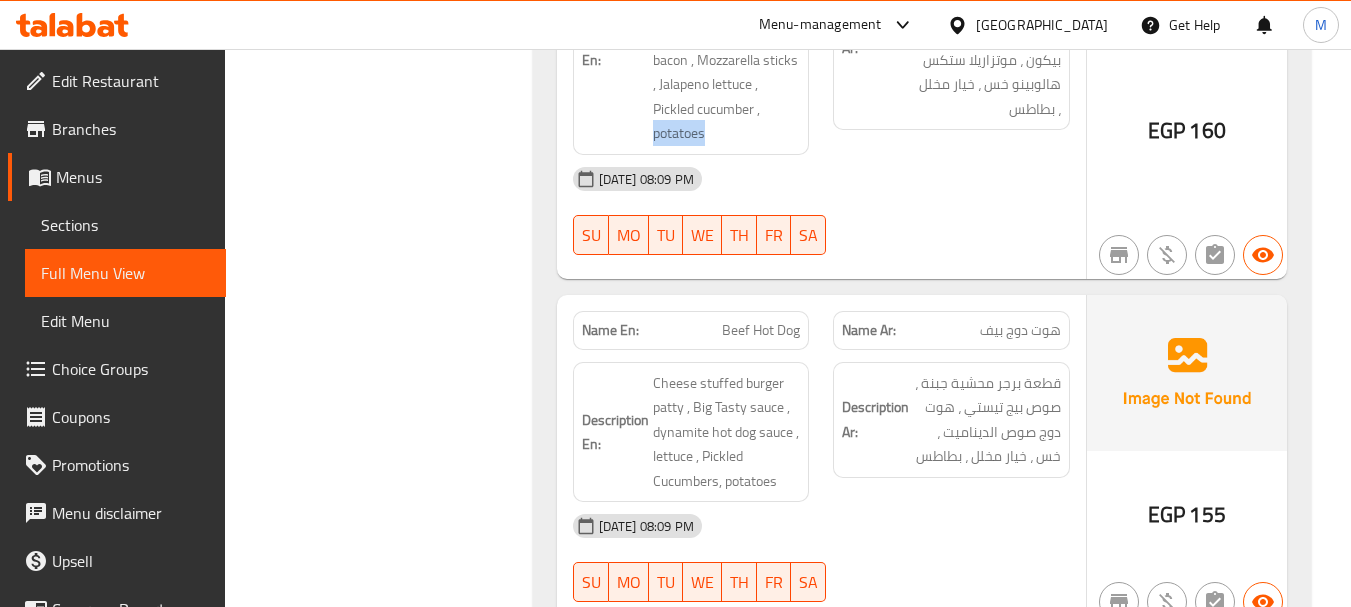 scroll, scrollTop: 2700, scrollLeft: 0, axis: vertical 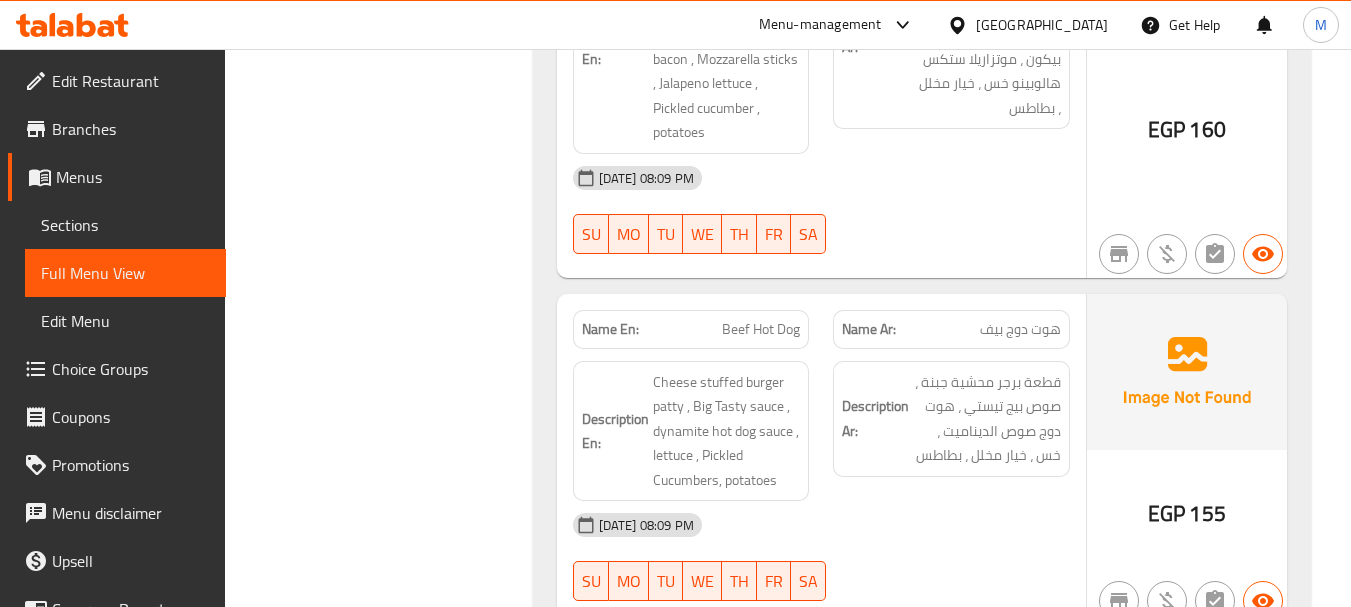 click on "Name Ar: هوت دوج بيف" at bounding box center [951, 329] 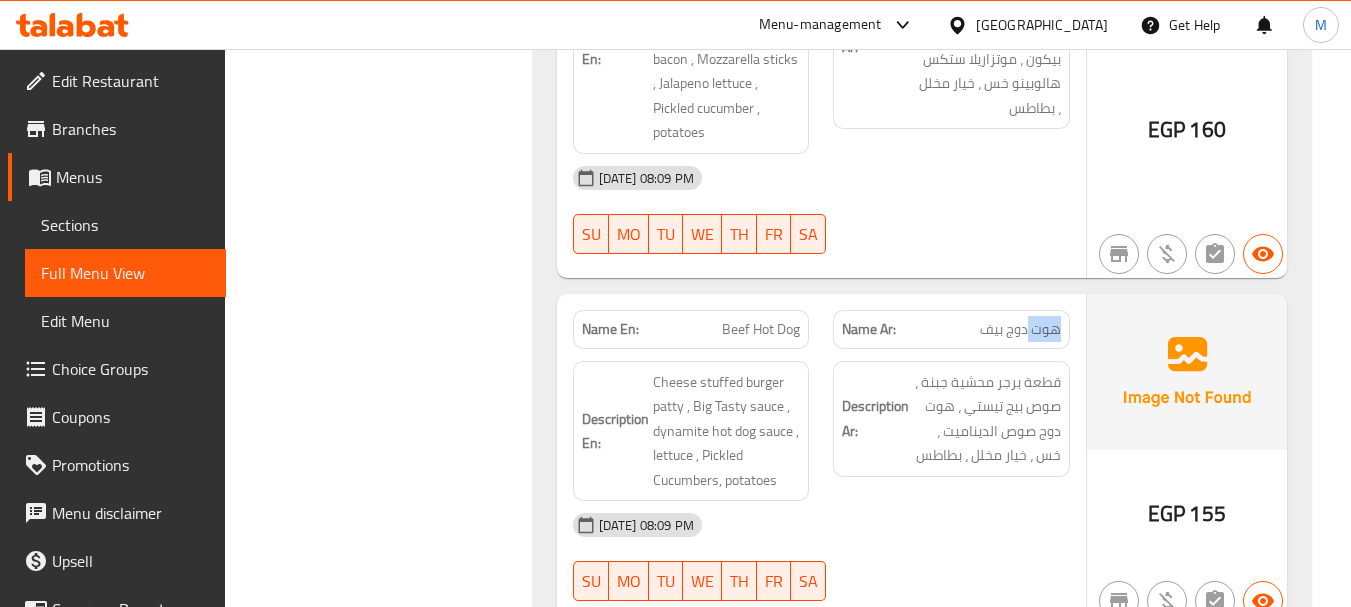 click on "Name Ar: هوت دوج بيف" at bounding box center [951, 329] 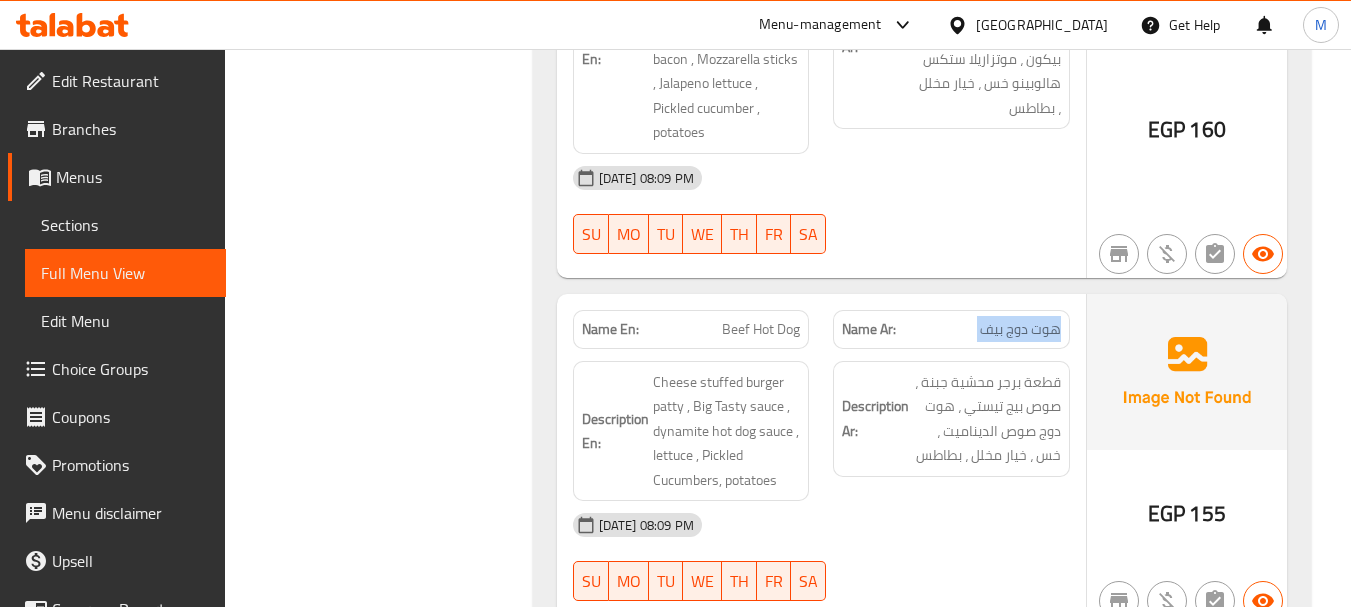click on "Name Ar: هوت دوج بيف" at bounding box center (951, 329) 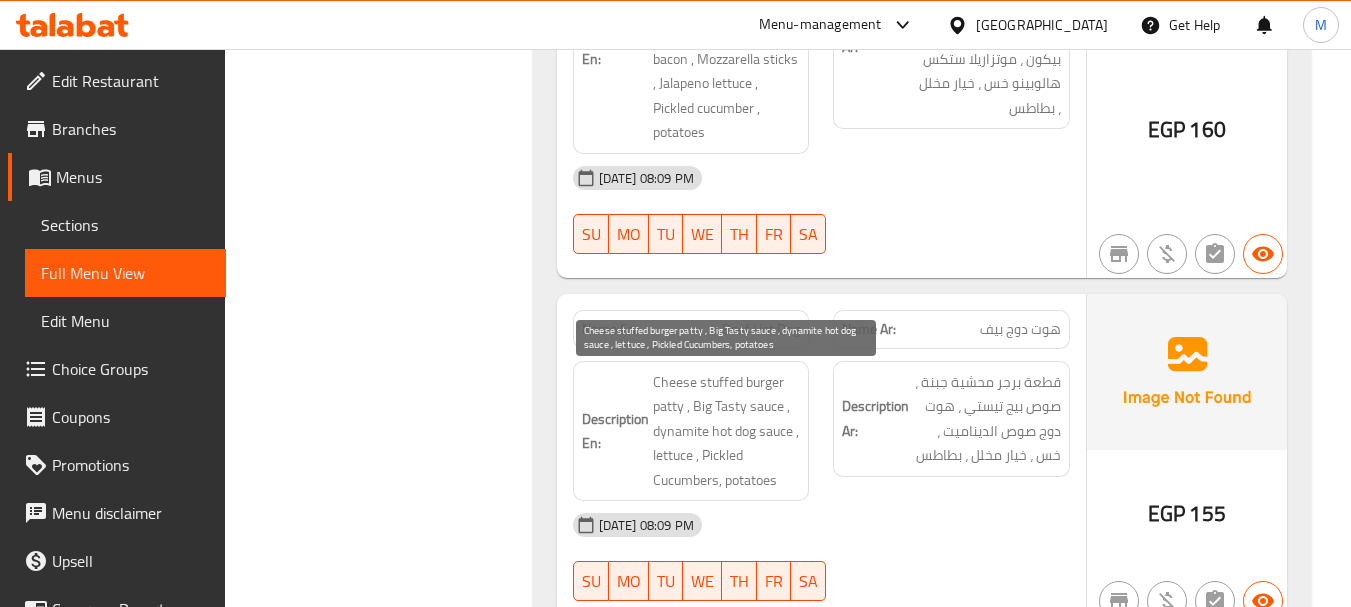 click on "Cheese stuffed burger patty ,  Big Tasty sauce ,  dynamite hot dog sauce ,  lettuce ,  Pickled Cucumbers,  potatoes" at bounding box center [727, 431] 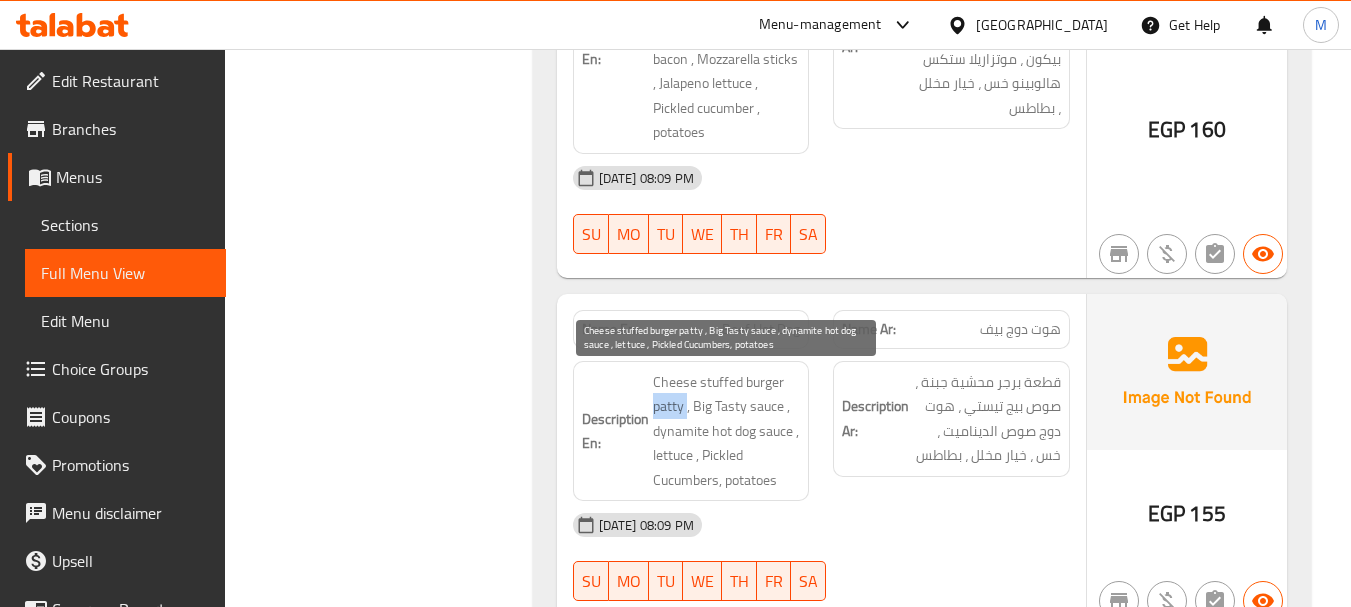 click on "Cheese stuffed burger patty ,  Big Tasty sauce ,  dynamite hot dog sauce ,  lettuce ,  Pickled Cucumbers,  potatoes" at bounding box center [727, 431] 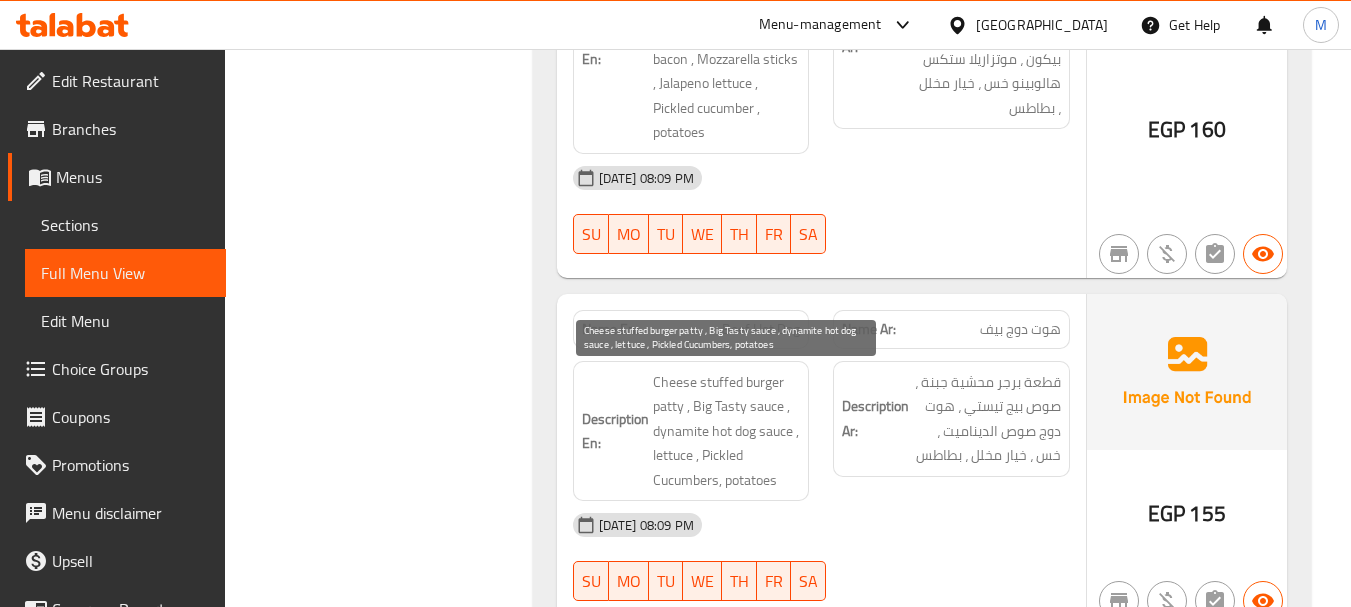 click on "Cheese stuffed burger patty ,  Big Tasty sauce ,  dynamite hot dog sauce ,  lettuce ,  Pickled Cucumbers,  potatoes" at bounding box center (727, 431) 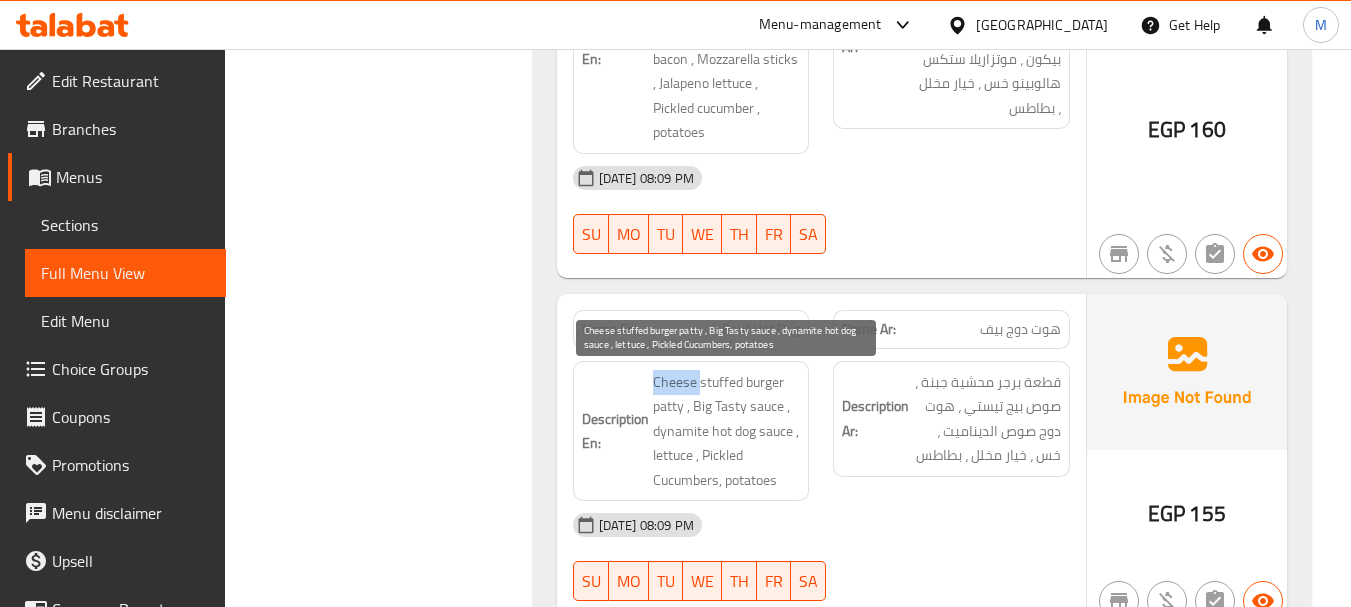 click on "Cheese stuffed burger patty ,  Big Tasty sauce ,  dynamite hot dog sauce ,  lettuce ,  Pickled Cucumbers,  potatoes" at bounding box center (727, 431) 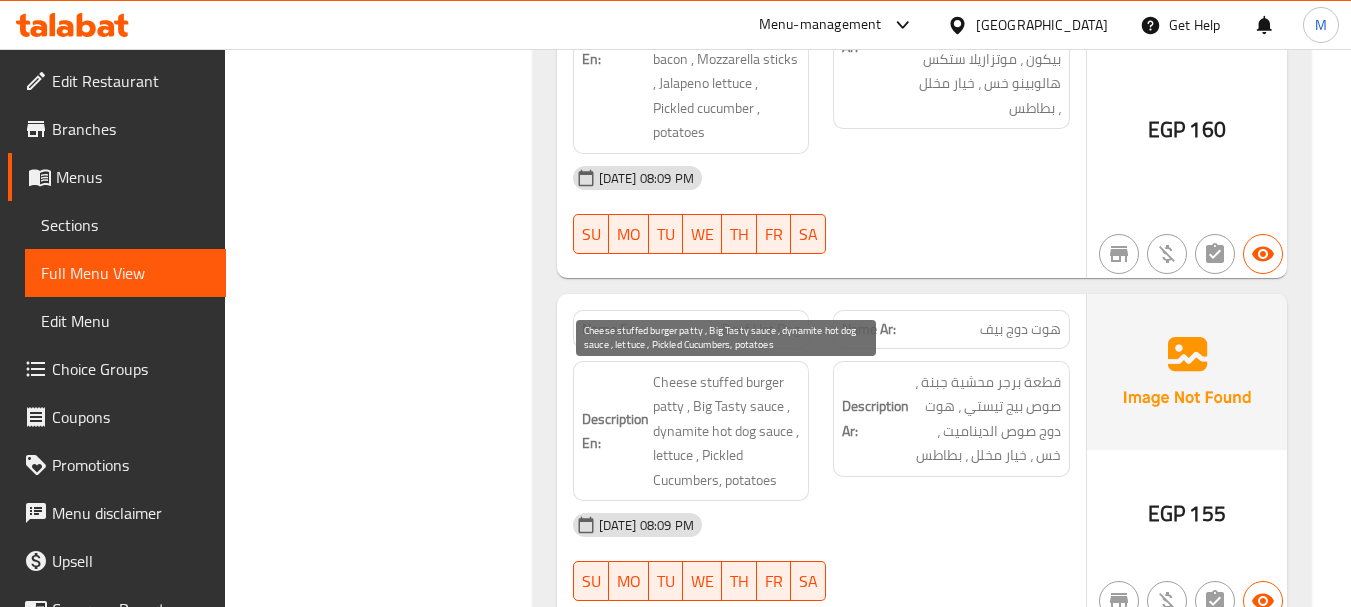 click on "Cheese stuffed burger patty ,  Big Tasty sauce ,  dynamite hot dog sauce ,  lettuce ,  Pickled Cucumbers,  potatoes" at bounding box center (727, 431) 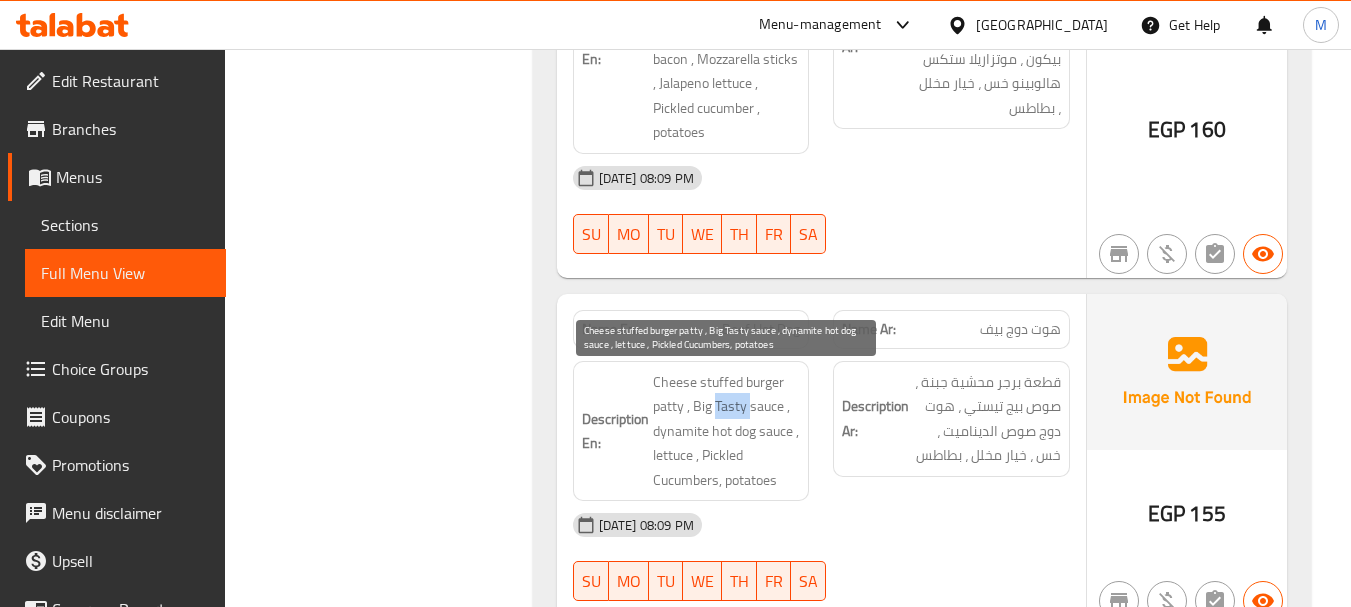 click on "Cheese stuffed burger patty ,  Big Tasty sauce ,  dynamite hot dog sauce ,  lettuce ,  Pickled Cucumbers,  potatoes" at bounding box center [727, 431] 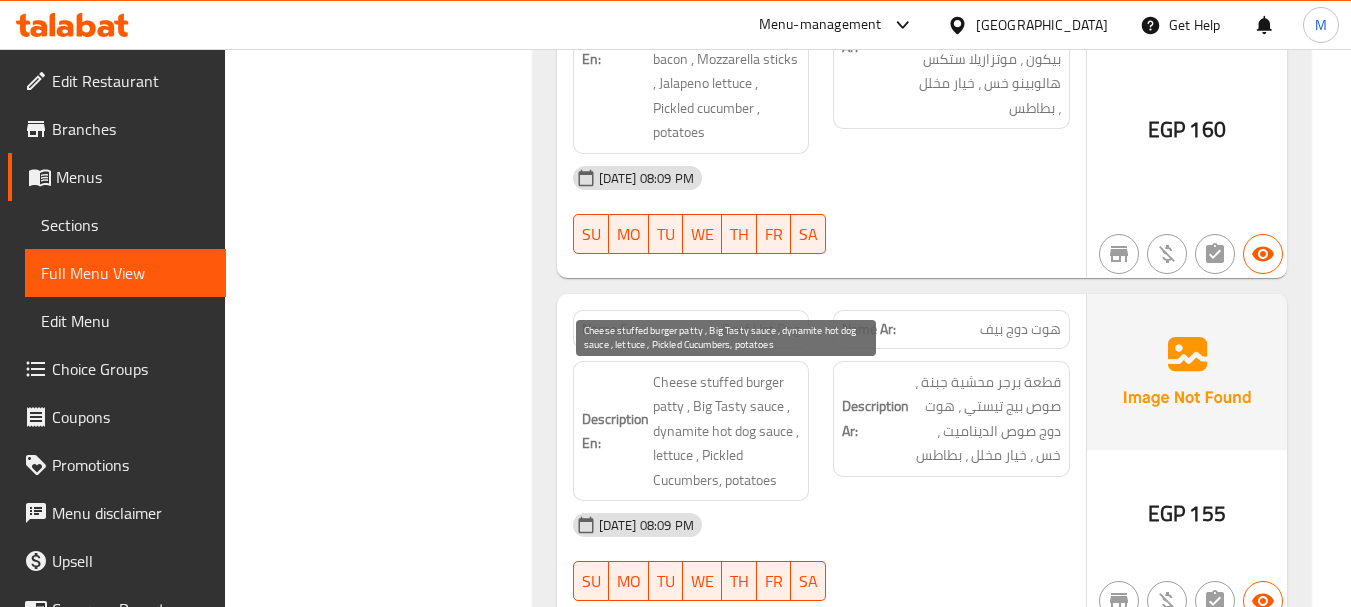 click on "Cheese stuffed burger patty ,  Big Tasty sauce ,  dynamite hot dog sauce ,  lettuce ,  Pickled Cucumbers,  potatoes" at bounding box center [727, 431] 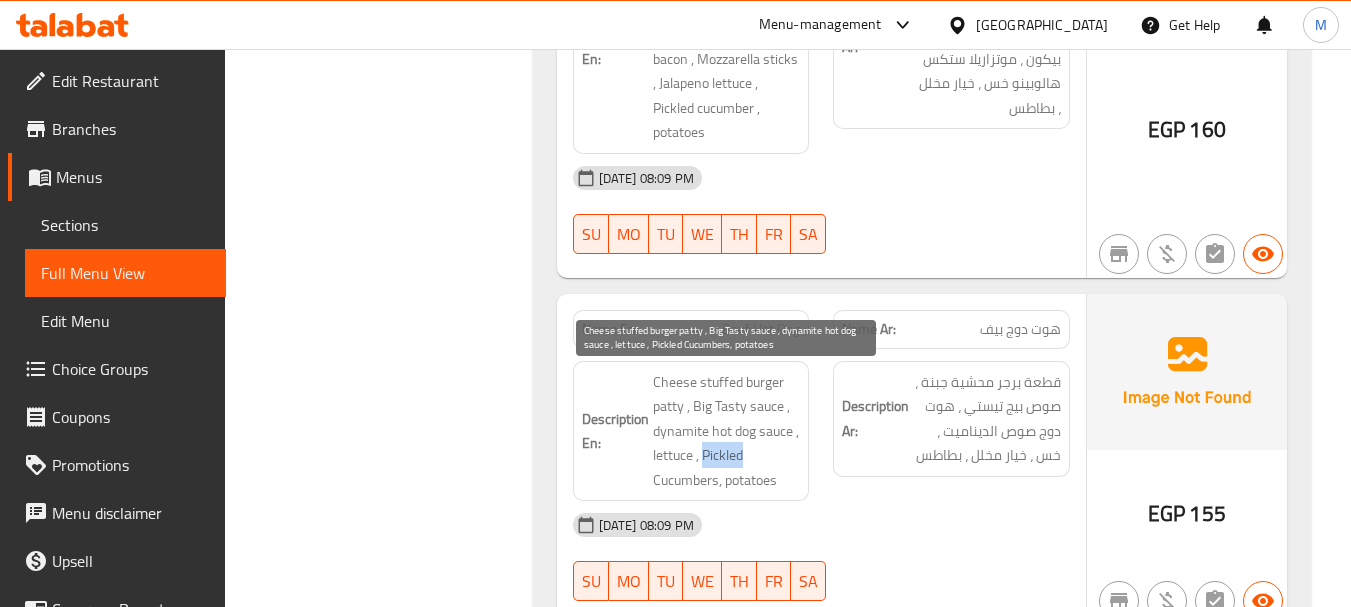 click on "Cheese stuffed burger patty ,  Big Tasty sauce ,  dynamite hot dog sauce ,  lettuce ,  Pickled Cucumbers,  potatoes" at bounding box center [727, 431] 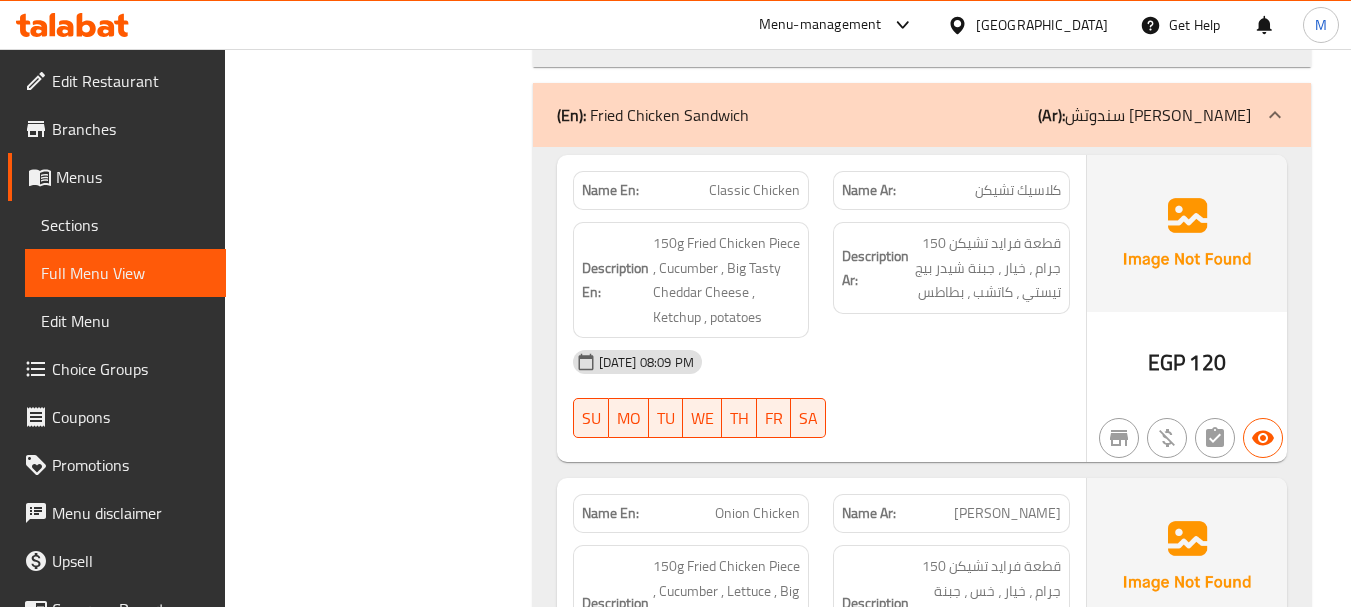 scroll, scrollTop: 3300, scrollLeft: 0, axis: vertical 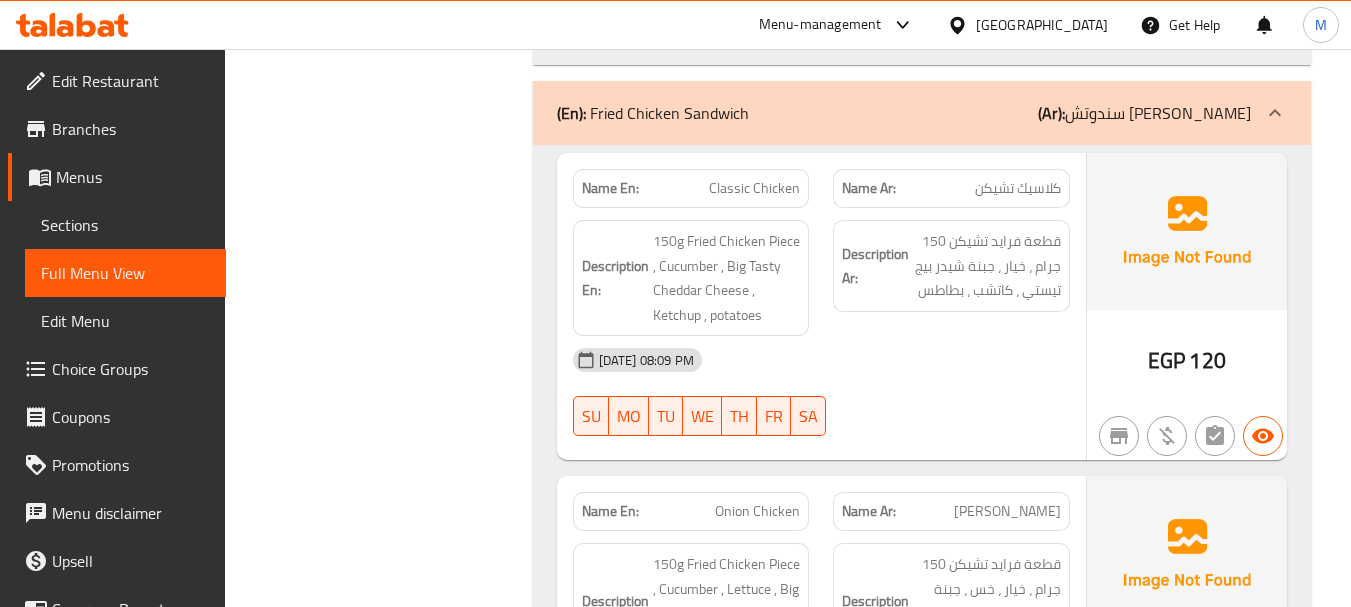 click on "كلاسيك تشيكن" at bounding box center [1024, -2924] 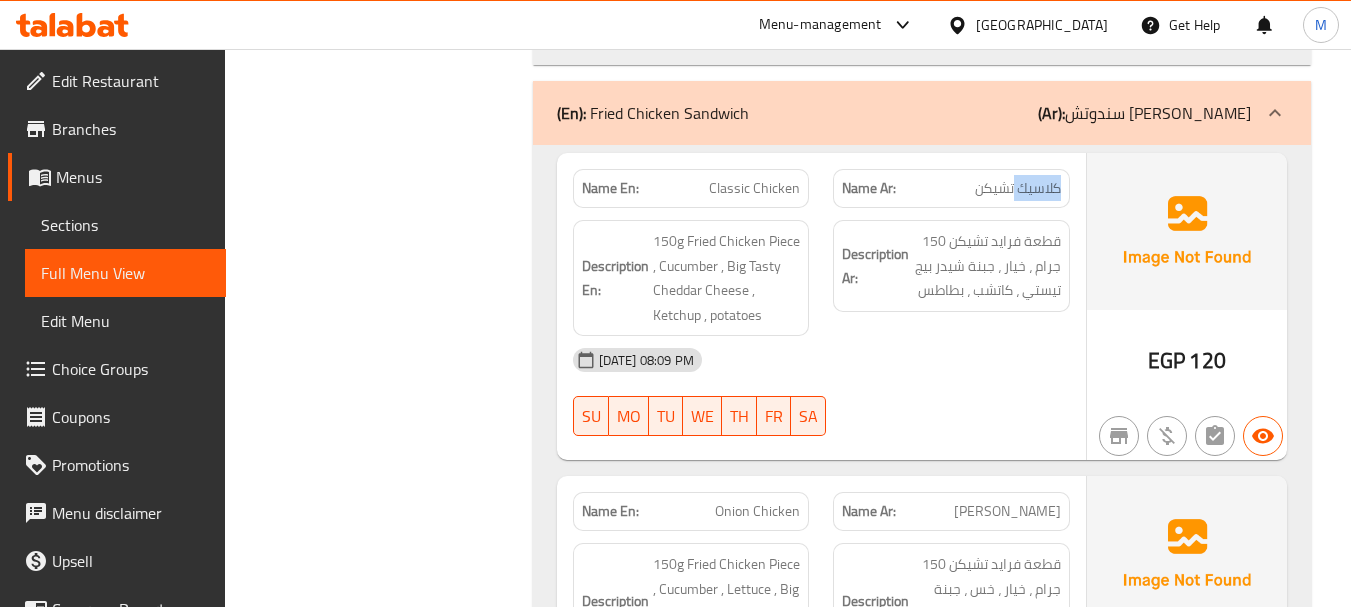 click on "كلاسيك تشيكن" at bounding box center [1024, -2924] 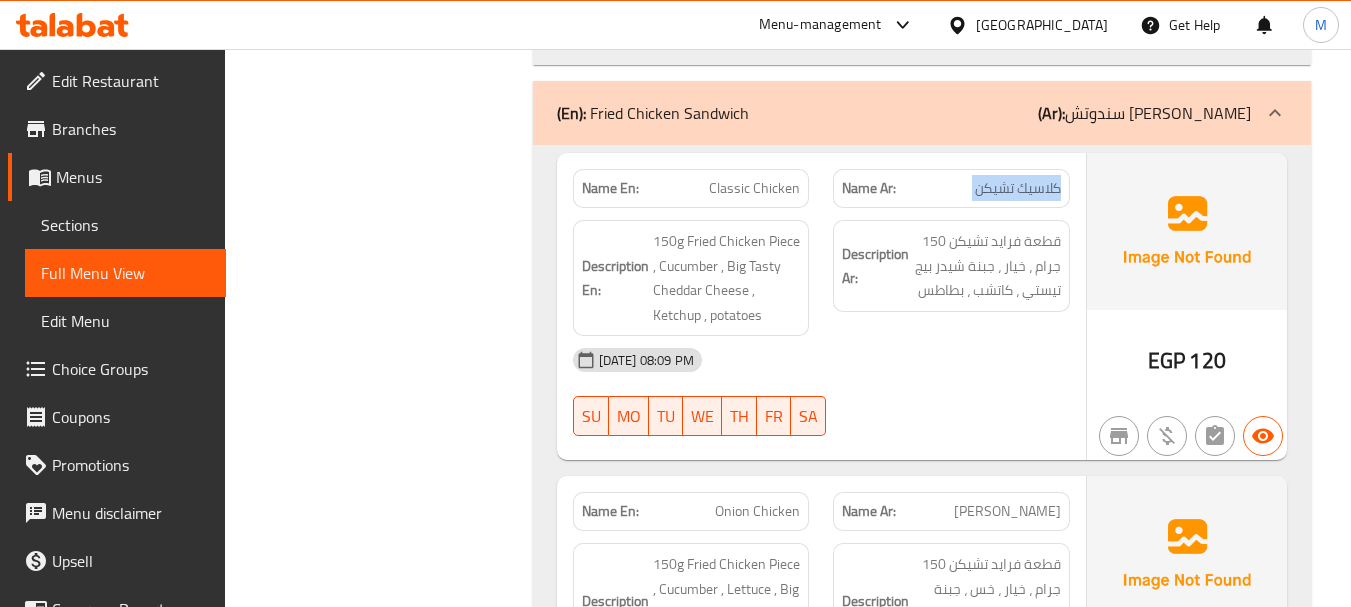 click on "كلاسيك تشيكن" at bounding box center (1024, -2924) 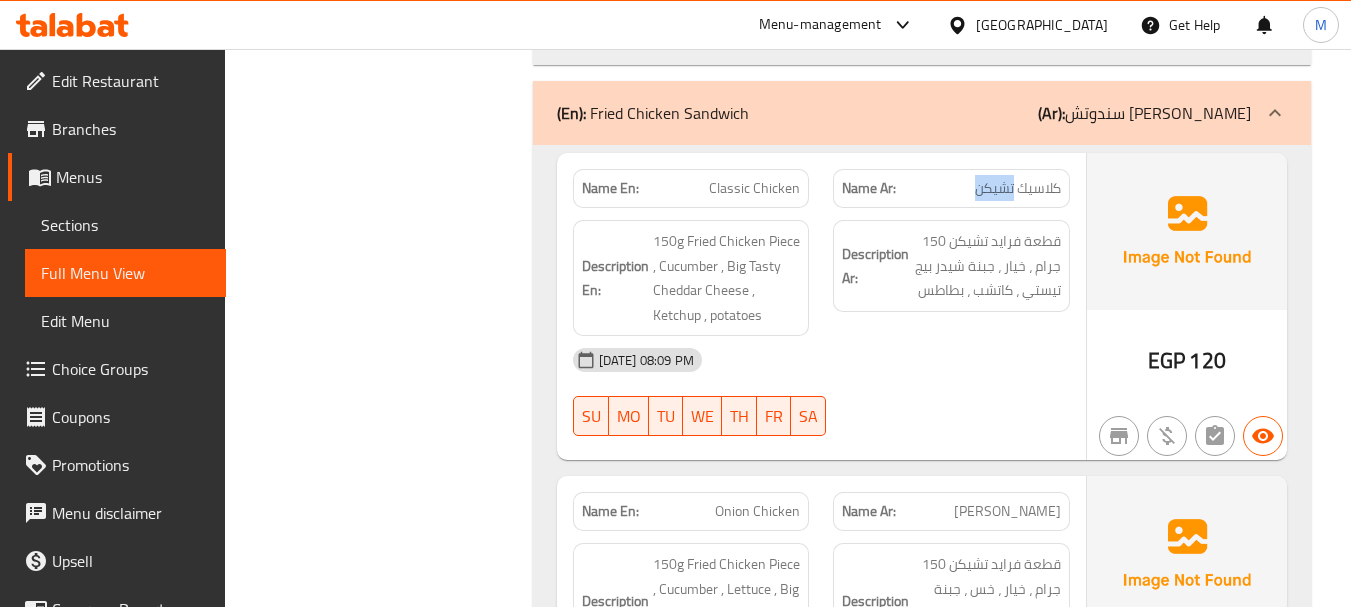 click on "كلاسيك تشيكن" at bounding box center [1024, -2924] 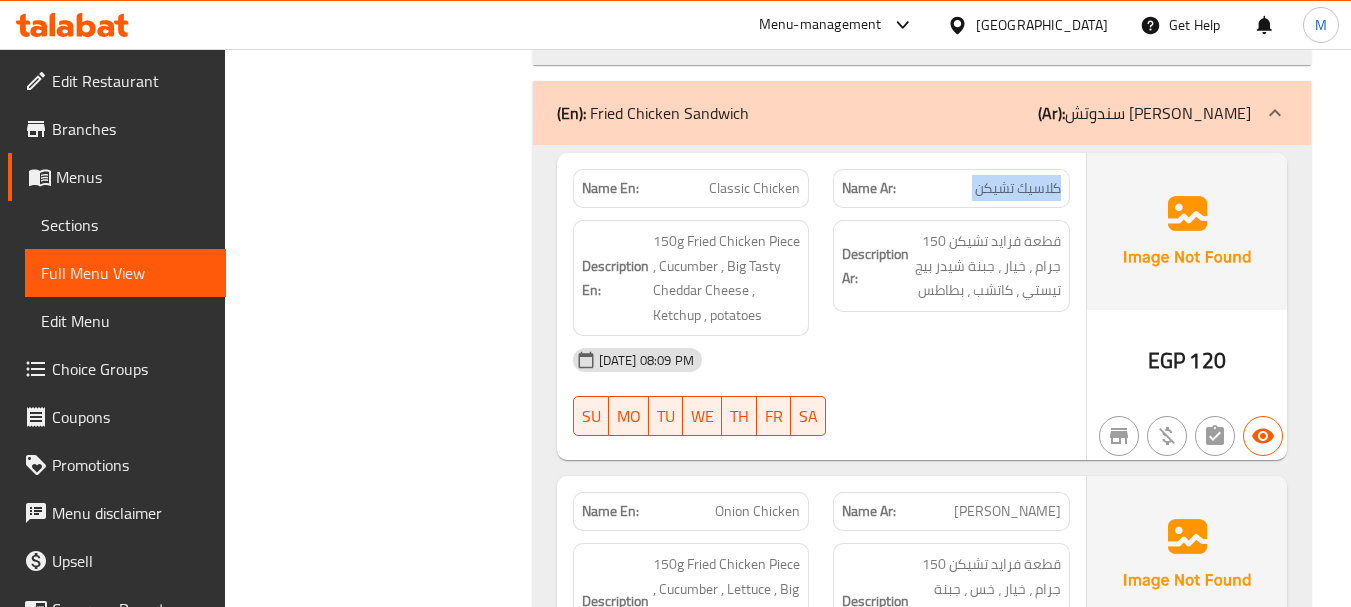 click on "كلاسيك تشيكن" at bounding box center [1024, -2924] 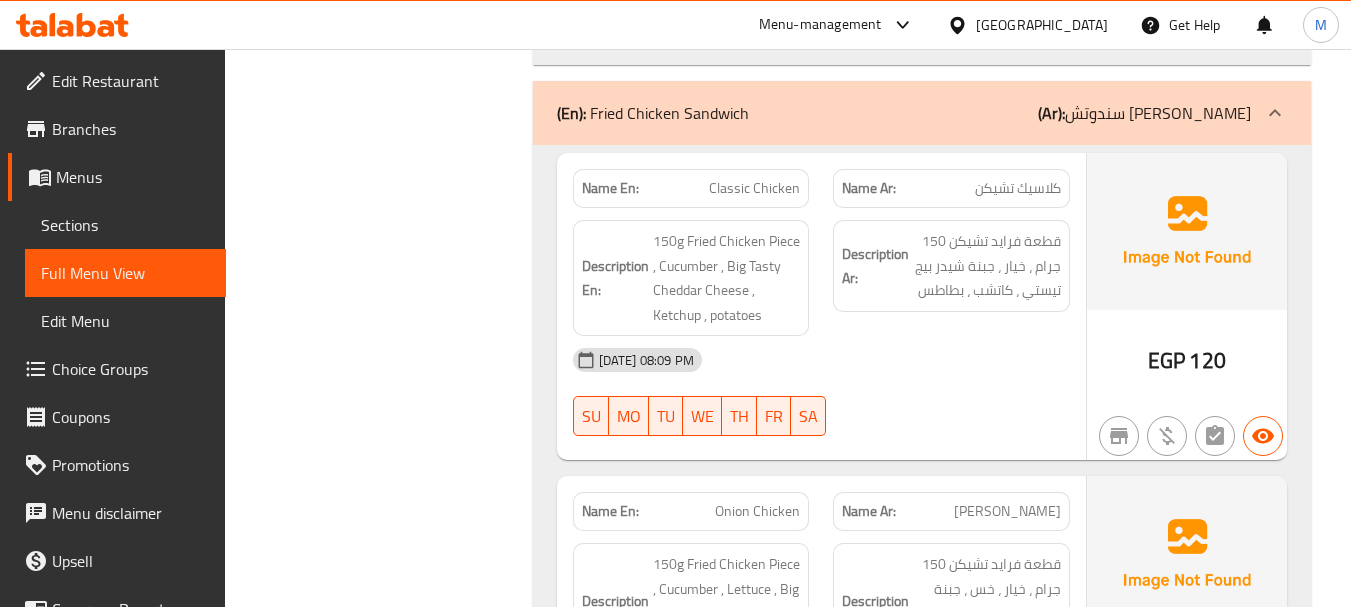 click on "Classic Chicken" at bounding box center [762, -2924] 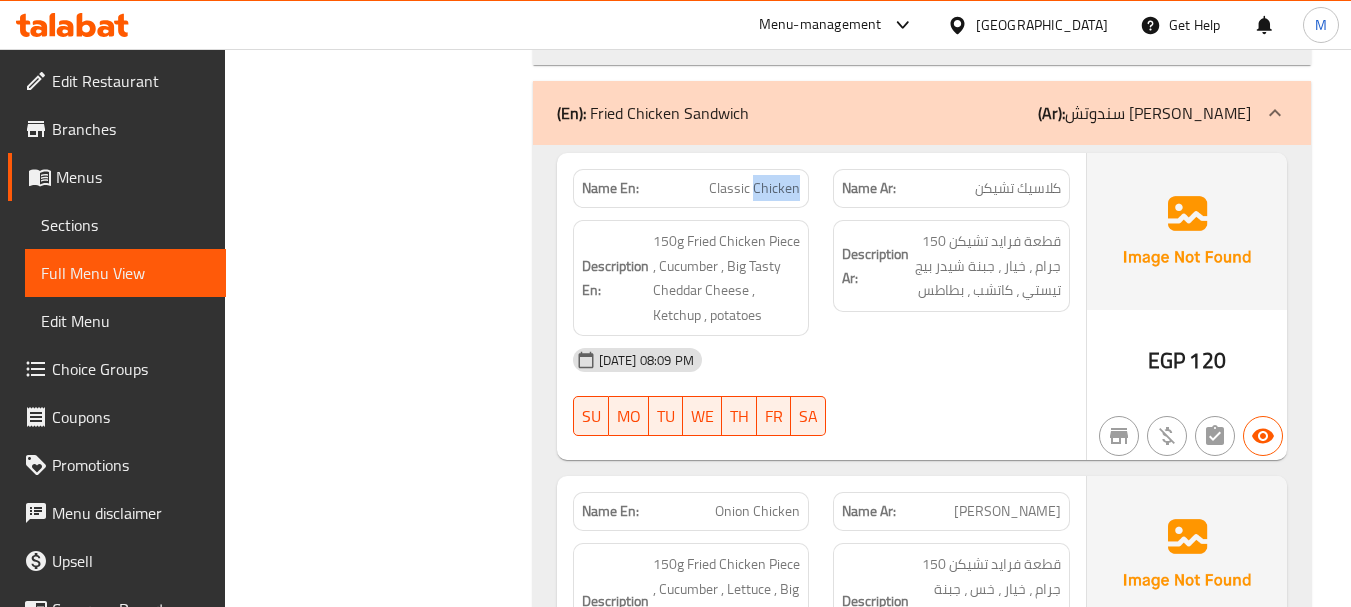 click on "Classic Chicken" at bounding box center (762, -2924) 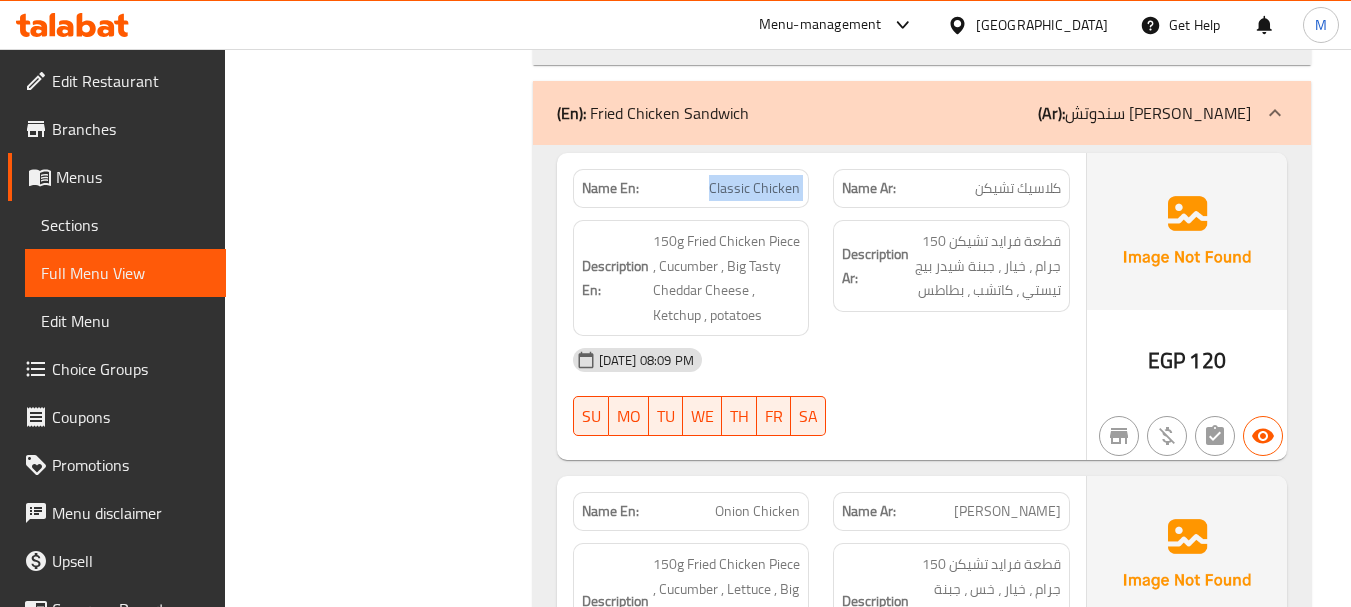 click on "Classic Chicken" at bounding box center [762, -2924] 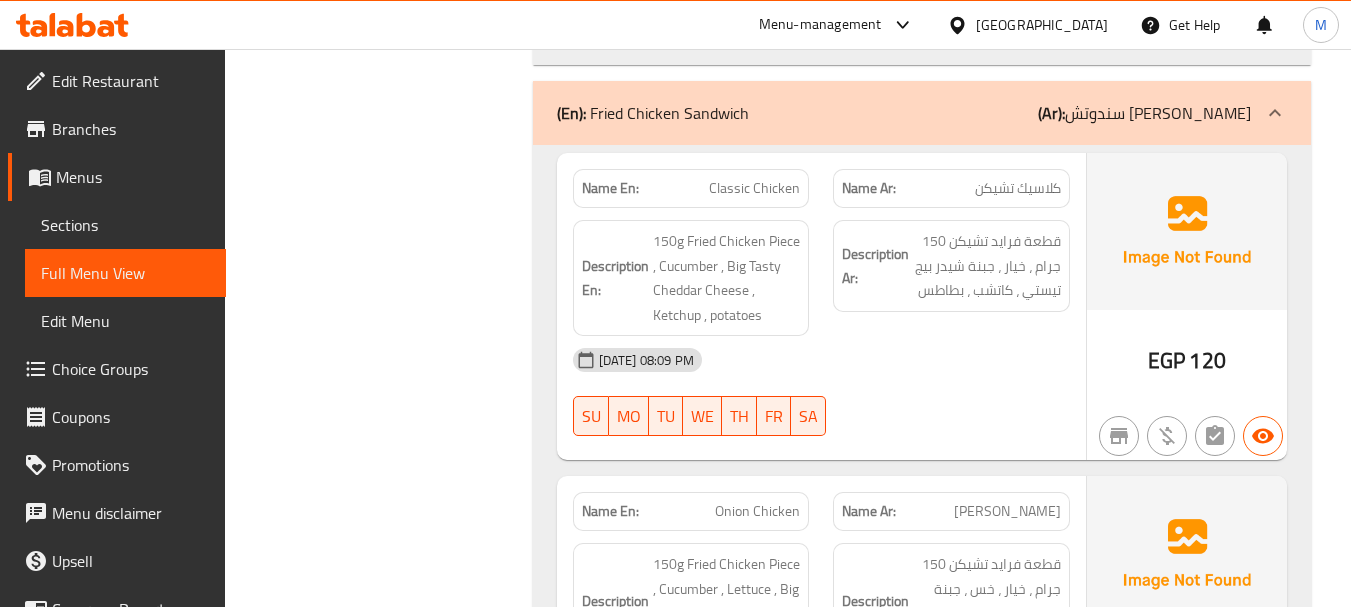 click on "كلاسيك تشيكن" at bounding box center (1024, -2924) 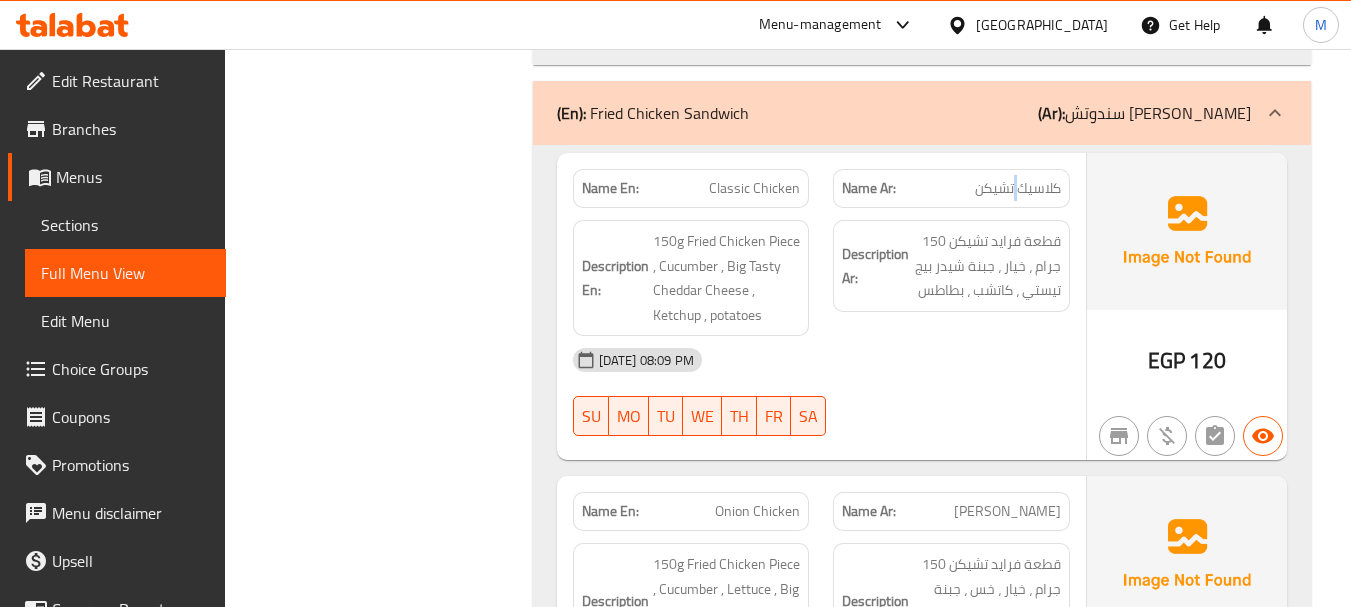 click on "كلاسيك تشيكن" at bounding box center [1024, -2924] 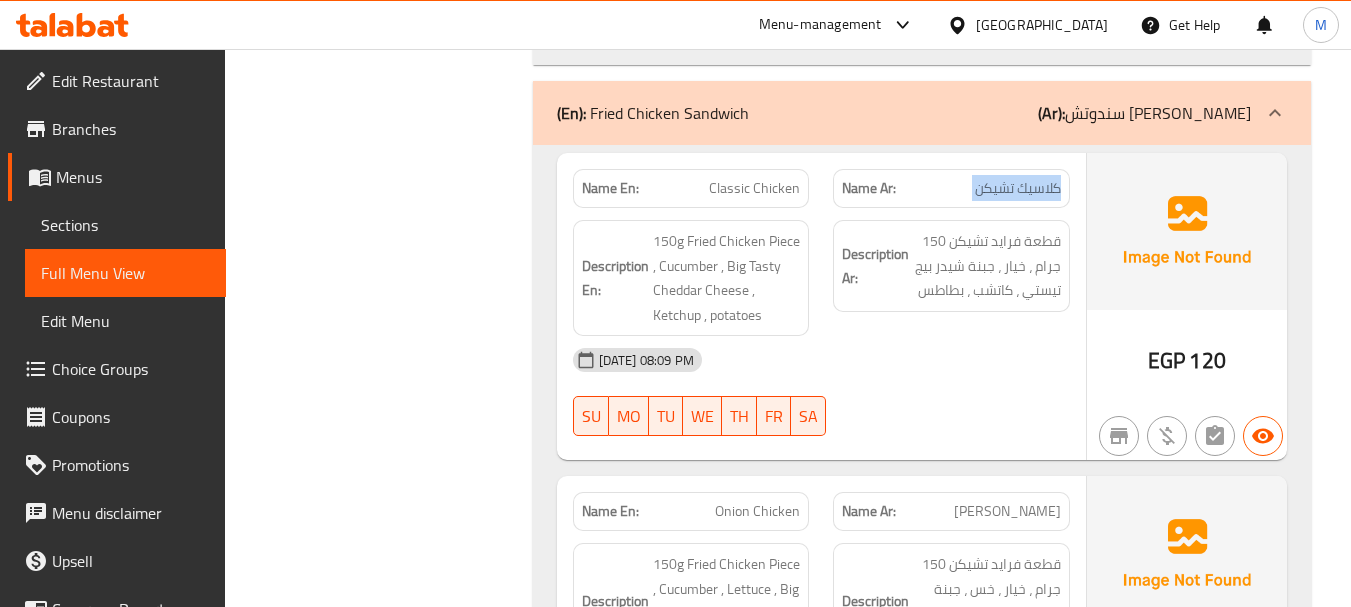 click on "كلاسيك تشيكن" at bounding box center [1024, -2924] 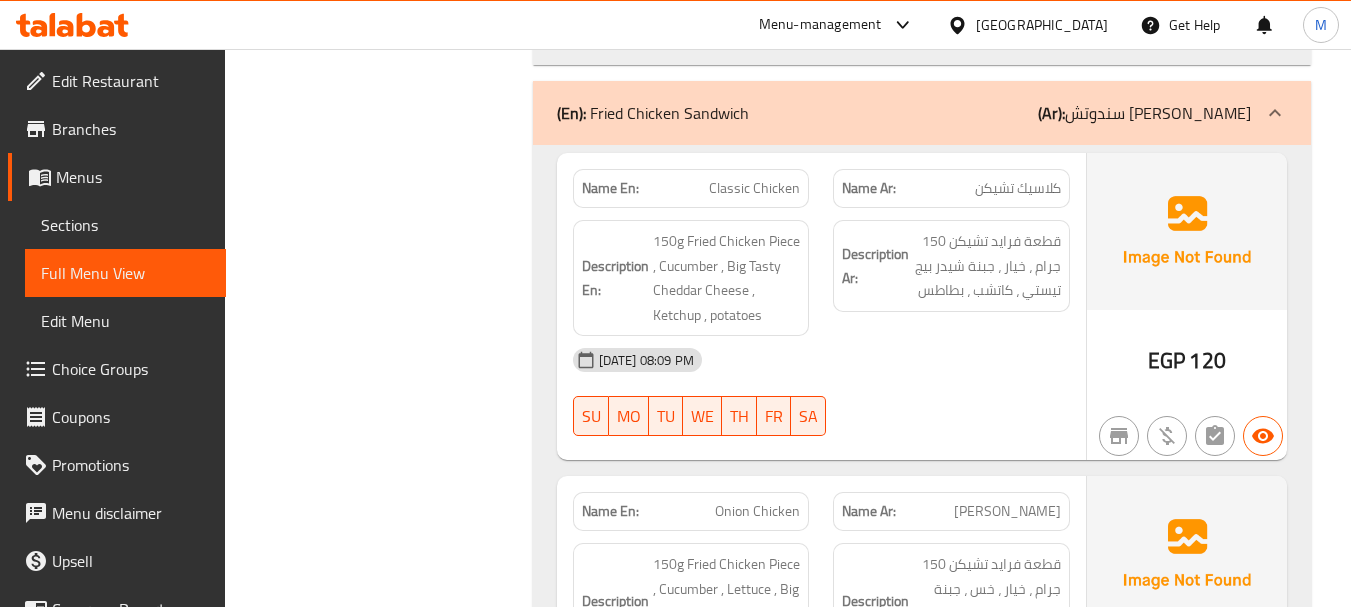 click on "Classic Chicken" at bounding box center (762, -2924) 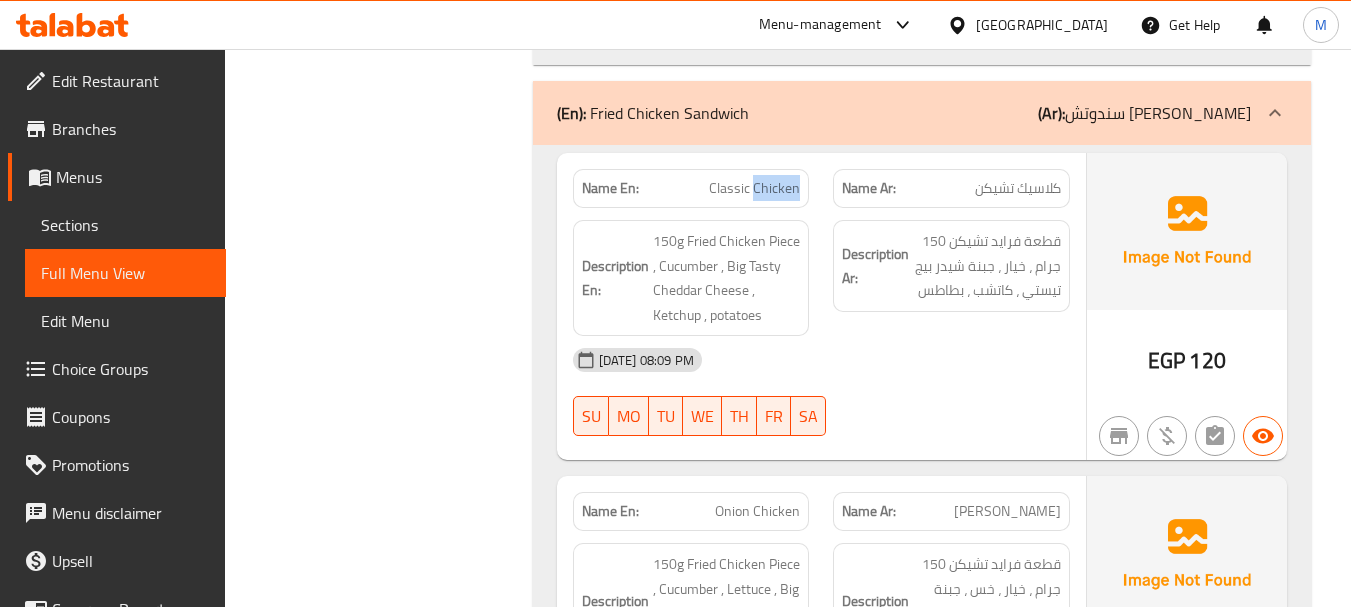 click on "Classic Chicken" at bounding box center [762, -2924] 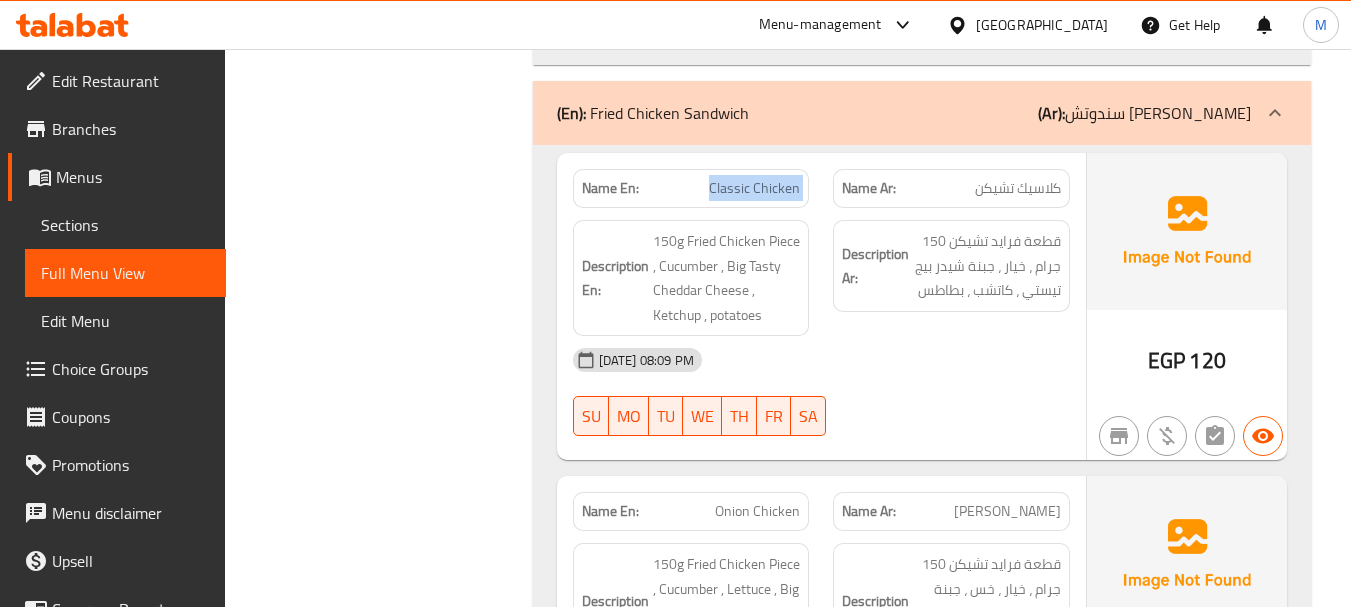 click on "Classic Chicken" at bounding box center [762, -2924] 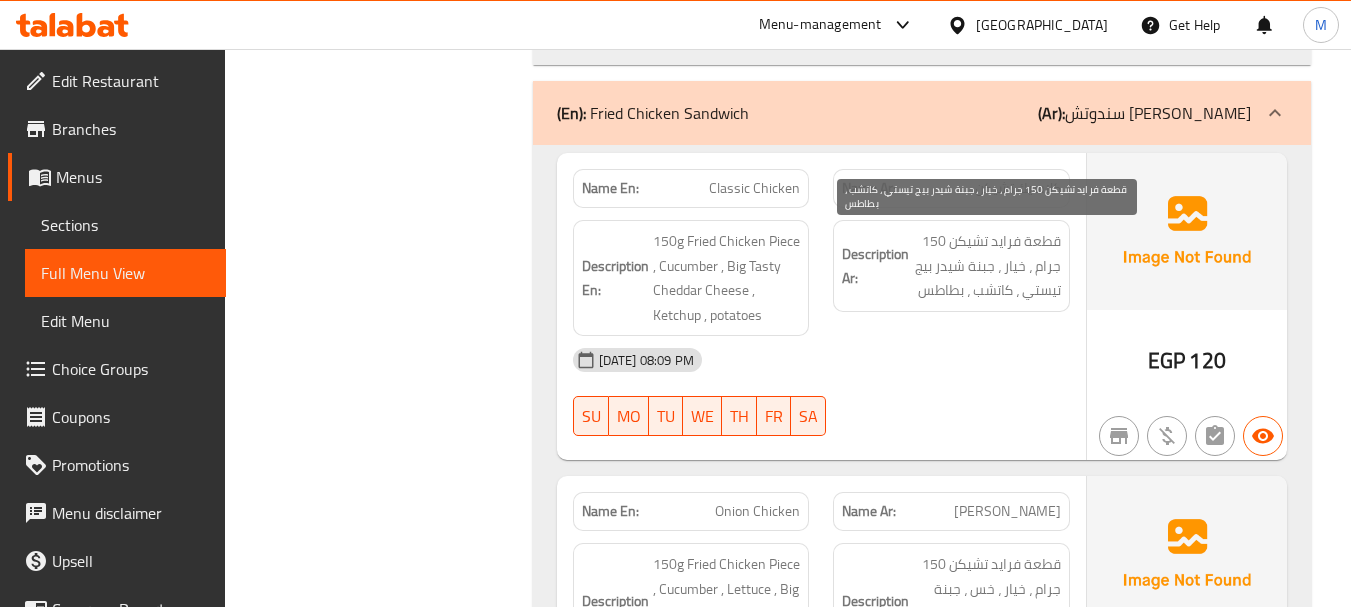 click on "قطعة فرايد تشيكن 150 جرام ،  خيار ،  جبنة شيدر بيج تيستي ،  كاتشب ،  بطاطس" at bounding box center (987, 266) 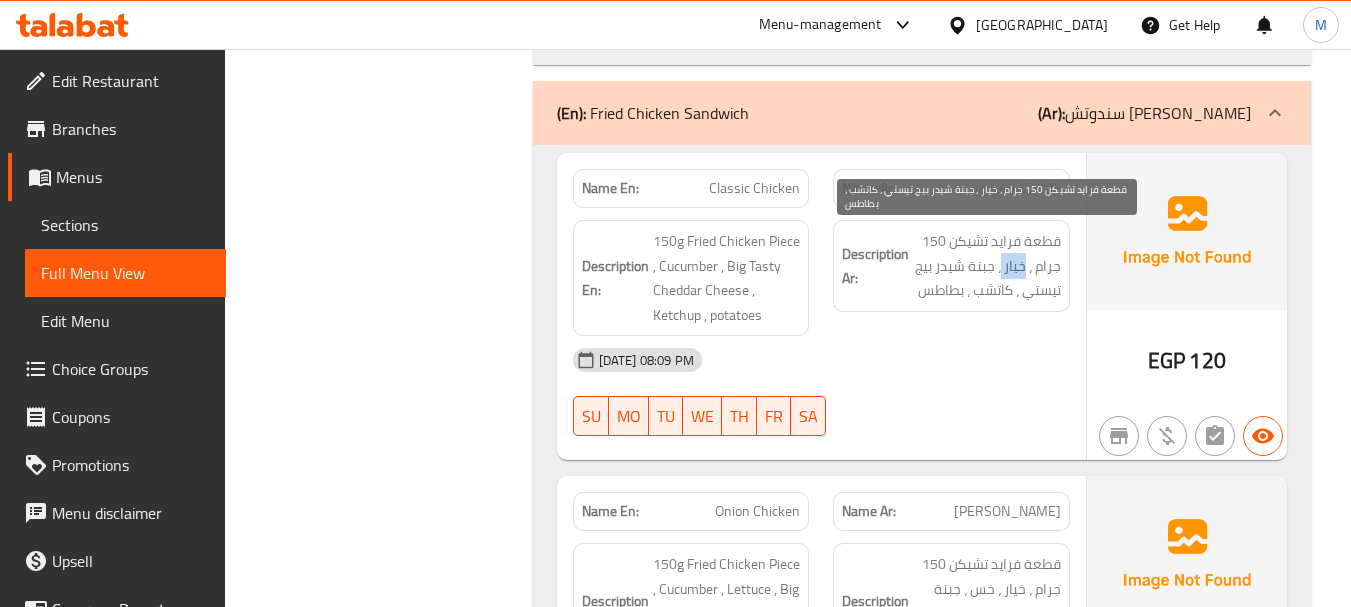click on "قطعة فرايد تشيكن 150 جرام ،  خيار ،  جبنة شيدر بيج تيستي ،  كاتشب ،  بطاطس" at bounding box center (987, 266) 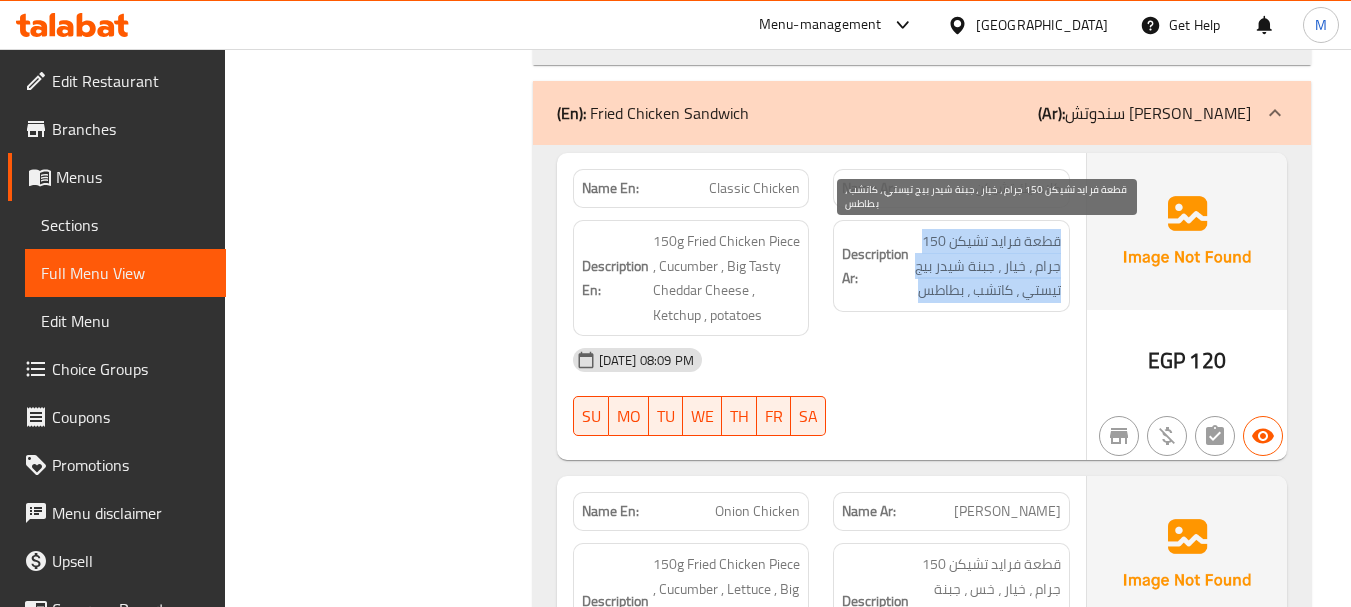 click on "قطعة فرايد تشيكن 150 جرام ،  خيار ،  جبنة شيدر بيج تيستي ،  كاتشب ،  بطاطس" at bounding box center (987, 266) 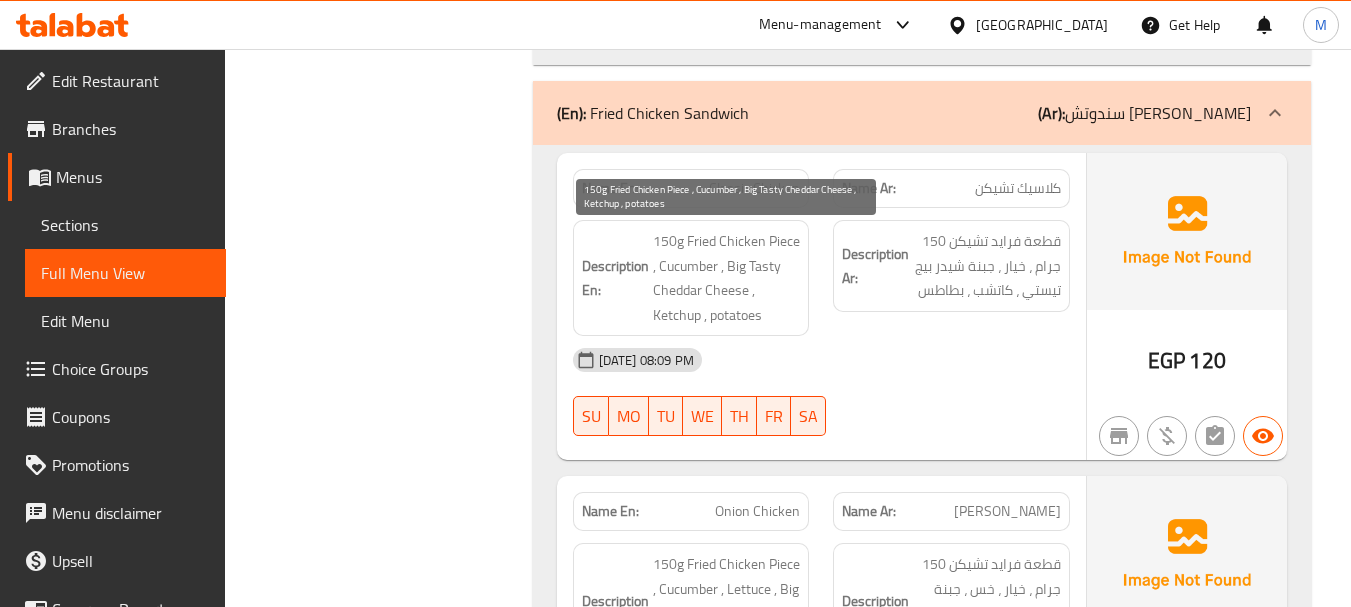 click on "150g Fried Chicken Piece ,  Cucumber ,  Big Tasty Cheddar Cheese ,  Ketchup ,  potatoes" at bounding box center (727, 278) 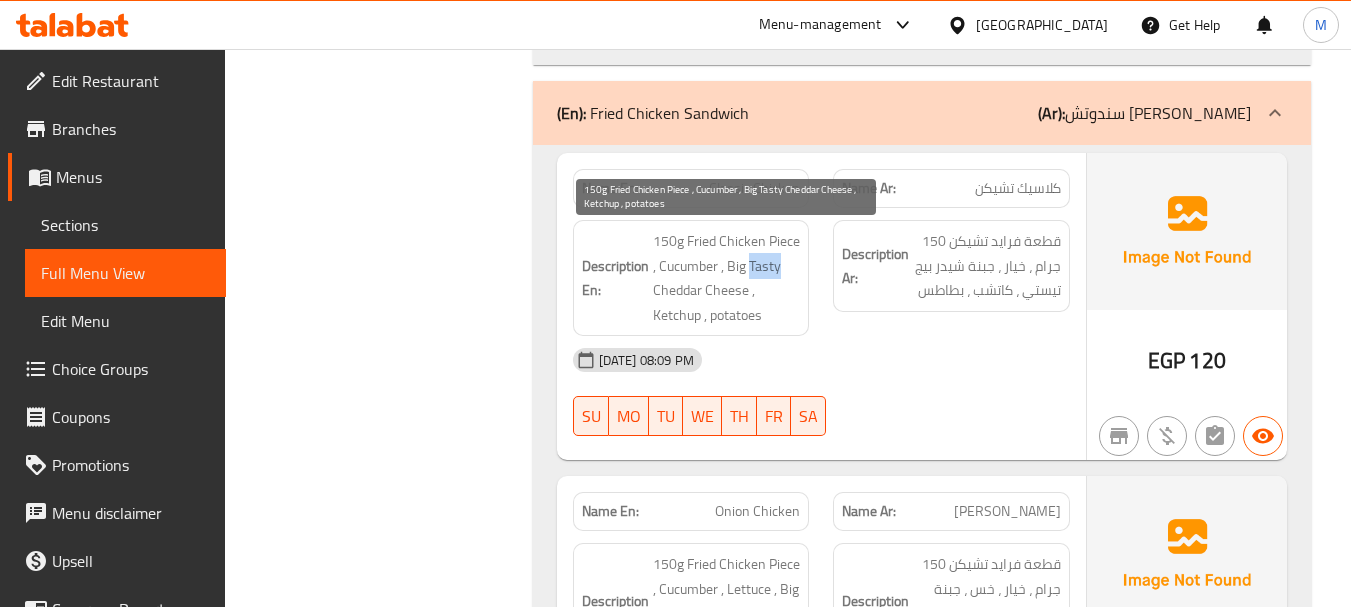 click on "150g Fried Chicken Piece ,  Cucumber ,  Big Tasty Cheddar Cheese ,  Ketchup ,  potatoes" at bounding box center (727, 278) 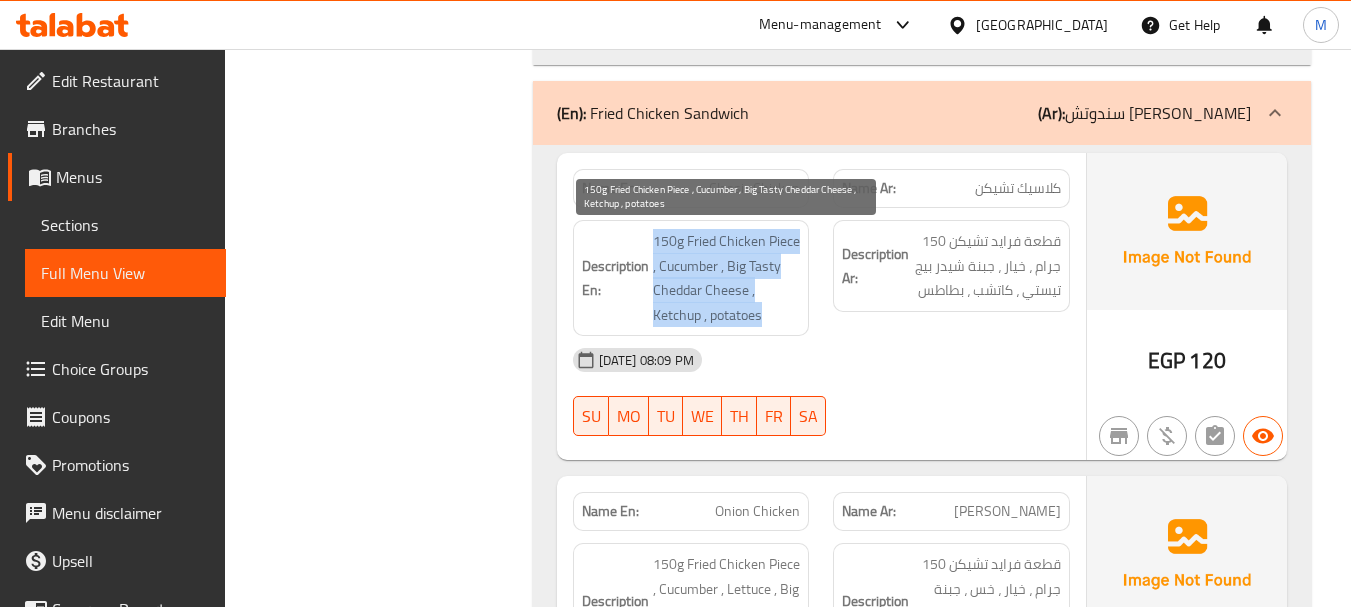 click on "150g Fried Chicken Piece ,  Cucumber ,  Big Tasty Cheddar Cheese ,  Ketchup ,  potatoes" at bounding box center (727, 278) 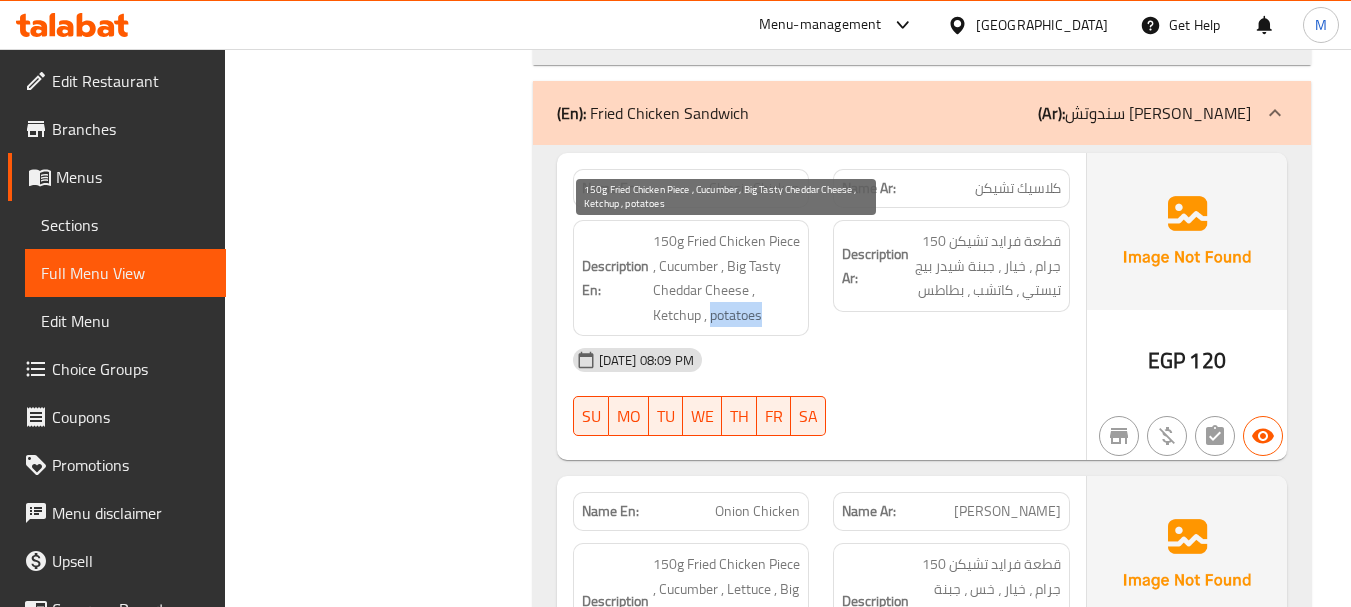 click on "150g Fried Chicken Piece ,  Cucumber ,  Big Tasty Cheddar Cheese ,  Ketchup ,  potatoes" at bounding box center (727, 278) 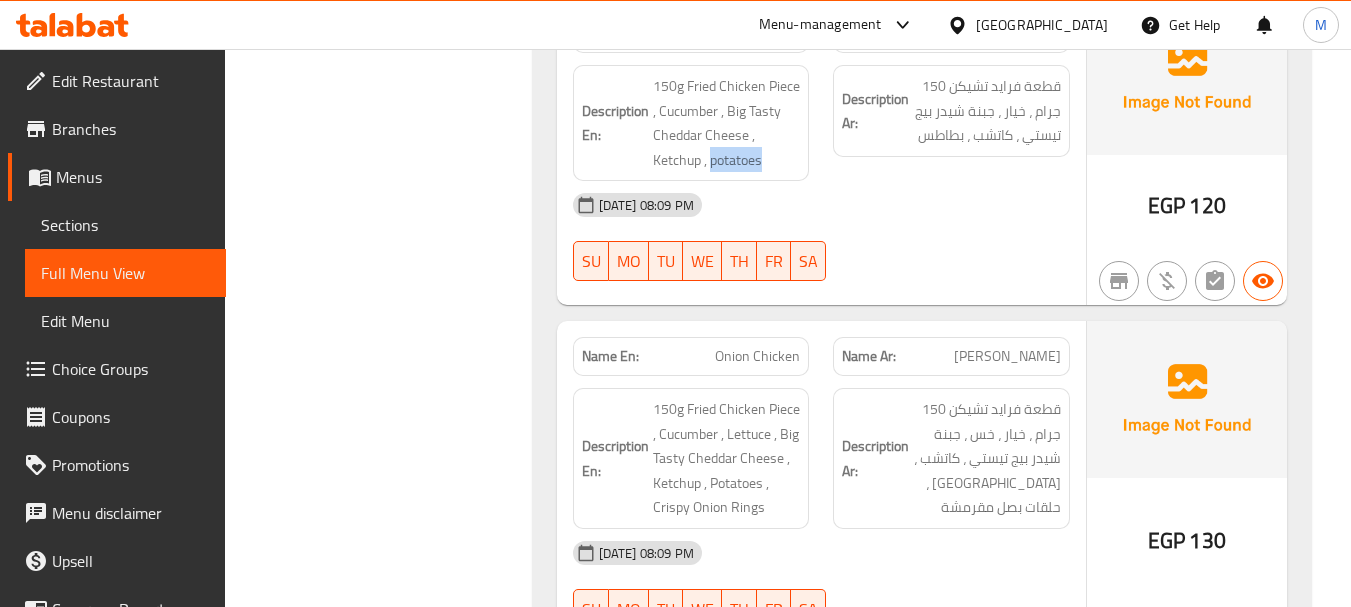 scroll, scrollTop: 3500, scrollLeft: 0, axis: vertical 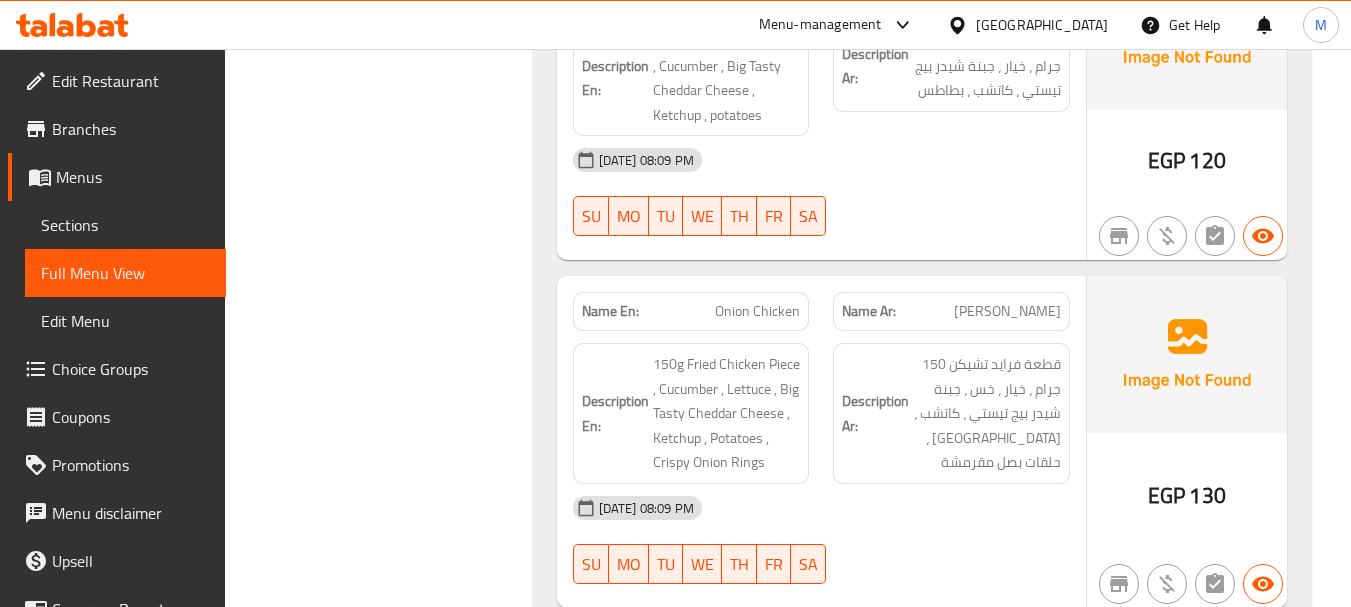 click on "[PERSON_NAME]" at bounding box center (1029, -2777) 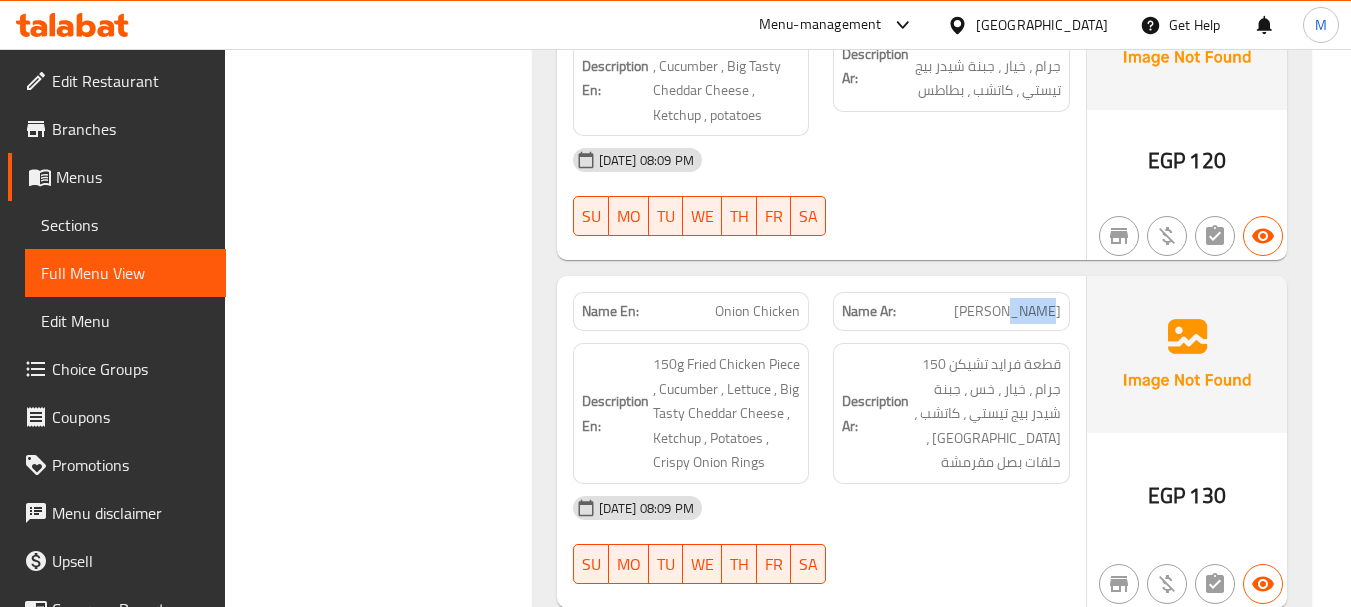 click on "[PERSON_NAME]" at bounding box center (1029, -2777) 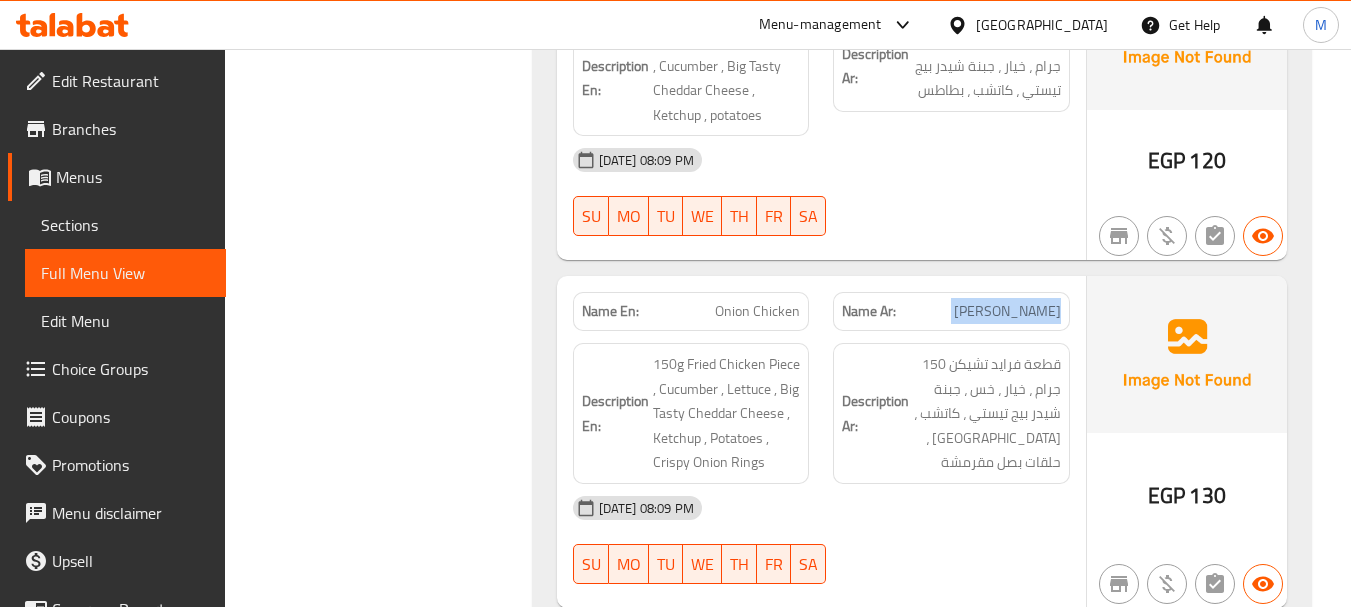 click on "[PERSON_NAME]" at bounding box center [1029, -2777] 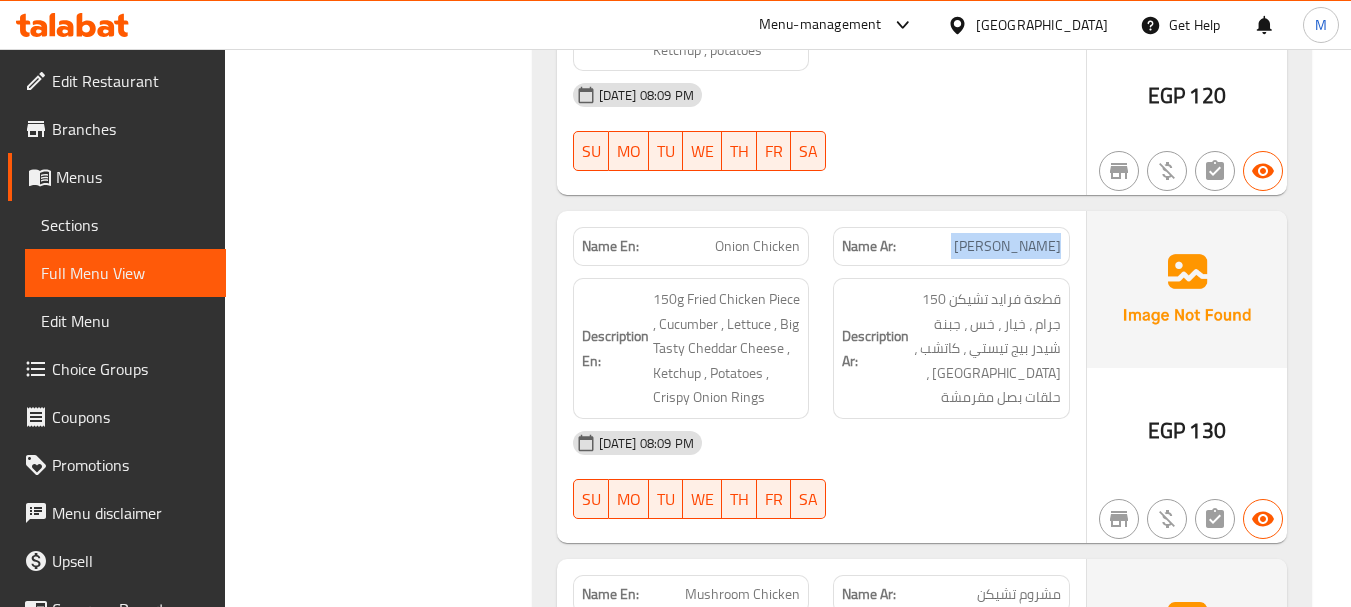 scroll, scrollTop: 3600, scrollLeft: 0, axis: vertical 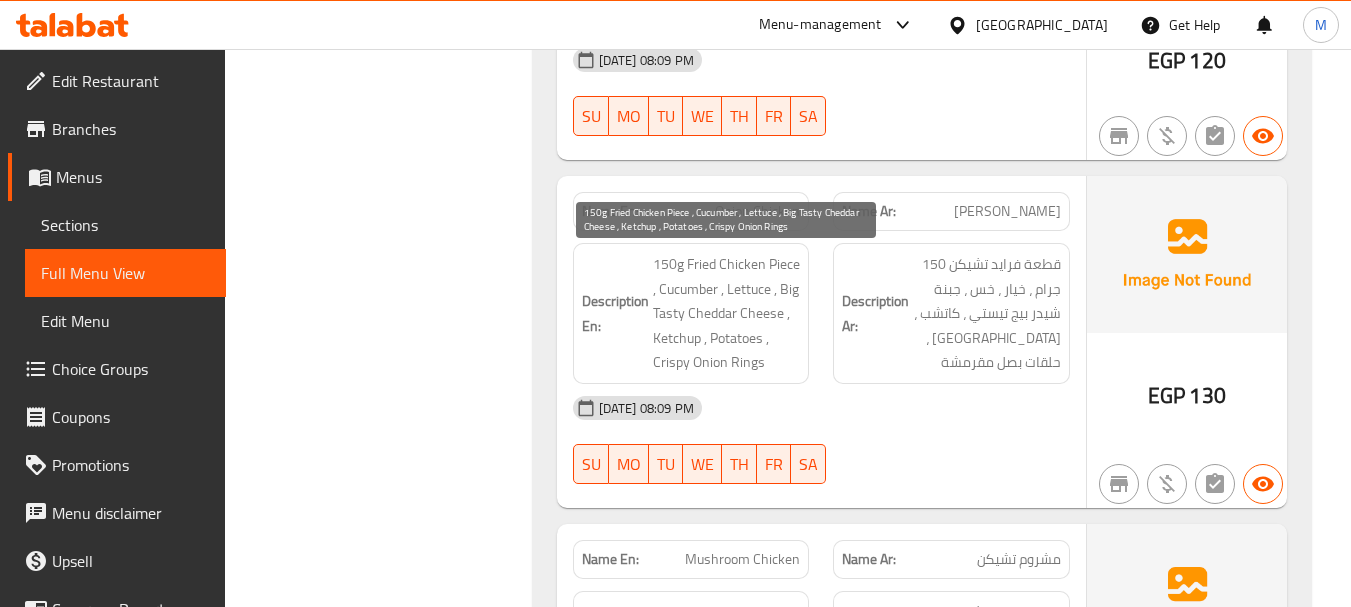 click on "150g Fried Chicken Piece ,  Cucumber ,  Lettuce ,  Big Tasty Cheddar Cheese ,  Ketchup ,  Potatoes ,  Crispy Onion Rings" at bounding box center (727, 313) 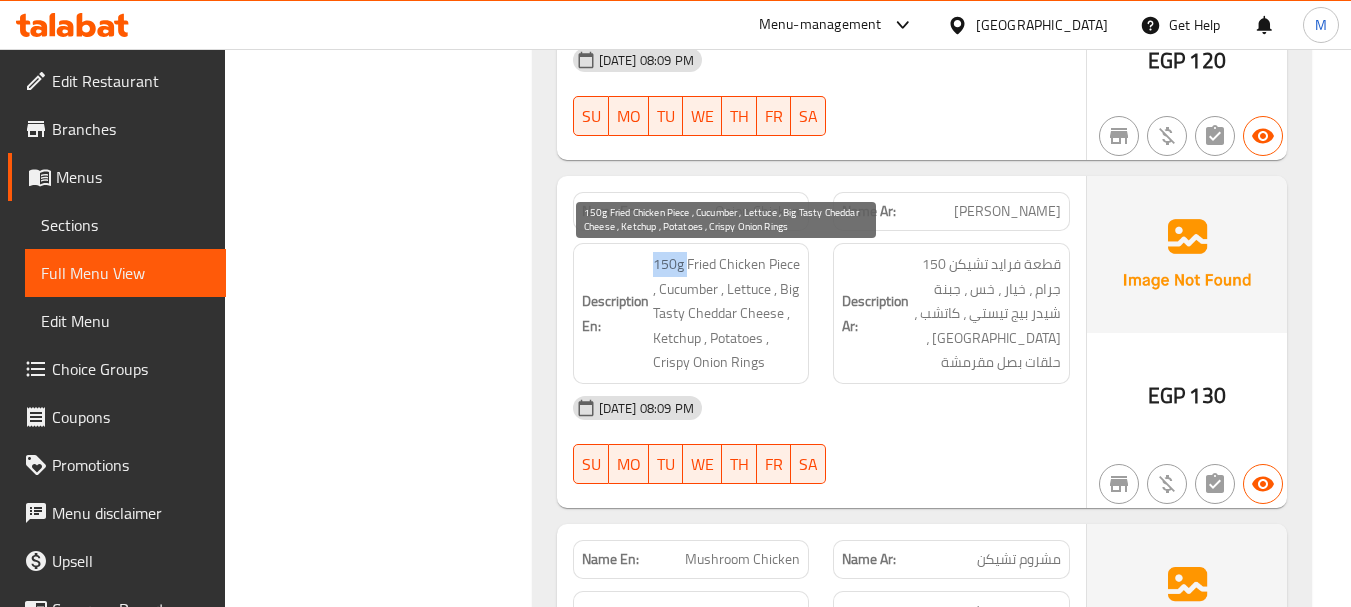 click on "150g Fried Chicken Piece ,  Cucumber ,  Lettuce ,  Big Tasty Cheddar Cheese ,  Ketchup ,  Potatoes ,  Crispy Onion Rings" at bounding box center [727, 313] 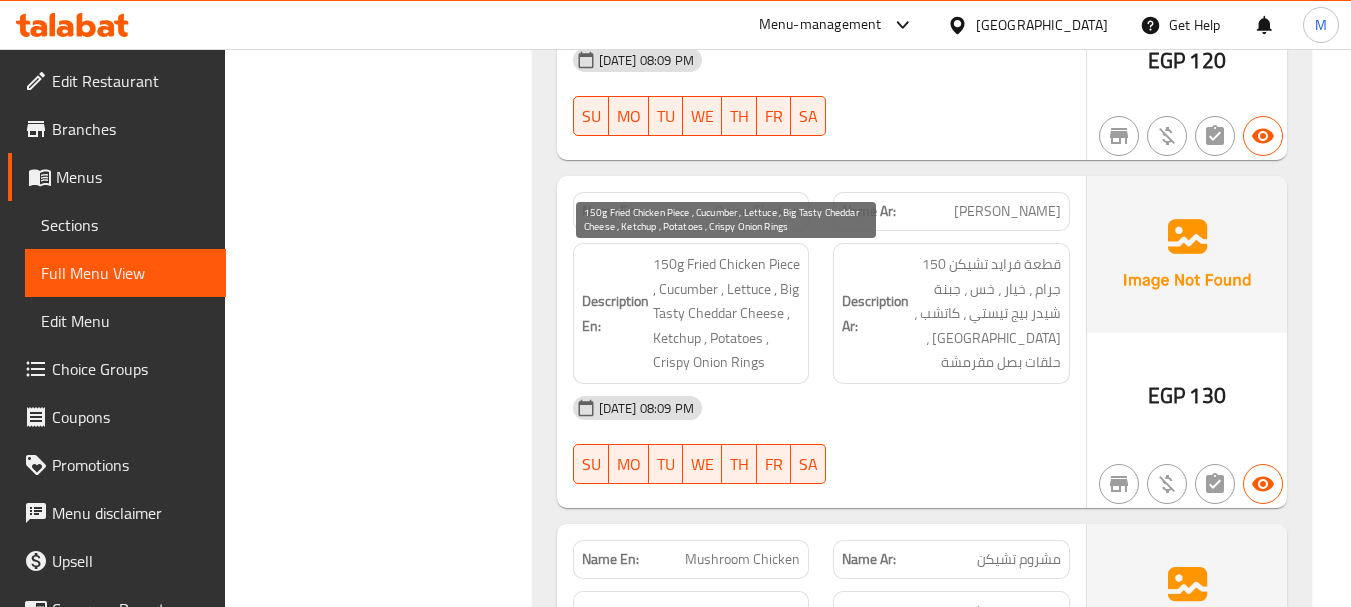 click on "150g Fried Chicken Piece ,  Cucumber ,  Lettuce ,  Big Tasty Cheddar Cheese ,  Ketchup ,  Potatoes ,  Crispy Onion Rings" at bounding box center (727, 313) 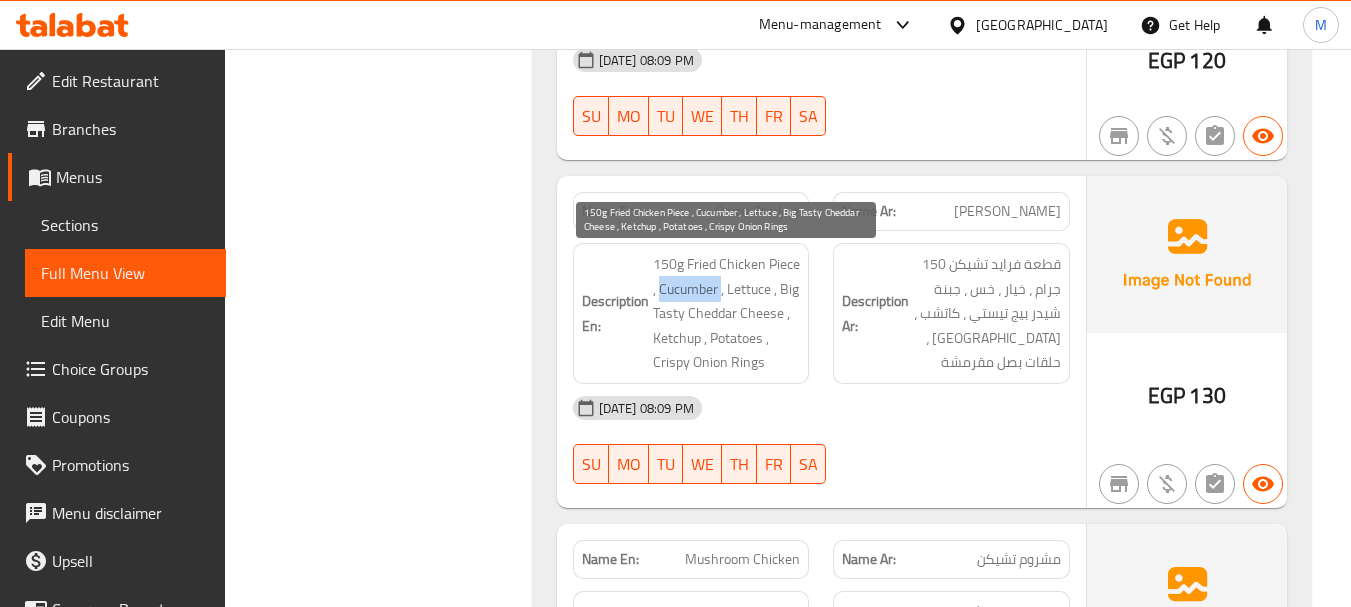 click on "150g Fried Chicken Piece ,  Cucumber ,  Lettuce ,  Big Tasty Cheddar Cheese ,  Ketchup ,  Potatoes ,  Crispy Onion Rings" at bounding box center (727, 313) 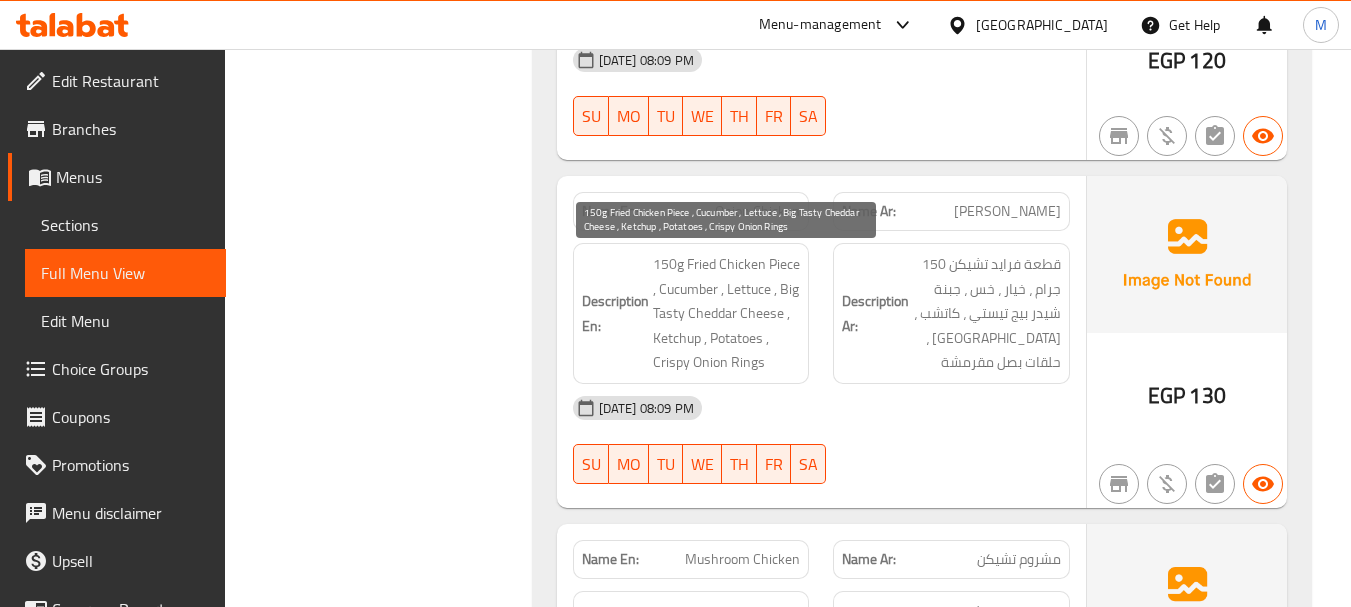 click on "150g Fried Chicken Piece ,  Cucumber ,  Lettuce ,  Big Tasty Cheddar Cheese ,  Ketchup ,  Potatoes ,  Crispy Onion Rings" at bounding box center [727, 313] 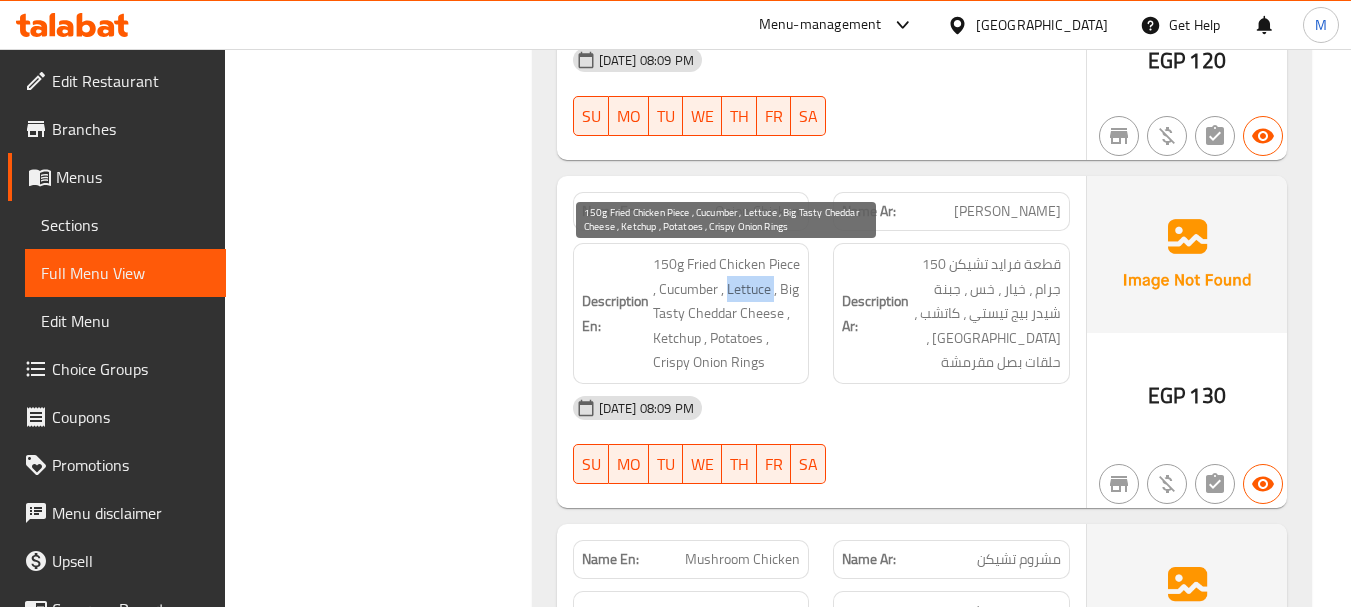 click on "150g Fried Chicken Piece ,  Cucumber ,  Lettuce ,  Big Tasty Cheddar Cheese ,  Ketchup ,  Potatoes ,  Crispy Onion Rings" at bounding box center (727, 313) 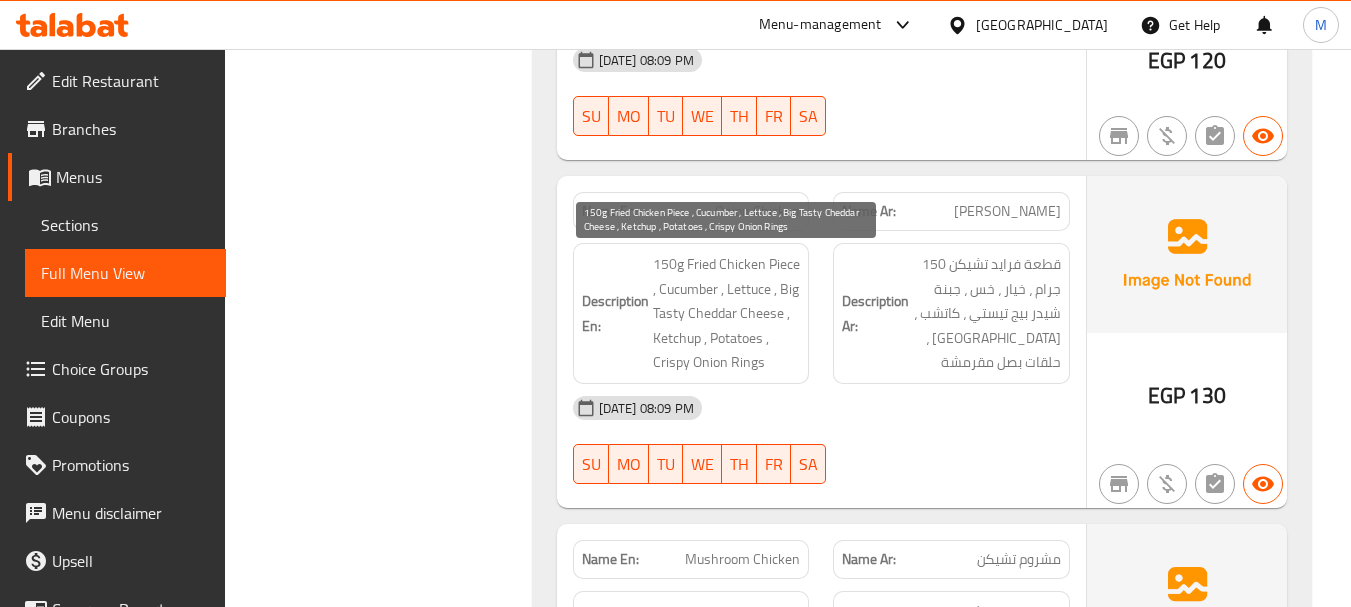 click on "150g Fried Chicken Piece ,  Cucumber ,  Lettuce ,  Big Tasty Cheddar Cheese ,  Ketchup ,  Potatoes ,  Crispy Onion Rings" at bounding box center [727, 313] 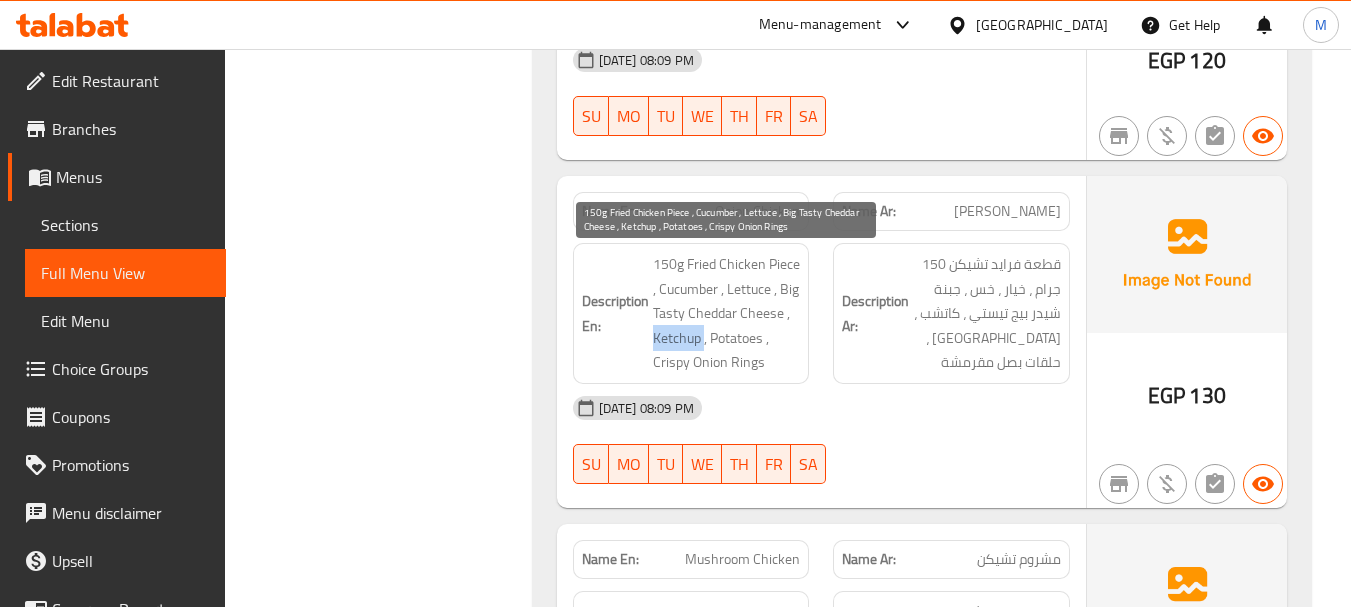 click on "150g Fried Chicken Piece ,  Cucumber ,  Lettuce ,  Big Tasty Cheddar Cheese ,  Ketchup ,  Potatoes ,  Crispy Onion Rings" at bounding box center (727, 313) 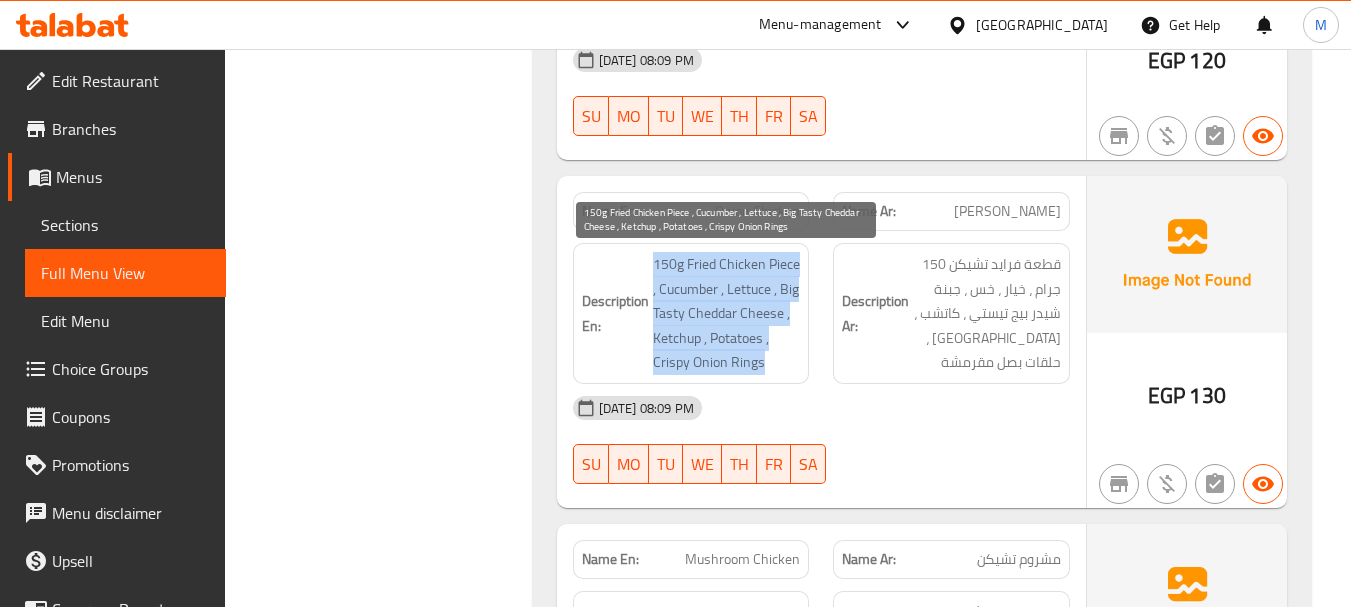 click on "150g Fried Chicken Piece ,  Cucumber ,  Lettuce ,  Big Tasty Cheddar Cheese ,  Ketchup ,  Potatoes ,  Crispy Onion Rings" at bounding box center (727, 313) 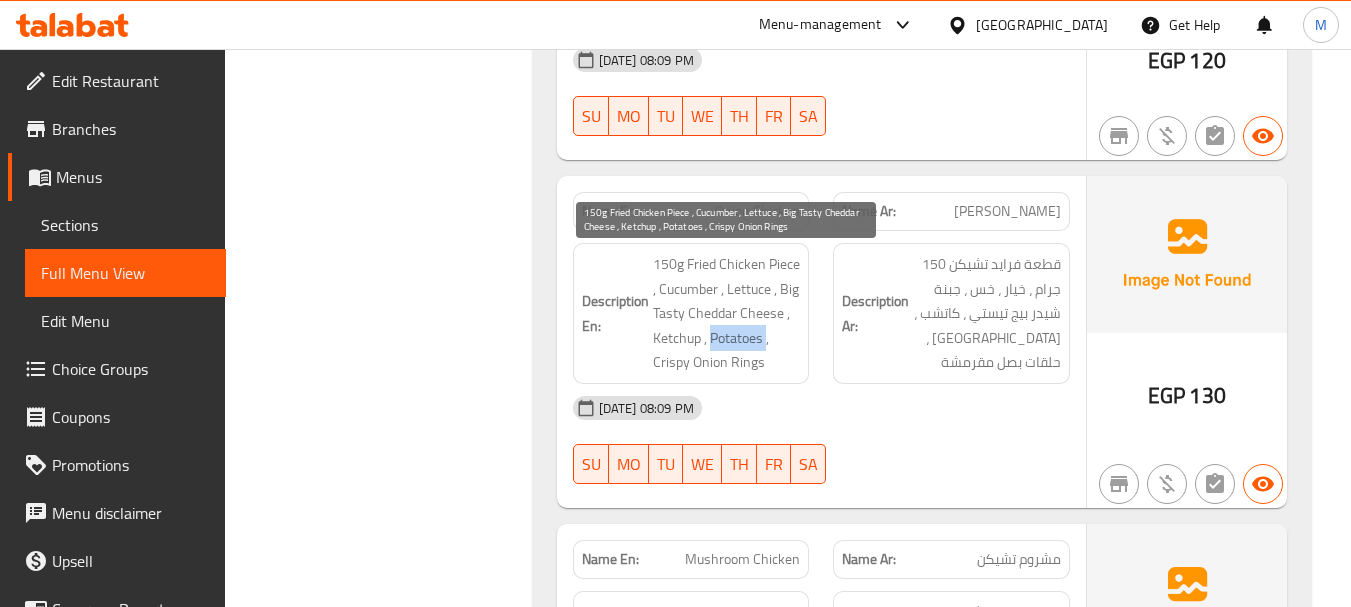 click on "150g Fried Chicken Piece ,  Cucumber ,  Lettuce ,  Big Tasty Cheddar Cheese ,  Ketchup ,  Potatoes ,  Crispy Onion Rings" at bounding box center [727, 313] 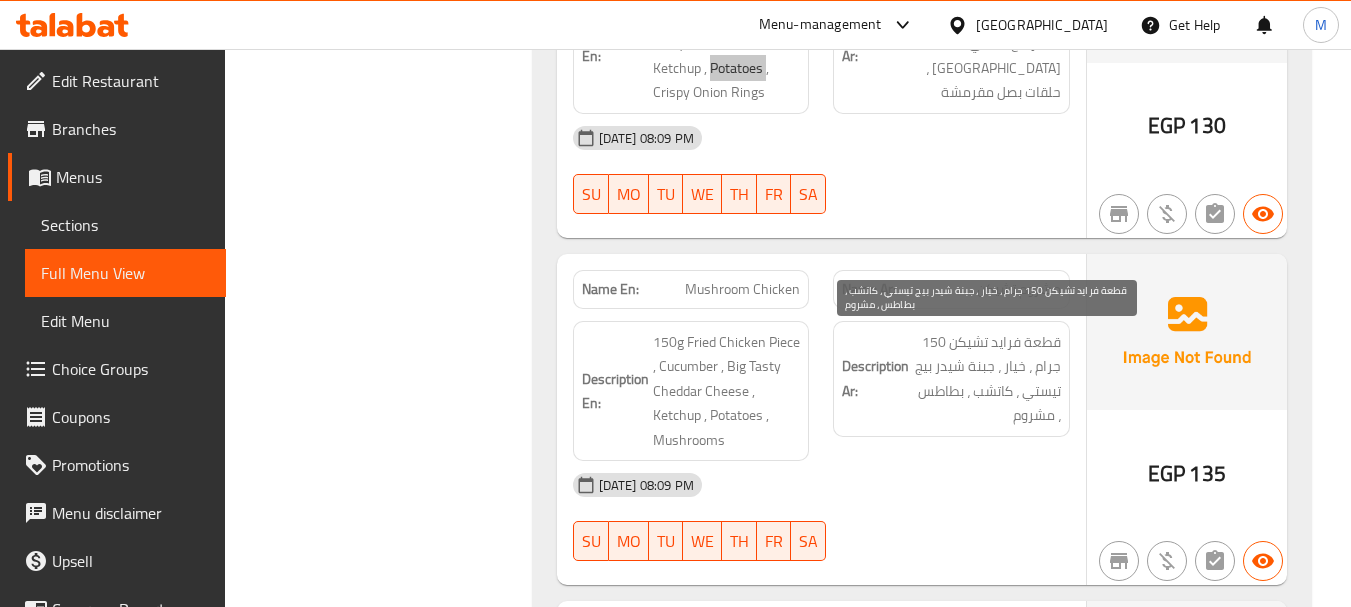 scroll, scrollTop: 3900, scrollLeft: 0, axis: vertical 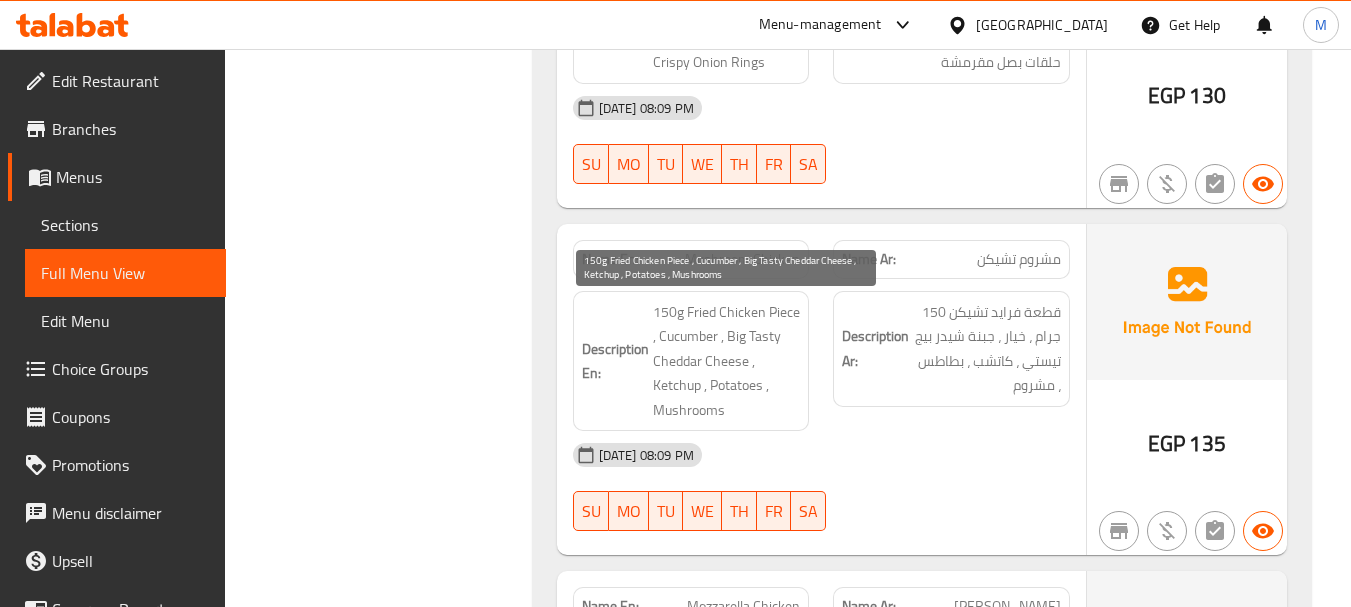 click on "150g Fried Chicken Piece ,  Cucumber ,  Big Tasty Cheddar Cheese ,  Ketchup ,  Potatoes ,  Mushrooms" at bounding box center [727, 361] 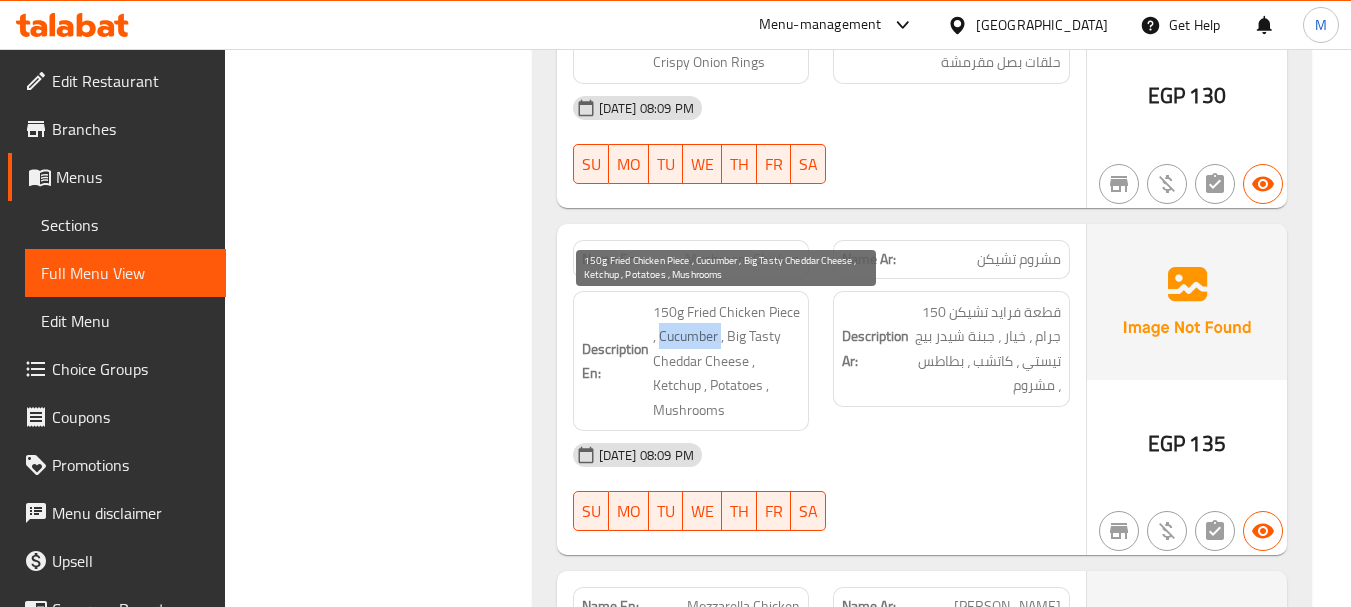 click on "150g Fried Chicken Piece ,  Cucumber ,  Big Tasty Cheddar Cheese ,  Ketchup ,  Potatoes ,  Mushrooms" at bounding box center (727, 361) 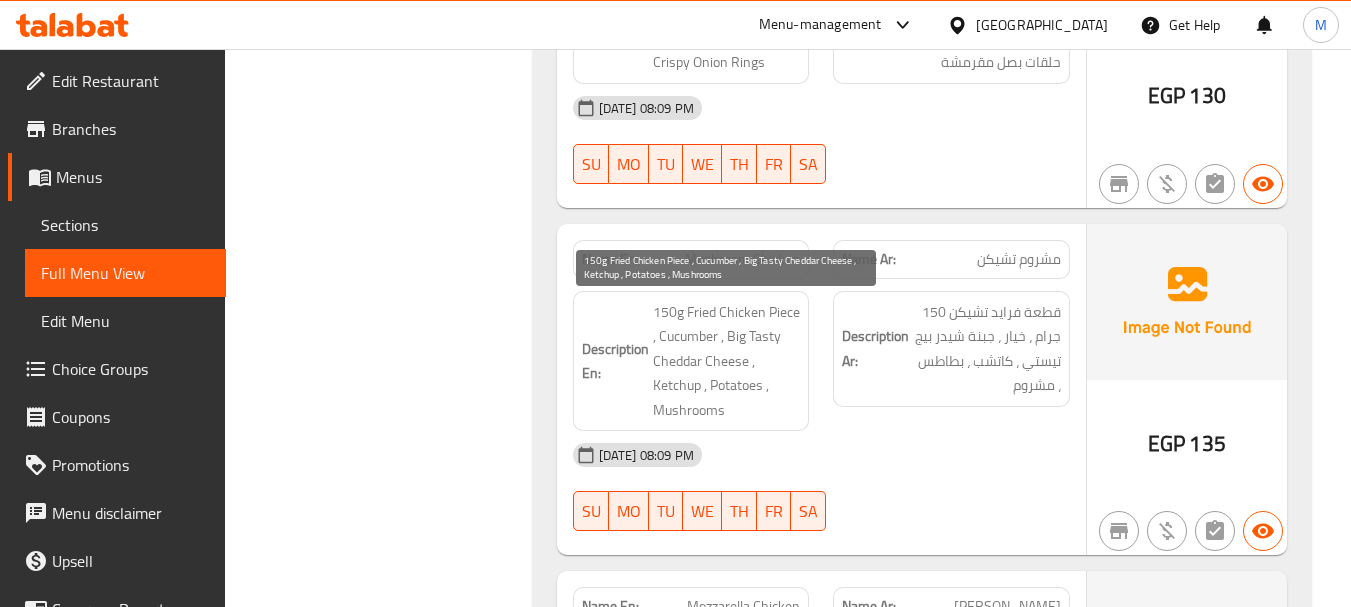 click on "150g Fried Chicken Piece ,  Cucumber ,  Big Tasty Cheddar Cheese ,  Ketchup ,  Potatoes ,  Mushrooms" at bounding box center [727, 361] 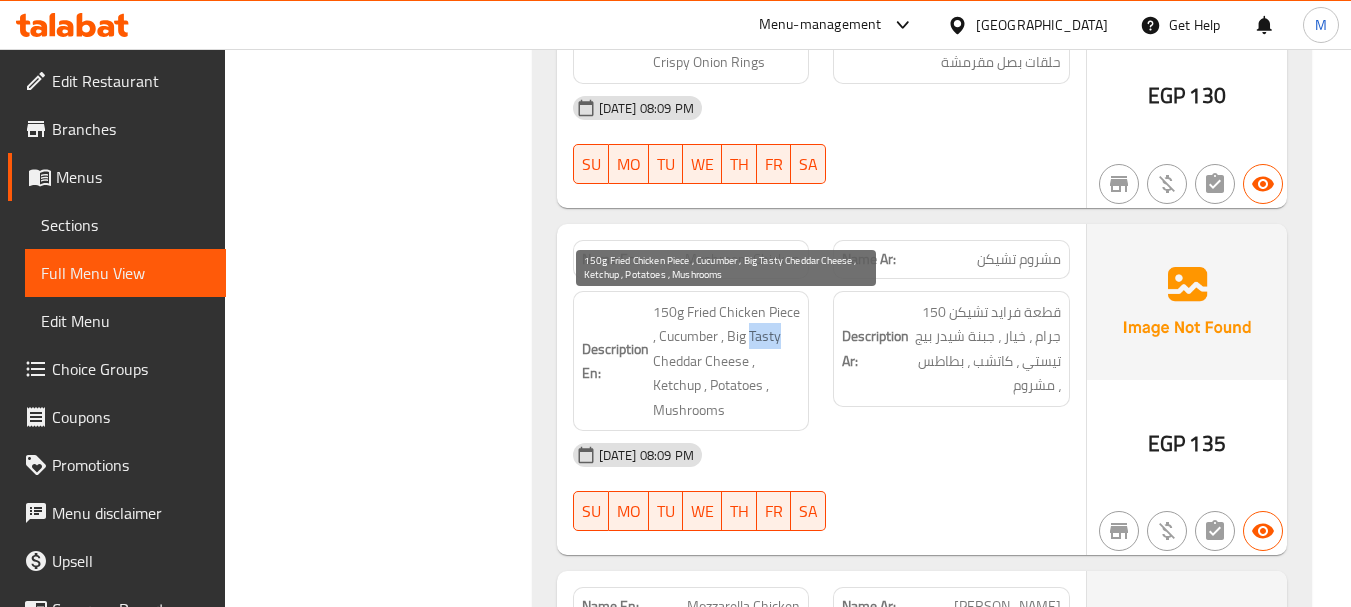 click on "150g Fried Chicken Piece ,  Cucumber ,  Big Tasty Cheddar Cheese ,  Ketchup ,  Potatoes ,  Mushrooms" at bounding box center [727, 361] 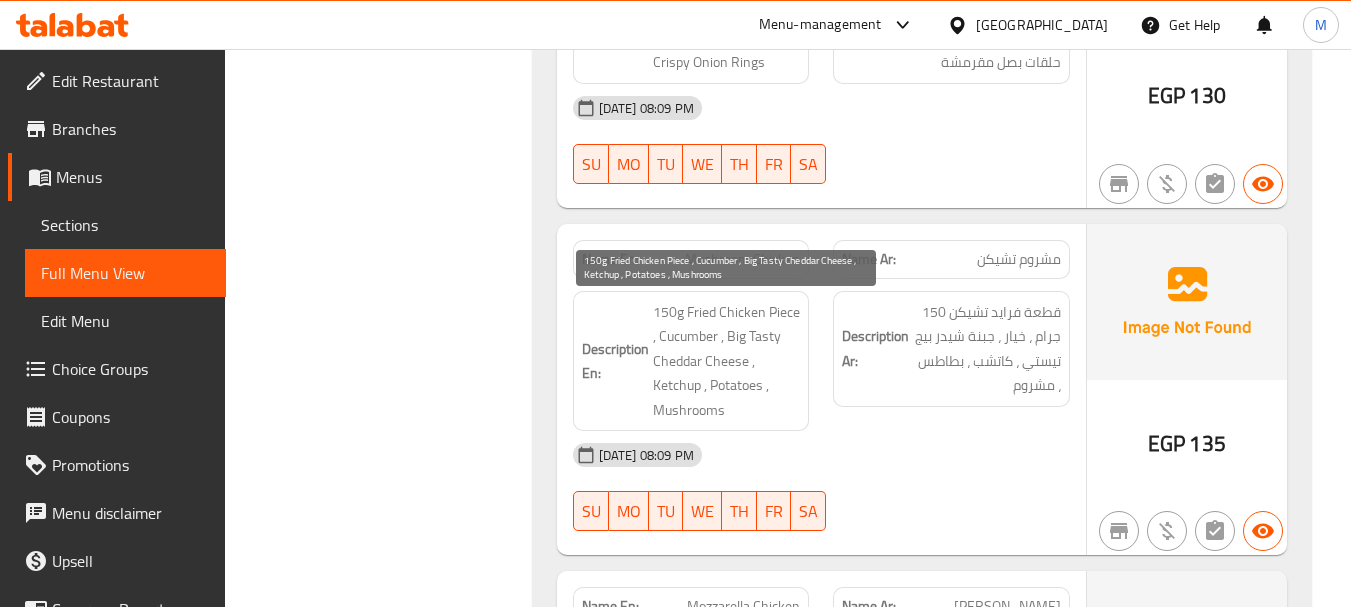 click on "150g Fried Chicken Piece ,  Cucumber ,  Big Tasty Cheddar Cheese ,  Ketchup ,  Potatoes ,  Mushrooms" at bounding box center [727, 361] 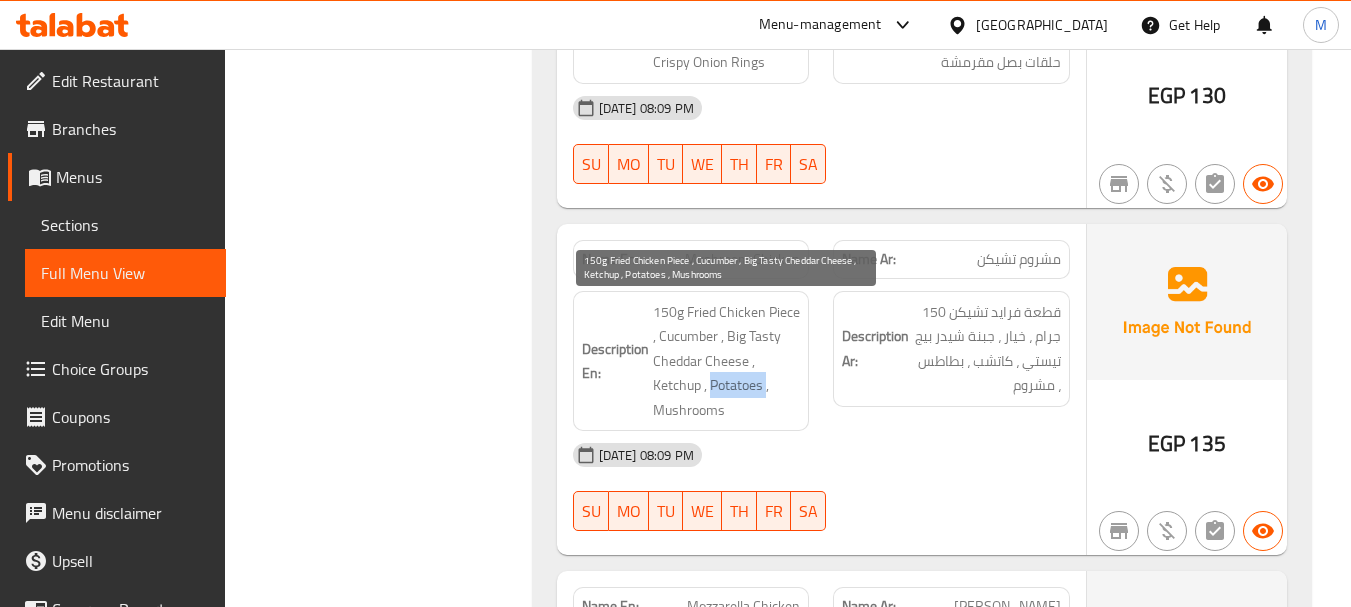 click on "150g Fried Chicken Piece ,  Cucumber ,  Big Tasty Cheddar Cheese ,  Ketchup ,  Potatoes ,  Mushrooms" at bounding box center (727, 361) 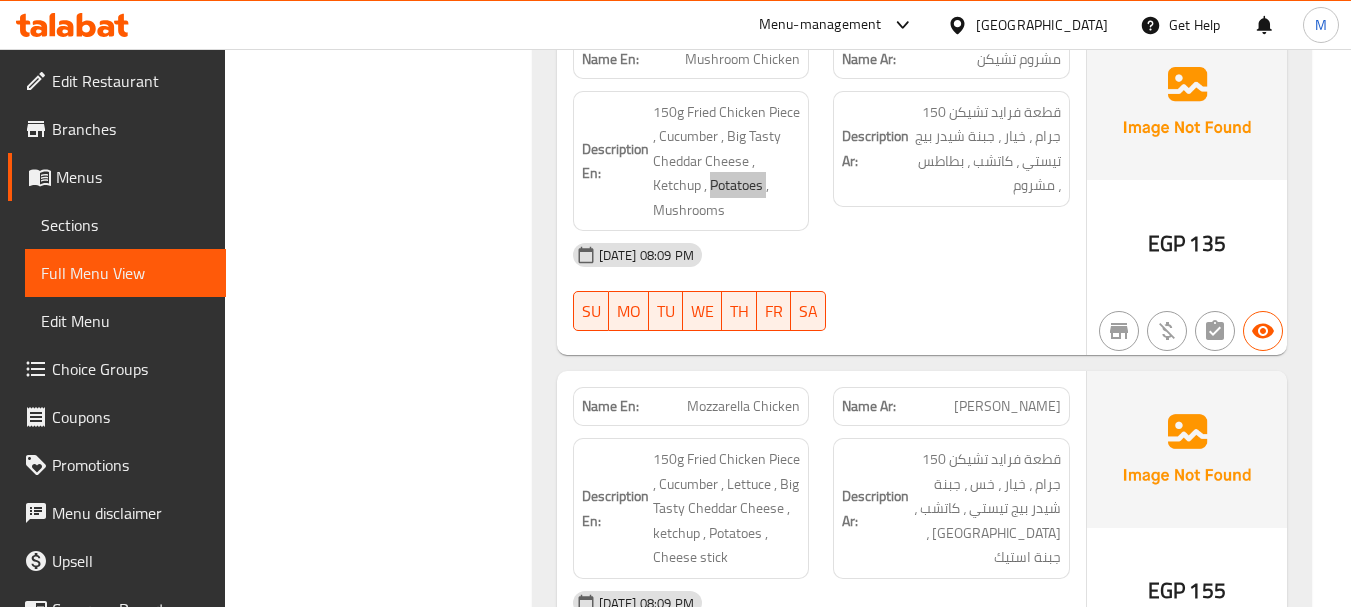 scroll, scrollTop: 4300, scrollLeft: 0, axis: vertical 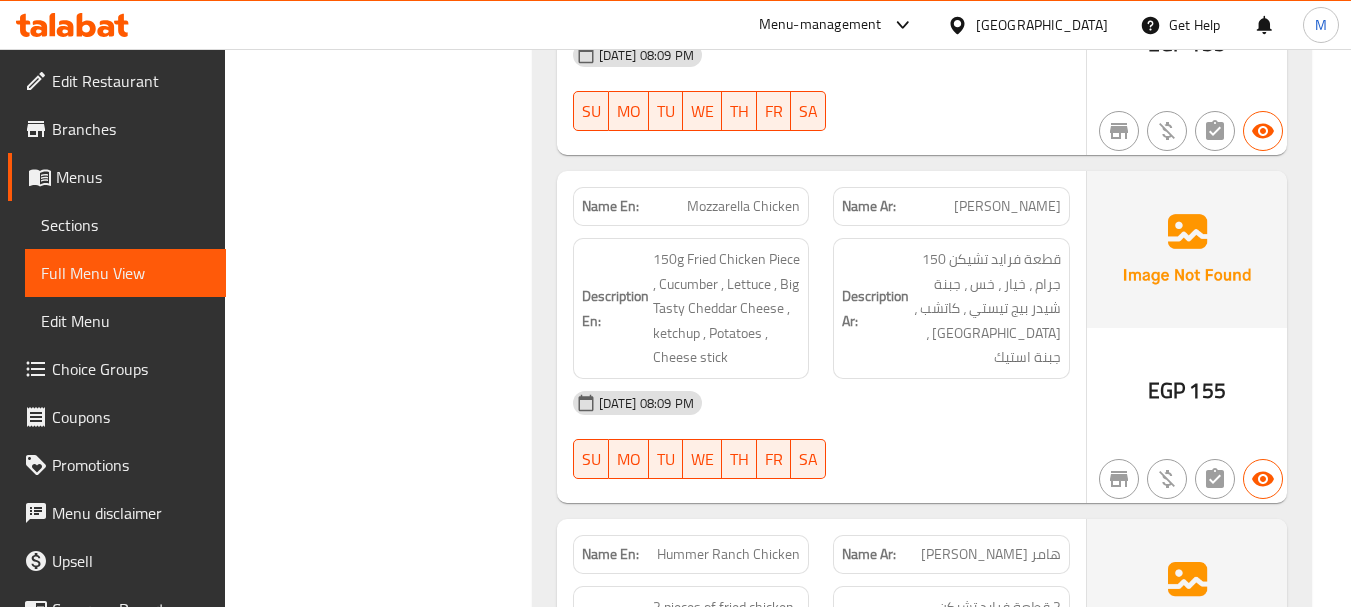 click on "Mozzarella Chicken" at bounding box center [752, -2833] 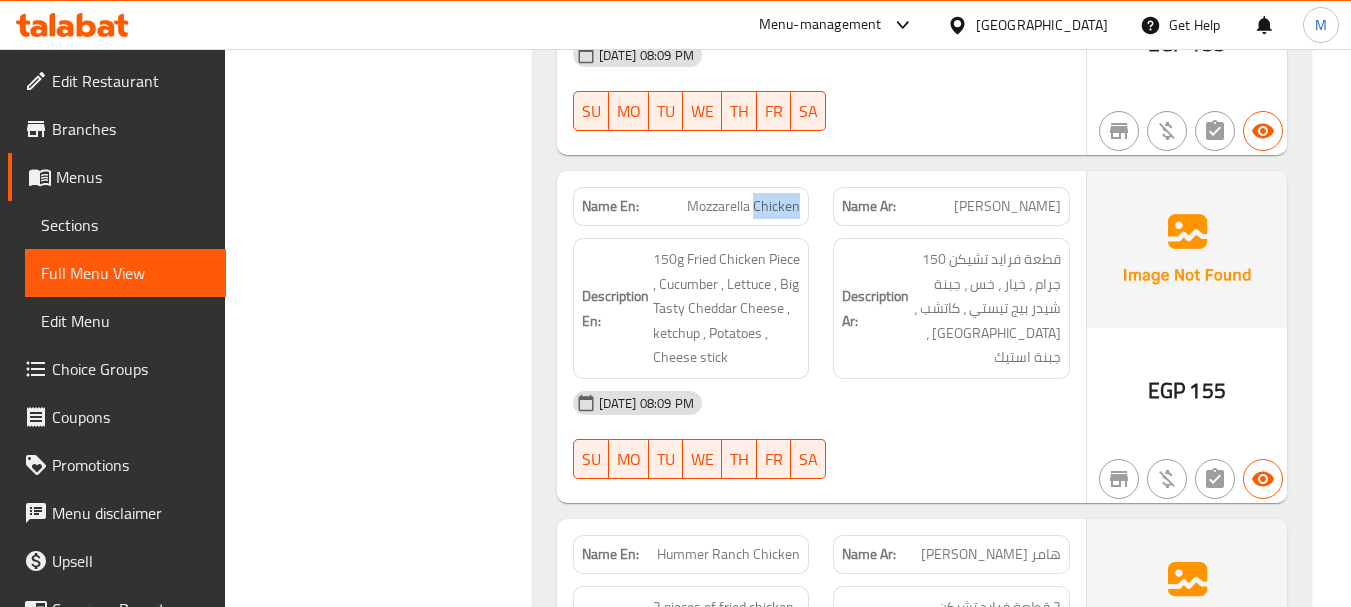 click on "Mozzarella Chicken" at bounding box center [752, -2833] 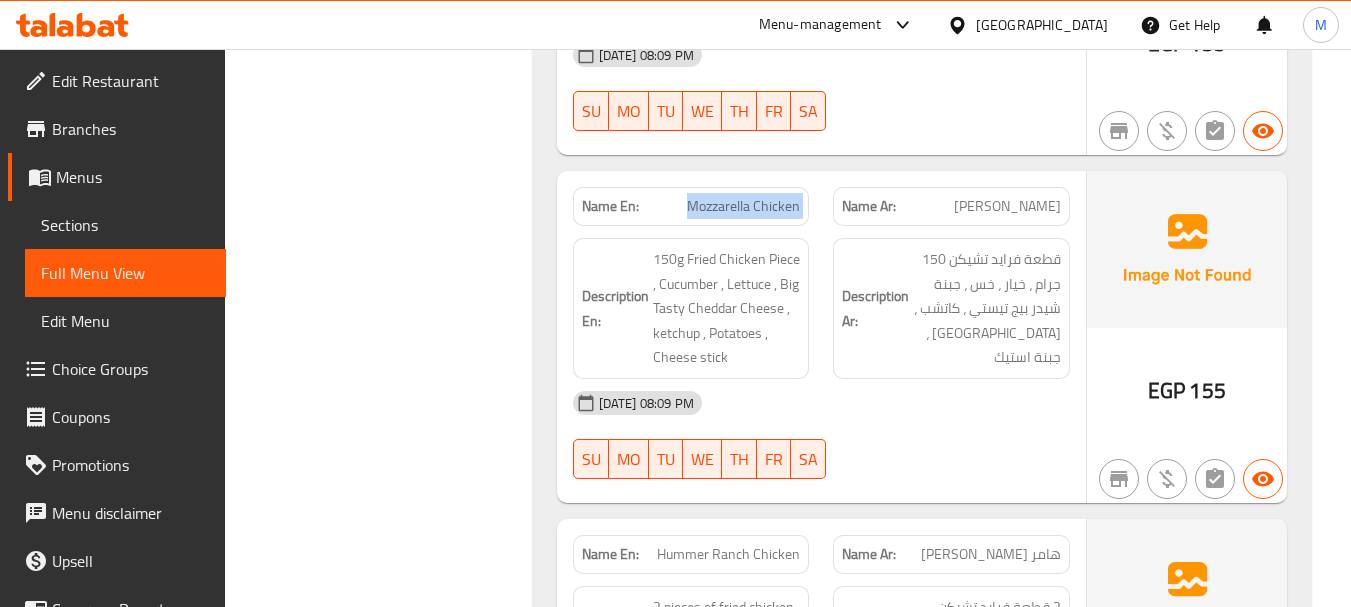 click on "Mozzarella Chicken" at bounding box center [752, -2833] 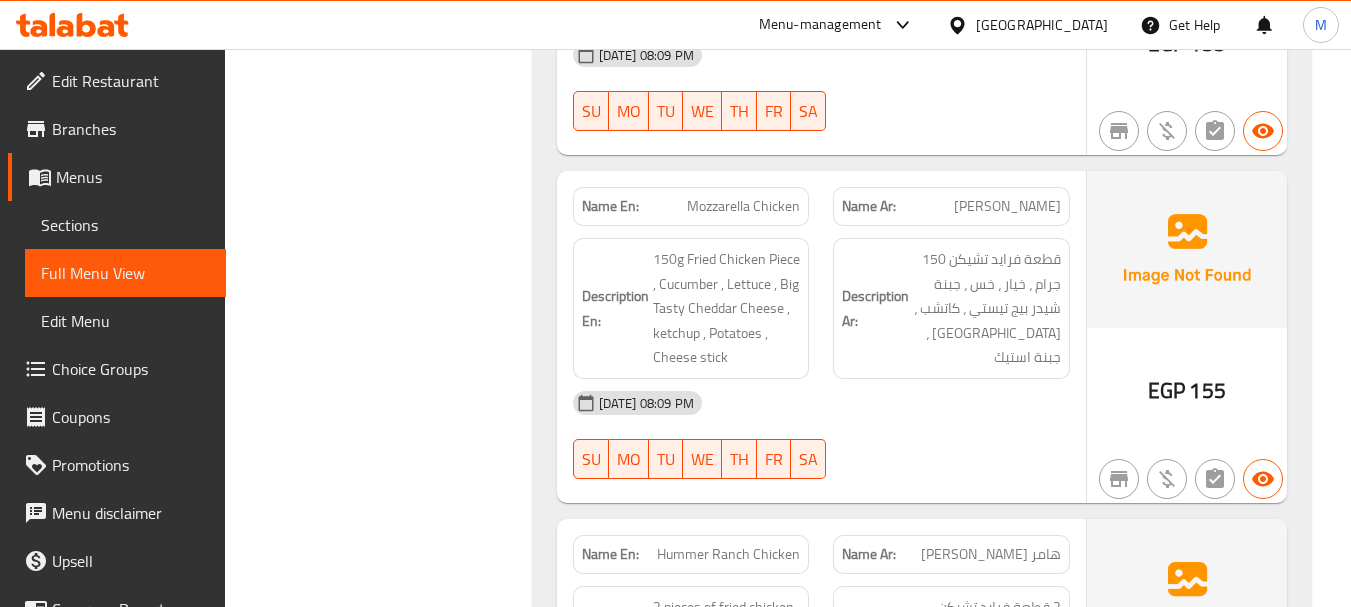 click on "قطعة فرايد تشيكن 150 جرام ، خيار ، خس ، جبنة شيدر بيج تيستي ، كاتشب ، [GEOGRAPHIC_DATA] ، جبنة استيك" at bounding box center [987, -2731] 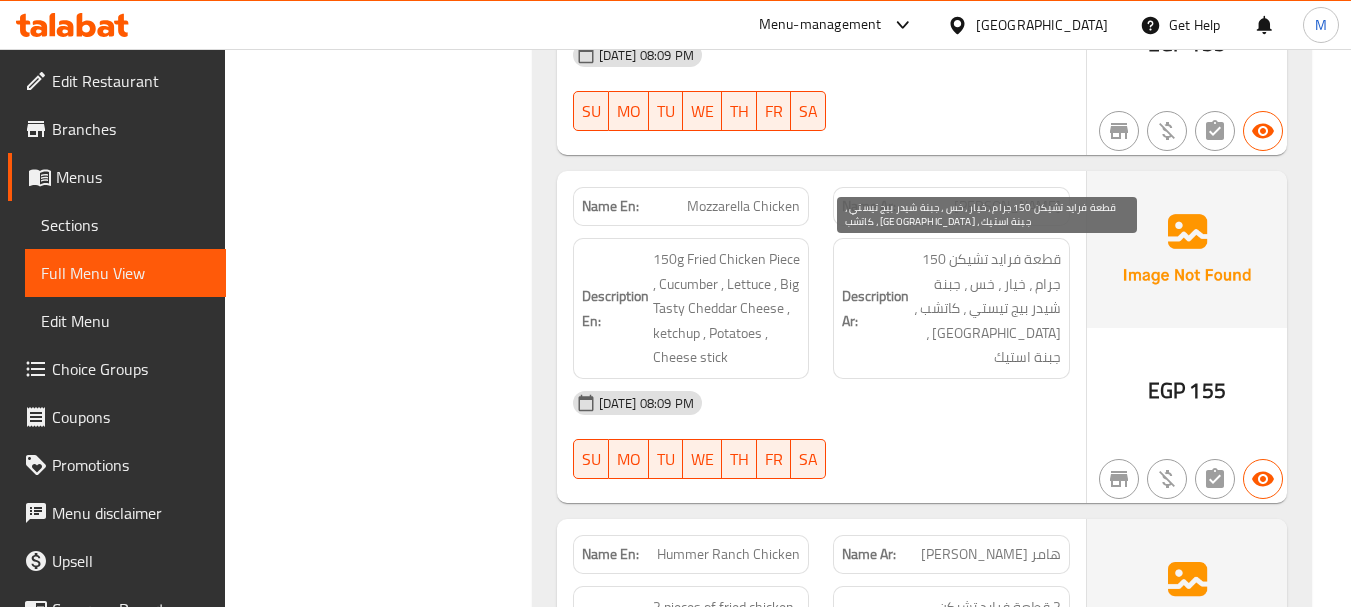 click on "قطعة فرايد تشيكن 150 جرام ، خيار ، خس ، جبنة شيدر بيج تيستي ، كاتشب ، [GEOGRAPHIC_DATA] ، جبنة استيك" at bounding box center [987, 308] 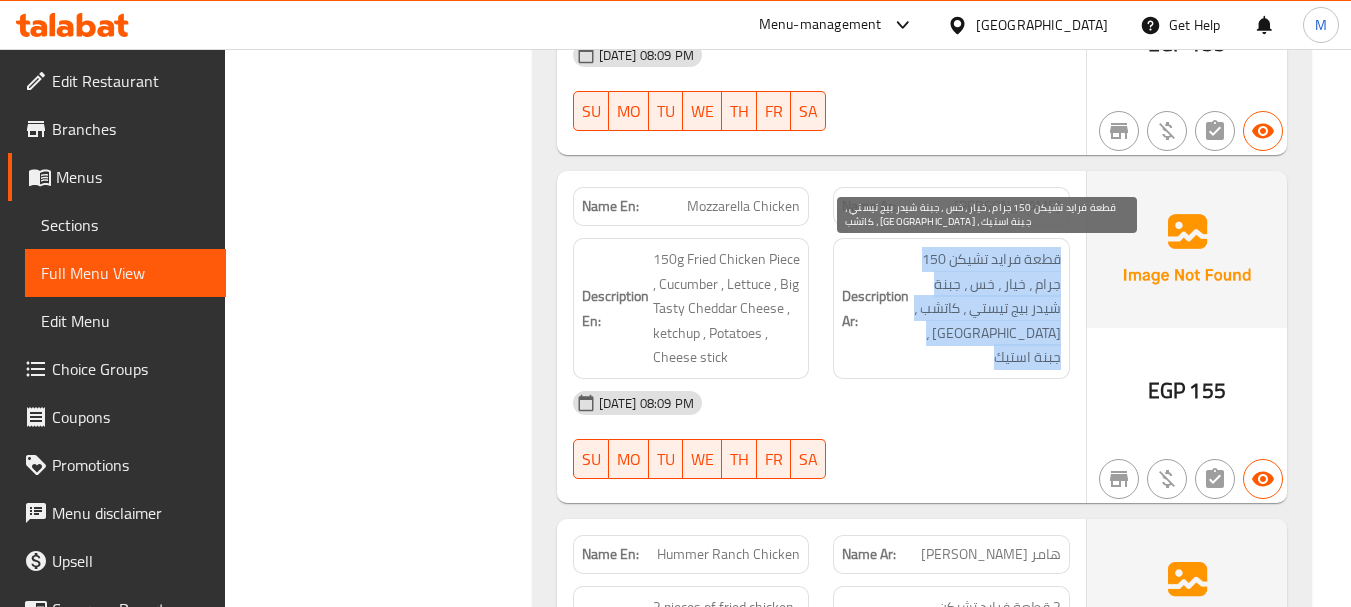 click on "قطعة فرايد تشيكن 150 جرام ، خيار ، خس ، جبنة شيدر بيج تيستي ، كاتشب ، [GEOGRAPHIC_DATA] ، جبنة استيك" at bounding box center (987, 308) 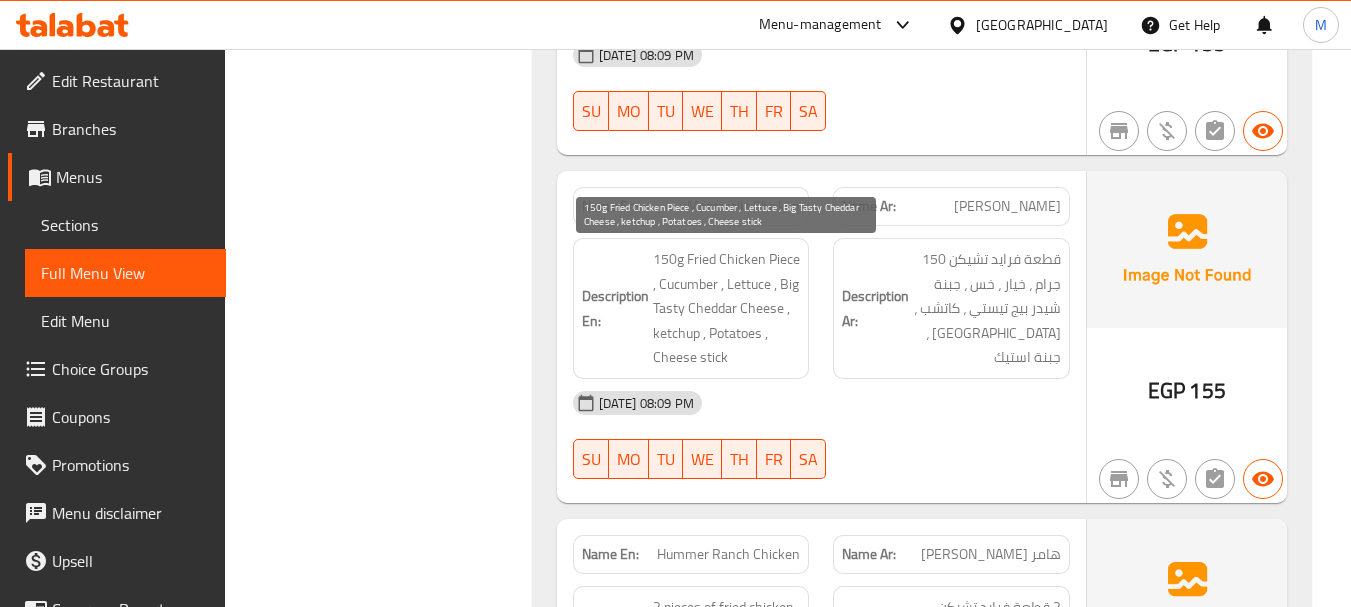 click on "150g Fried Chicken Piece , Cucumber , Lettuce , Big Tasty Cheddar Cheese , ketchup , Potatoes , Cheese stick" at bounding box center [727, 308] 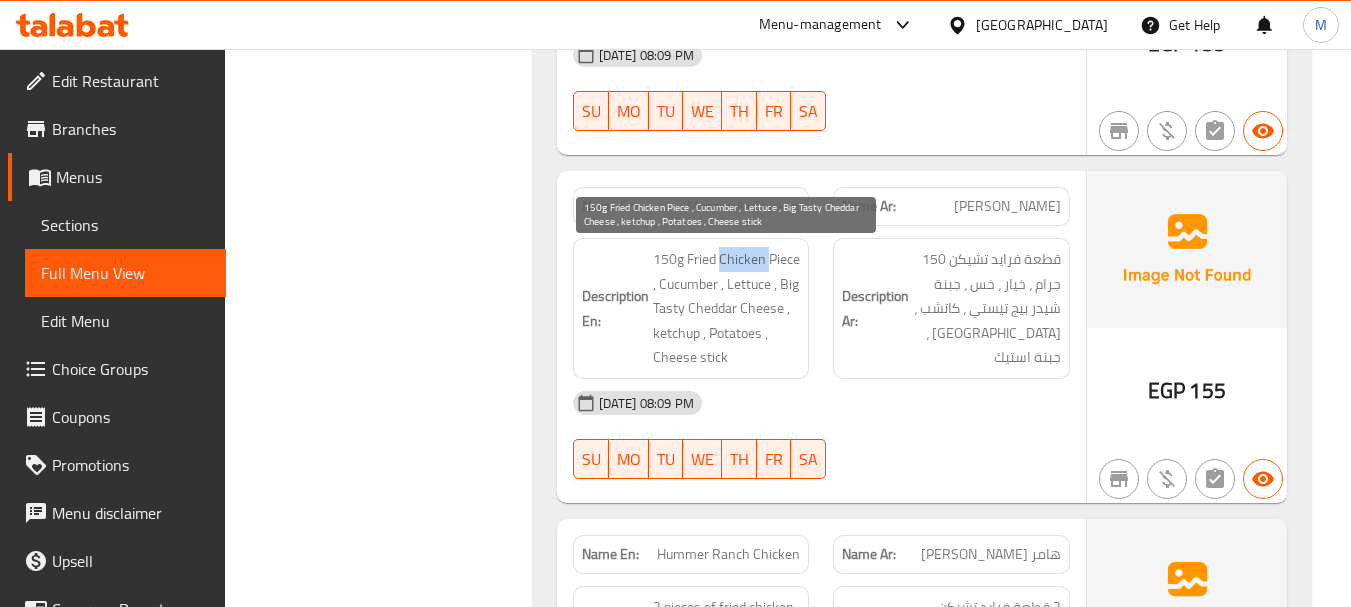 click on "150g Fried Chicken Piece , Cucumber , Lettuce , Big Tasty Cheddar Cheese , ketchup , Potatoes , Cheese stick" at bounding box center [727, 308] 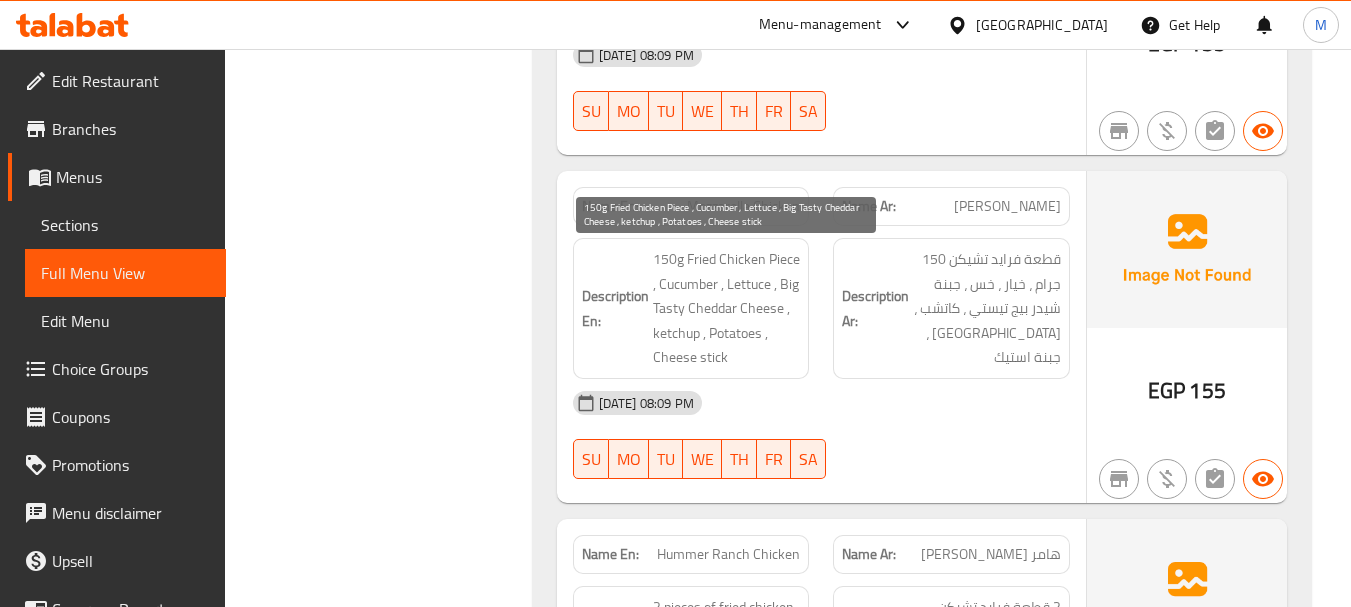 click on "150g Fried Chicken Piece , Cucumber , Lettuce , Big Tasty Cheddar Cheese , ketchup , Potatoes , Cheese stick" at bounding box center (727, 308) 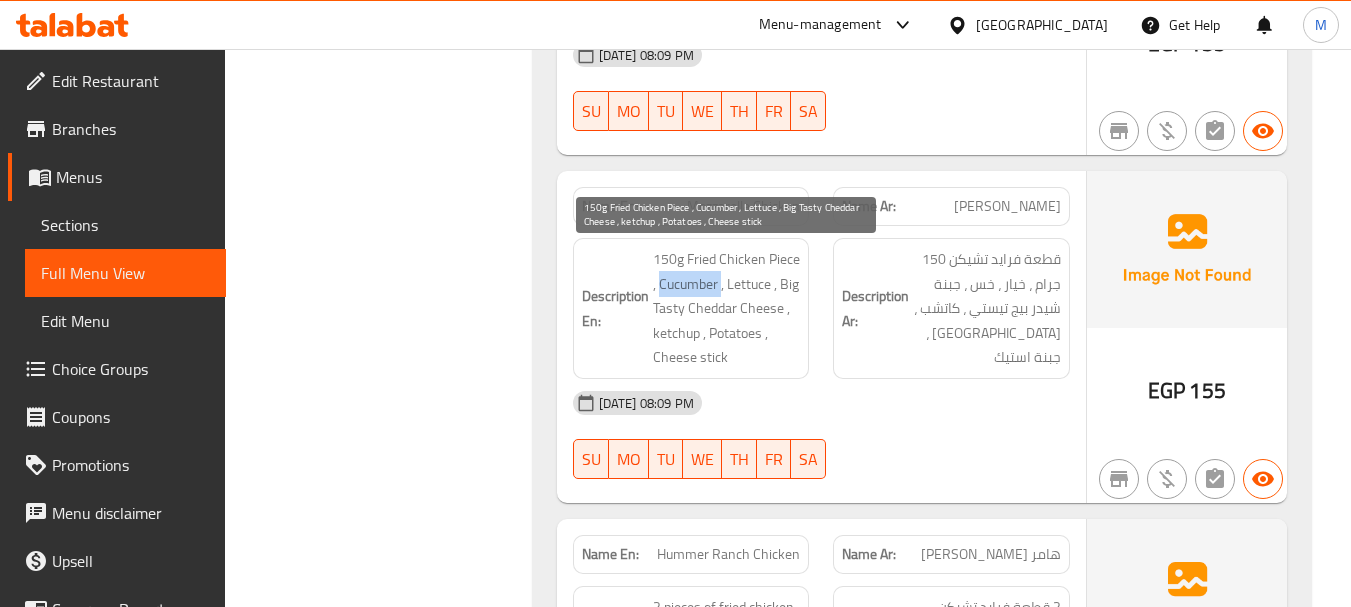 click on "150g Fried Chicken Piece , Cucumber , Lettuce , Big Tasty Cheddar Cheese , ketchup , Potatoes , Cheese stick" at bounding box center (727, 308) 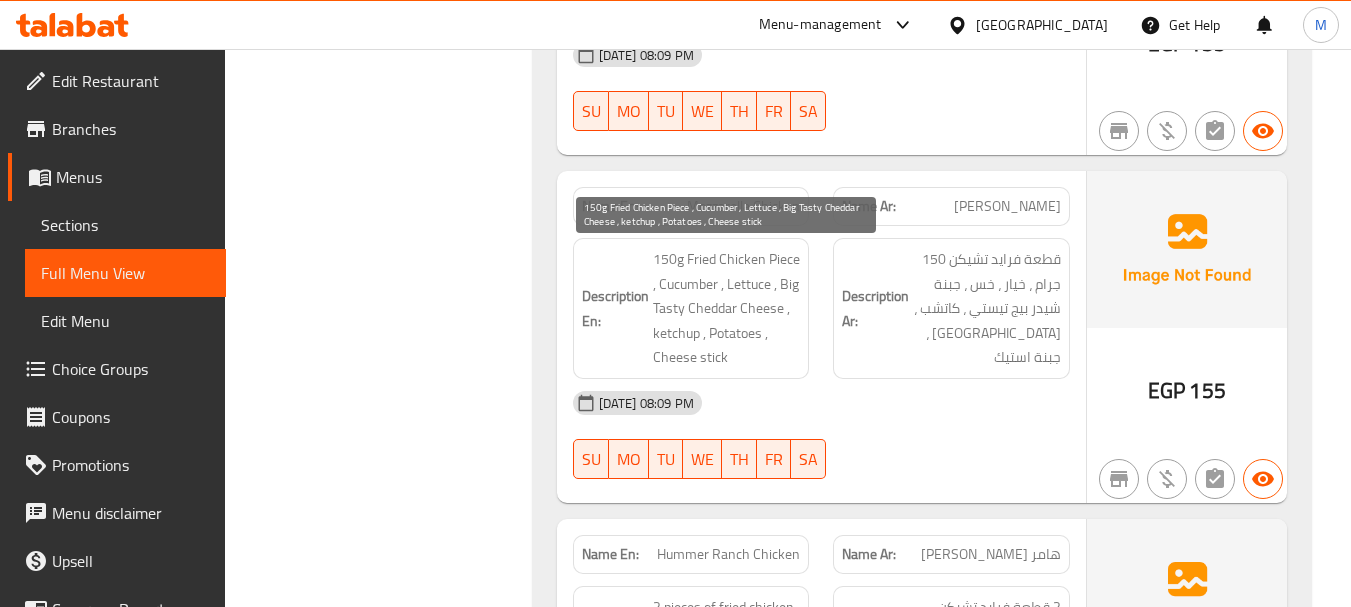 click on "150g Fried Chicken Piece , Cucumber , Lettuce , Big Tasty Cheddar Cheese , ketchup , Potatoes , Cheese stick" at bounding box center [727, 308] 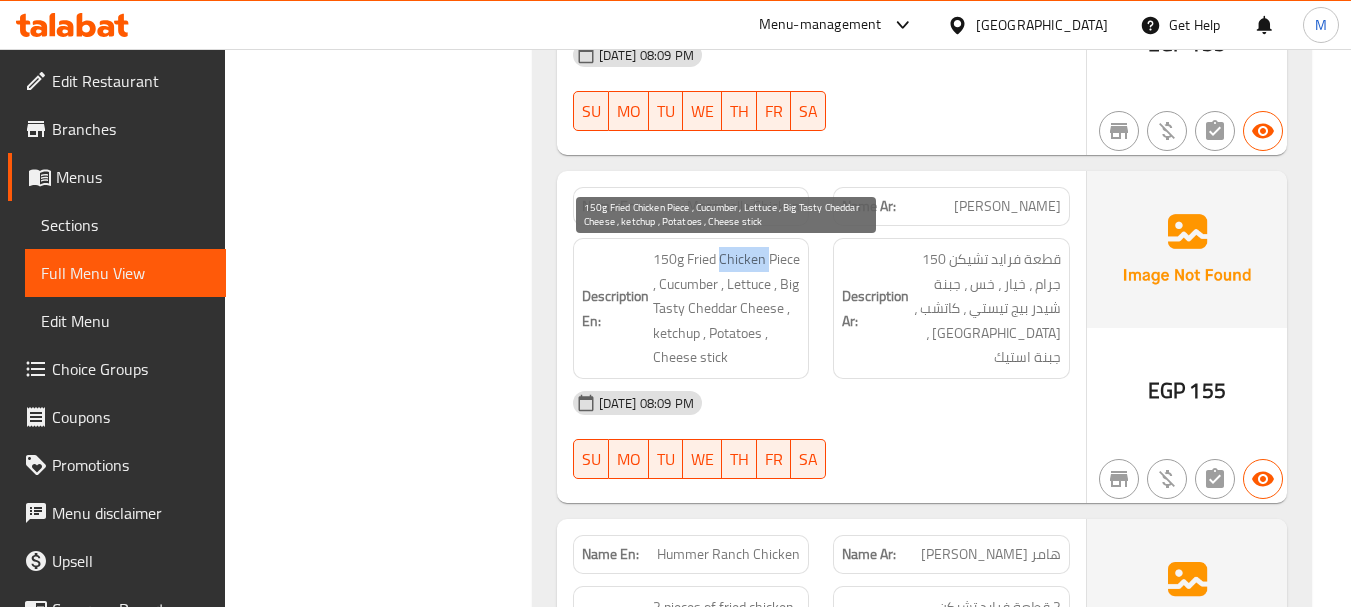 click on "150g Fried Chicken Piece , Cucumber , Lettuce , Big Tasty Cheddar Cheese , ketchup , Potatoes , Cheese stick" at bounding box center [727, 308] 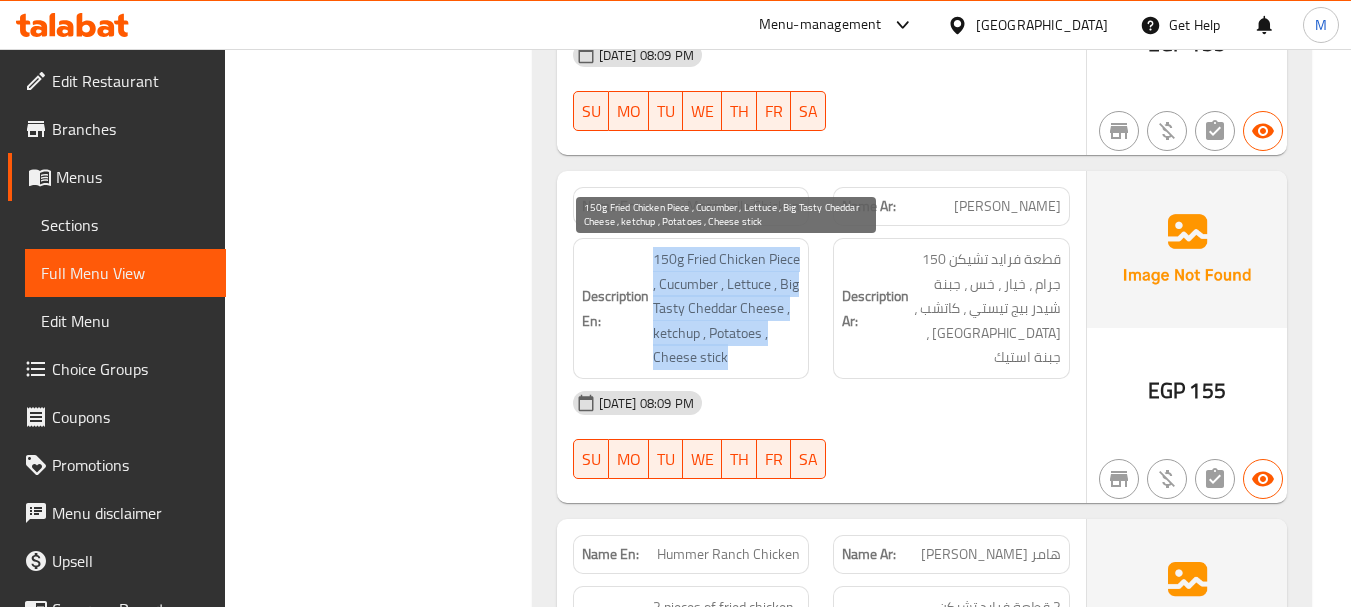 click on "150g Fried Chicken Piece , Cucumber , Lettuce , Big Tasty Cheddar Cheese , ketchup , Potatoes , Cheese stick" at bounding box center [727, 308] 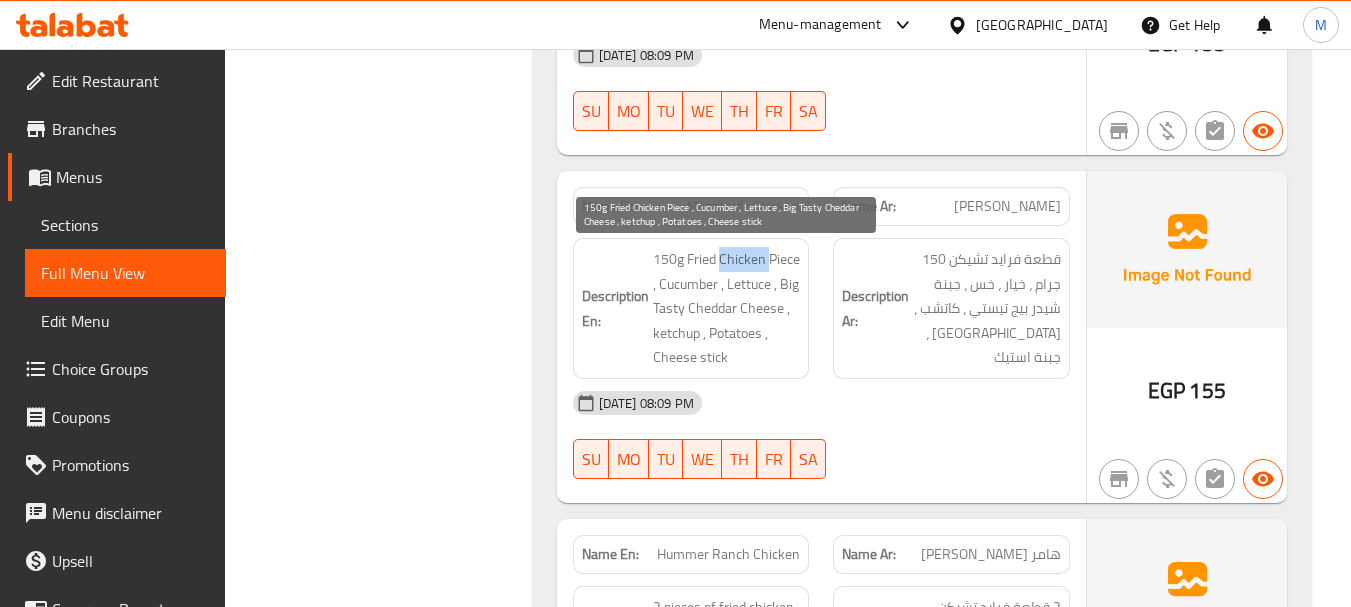 click on "150g Fried Chicken Piece , Cucumber , Lettuce , Big Tasty Cheddar Cheese , ketchup , Potatoes , Cheese stick" at bounding box center (727, 308) 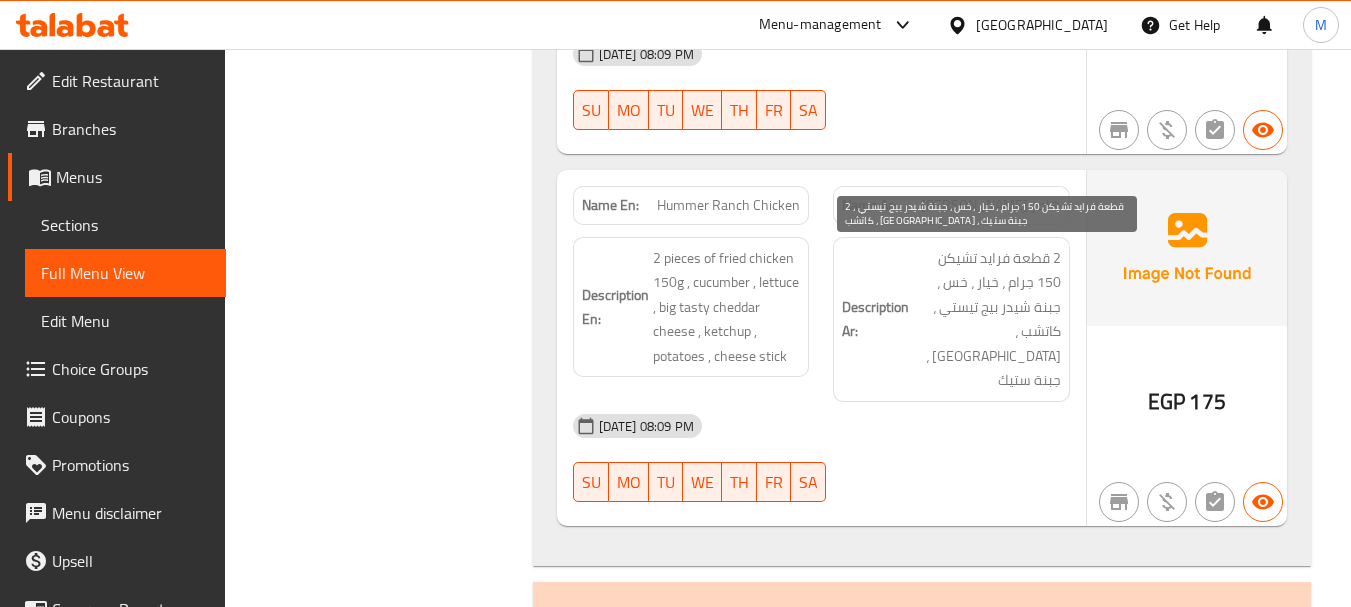 scroll, scrollTop: 4600, scrollLeft: 0, axis: vertical 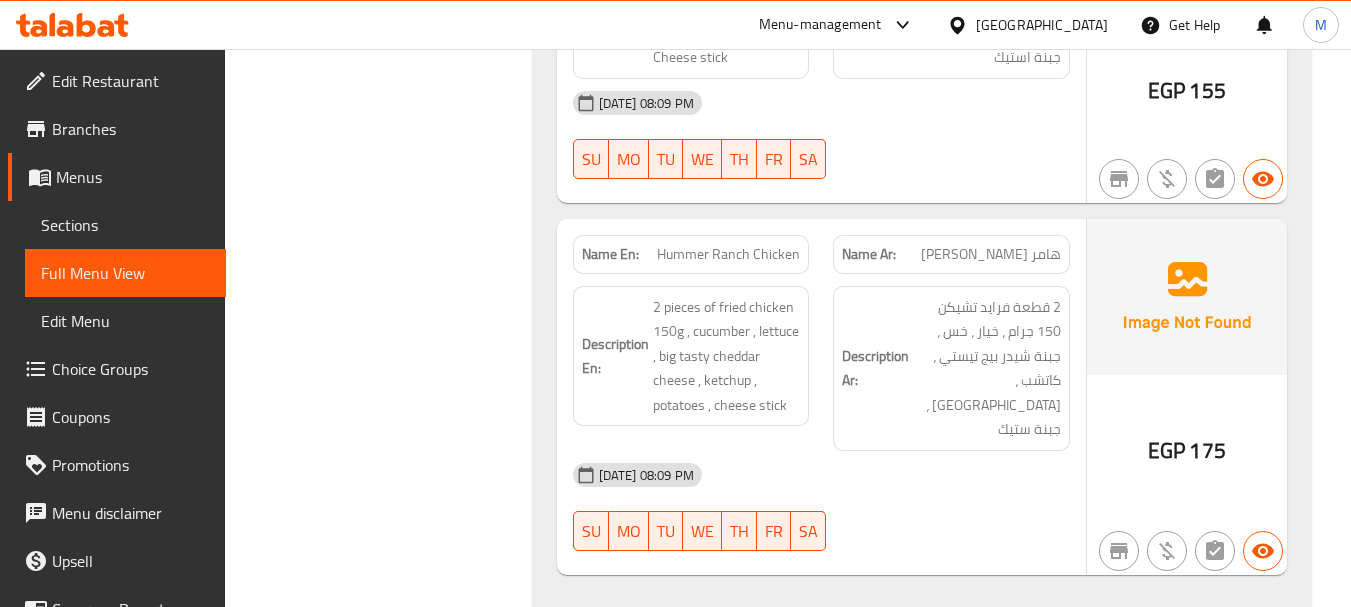 click on "Hummer Ranch Chicken" at bounding box center [762, -2761] 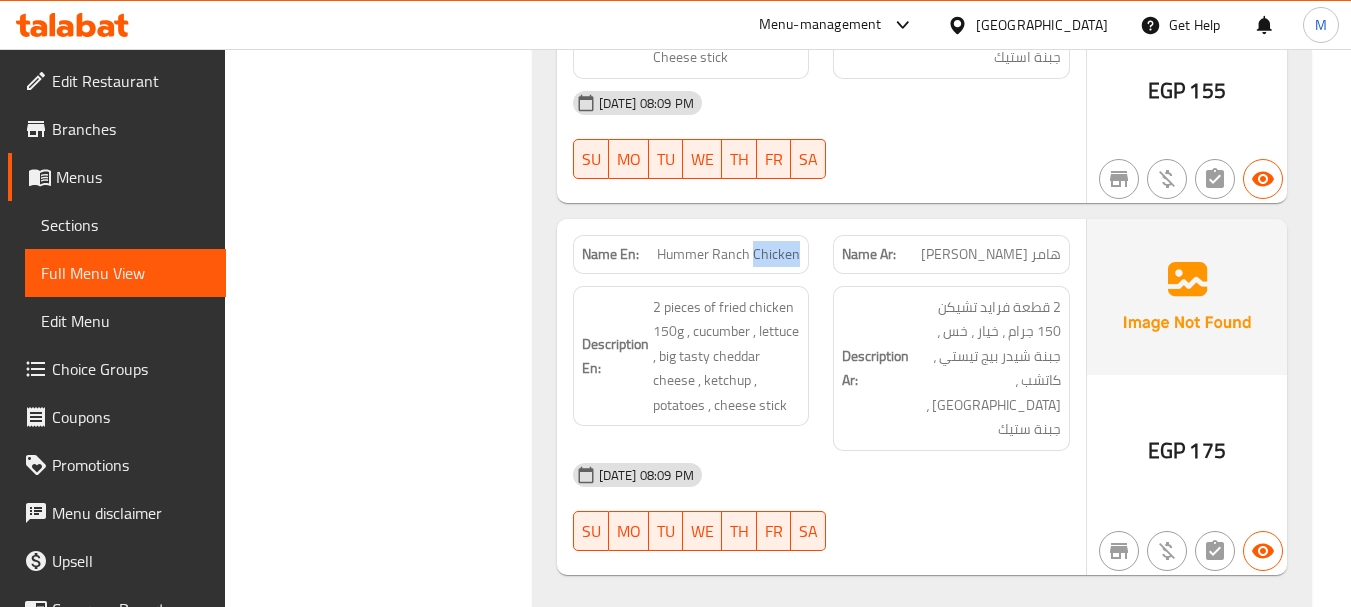 click on "Hummer Ranch Chicken" at bounding box center (762, -2761) 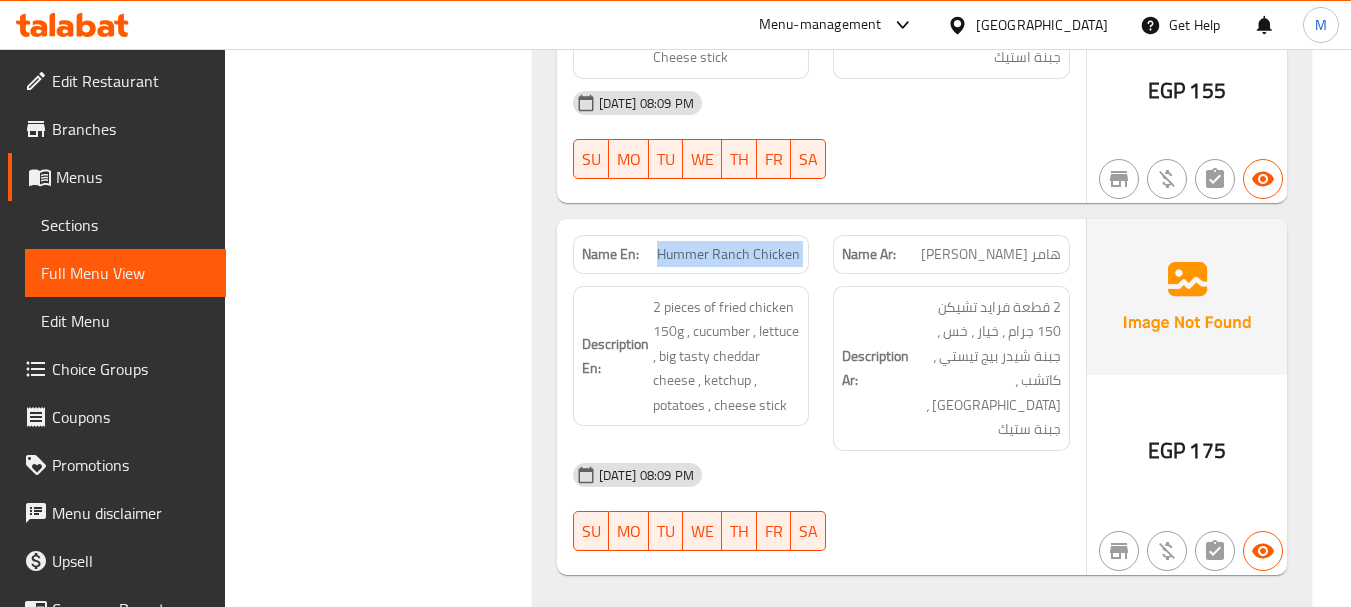 click on "Hummer Ranch Chicken" at bounding box center [762, -2761] 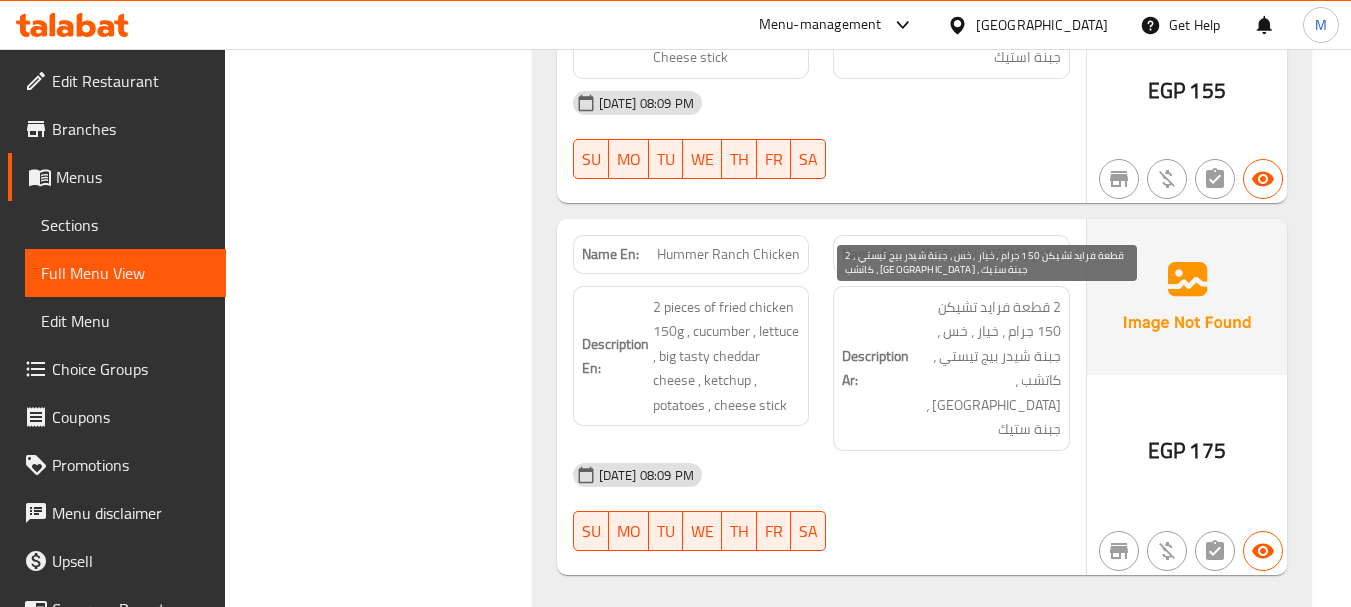click on "2 قطعة فرايد تشيكن 150 جرام ،  خيار ،  خس ،  جبنة شيدر بيج تيستي ،  كاتشب ،  [GEOGRAPHIC_DATA] ،  جبنة ستيك" at bounding box center [987, 368] 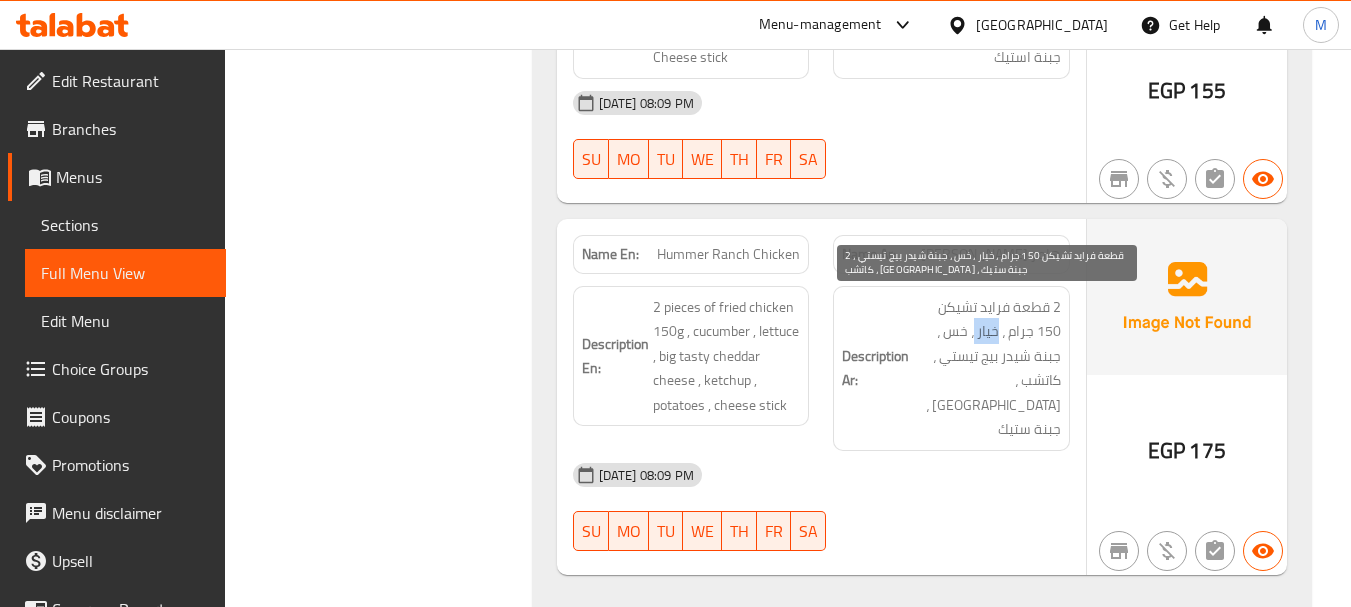click on "2 قطعة فرايد تشيكن 150 جرام ،  خيار ،  خس ،  جبنة شيدر بيج تيستي ،  كاتشب ،  [GEOGRAPHIC_DATA] ،  جبنة ستيك" at bounding box center (987, 368) 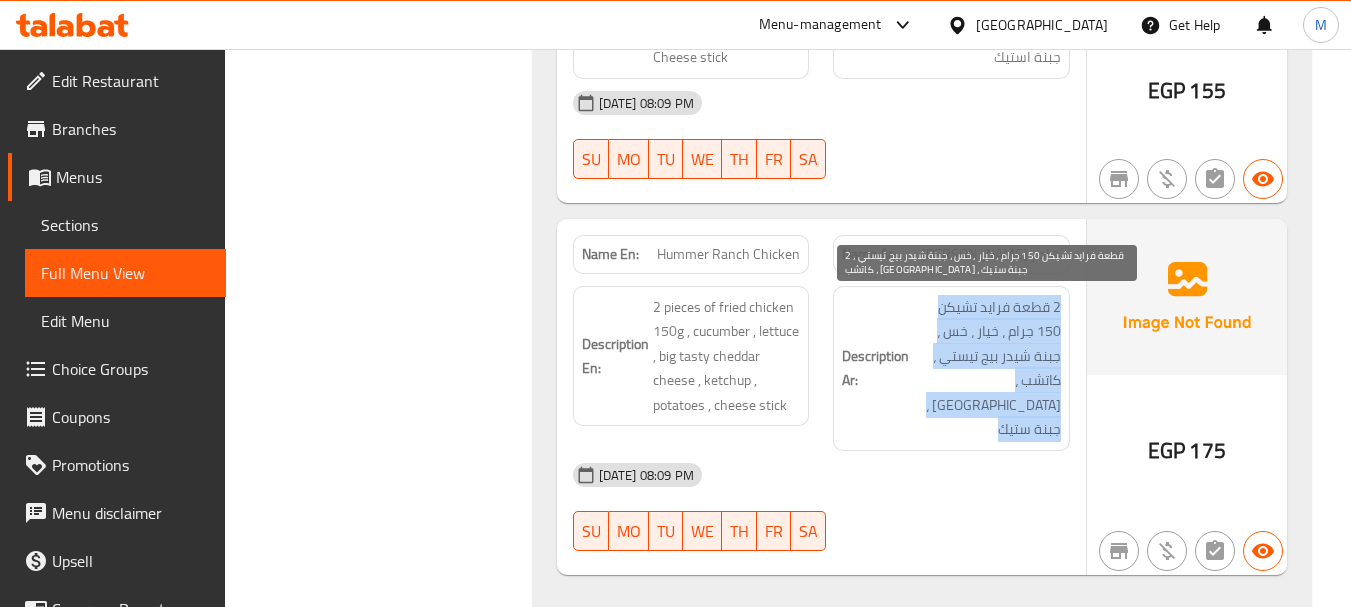 click on "2 قطعة فرايد تشيكن 150 جرام ،  خيار ،  خس ،  جبنة شيدر بيج تيستي ،  كاتشب ،  [GEOGRAPHIC_DATA] ،  جبنة ستيك" at bounding box center [987, 368] 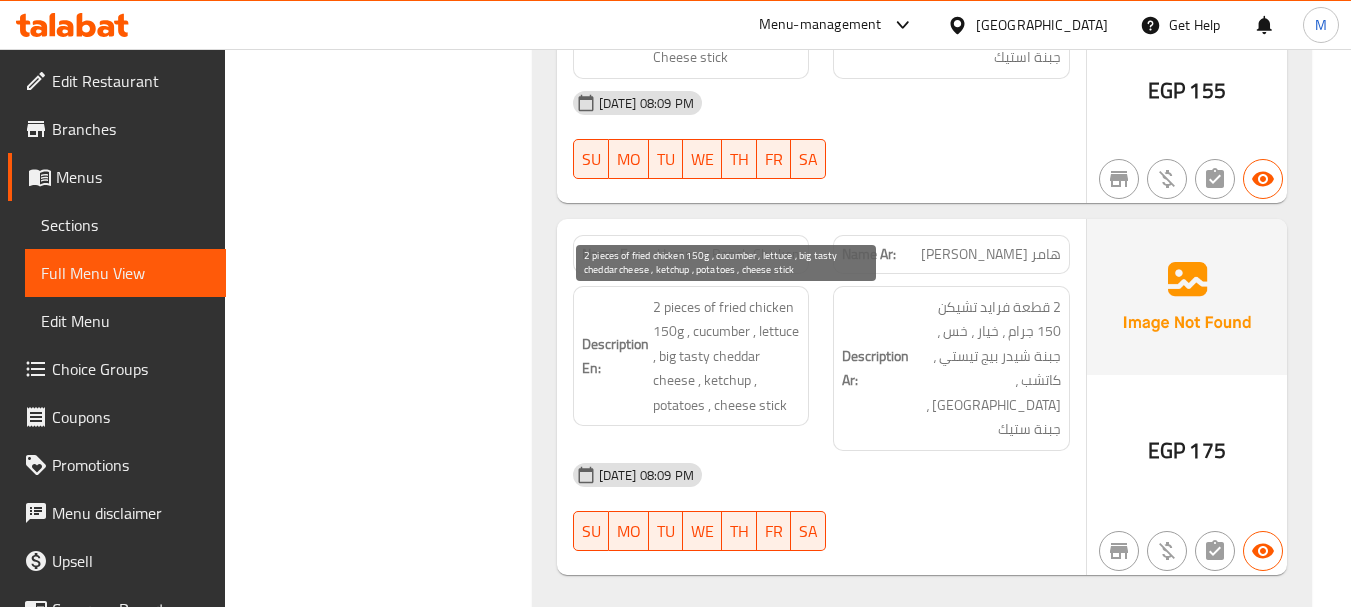 click on "2 pieces of fried chicken 150g , cucumber , lettuce , big tasty cheddar cheese , ketchup , potatoes , cheese stick" at bounding box center (727, 356) 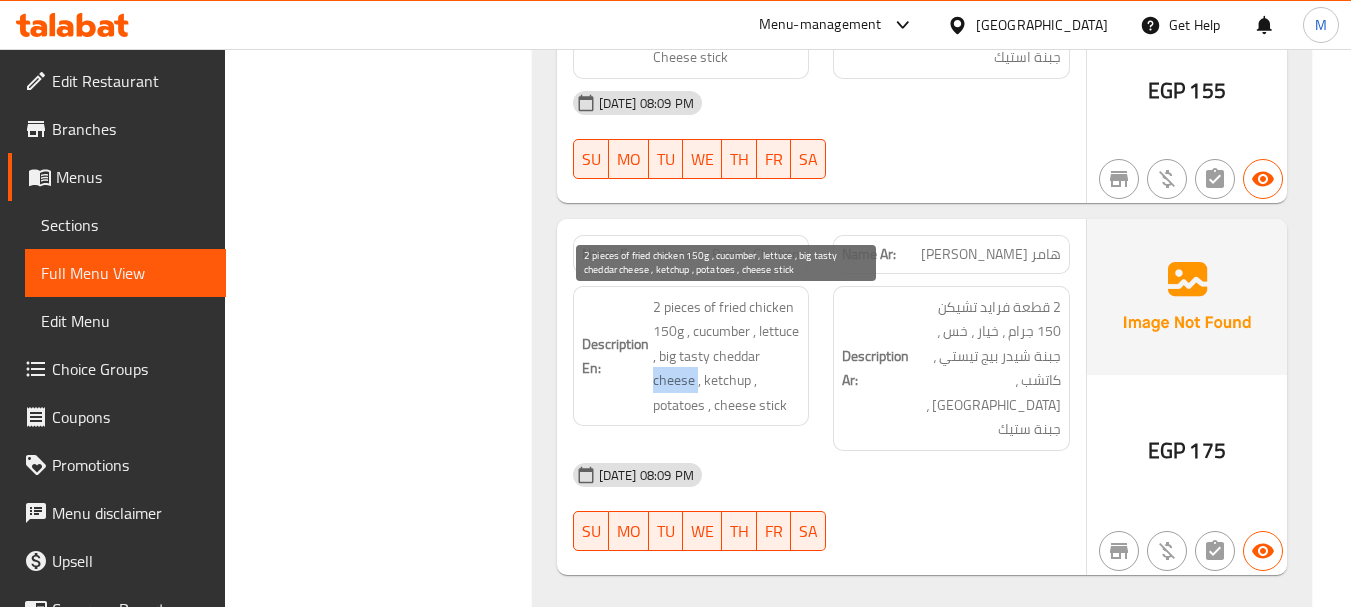 click on "2 pieces of fried chicken 150g , cucumber , lettuce , big tasty cheddar cheese , ketchup , potatoes , cheese stick" at bounding box center [727, 356] 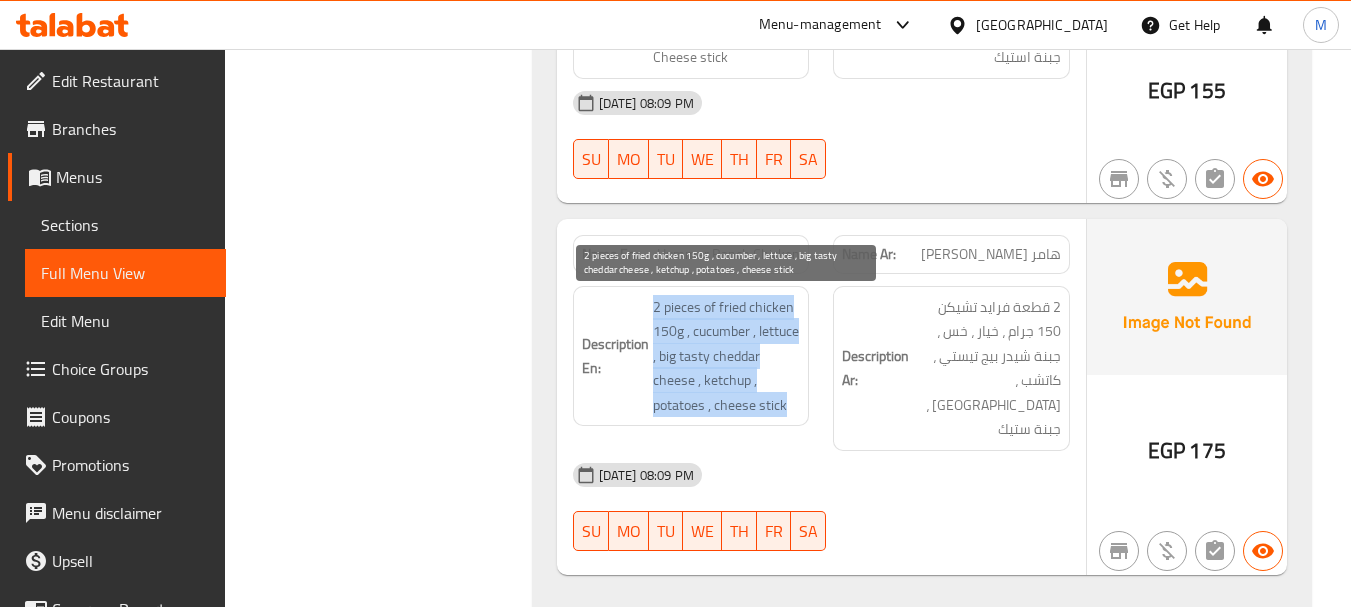 click on "2 pieces of fried chicken 150g , cucumber , lettuce , big tasty cheddar cheese , ketchup , potatoes , cheese stick" at bounding box center (727, 356) 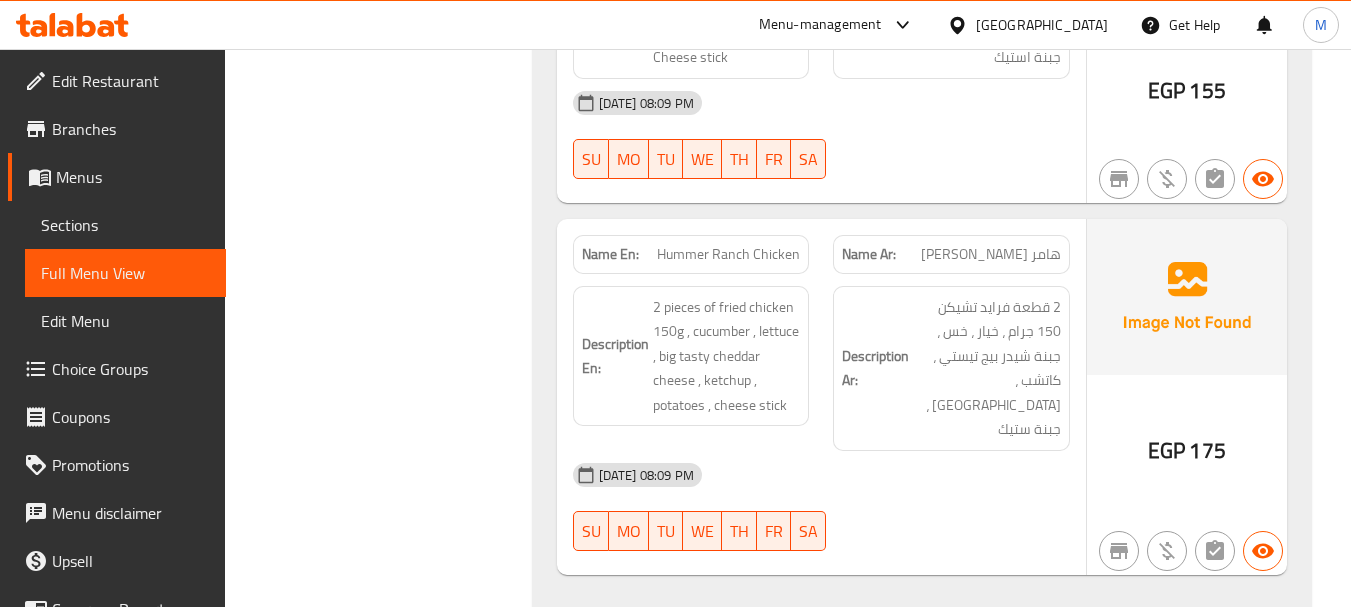 click on "Description En:" at bounding box center [615, -2634] 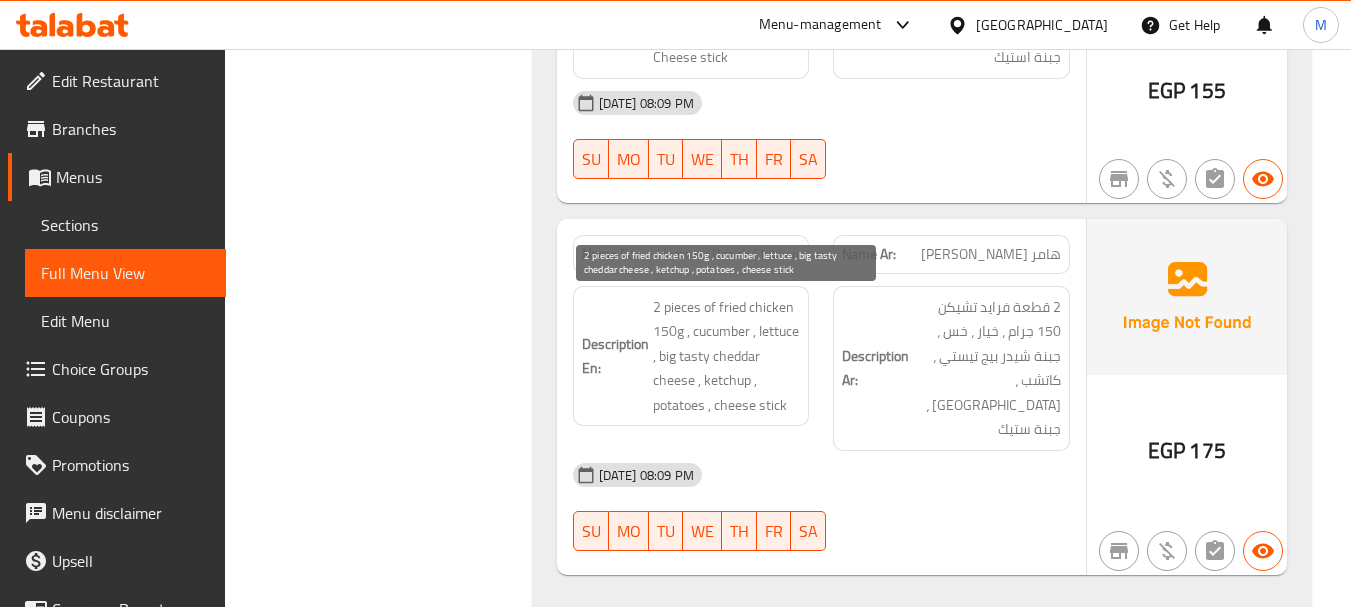click on "2 pieces of fried chicken 150g , cucumber , lettuce , big tasty cheddar cheese , ketchup , potatoes , cheese stick" at bounding box center [727, 356] 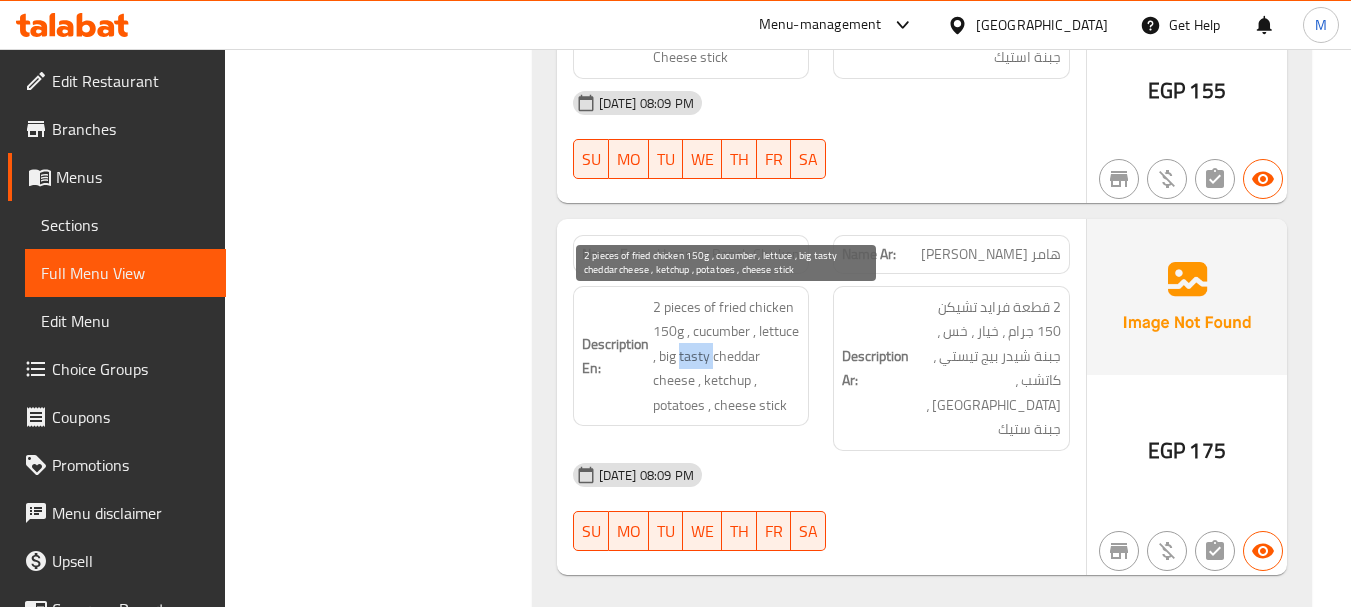 click on "2 pieces of fried chicken 150g , cucumber , lettuce , big tasty cheddar cheese , ketchup , potatoes , cheese stick" at bounding box center (727, 356) 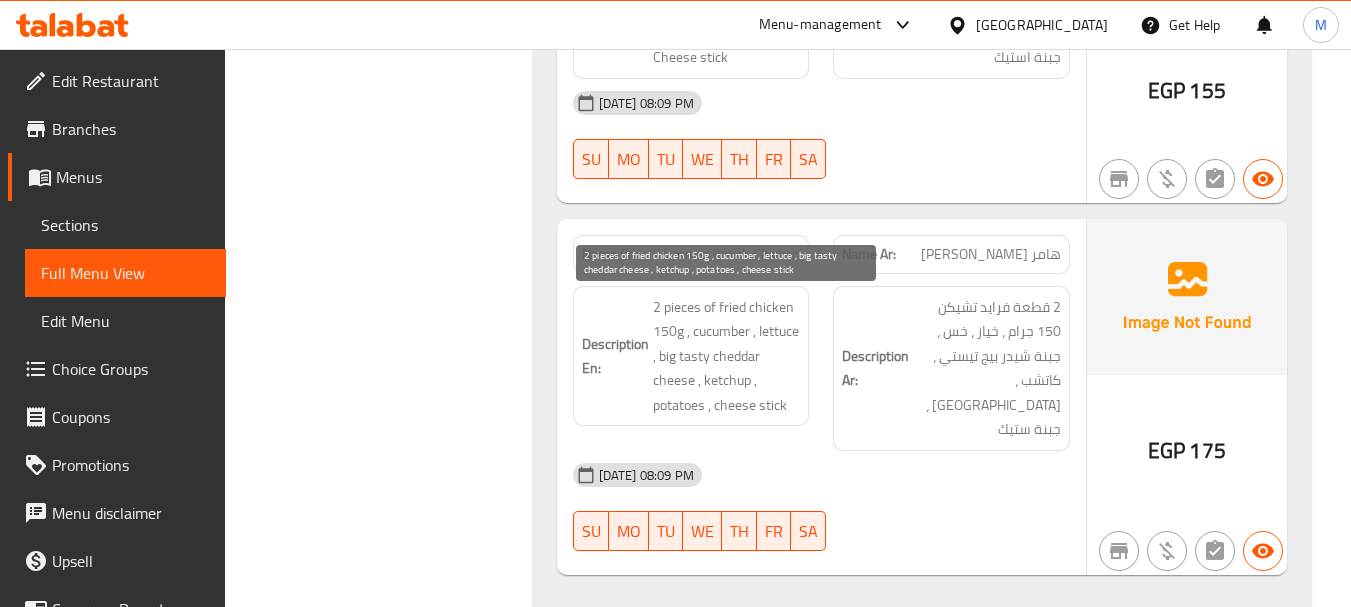 click on "2 pieces of fried chicken 150g , cucumber , lettuce , big tasty cheddar cheese , ketchup , potatoes , cheese stick" at bounding box center (727, 356) 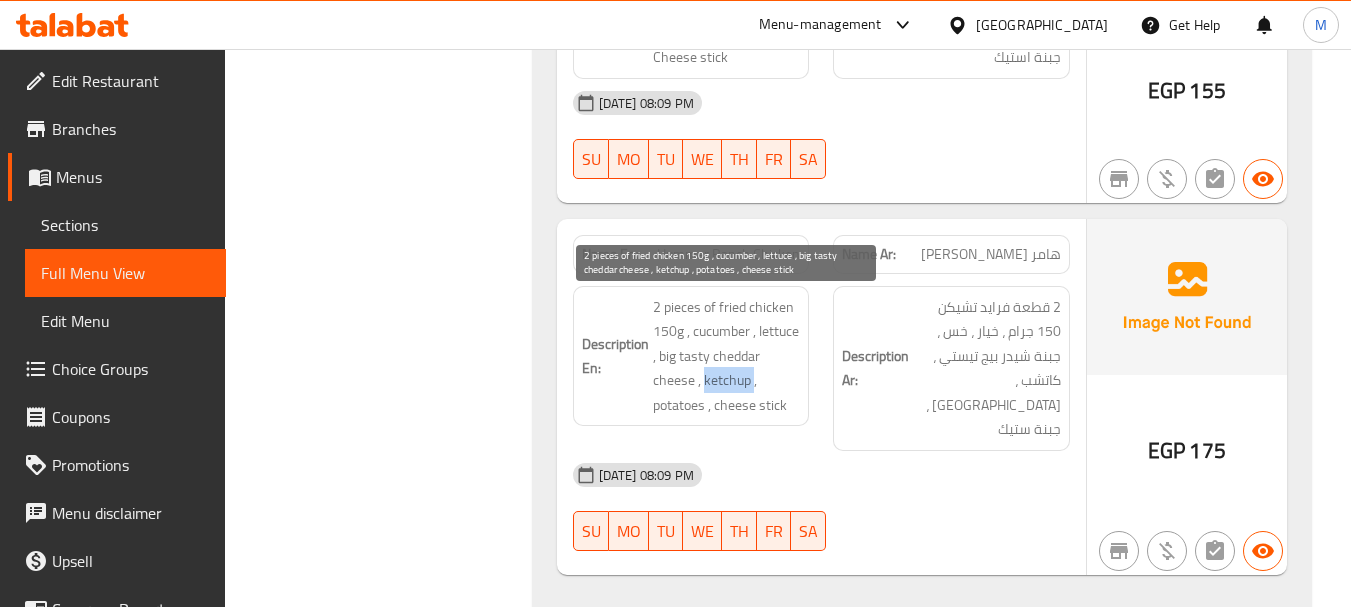 click on "2 pieces of fried chicken 150g , cucumber , lettuce , big tasty cheddar cheese , ketchup , potatoes , cheese stick" at bounding box center (727, 356) 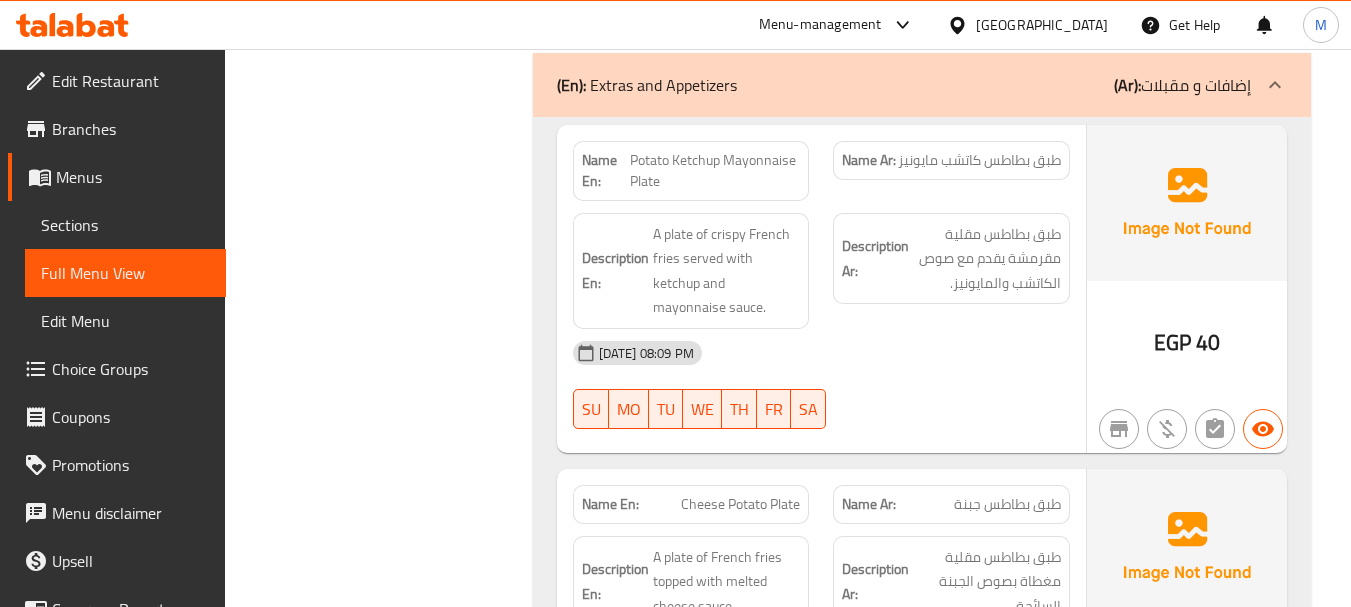 scroll, scrollTop: 5200, scrollLeft: 0, axis: vertical 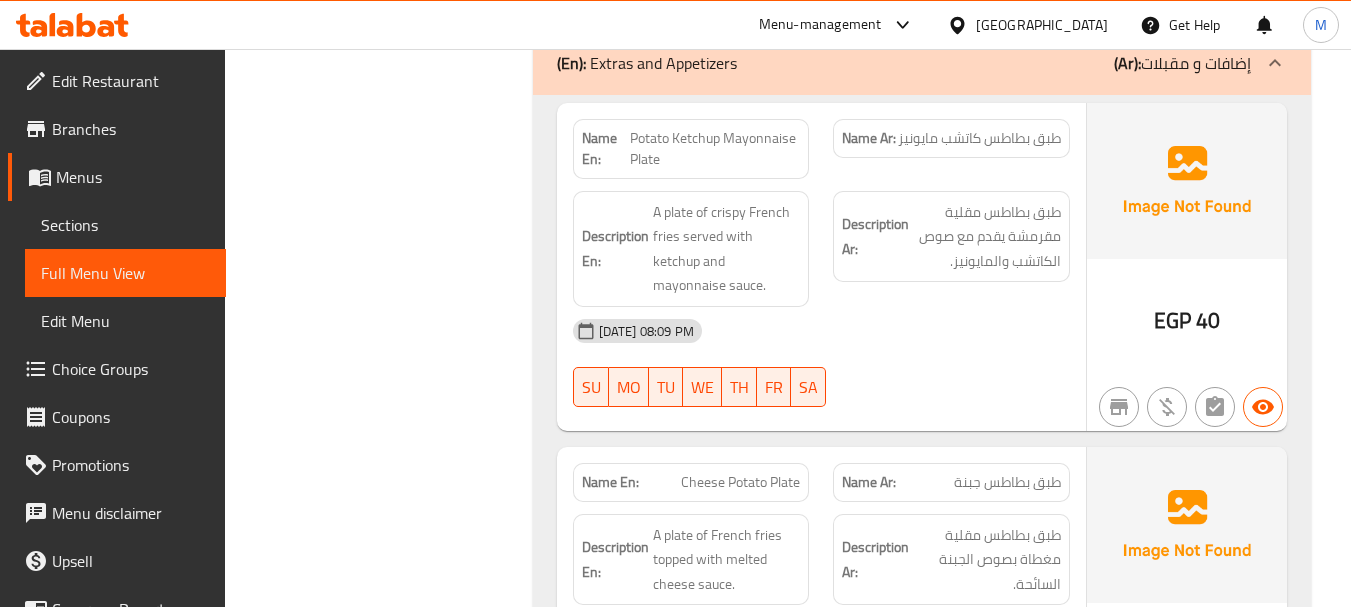click on "طبق بطاطس جبنة" at bounding box center [1029, -4477] 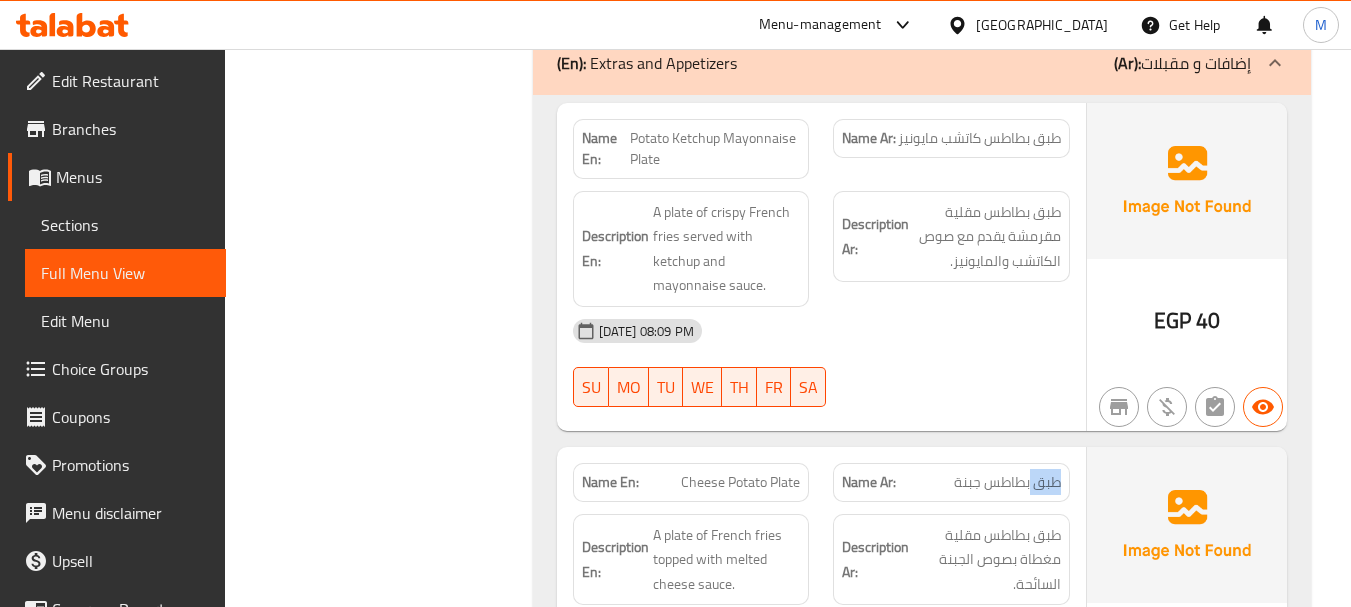 click on "طبق بطاطس جبنة" at bounding box center (1029, -4477) 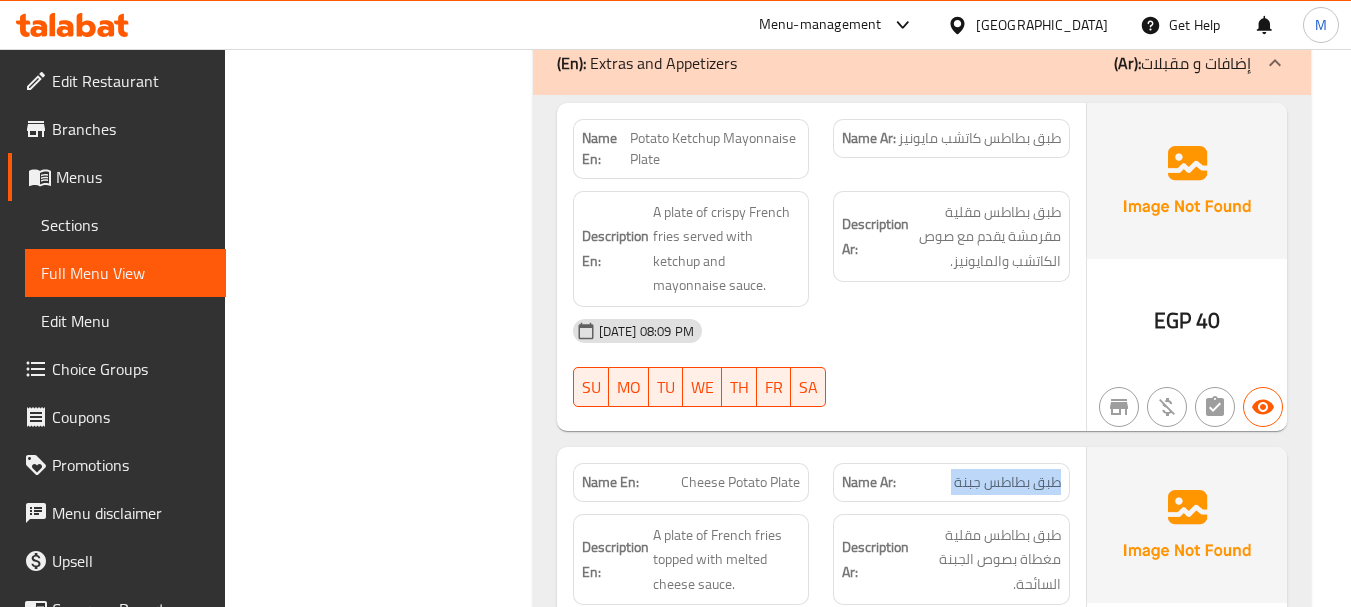 click on "طبق بطاطس جبنة" at bounding box center (1029, -4477) 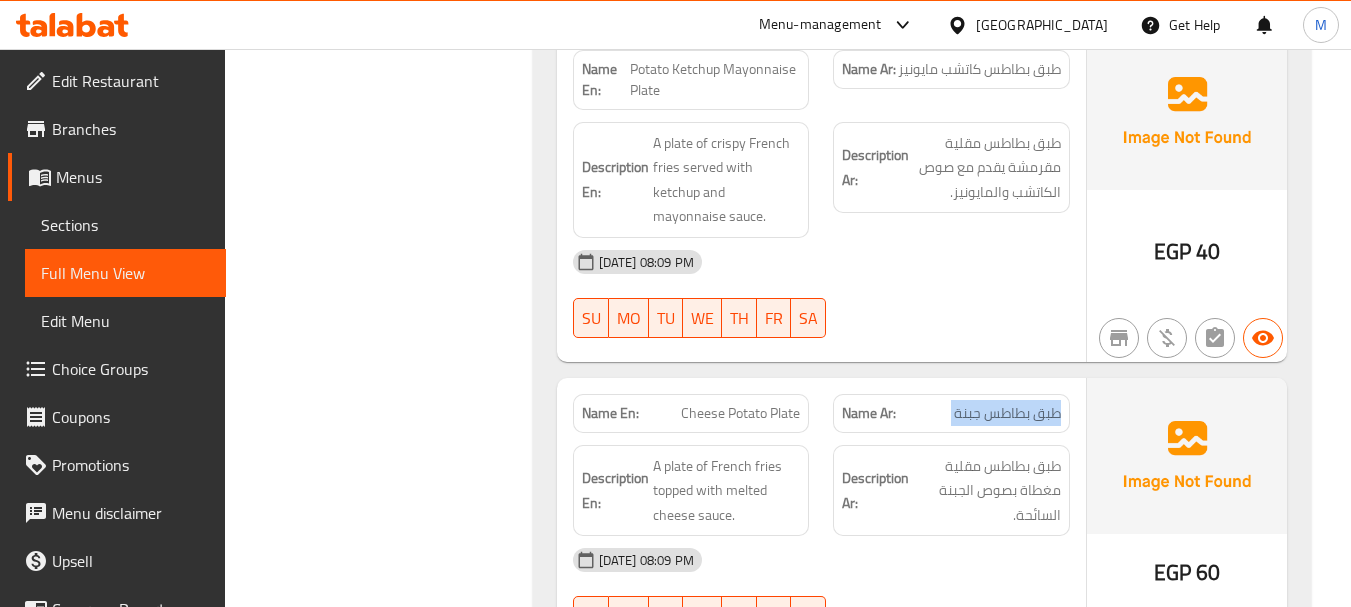 scroll, scrollTop: 5400, scrollLeft: 0, axis: vertical 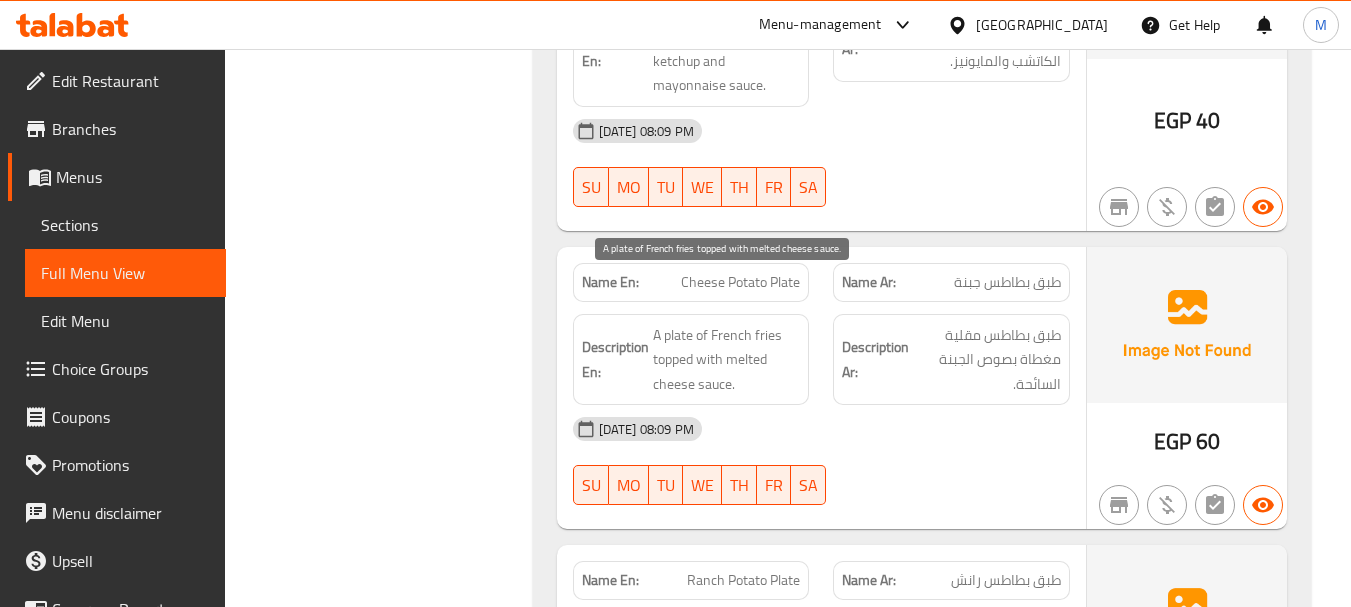 click on "A plate of French fries topped with melted cheese sauce." at bounding box center [727, 360] 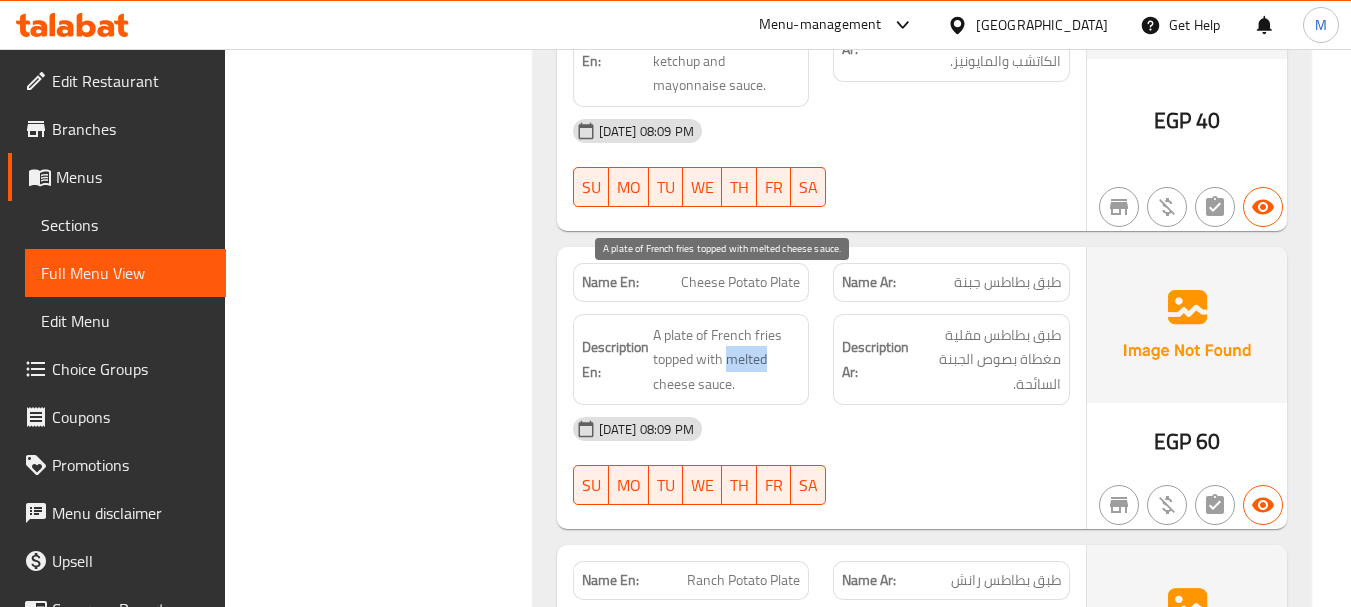 click on "A plate of French fries topped with melted cheese sauce." at bounding box center [727, 360] 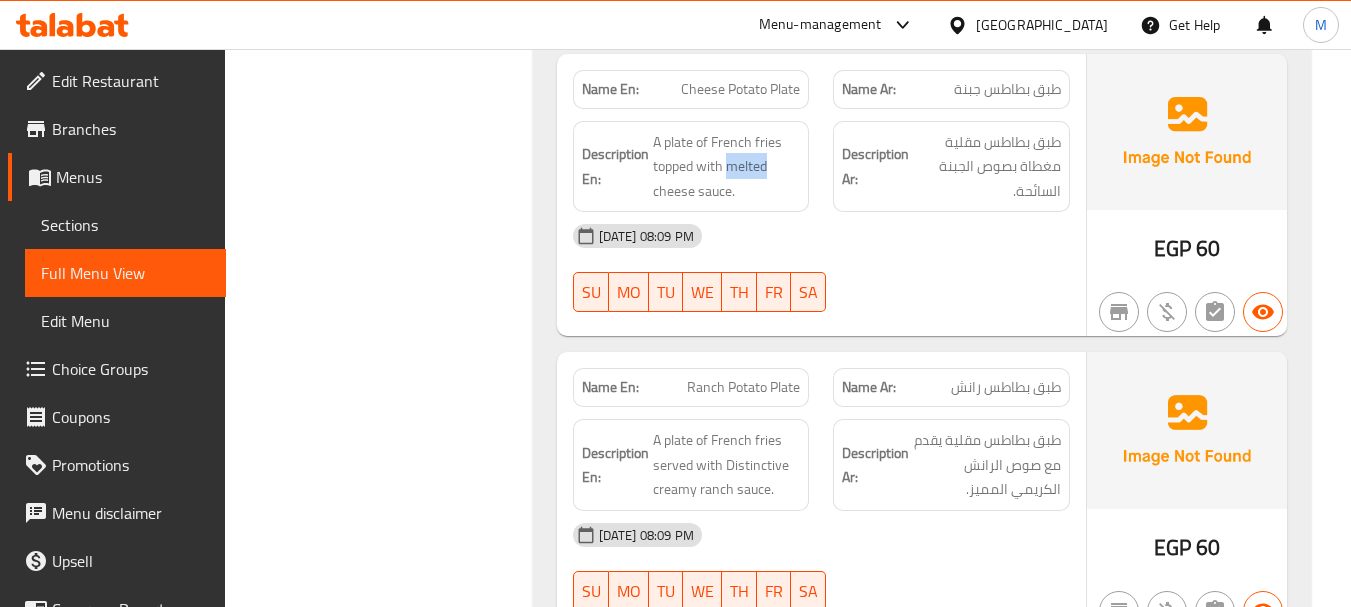 scroll, scrollTop: 5600, scrollLeft: 0, axis: vertical 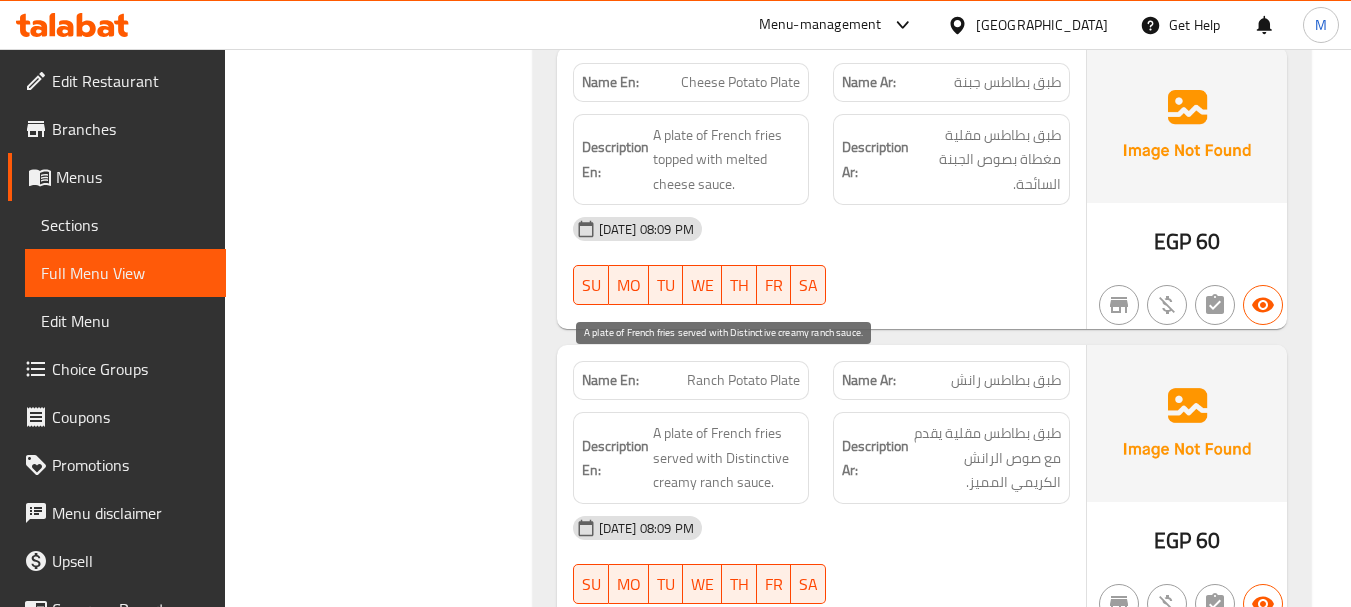 click on "A plate of French fries served with Distinctive creamy ranch sauce." at bounding box center [727, 458] 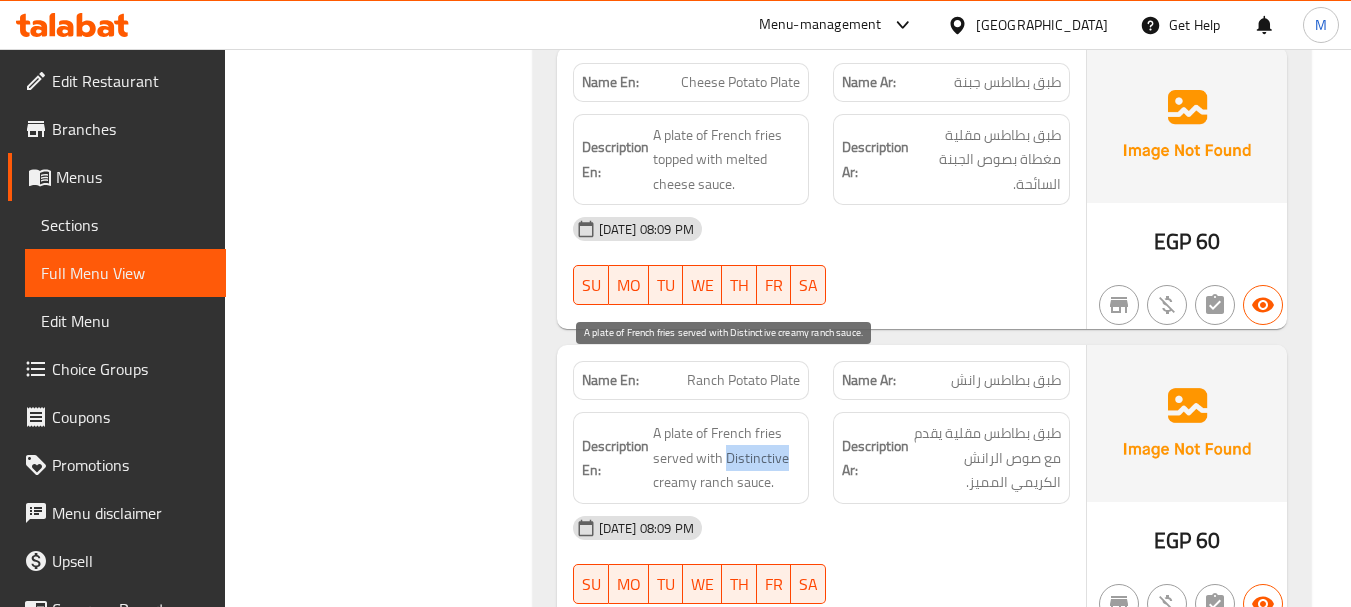 click on "A plate of French fries served with Distinctive creamy ranch sauce." at bounding box center [727, 458] 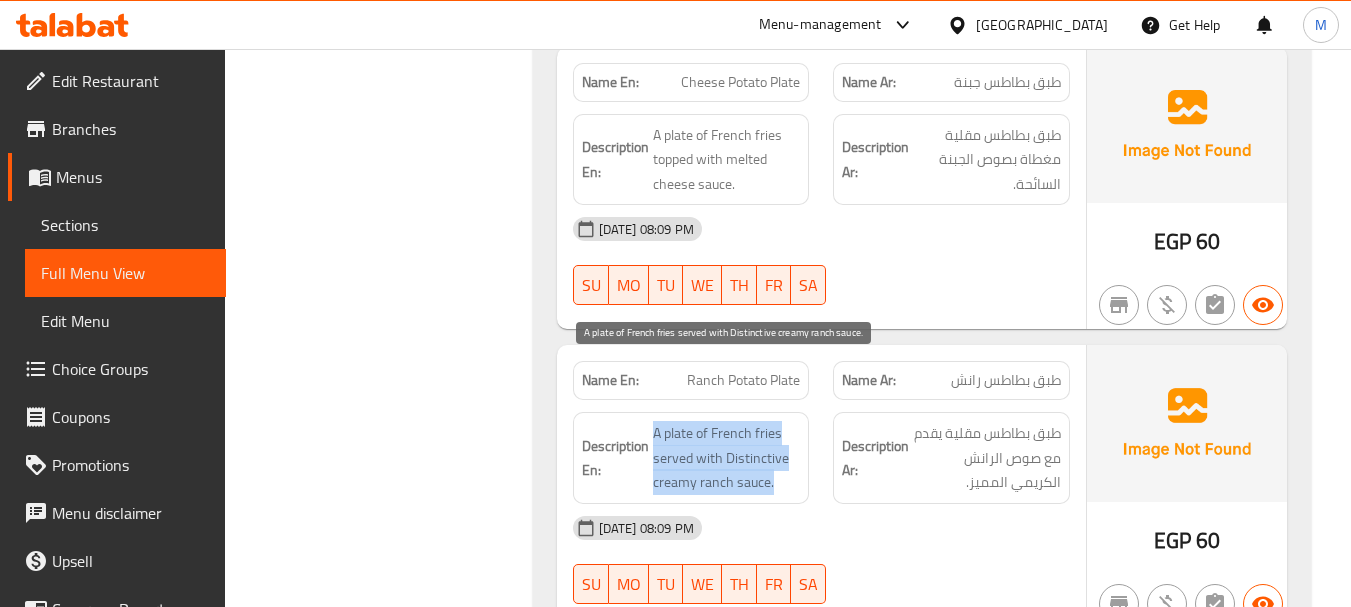 click on "A plate of French fries served with Distinctive creamy ranch sauce." at bounding box center [727, 458] 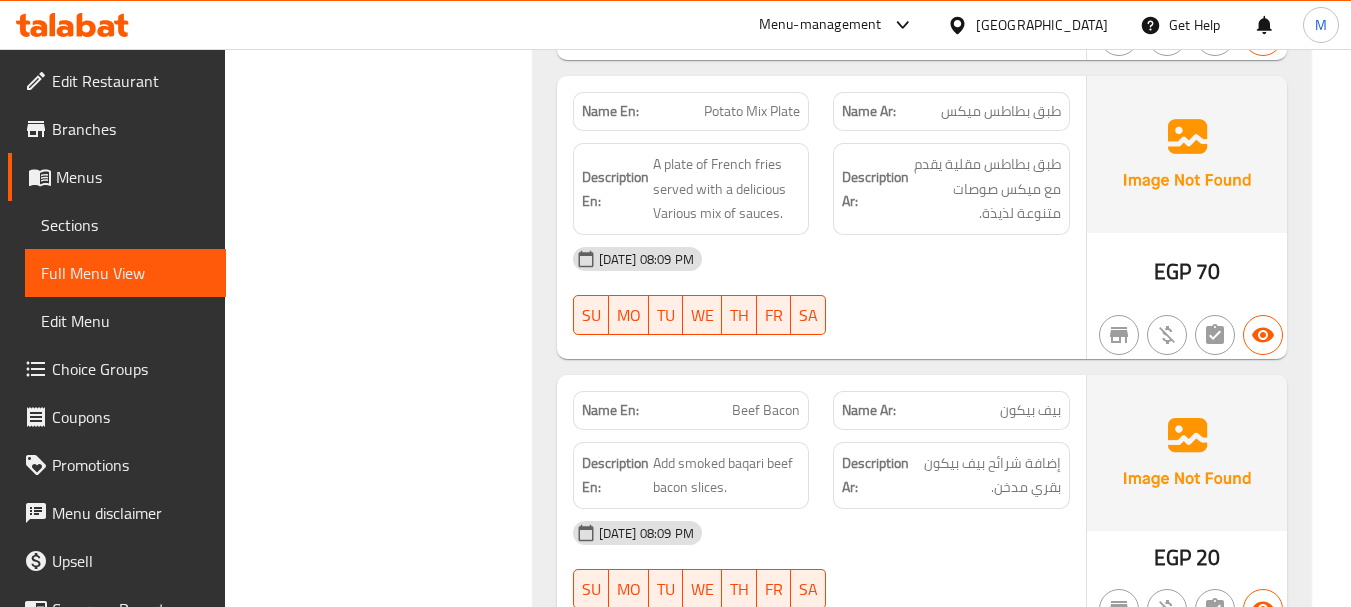 scroll, scrollTop: 6500, scrollLeft: 0, axis: vertical 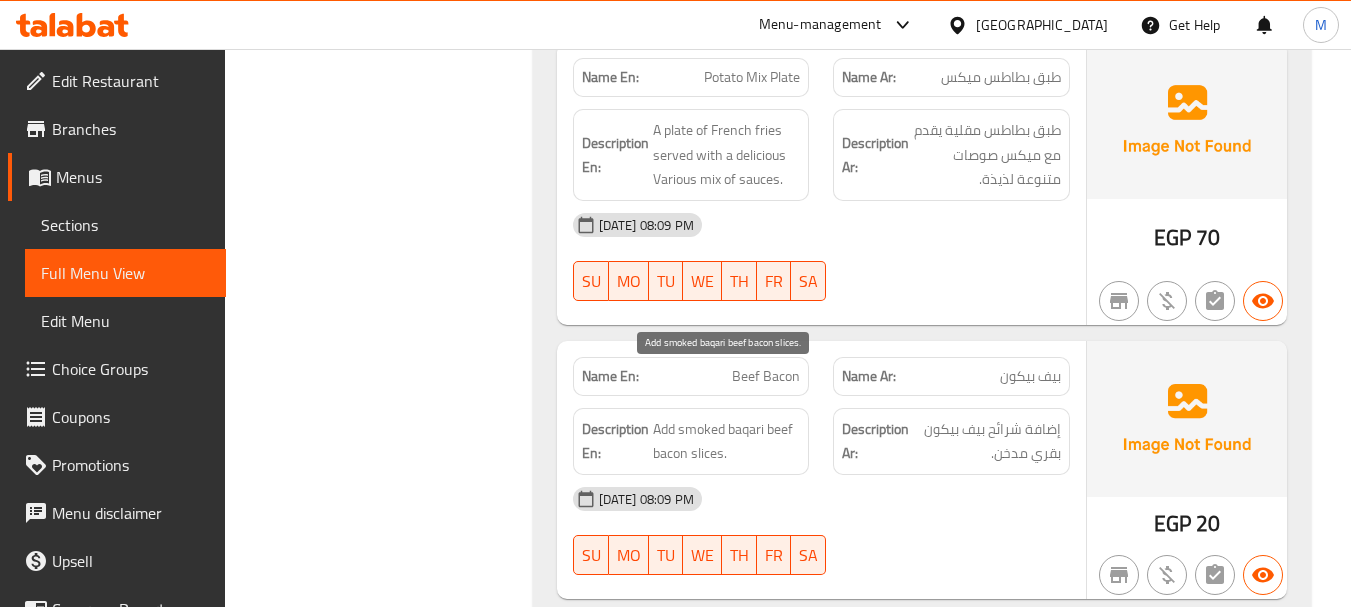 click on "Add smoked baqari beef bacon slices." at bounding box center (727, 441) 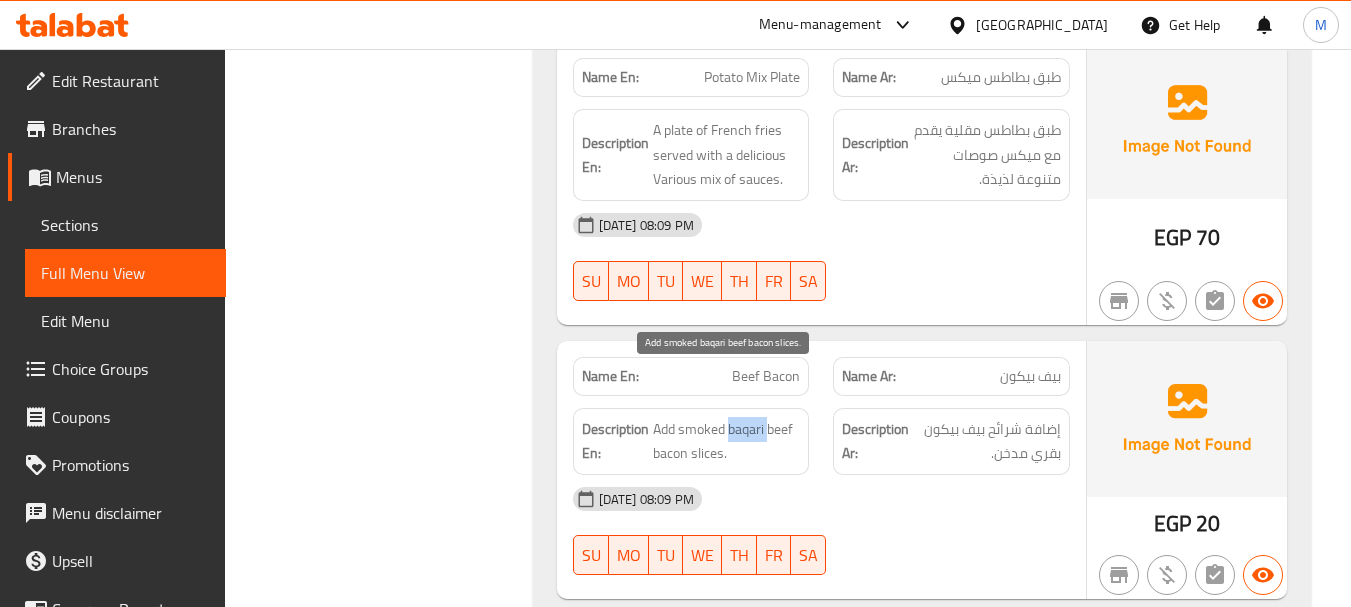 click on "Add smoked baqari beef bacon slices." at bounding box center (727, 441) 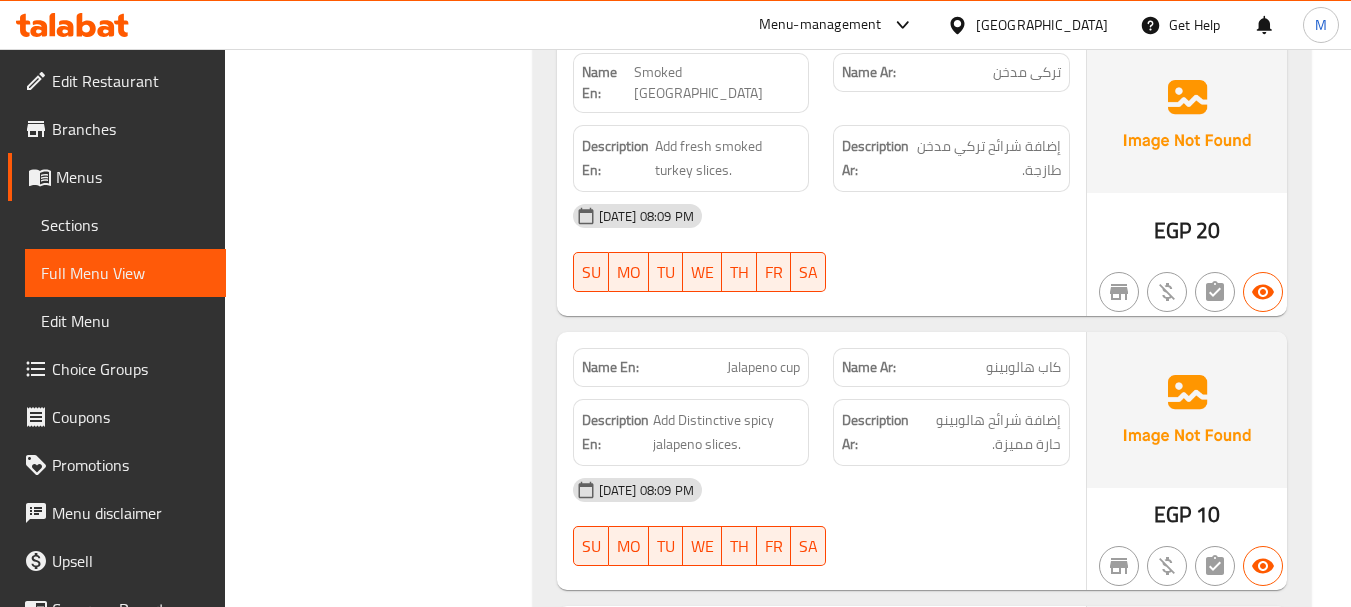 scroll, scrollTop: 7400, scrollLeft: 0, axis: vertical 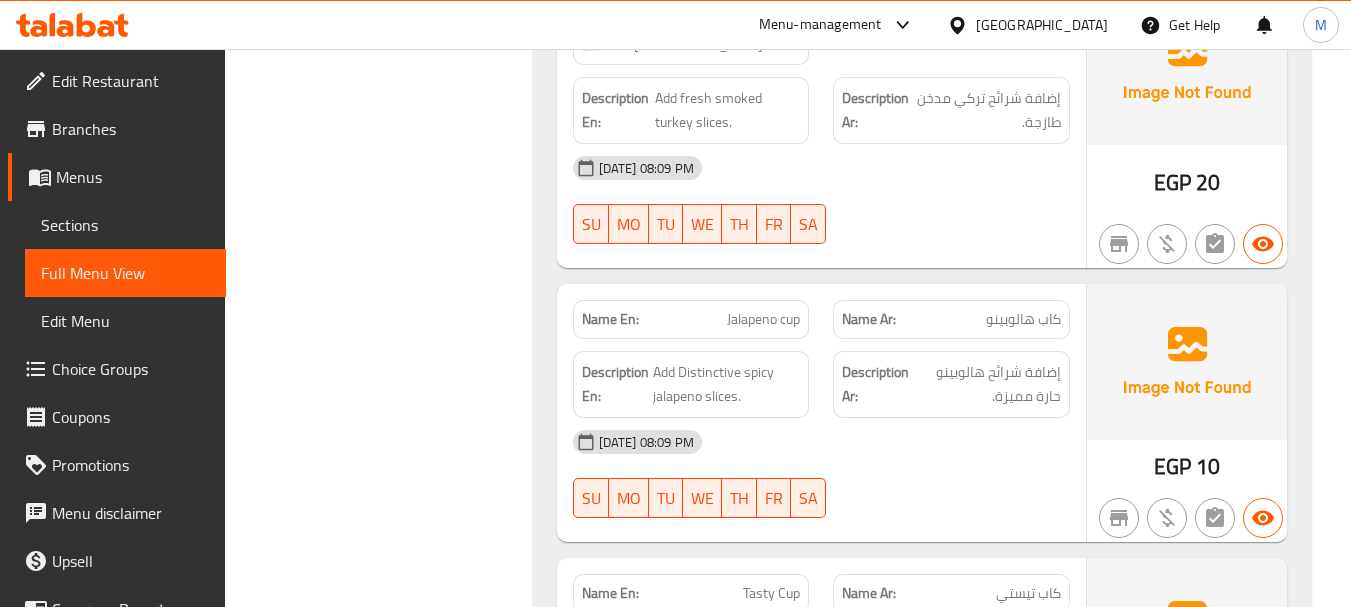 click on "Jalapeno cup" at bounding box center (763, 319) 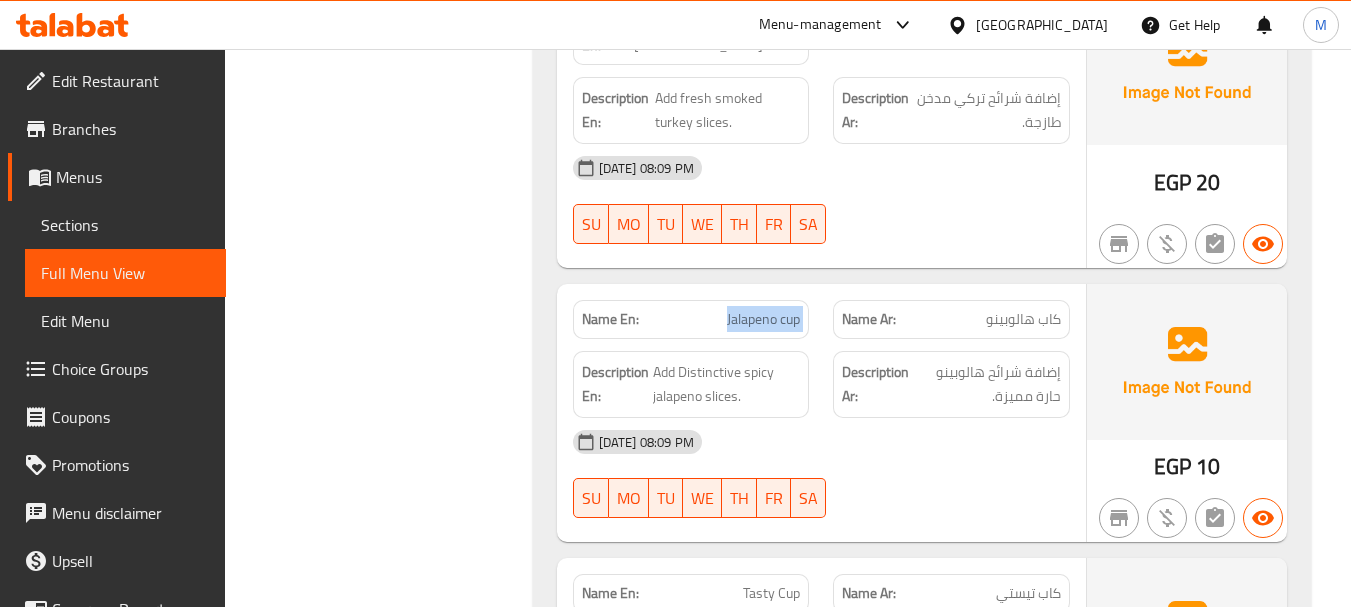 click on "Jalapeno cup" at bounding box center [763, 319] 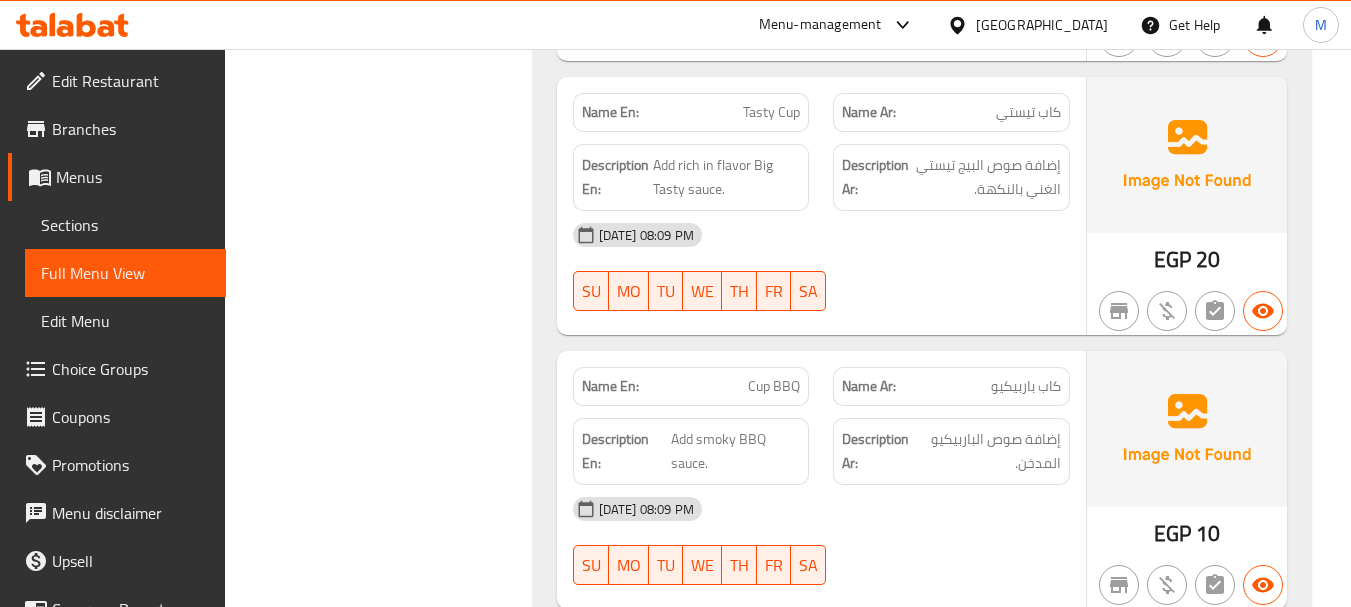scroll, scrollTop: 7900, scrollLeft: 0, axis: vertical 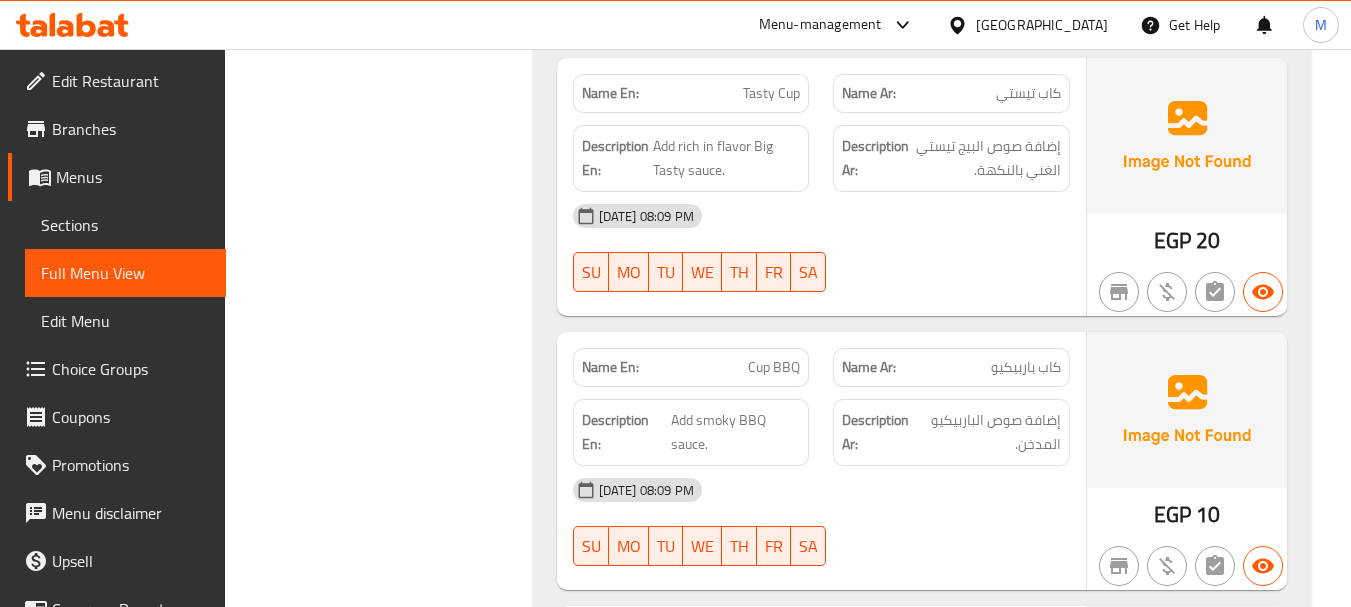click on "كاب باربيكيو" at bounding box center [1026, 367] 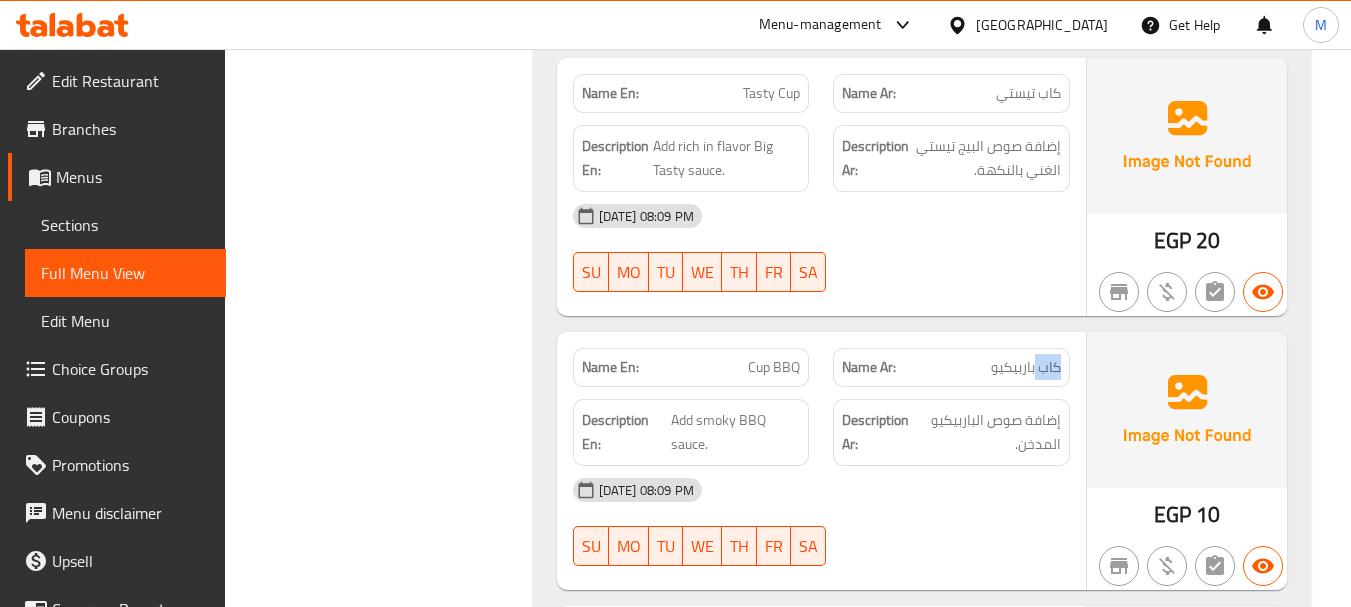 click on "كاب باربيكيو" at bounding box center (1026, 367) 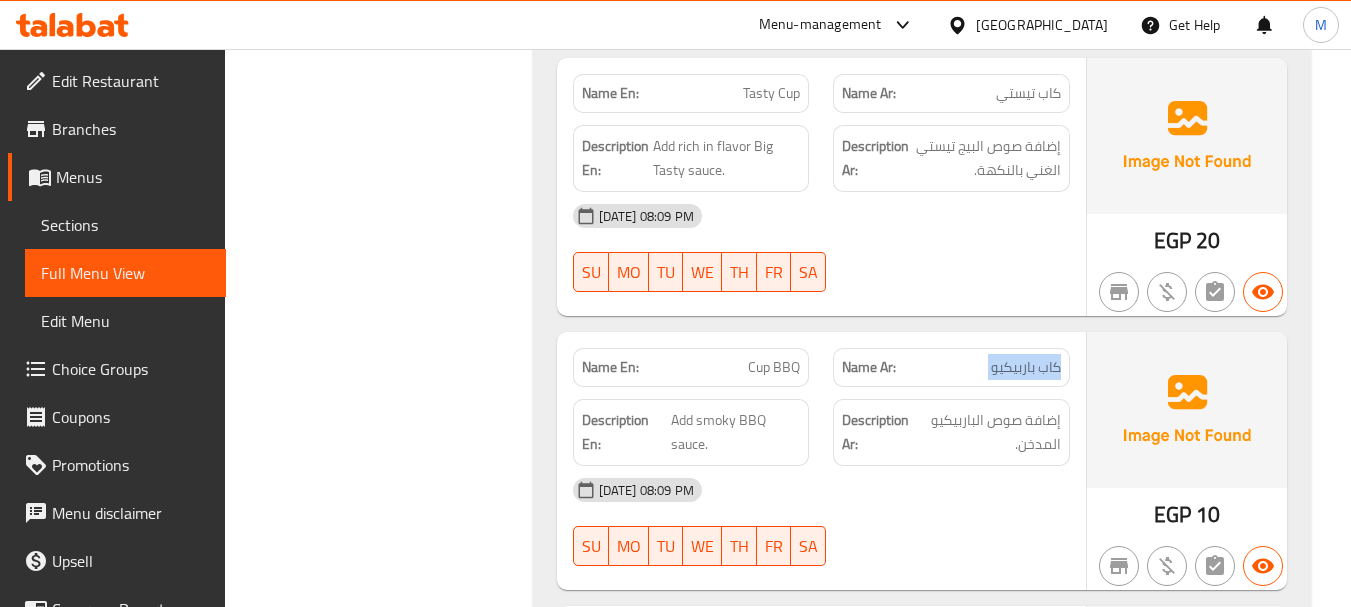 click on "كاب باربيكيو" at bounding box center (1026, 367) 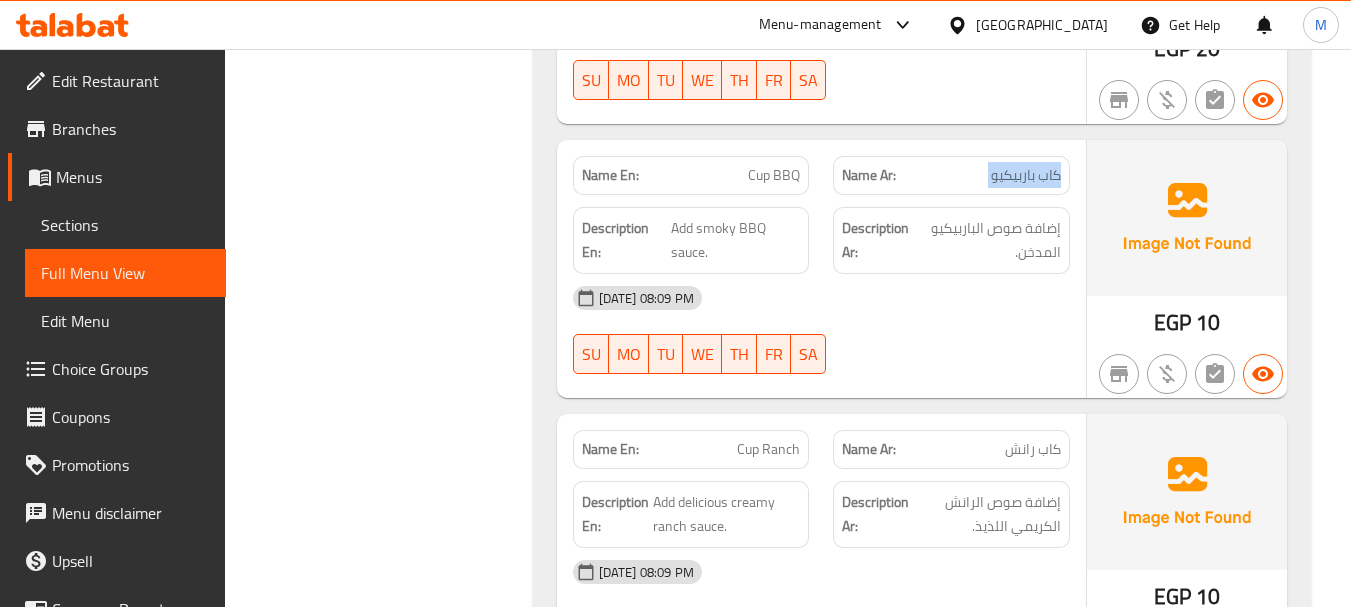 scroll, scrollTop: 8100, scrollLeft: 0, axis: vertical 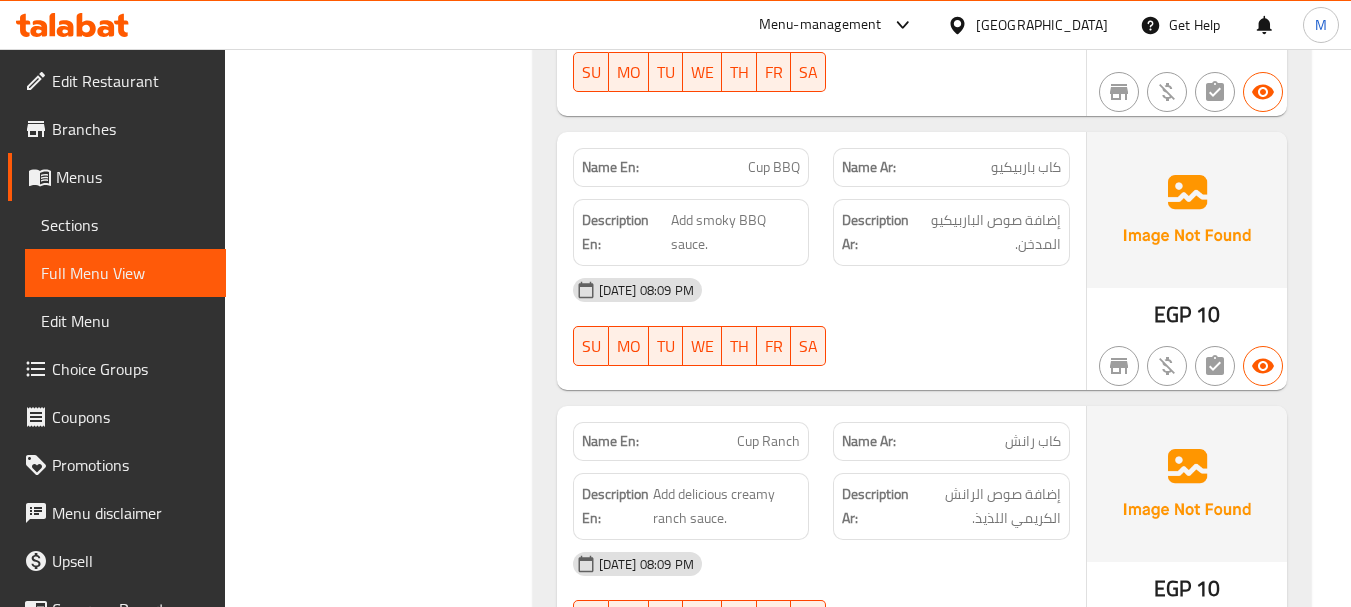 click on "كاب رانش" at bounding box center [1033, 441] 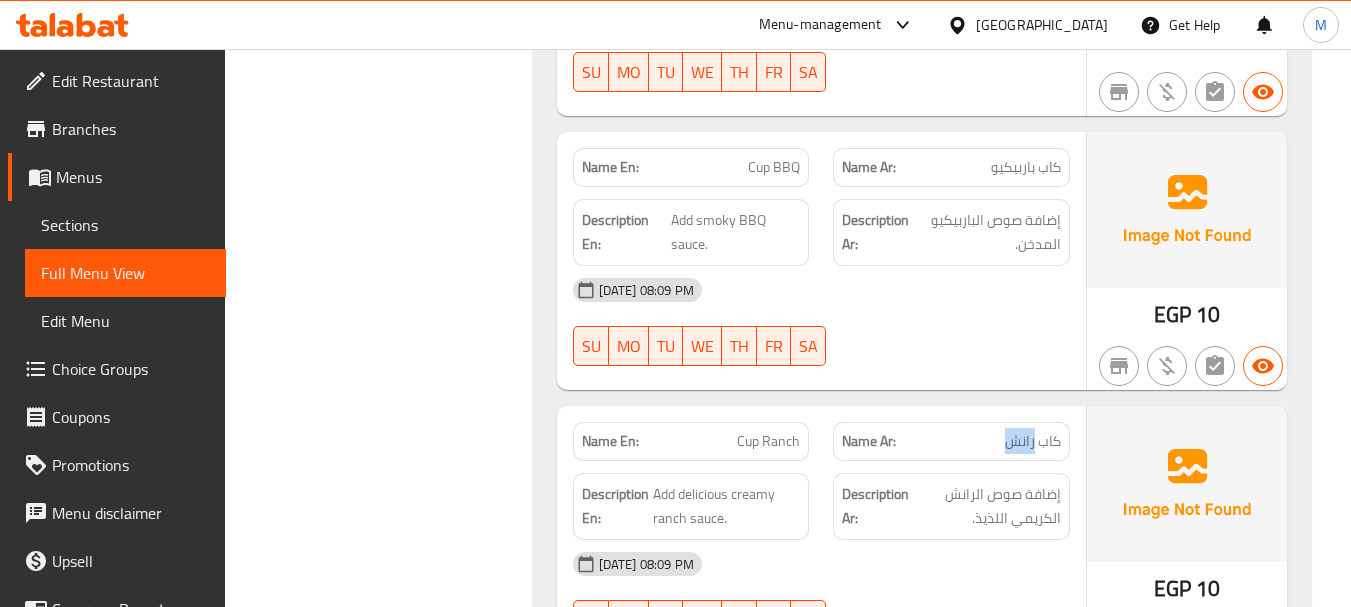 click on "كاب رانش" at bounding box center [1033, 441] 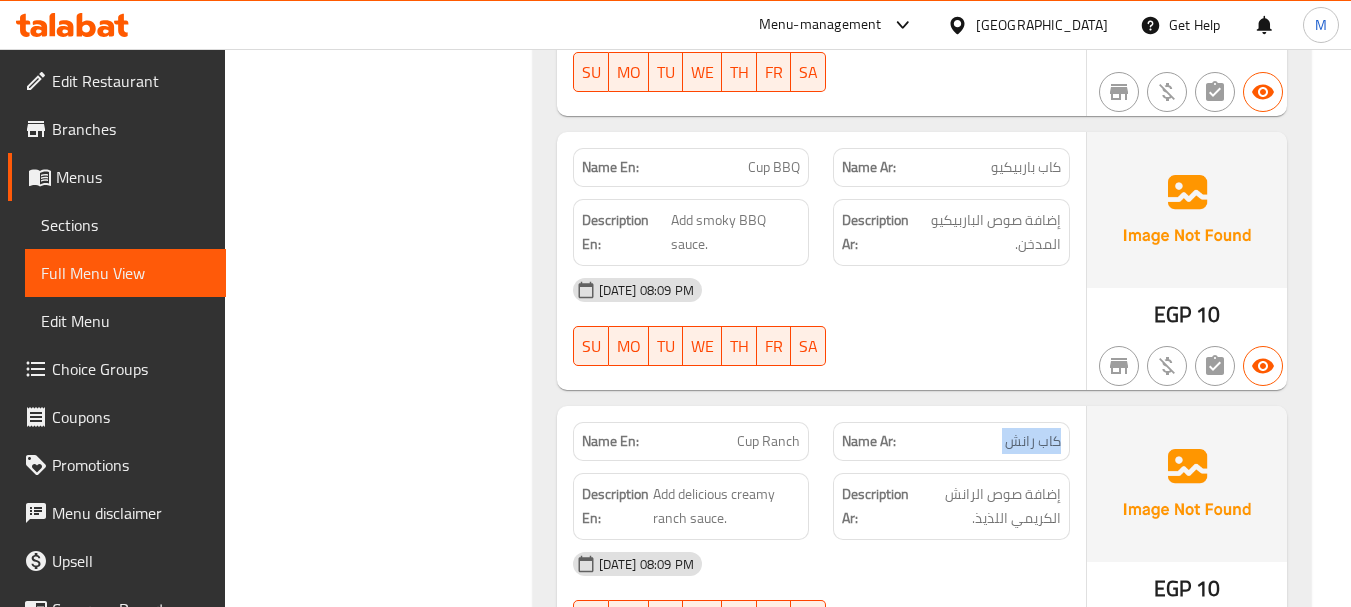 click on "كاب رانش" at bounding box center [1033, 441] 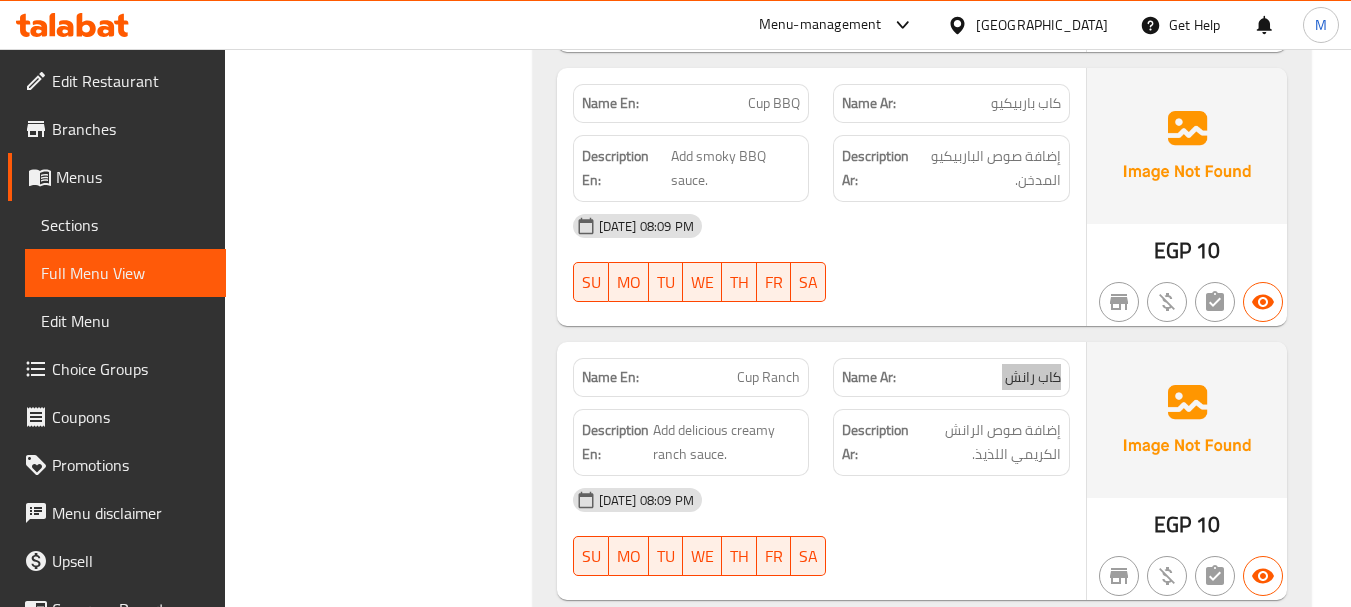 scroll, scrollTop: 8400, scrollLeft: 0, axis: vertical 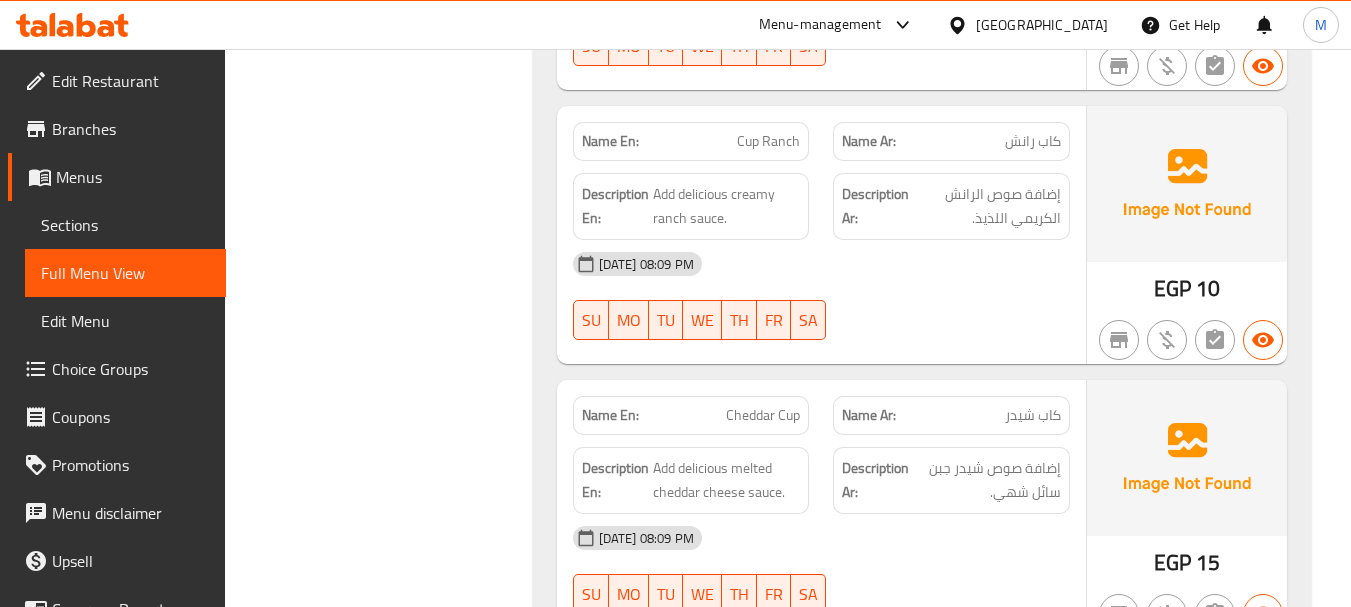 click on "كاب شيدر" at bounding box center (1033, 415) 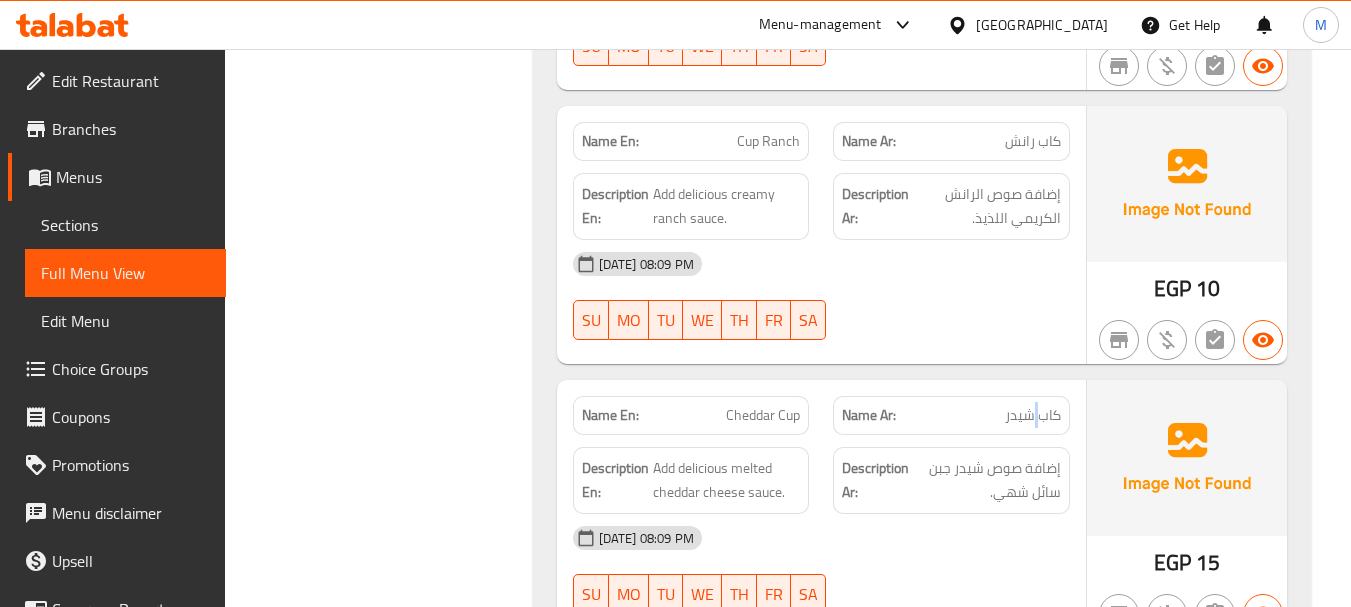 click on "كاب شيدر" at bounding box center (1033, 415) 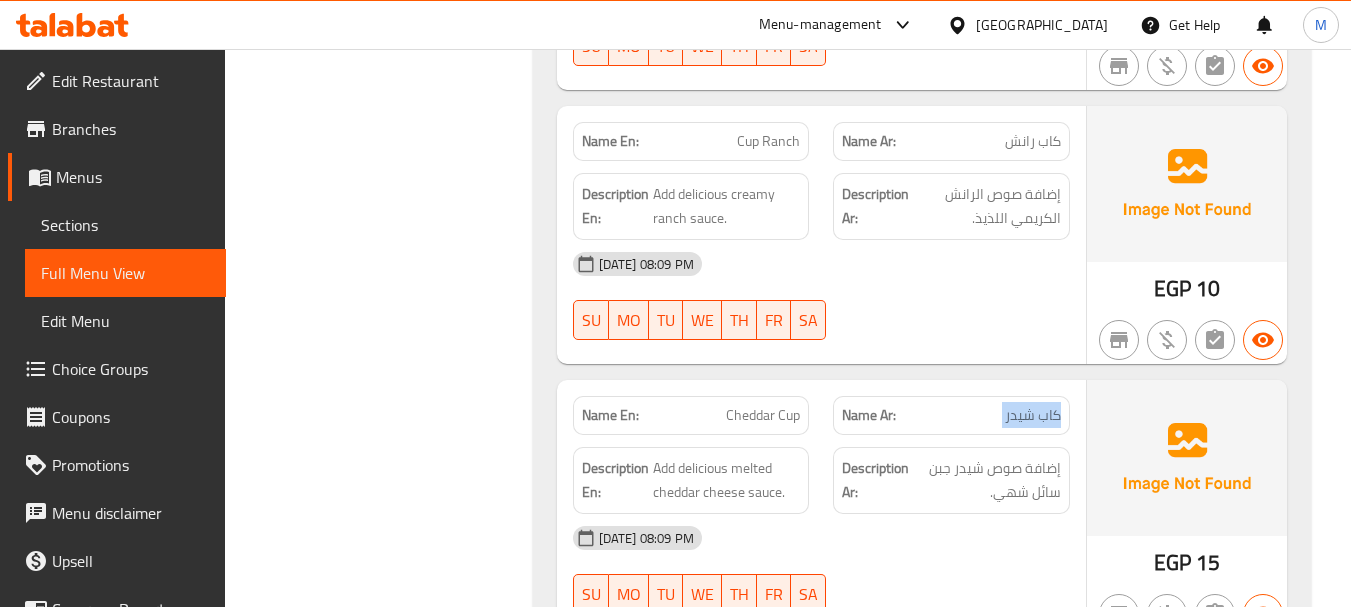 click on "كاب شيدر" at bounding box center [1033, 415] 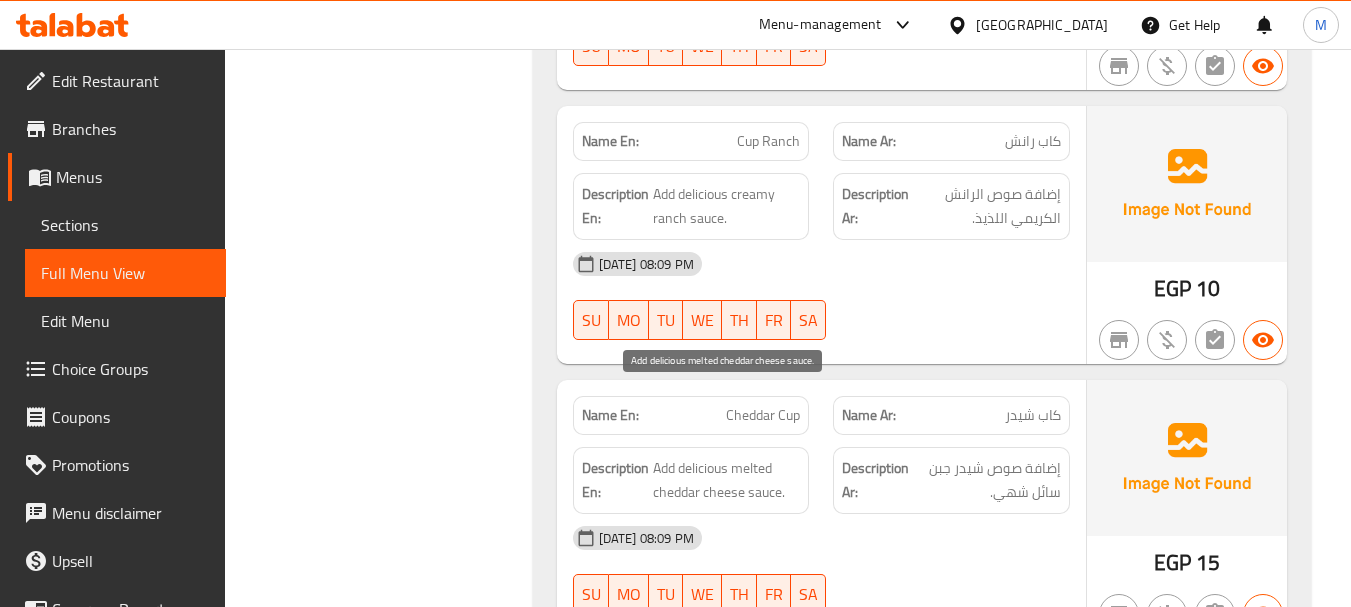 click on "Add delicious melted cheddar cheese sauce." at bounding box center (727, 480) 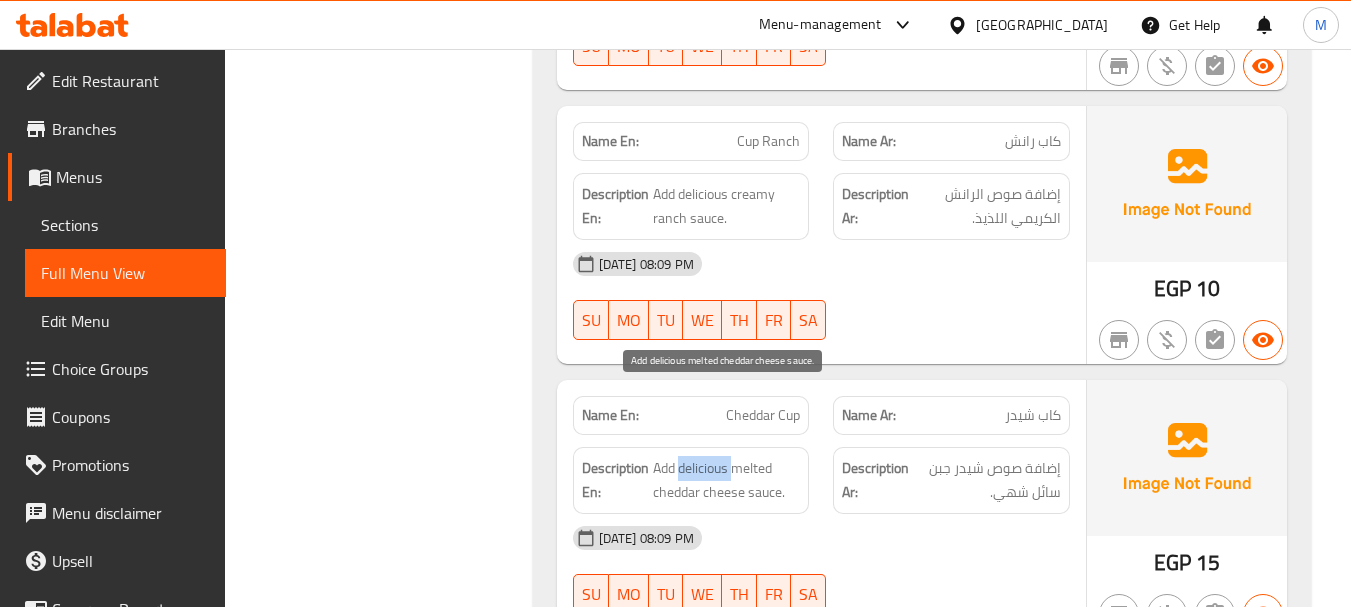 click on "Add delicious melted cheddar cheese sauce." at bounding box center [727, 480] 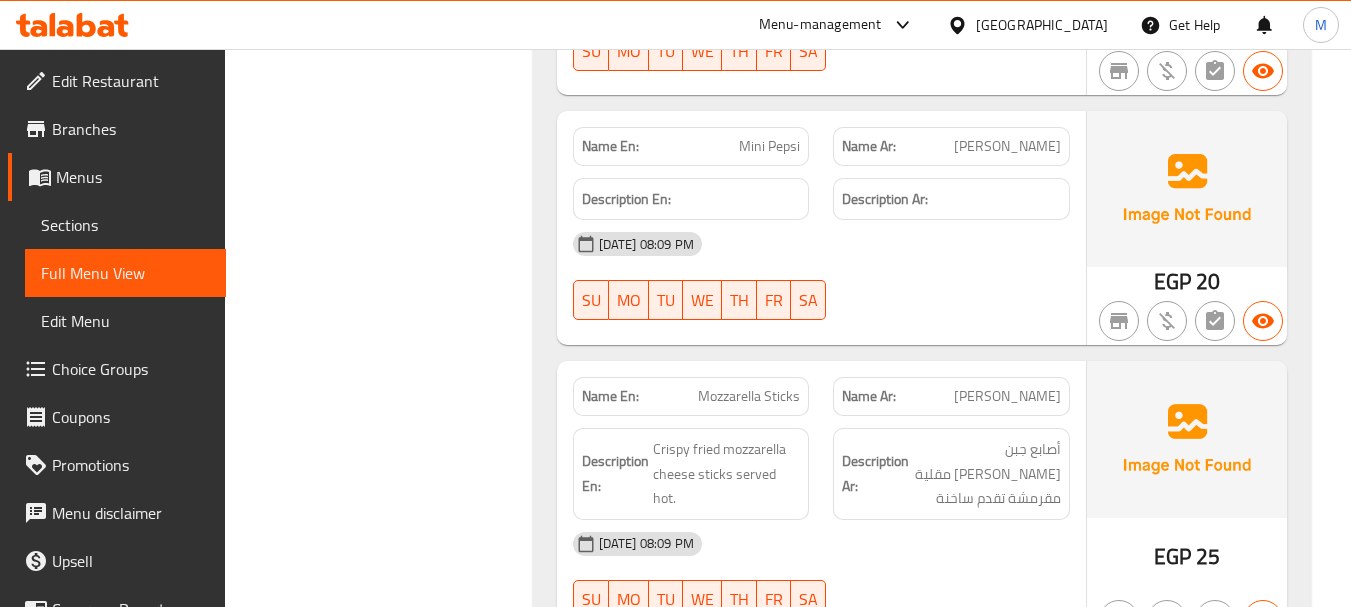 scroll, scrollTop: 8965, scrollLeft: 0, axis: vertical 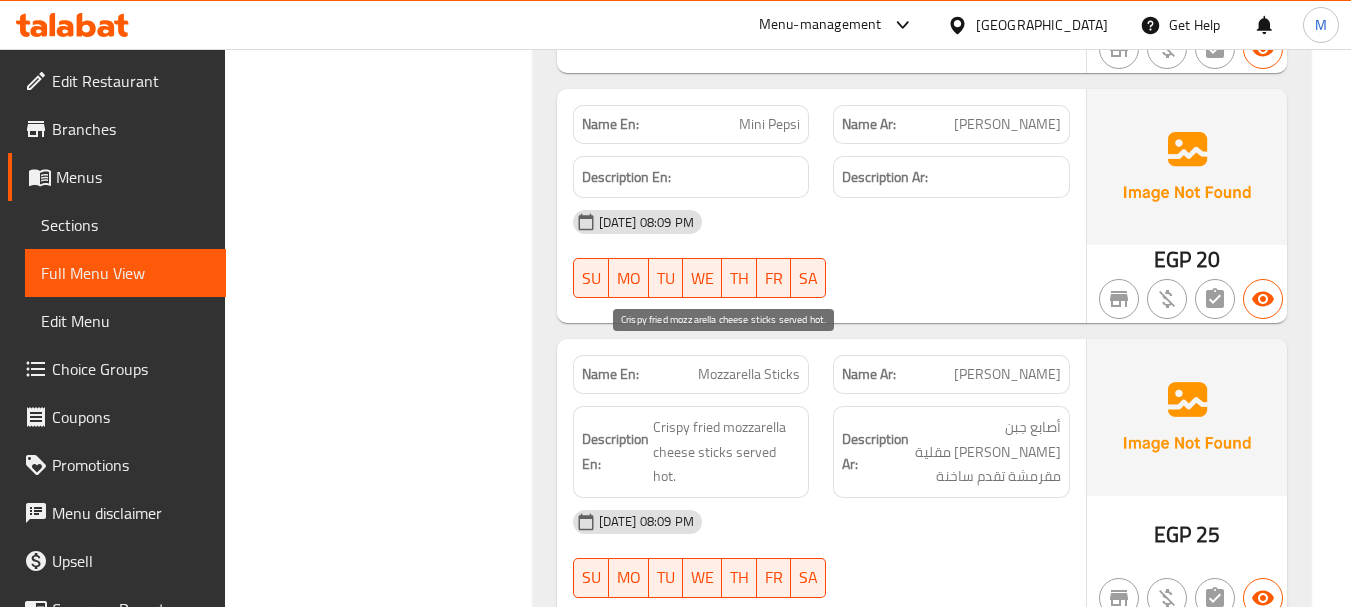 click on "Crispy fried mozzarella cheese sticks served hot." at bounding box center (727, 452) 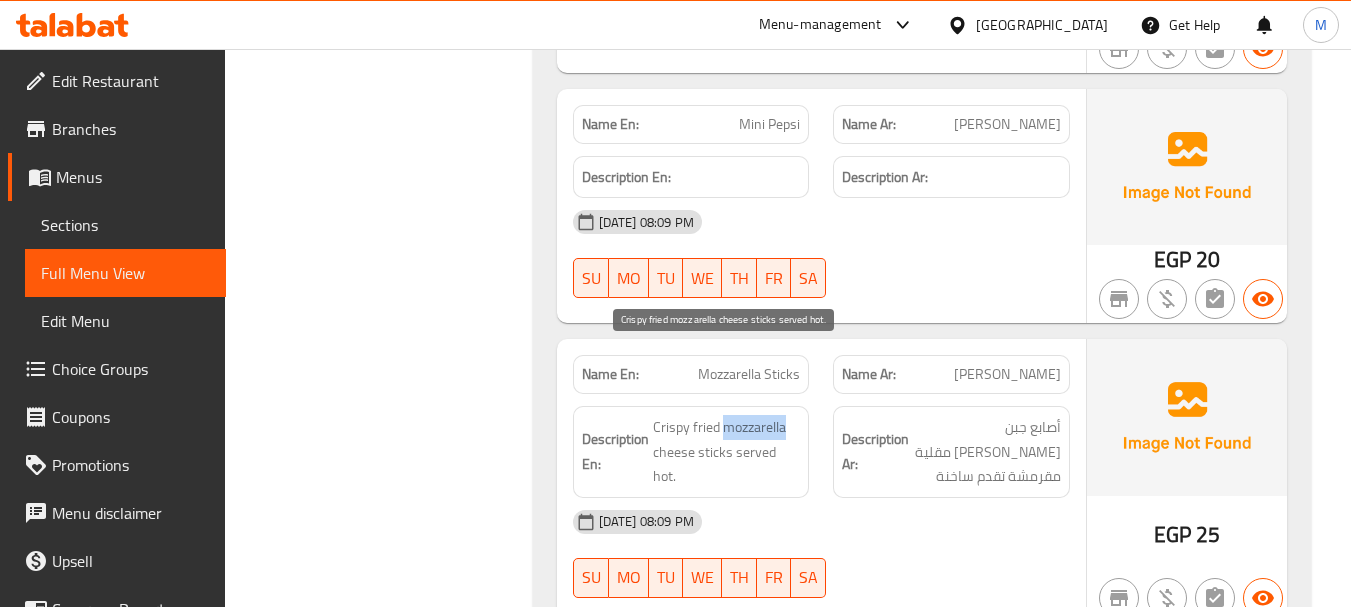 click on "Crispy fried mozzarella cheese sticks served hot." at bounding box center [727, 452] 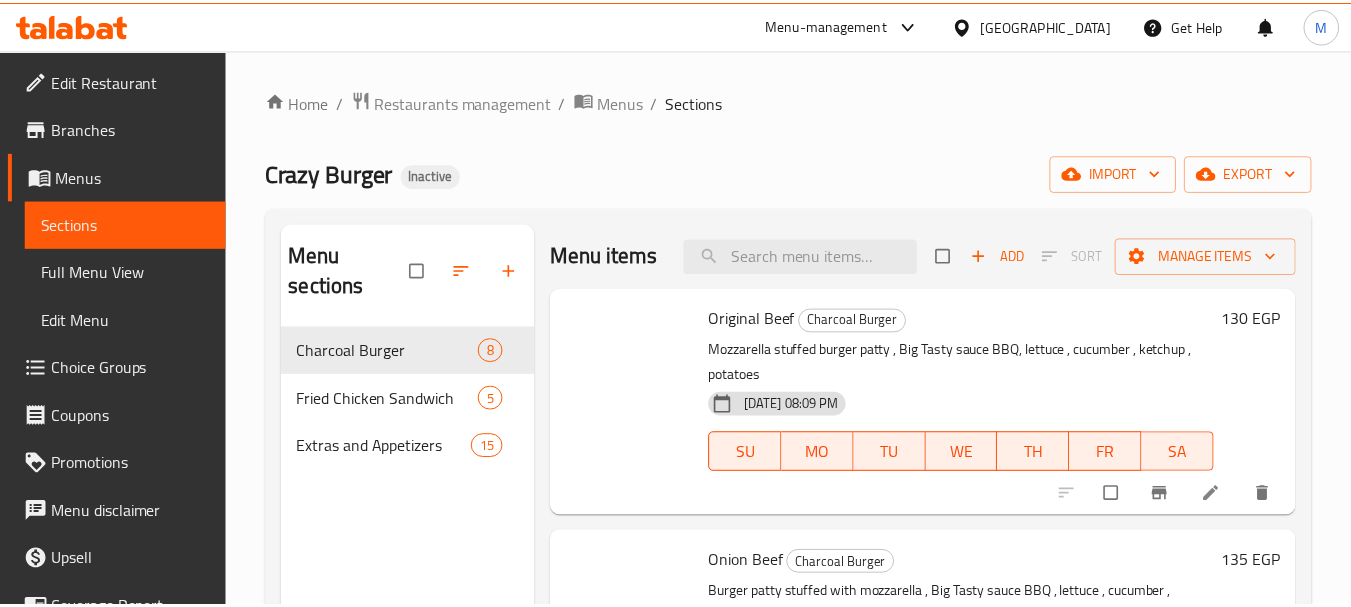 scroll, scrollTop: 0, scrollLeft: 0, axis: both 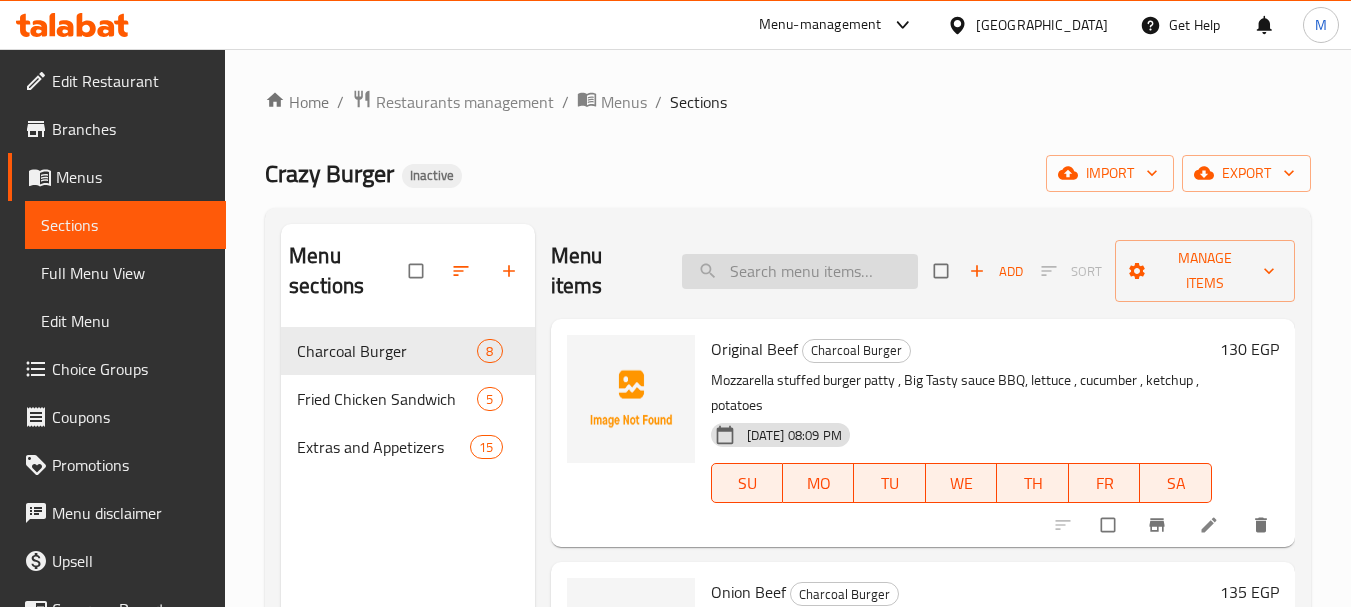 paste on "lovy Beef" 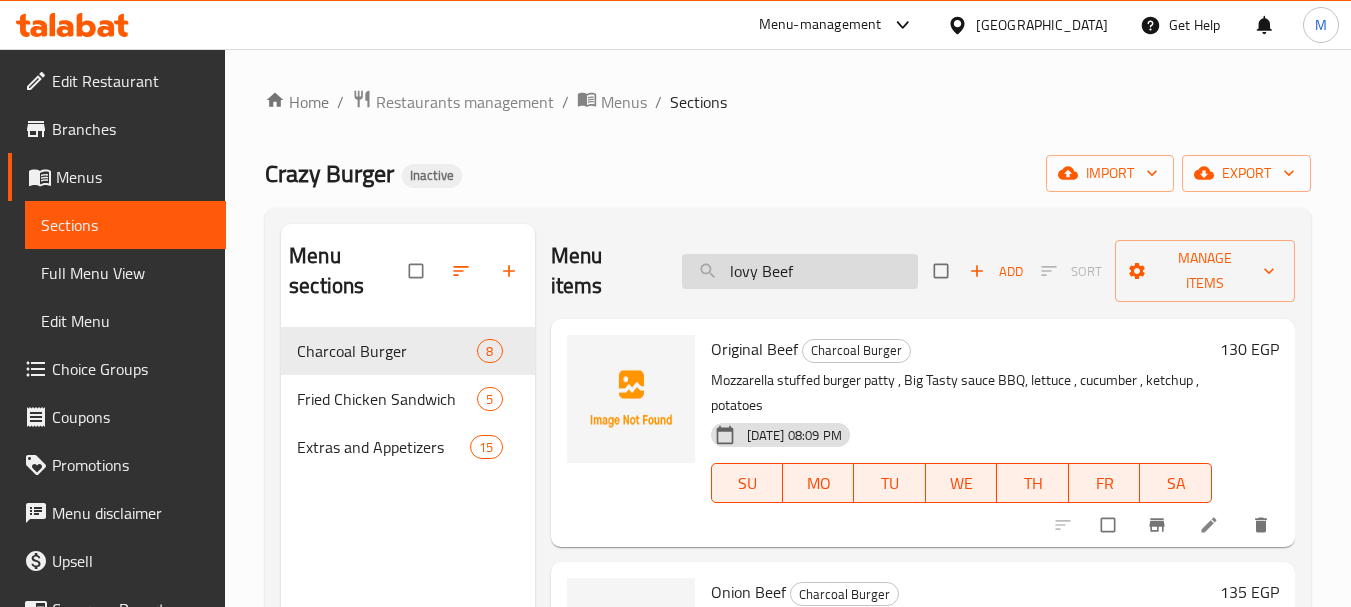 click on "lovy Beef" at bounding box center (800, 271) 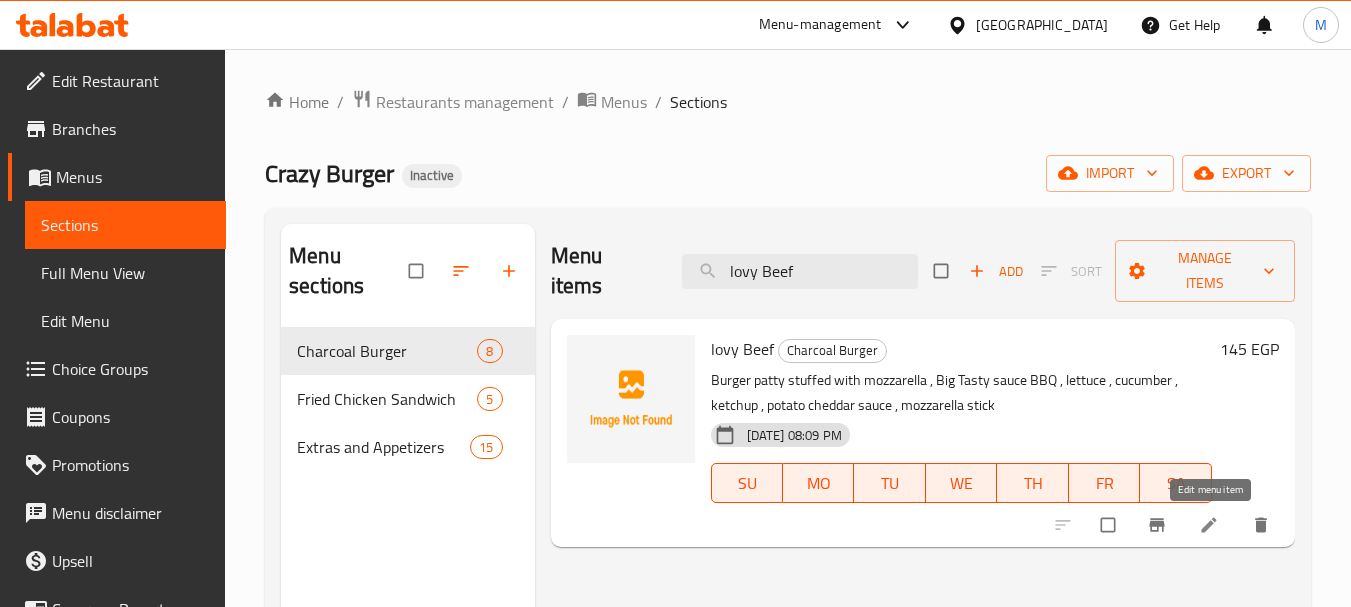 type on "lovy Beef" 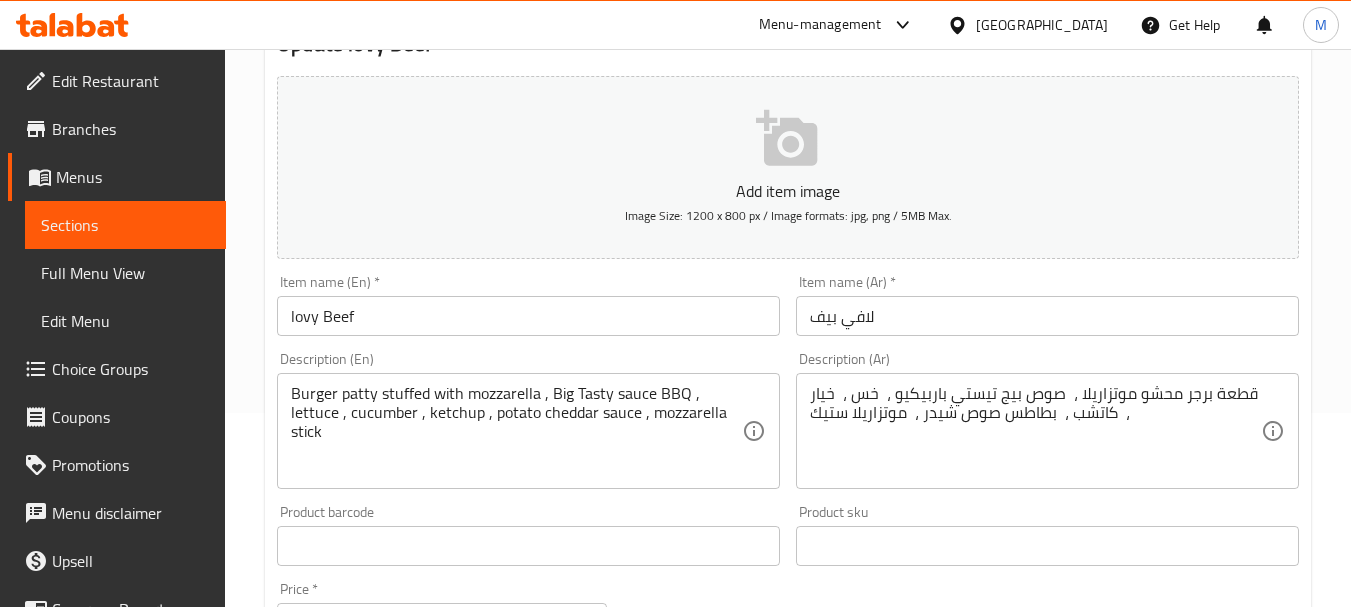 scroll, scrollTop: 200, scrollLeft: 0, axis: vertical 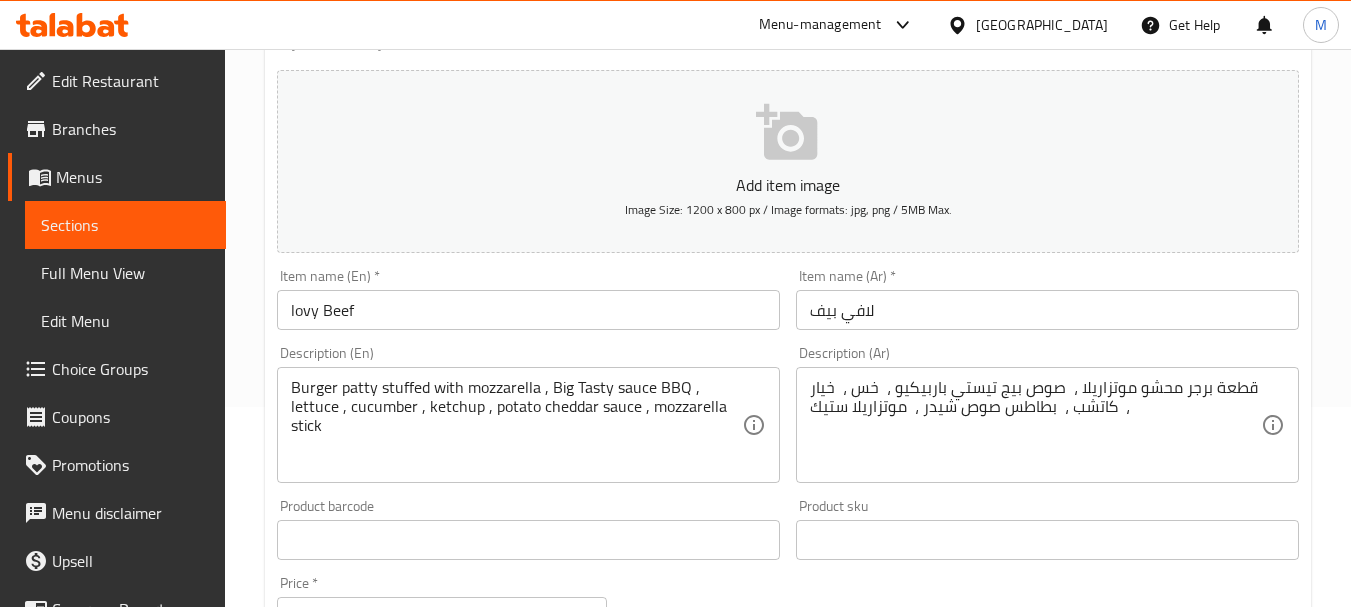 click on "lovy Beef" at bounding box center [528, 310] 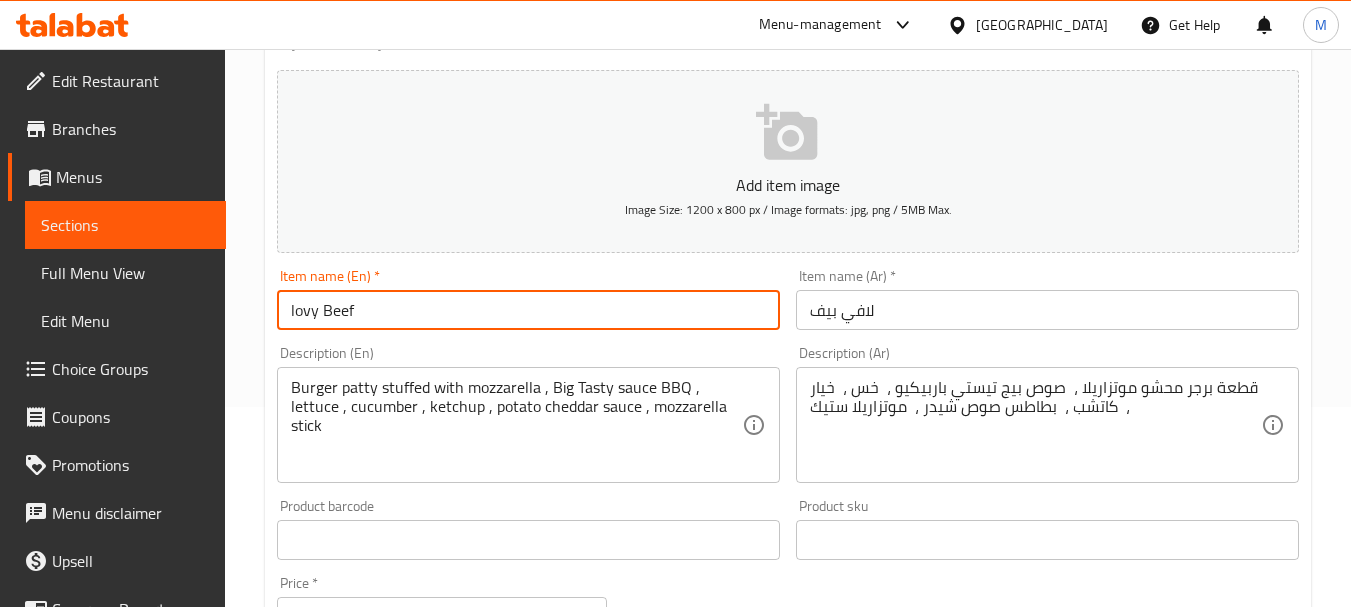 paste on "Lavi" 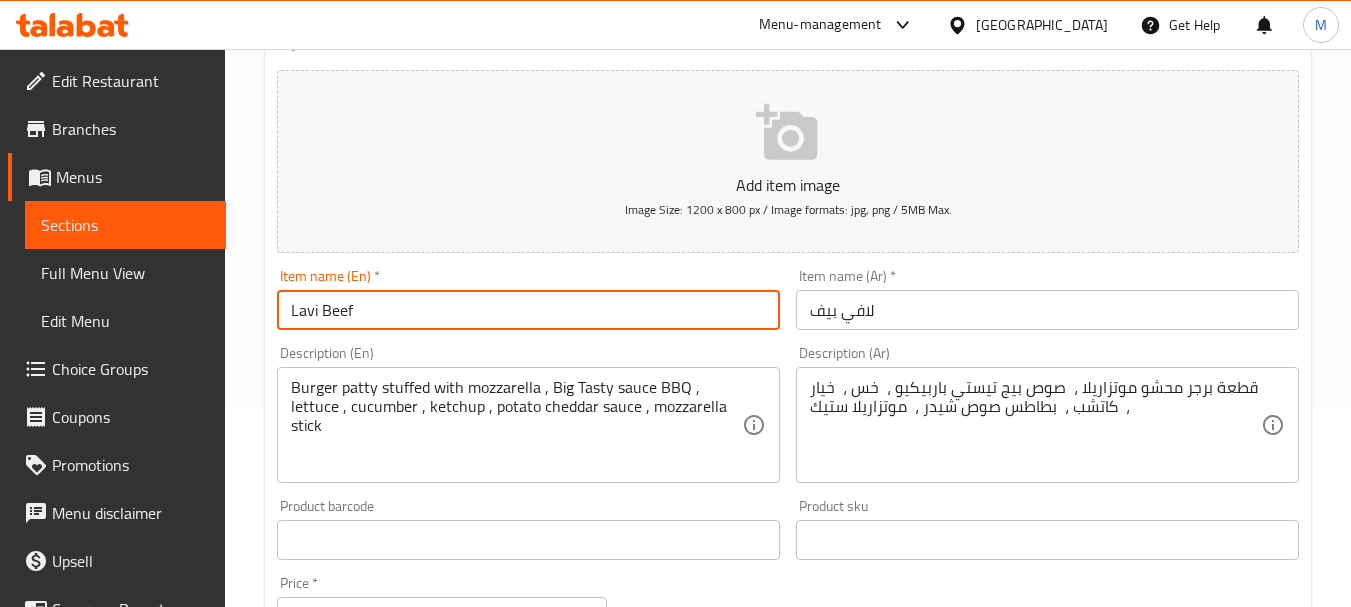 type on "Lavi Beef" 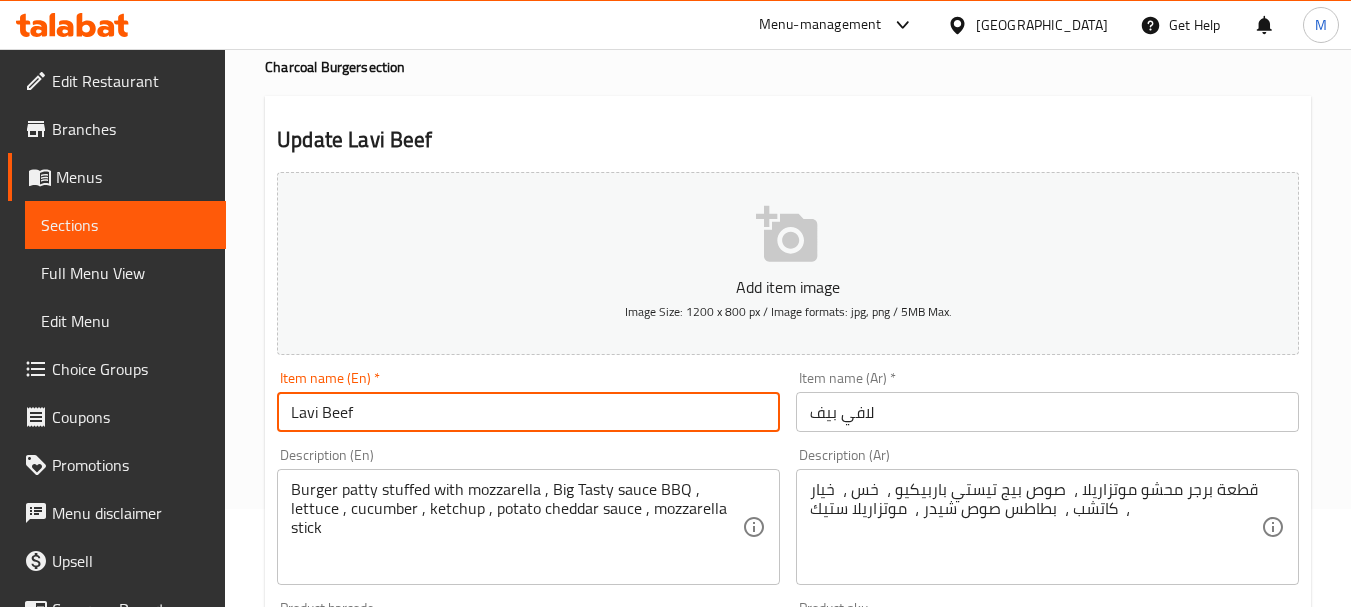 scroll, scrollTop: 300, scrollLeft: 0, axis: vertical 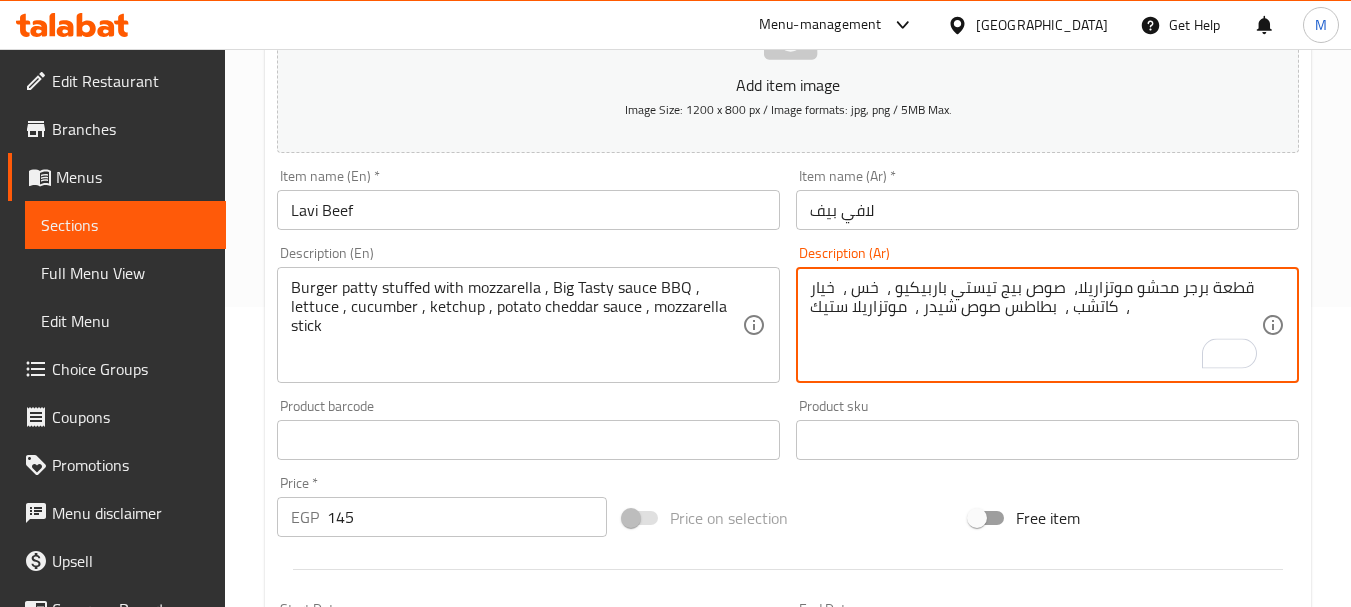 click on "قطعة برجر محشو موتزاريلا،  صوص بيج تيستي باربيكيو ،  خس ،  خيار ،  كاتشب ،  بطاطس صوص شيدر ،  موتزاريلا ستيك" at bounding box center [1035, 325] 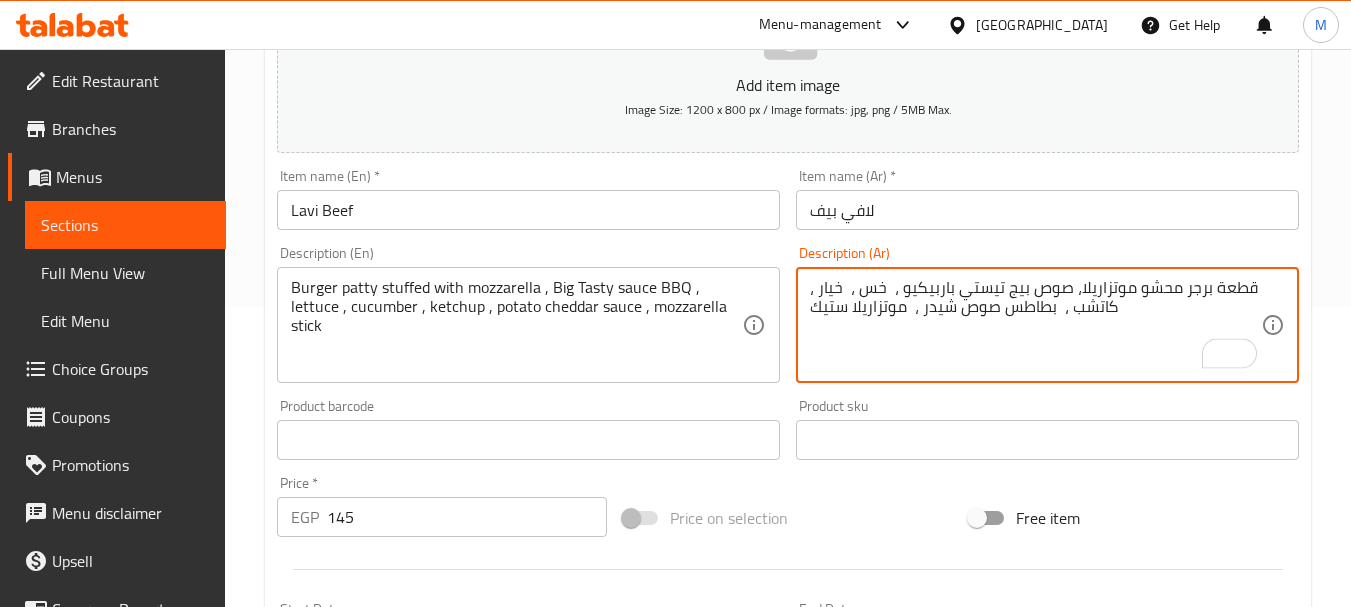 type on "قطعة برجر محشو موتزاريلا، صوص بيج تيستي باربيكيو ،  خس ،  خيار ،  كاتشب ،  بطاطس صوص شيدر ،  موتزاريلا ستيك" 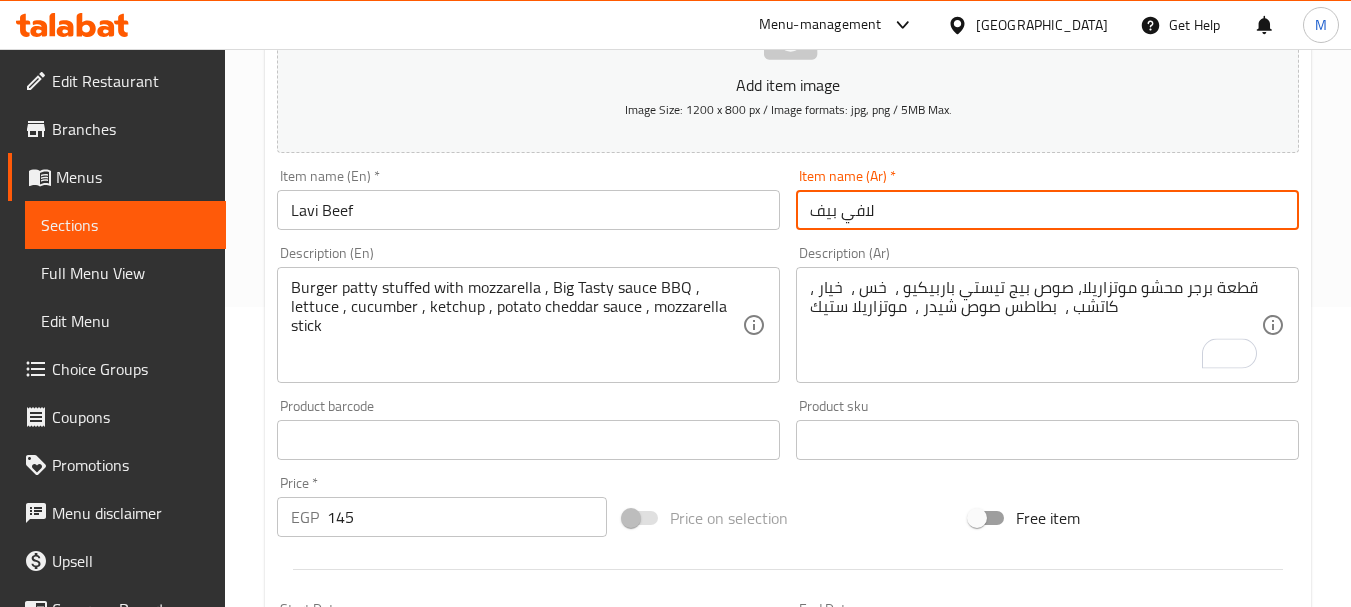 click on "لافي بيف" at bounding box center (1047, 210) 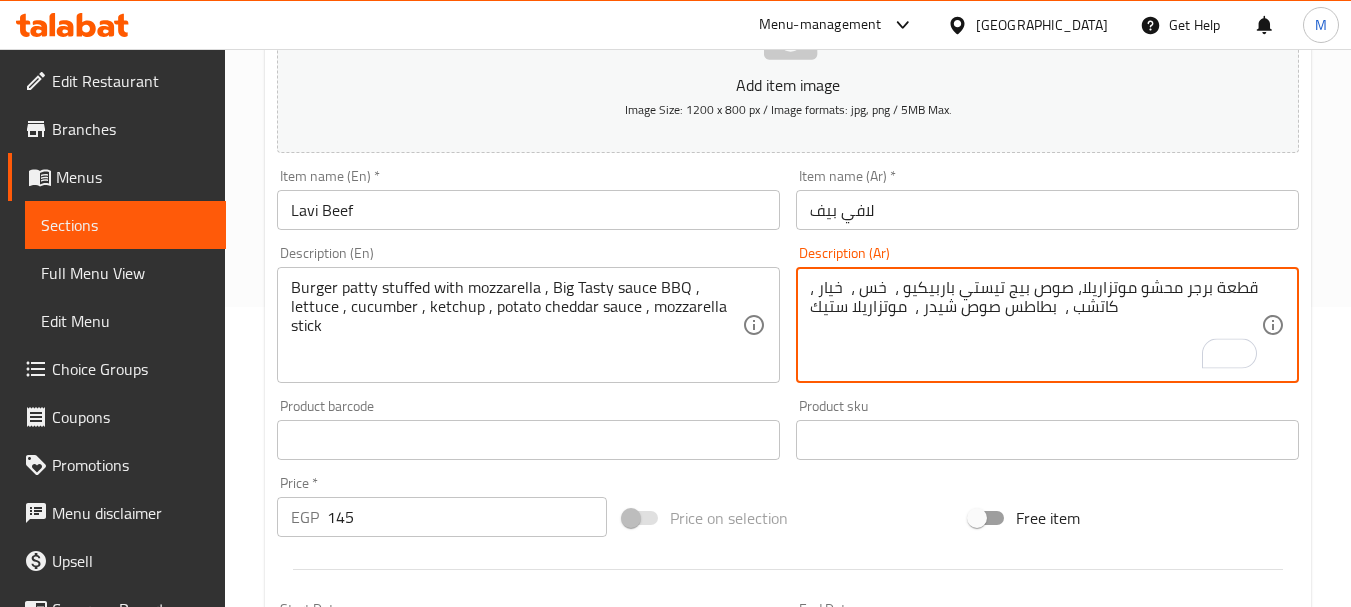 click on "Item name (Ar)   * لافي بيف Item name (Ar)  *" at bounding box center (1047, 199) 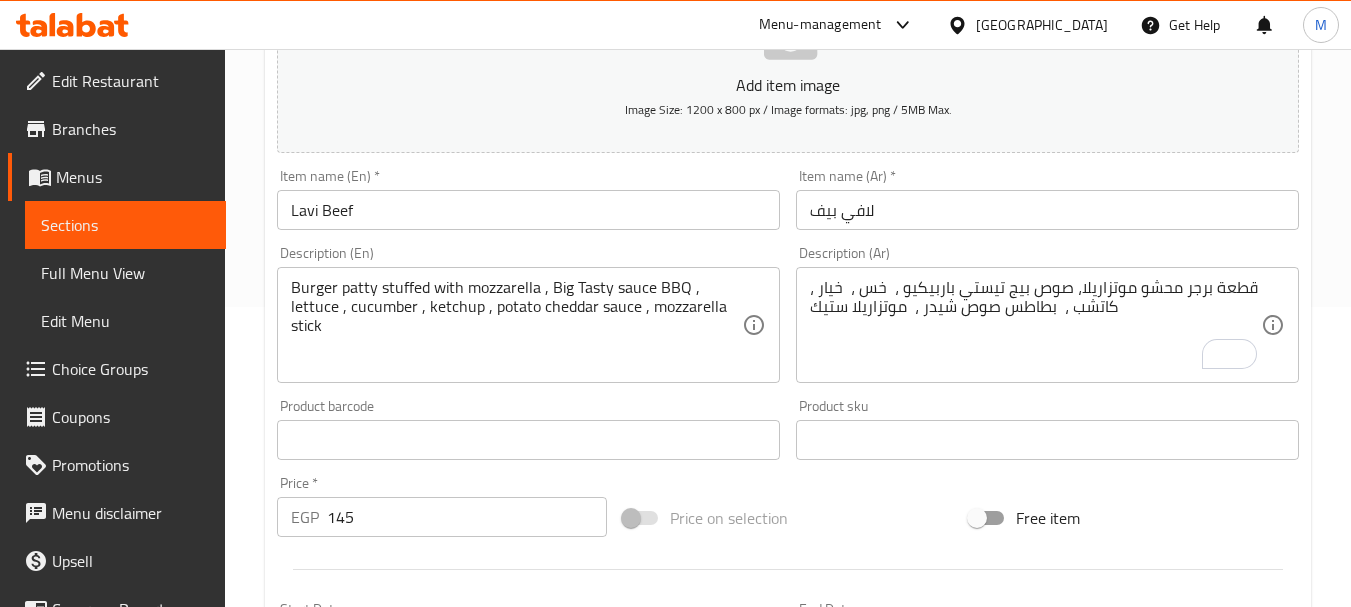 click on "Item name (Ar)   * لافي بيف Item name (Ar)  *" at bounding box center [1047, 199] 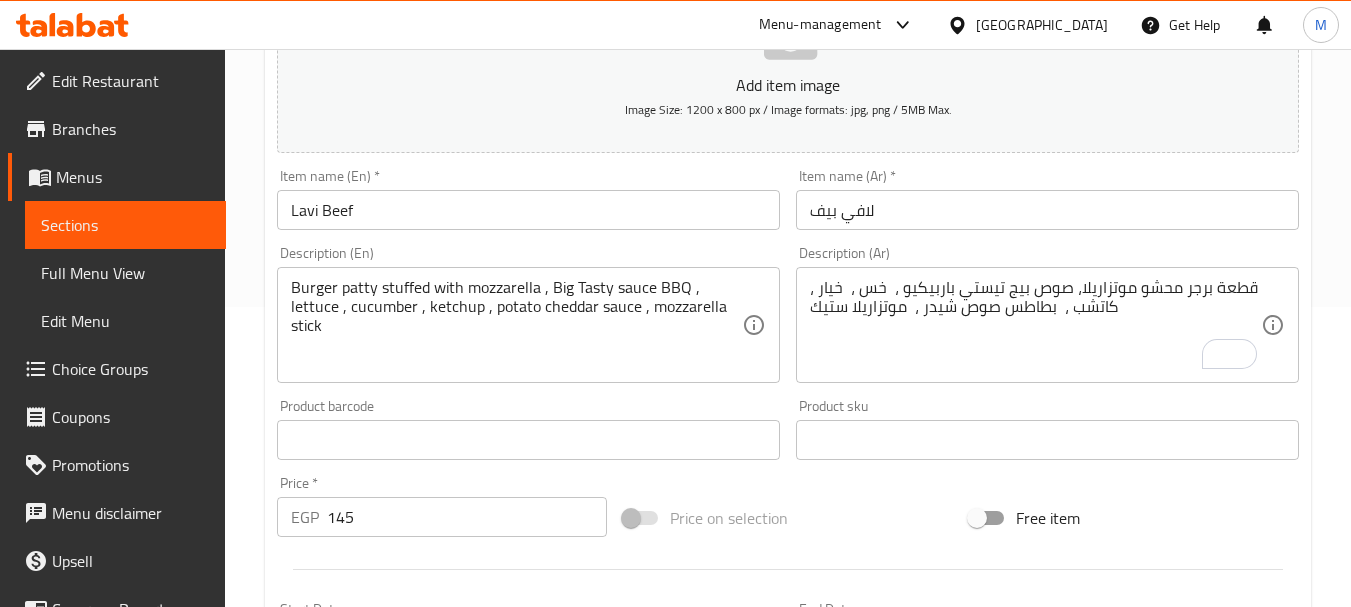 click on "لافي بيف" at bounding box center [1047, 210] 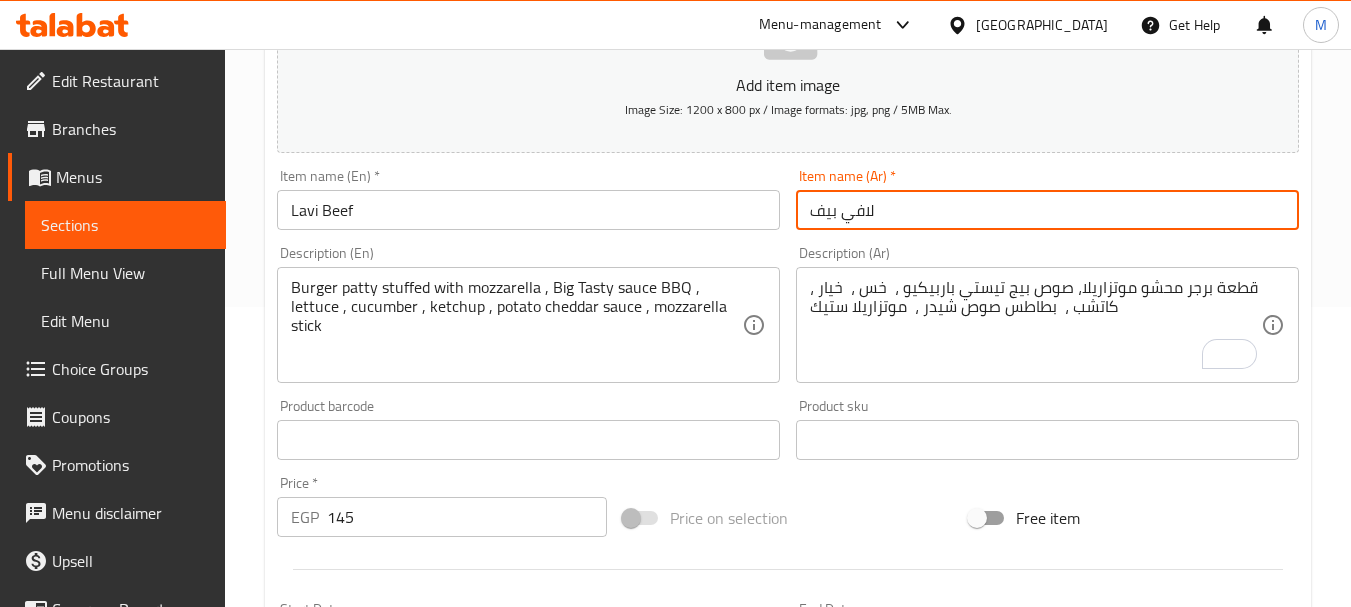 click on "Update" at bounding box center (398, 1026) 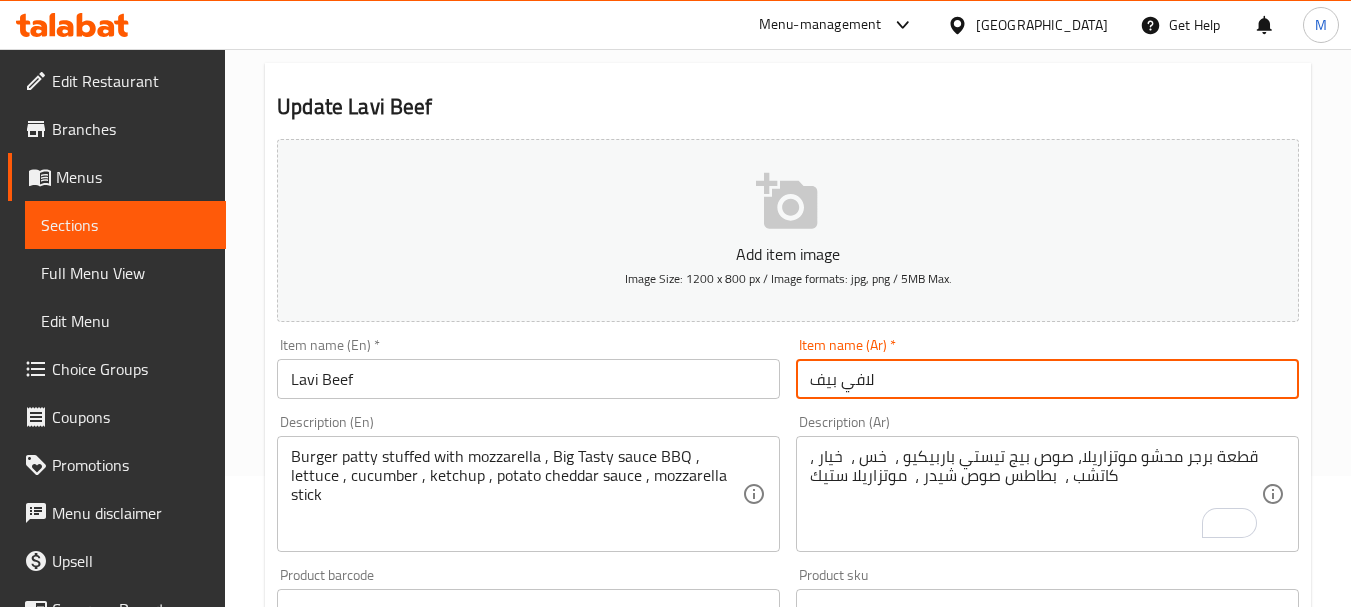 scroll, scrollTop: 0, scrollLeft: 0, axis: both 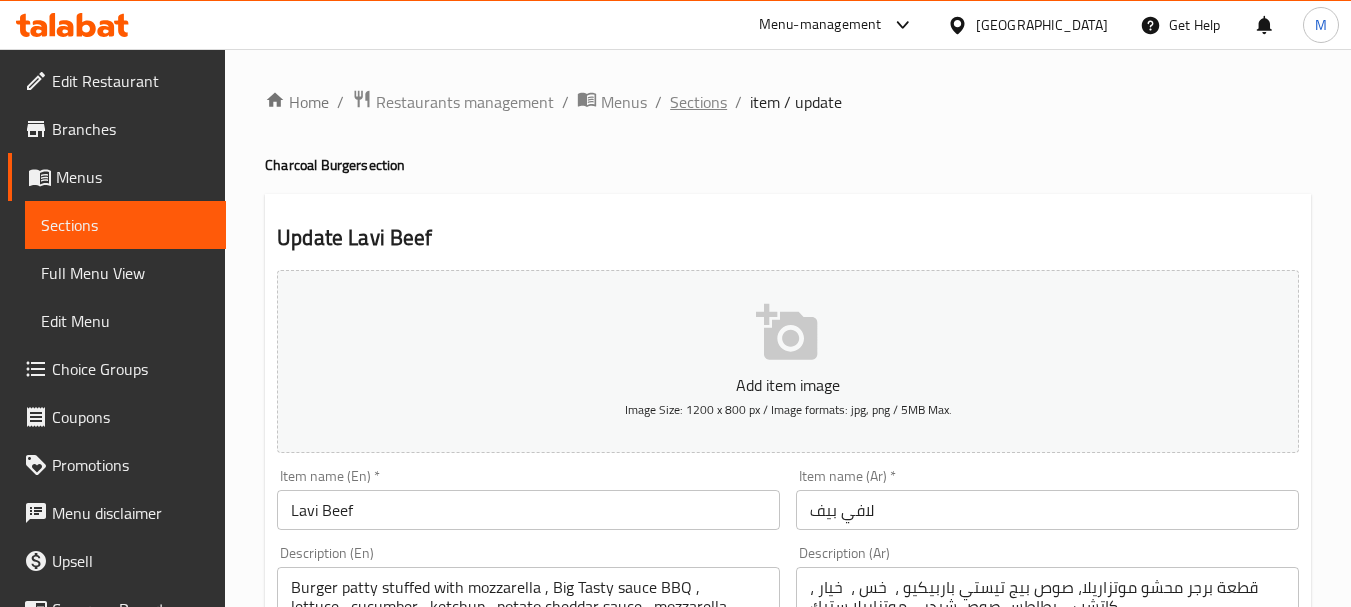 click on "Sections" at bounding box center [698, 102] 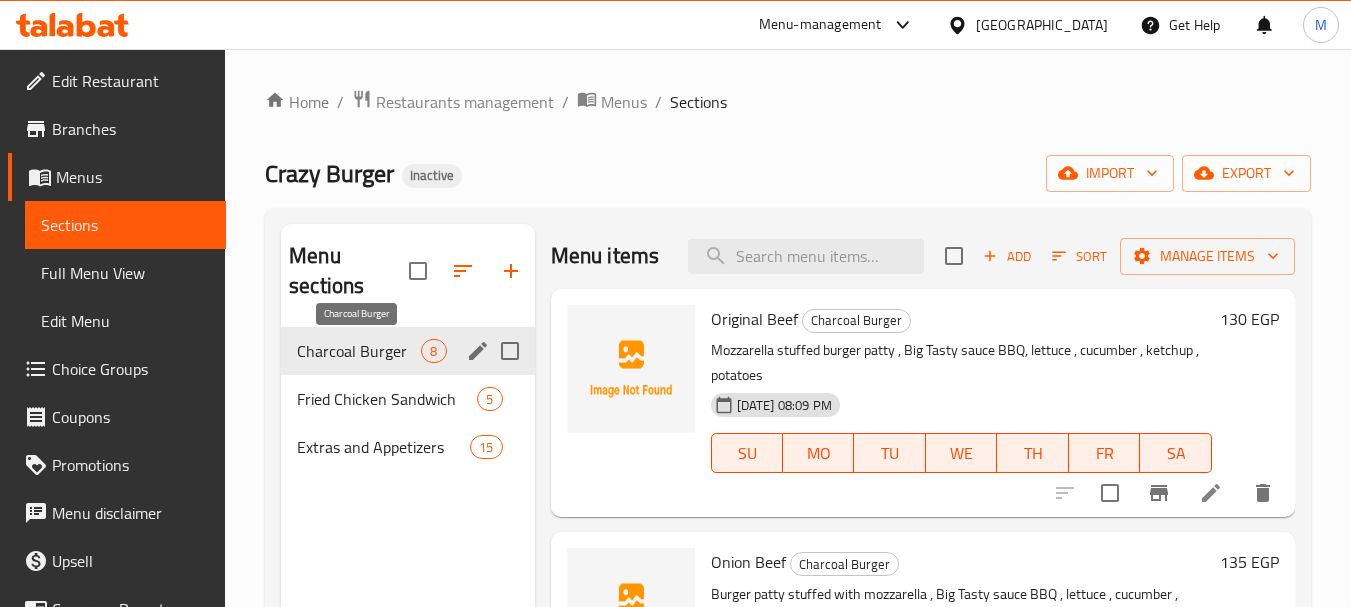 click on "Charcoal Burger" at bounding box center (359, 351) 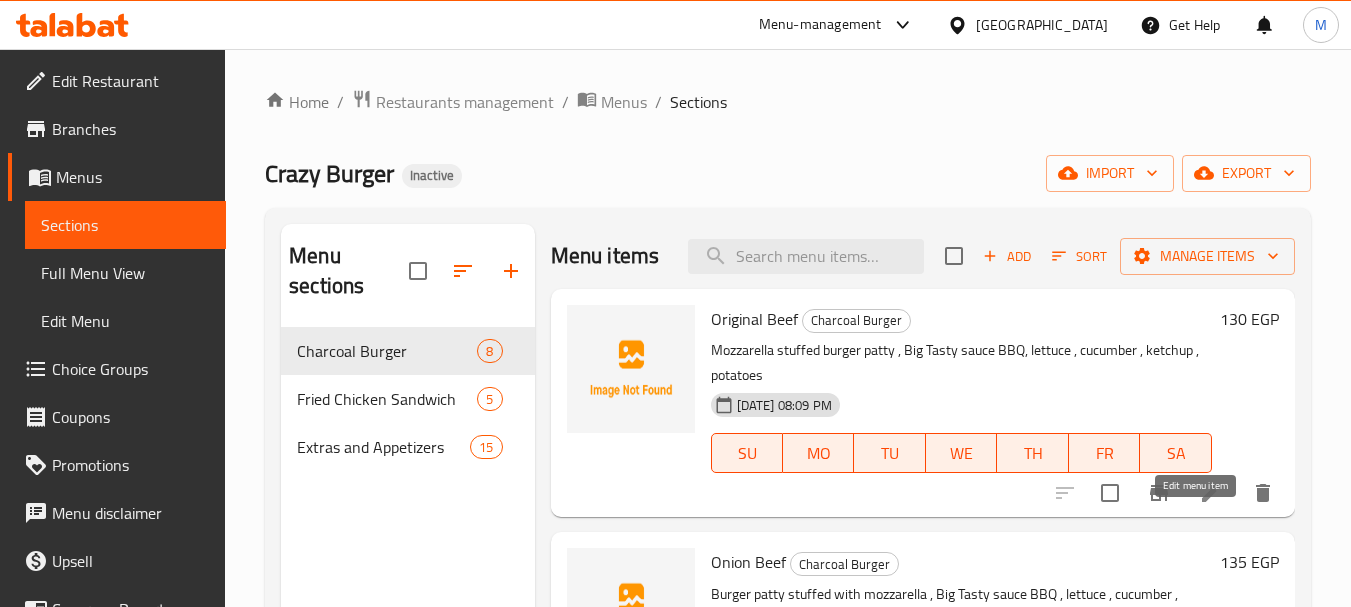 click 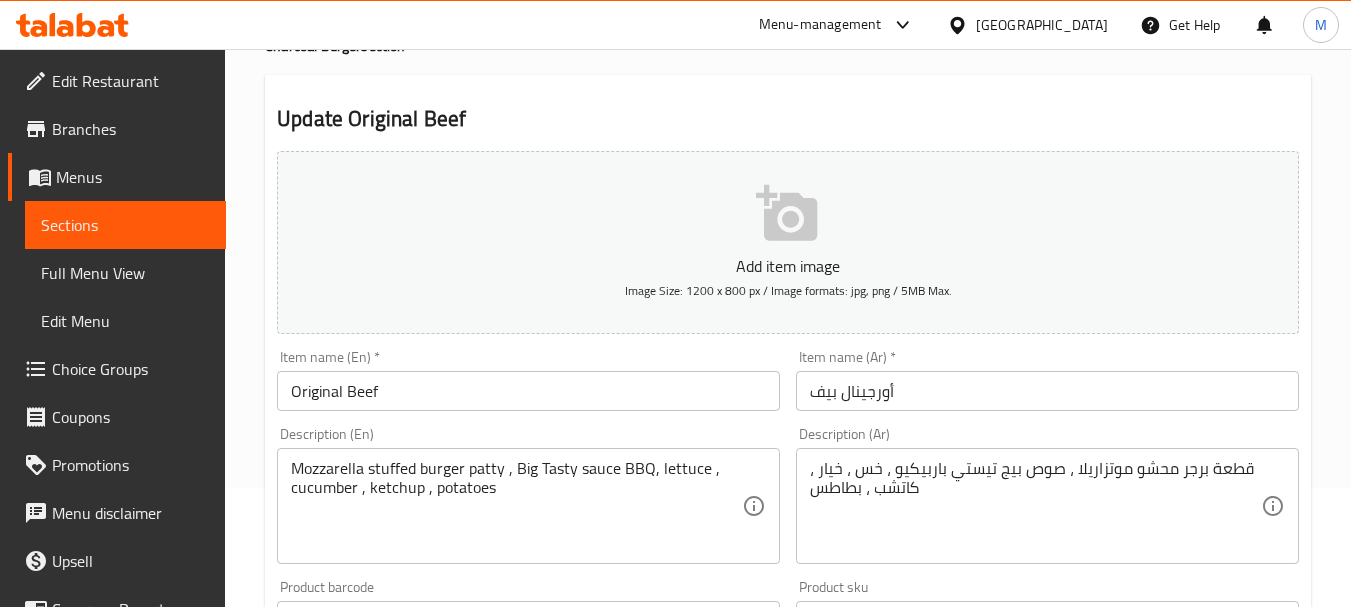 scroll, scrollTop: 300, scrollLeft: 0, axis: vertical 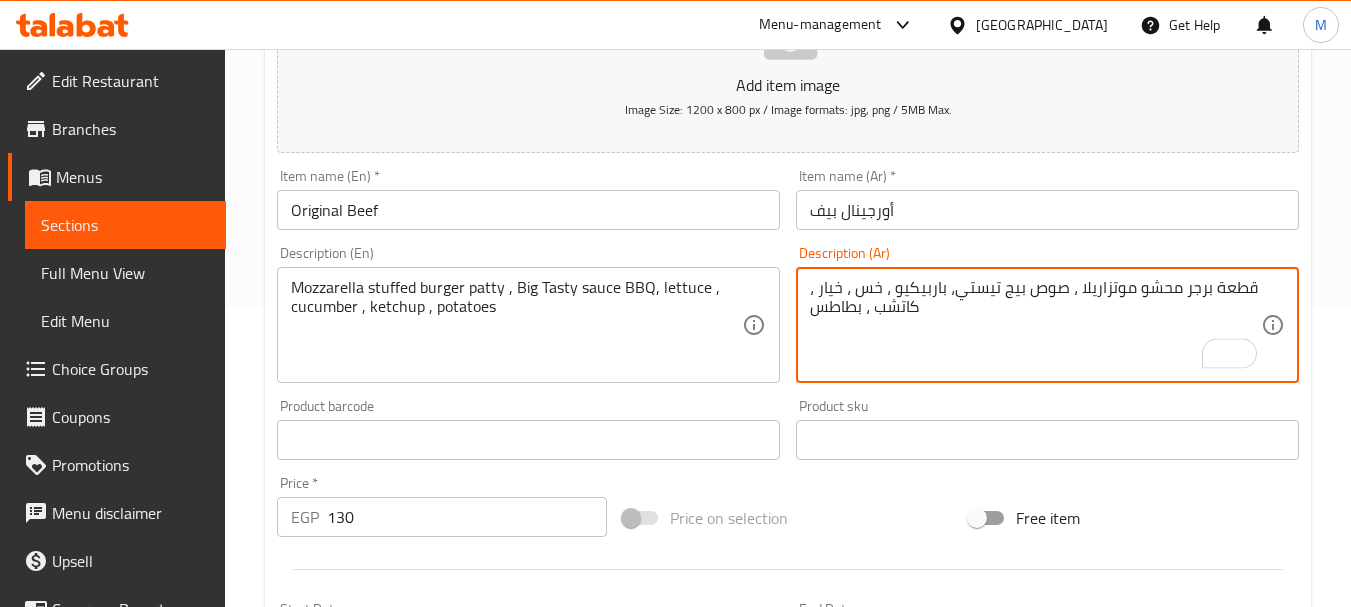 type on "قطعة برجر محشو موتزاريلا ، صوص بيج تيستي، باربيكيو ، خس ، خيار ، كاتشب ، بطاطس" 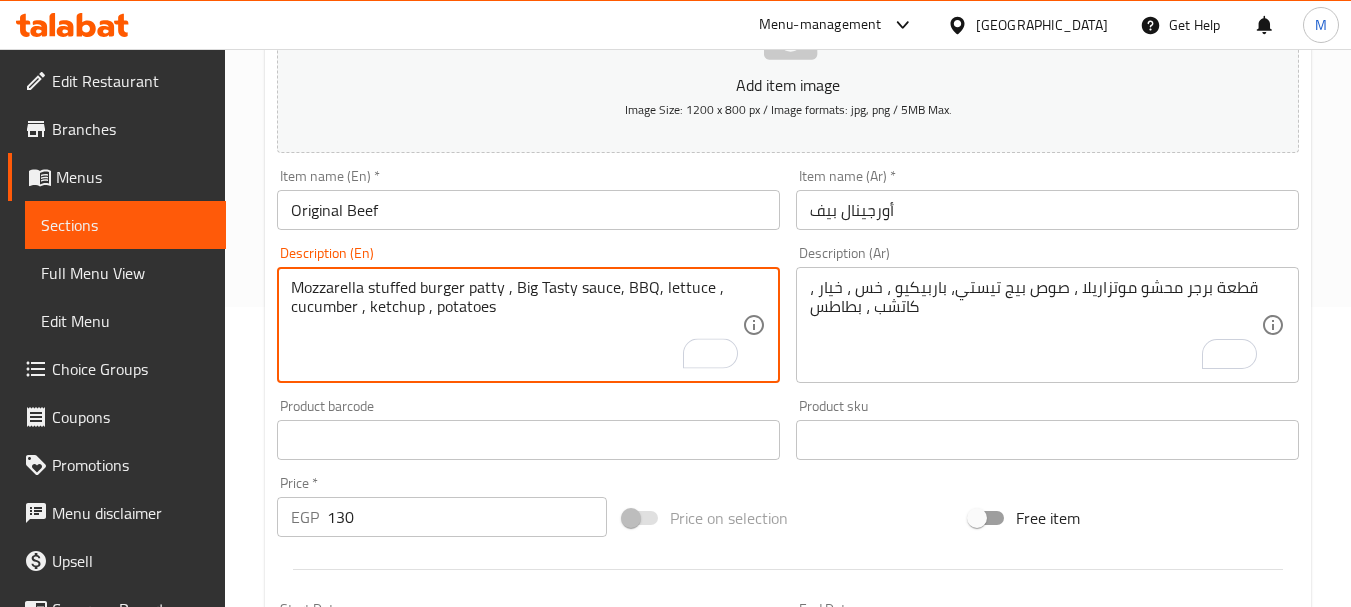 type on "Mozzarella stuffed burger patty , Big Tasty sauce, BBQ, lettuce , cucumber , ketchup , potatoes" 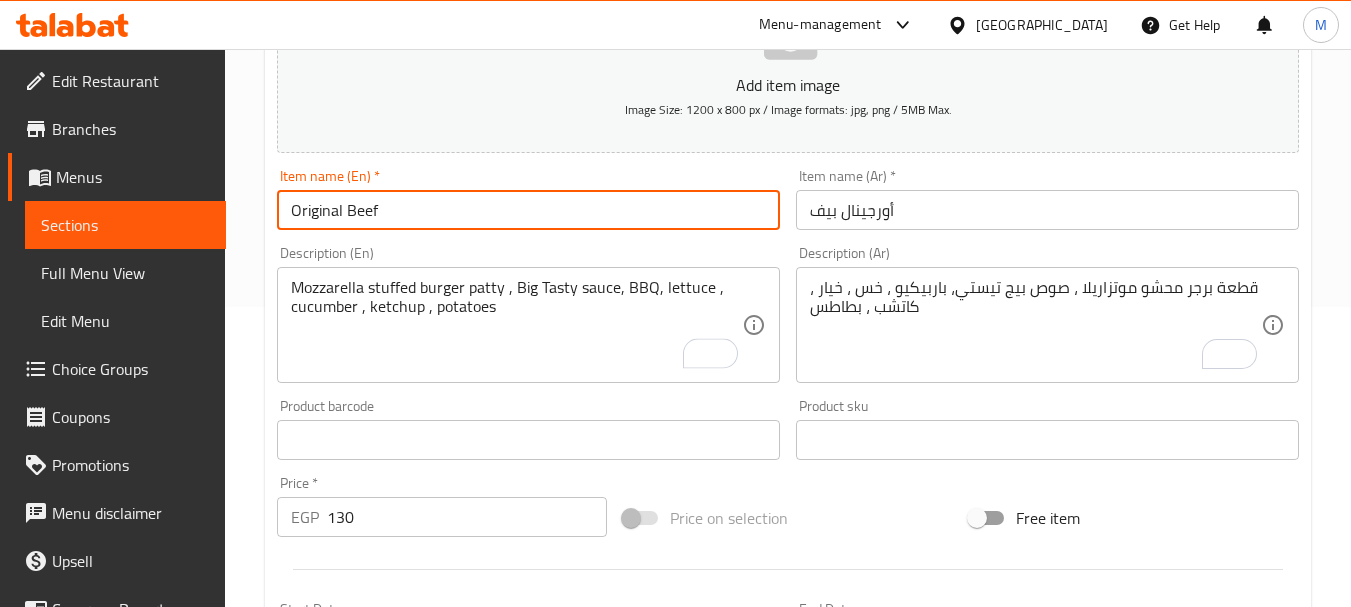 click on "Original Beef" at bounding box center [528, 210] 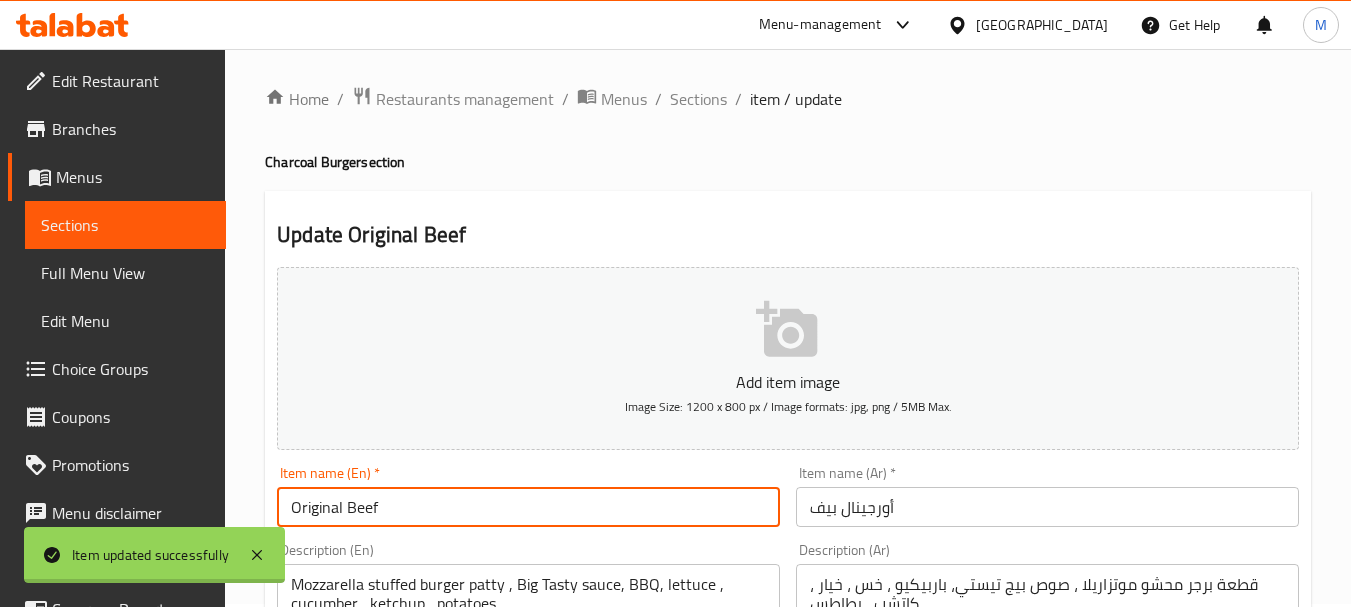 scroll, scrollTop: 0, scrollLeft: 0, axis: both 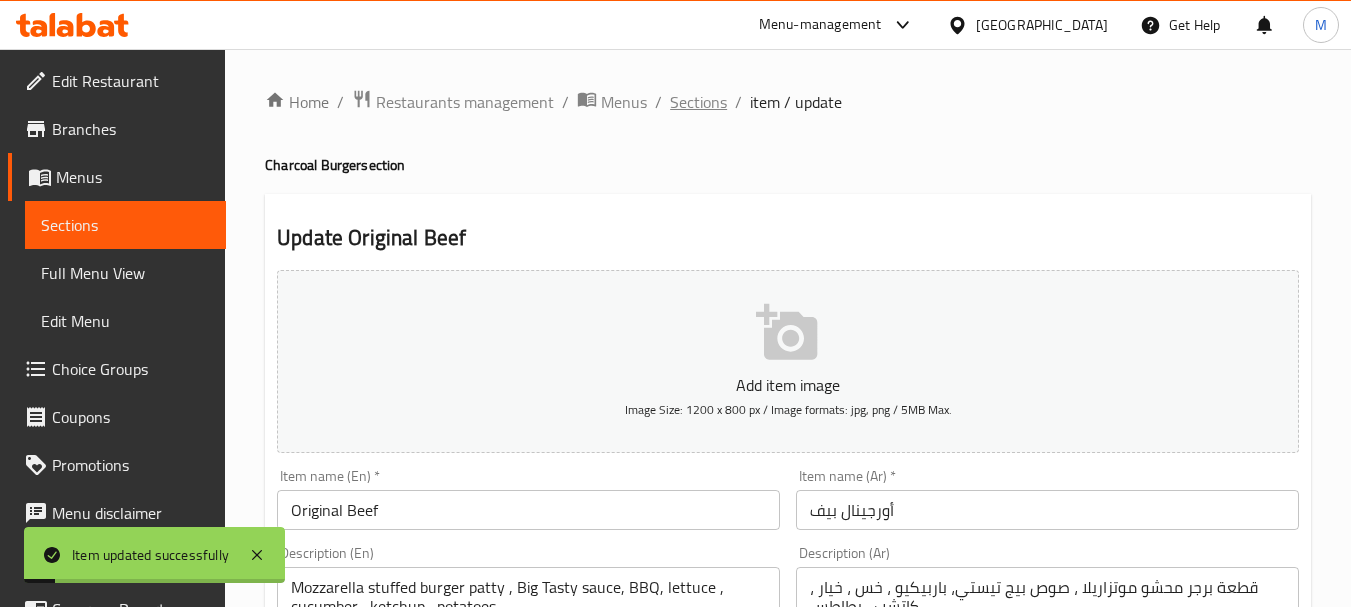 click on "Sections" at bounding box center (698, 102) 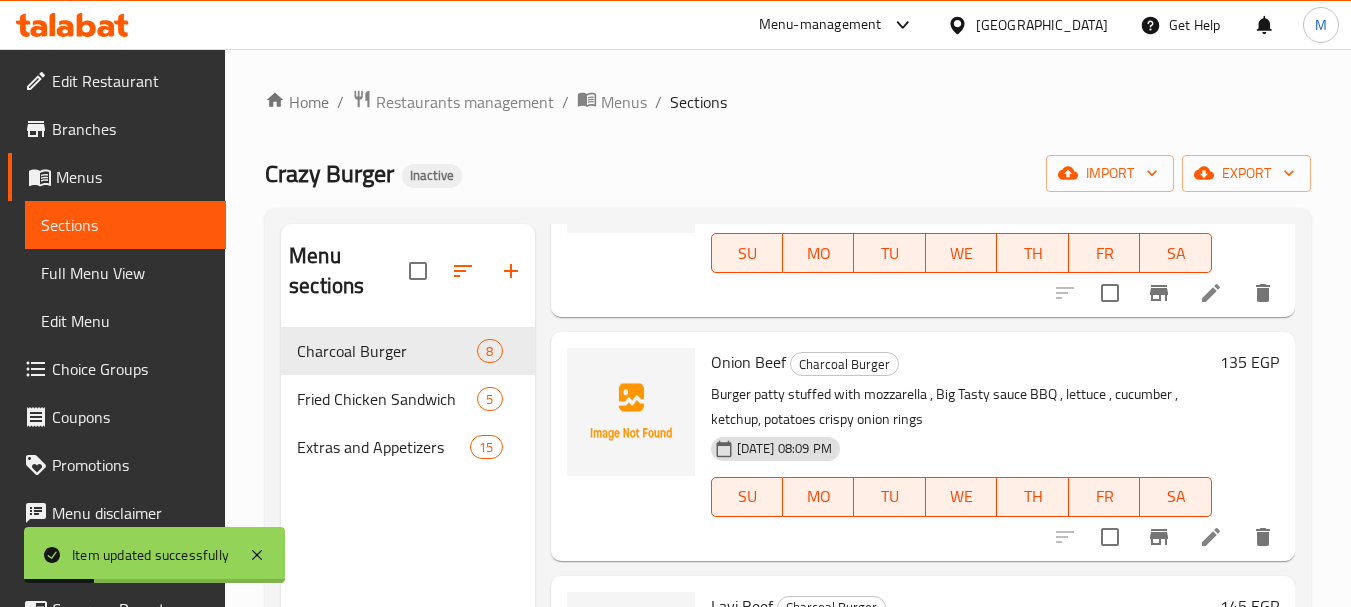 scroll, scrollTop: 300, scrollLeft: 0, axis: vertical 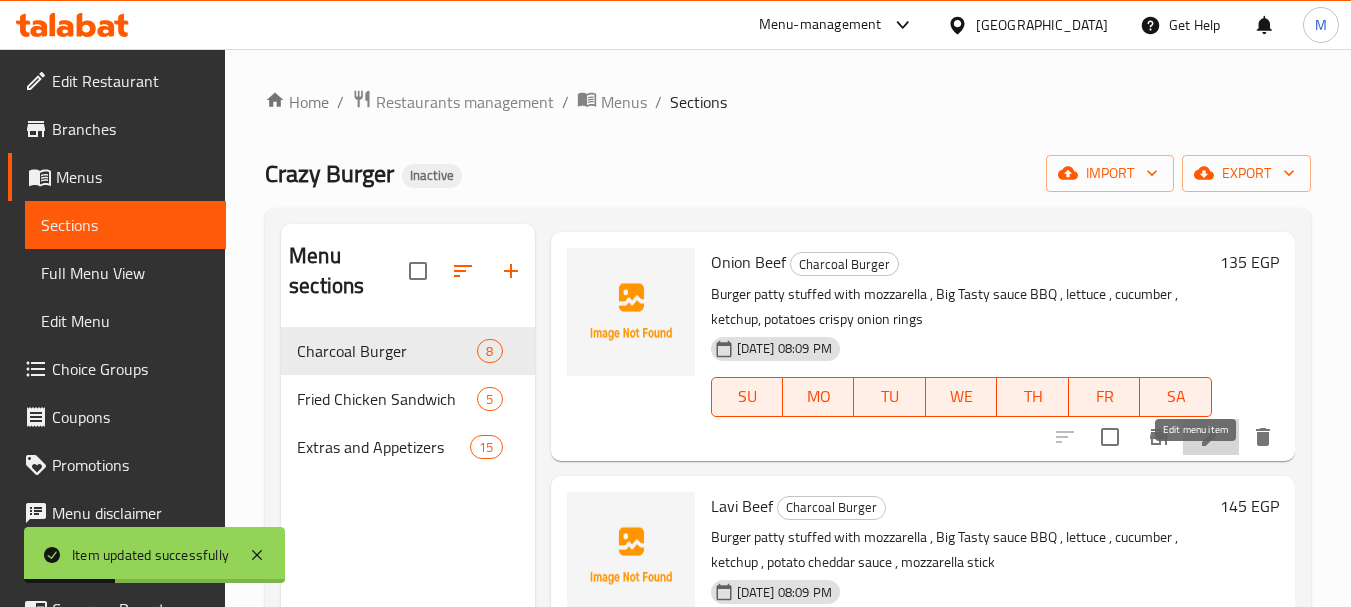 click 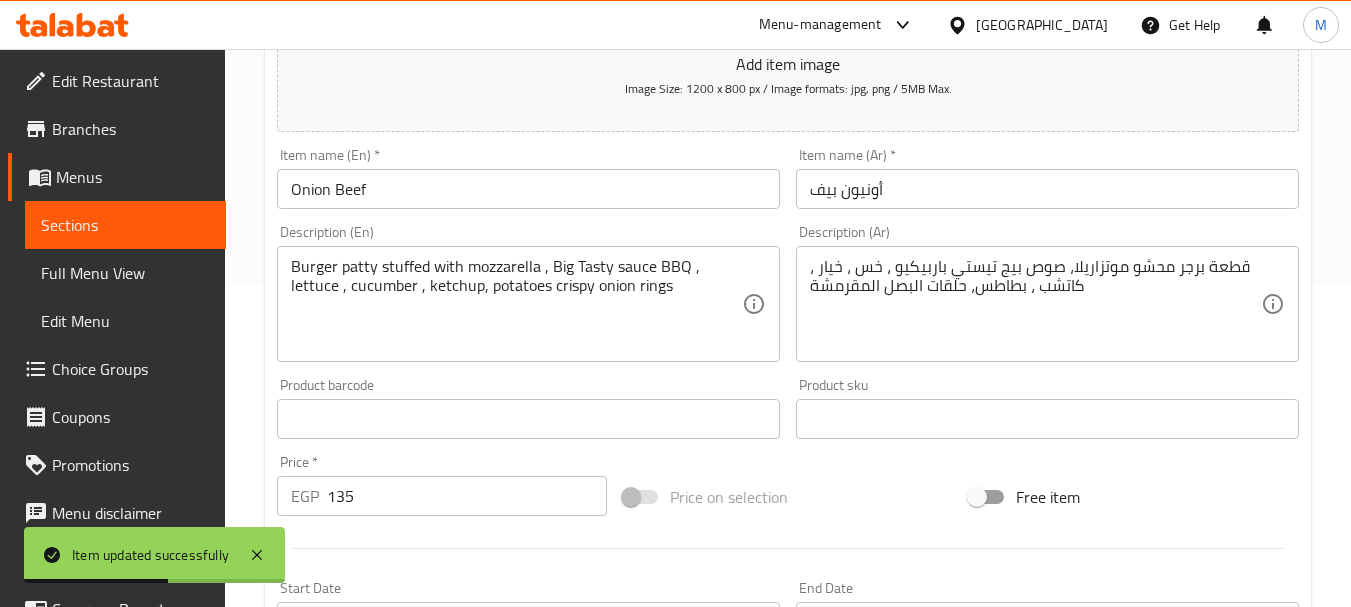 scroll, scrollTop: 400, scrollLeft: 0, axis: vertical 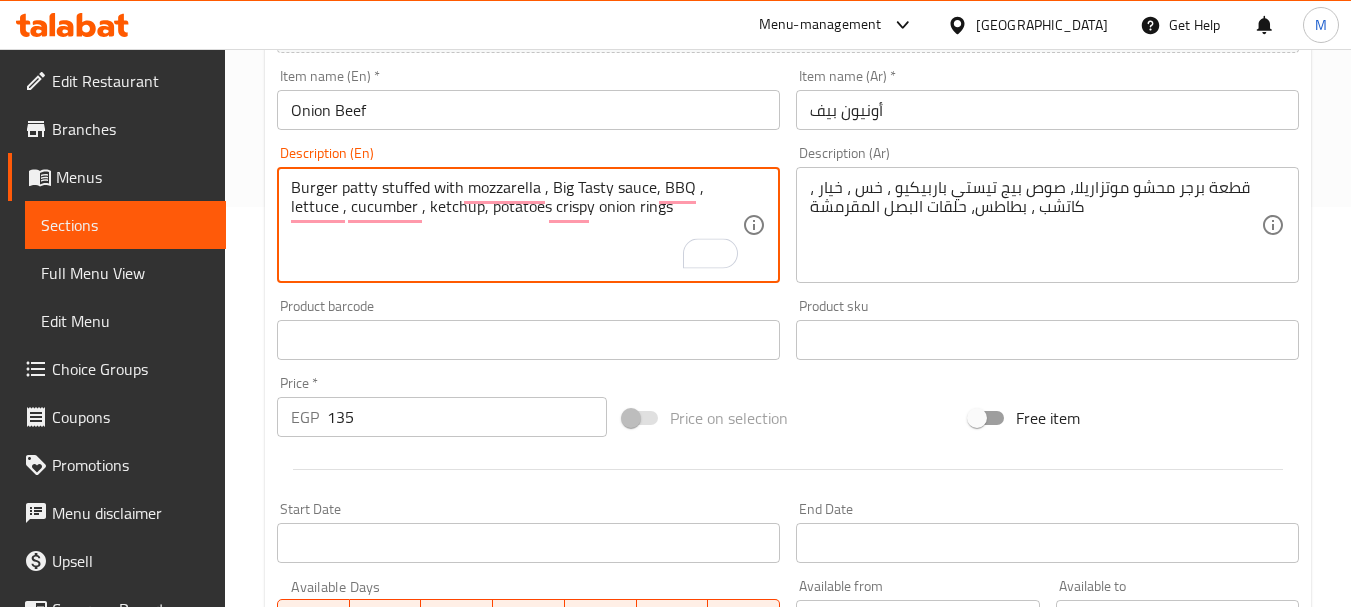 type on "Burger patty stuffed with mozzarella , Big Tasty sauce, BBQ , lettuce , cucumber , ketchup, potatoes crispy onion rings" 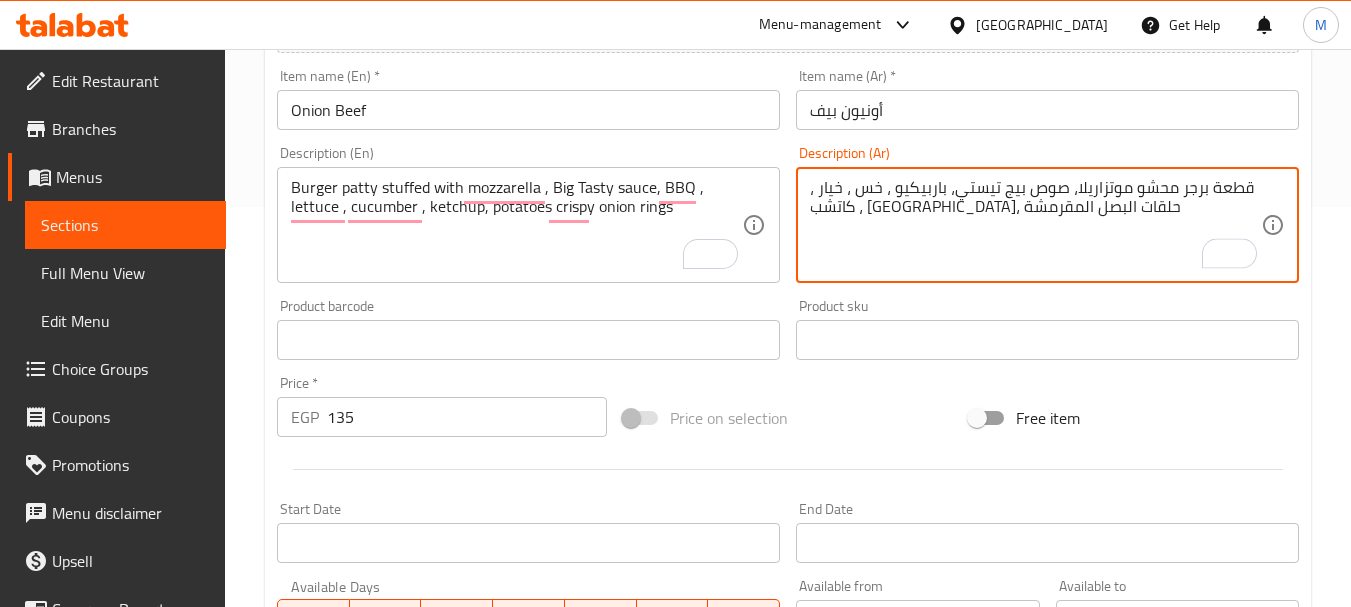 type on "قطعة برجر محشو موتزاريلا، صوص بيج تيستي، باربيكيو ، خس ، خيار ، كاتشب ، [GEOGRAPHIC_DATA]، حلقات البصل المقرمشة" 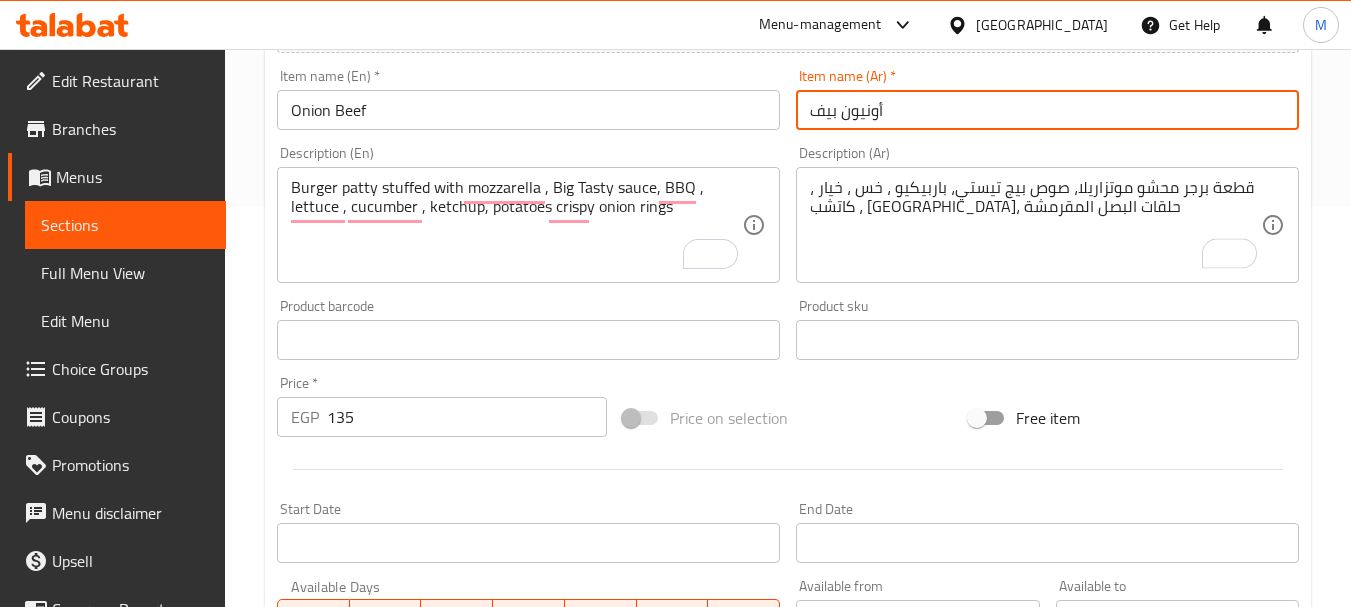 click on "أونيون بيف" at bounding box center [1047, 110] 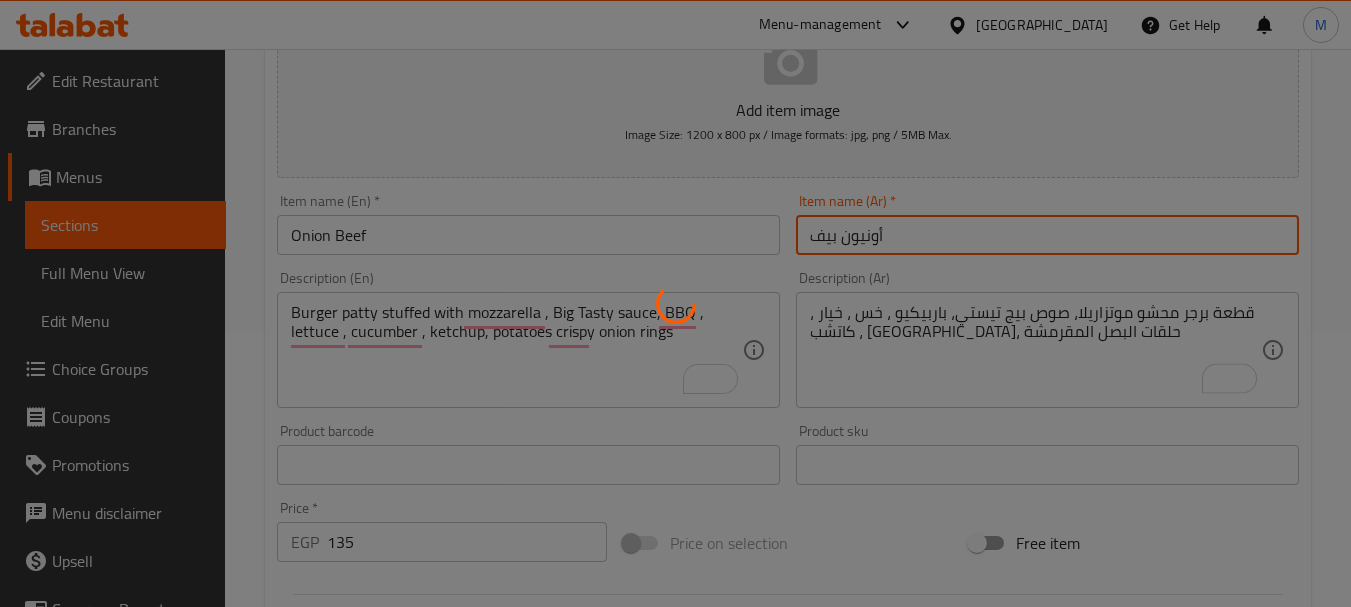 scroll, scrollTop: 0, scrollLeft: 0, axis: both 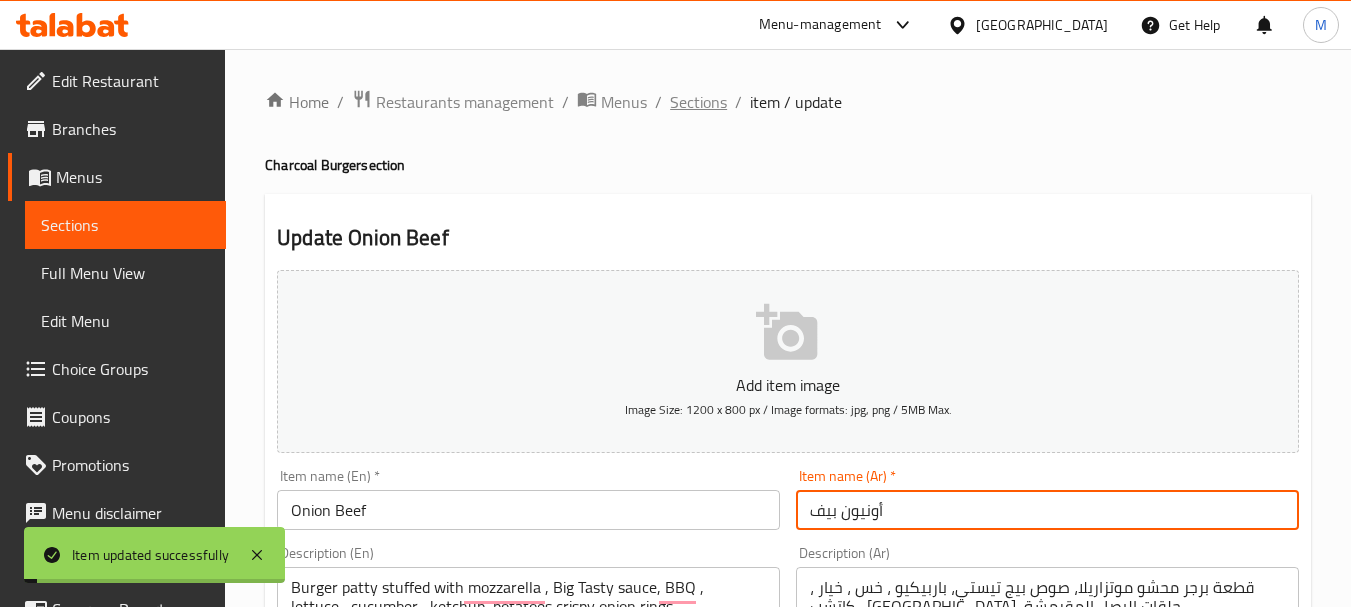 click on "Sections" at bounding box center (698, 102) 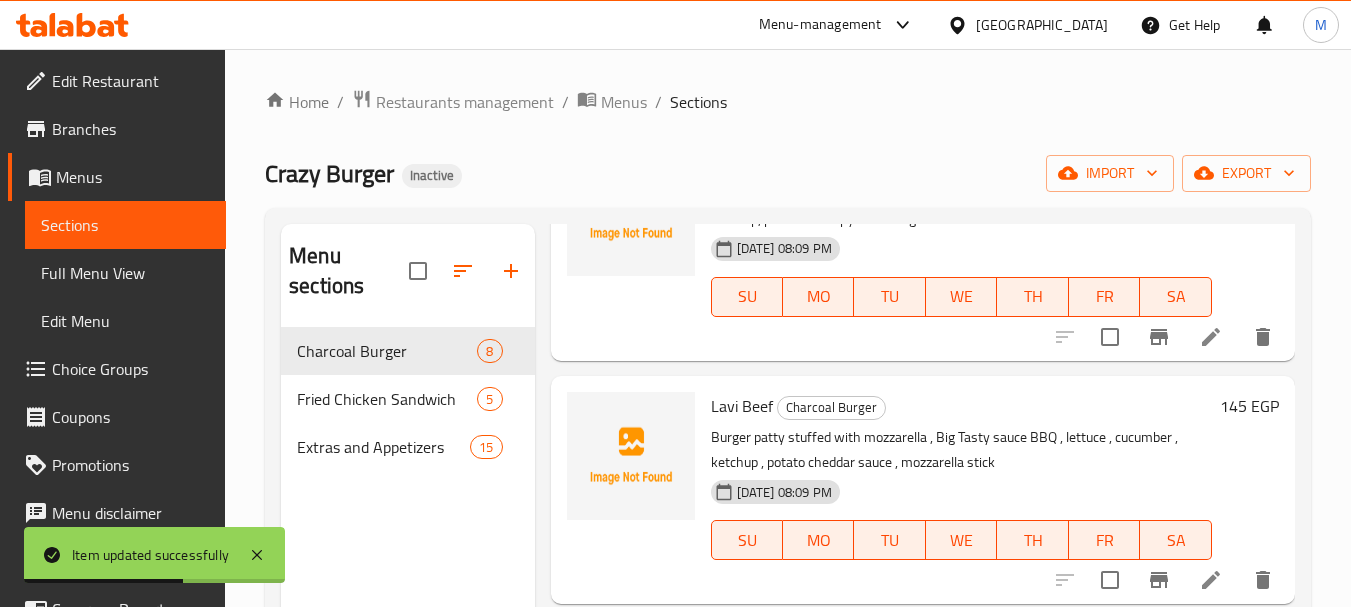 scroll, scrollTop: 500, scrollLeft: 0, axis: vertical 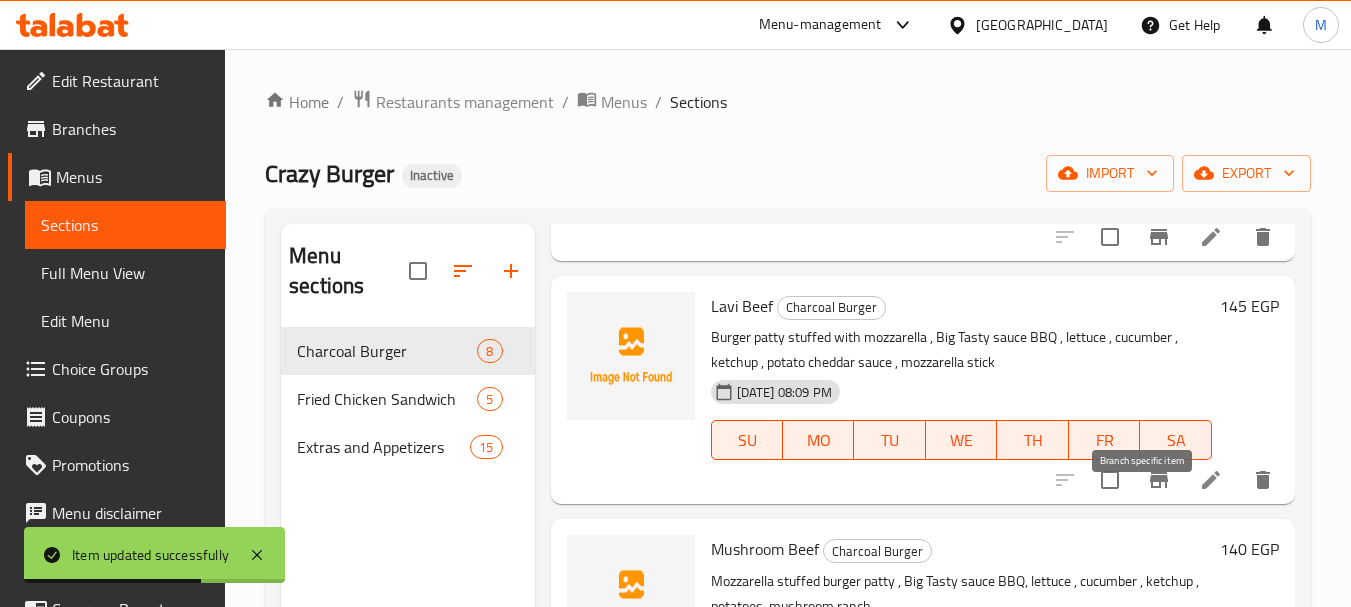 click at bounding box center (1159, 480) 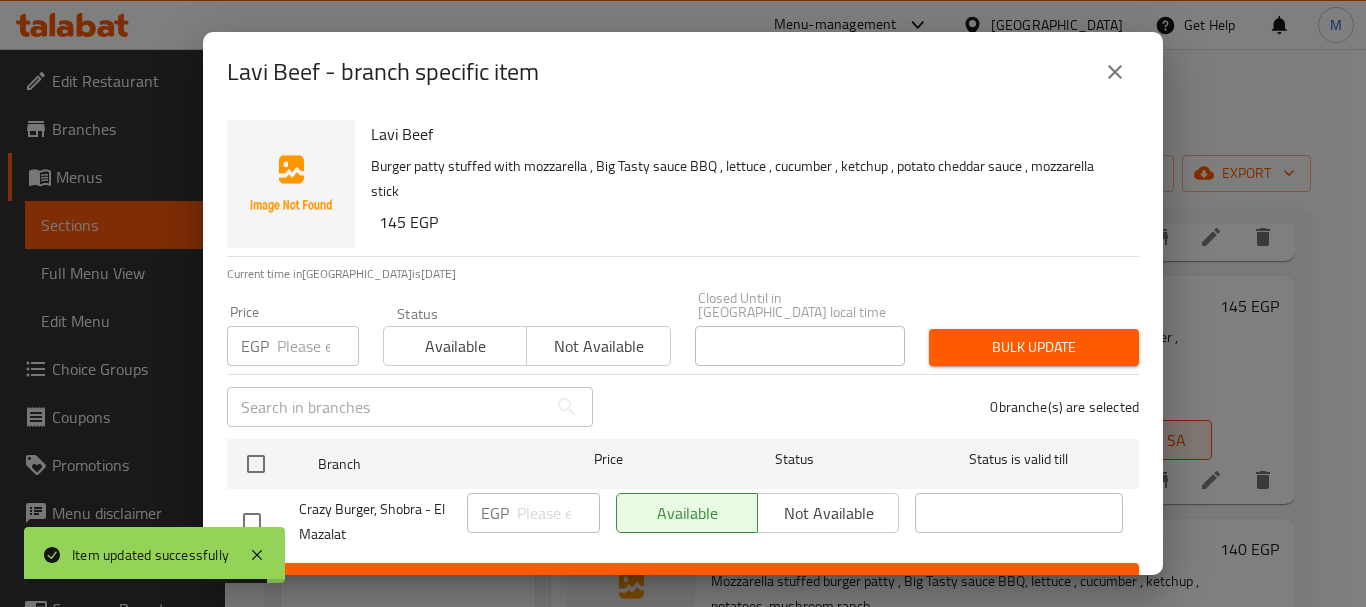 click 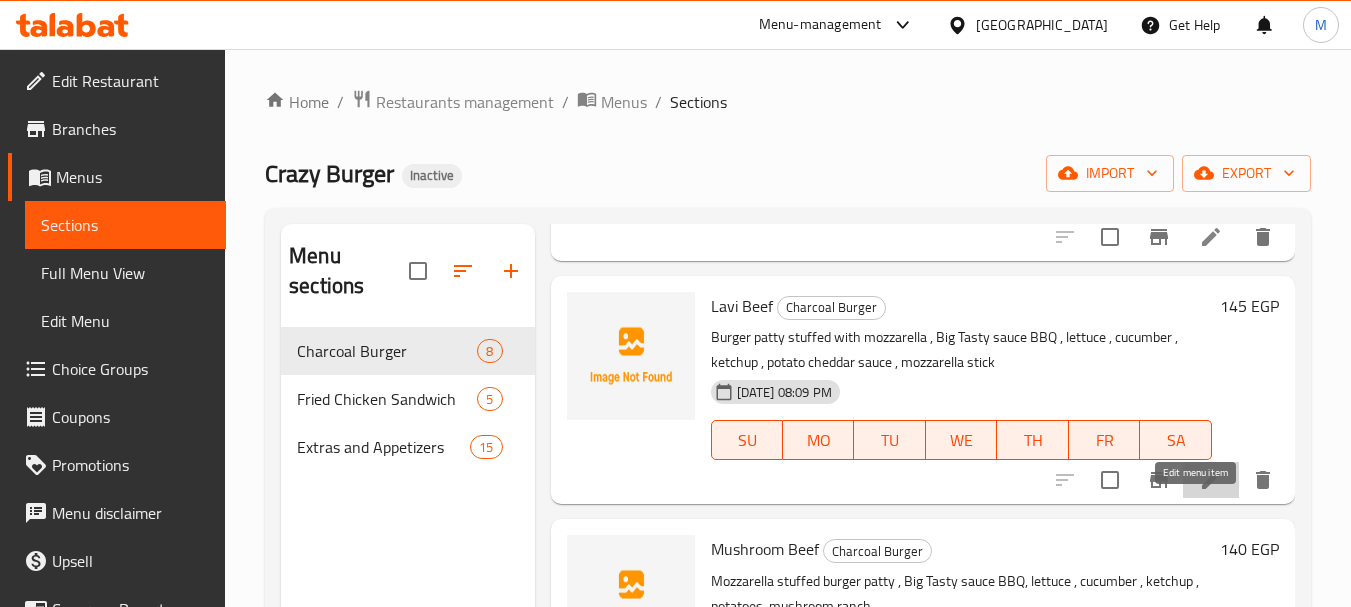 click 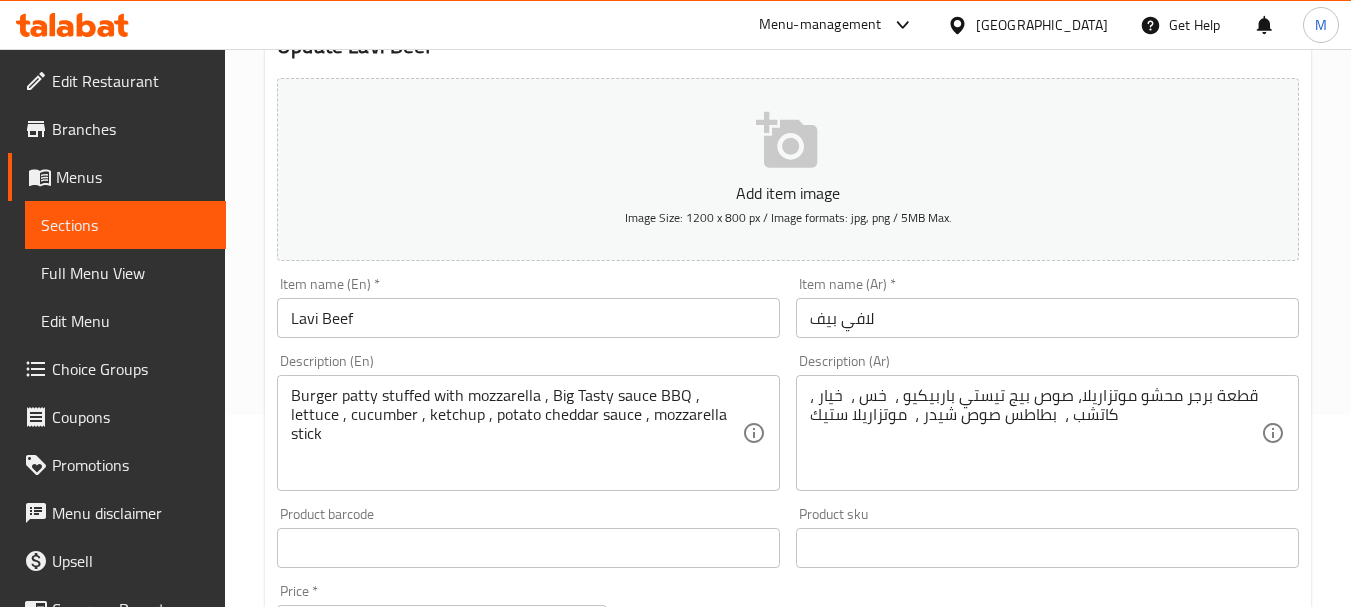 scroll, scrollTop: 400, scrollLeft: 0, axis: vertical 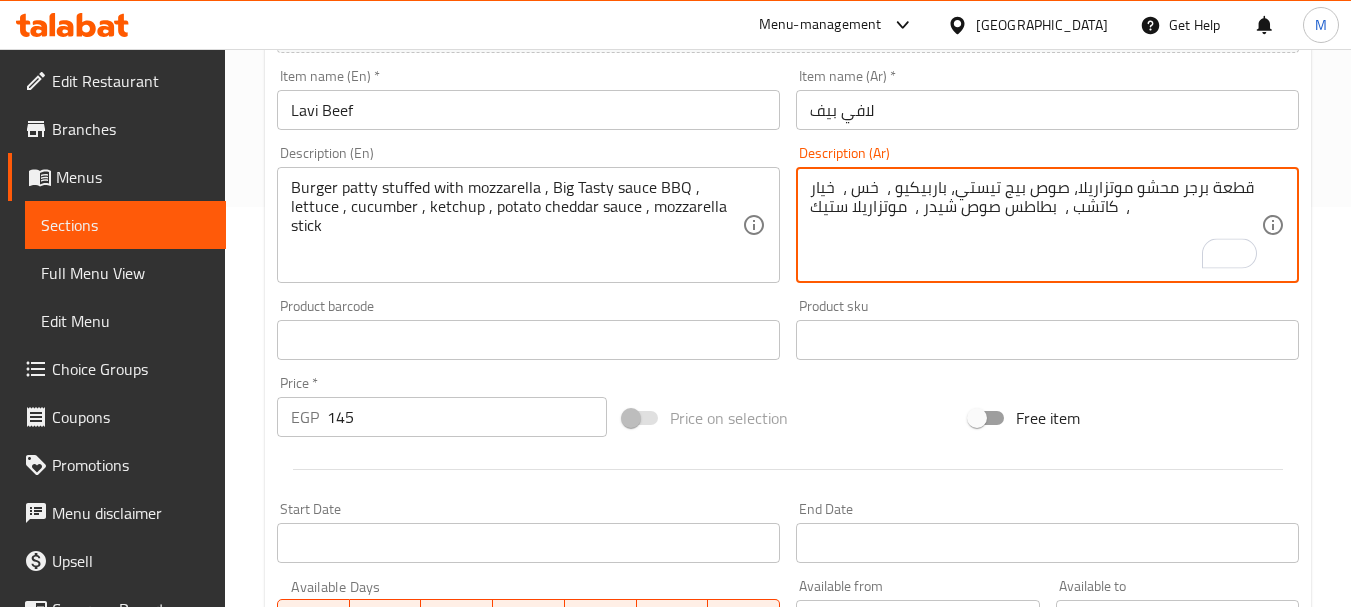 type on "قطعة برجر محشو موتزاريلا، صوص بيج تيستي، باربيكيو ،  خس ،  خيار ،  كاتشب ،  بطاطس صوص شيدر ،  موتزاريلا ستيك" 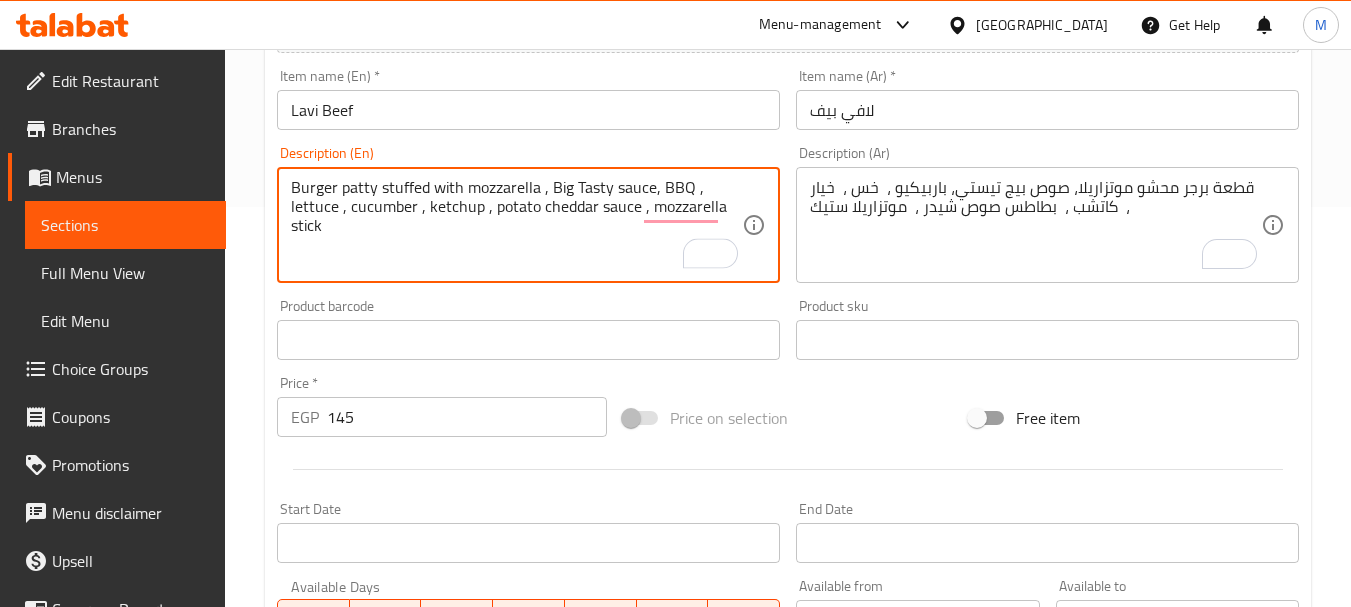 type on "Burger patty stuffed with mozzarella , Big Tasty sauce, BBQ , lettuce , cucumber , ketchup , potato cheddar sauce , mozzarella stick" 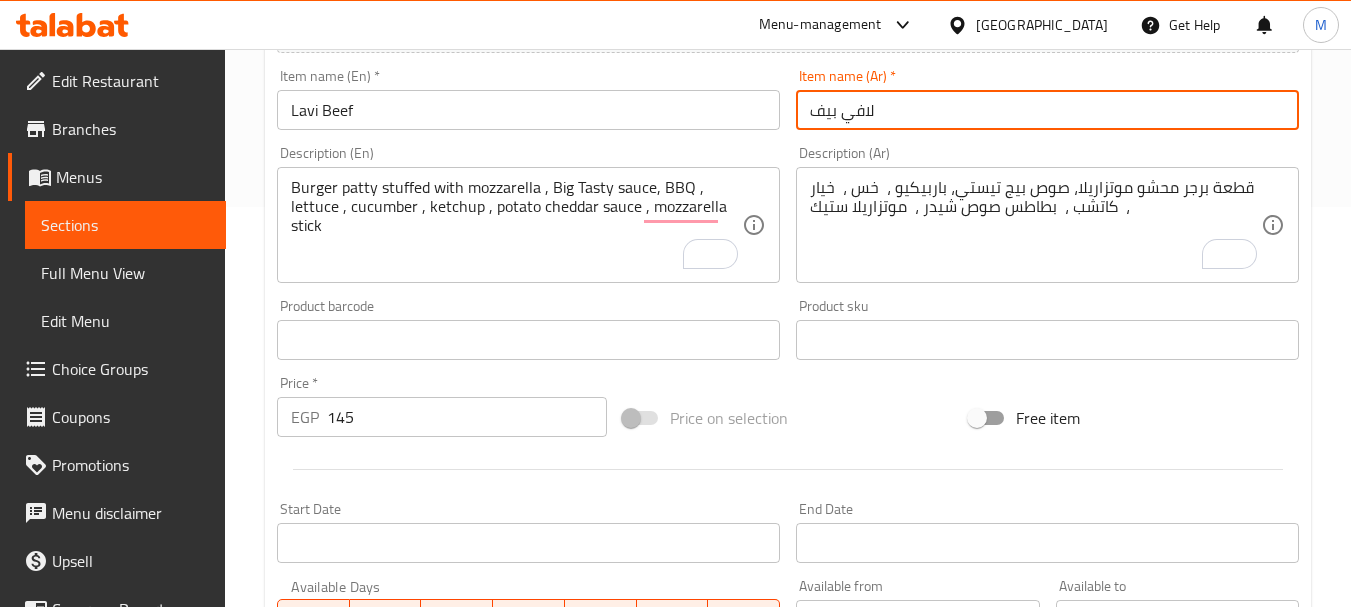 click on "Update" at bounding box center (398, 926) 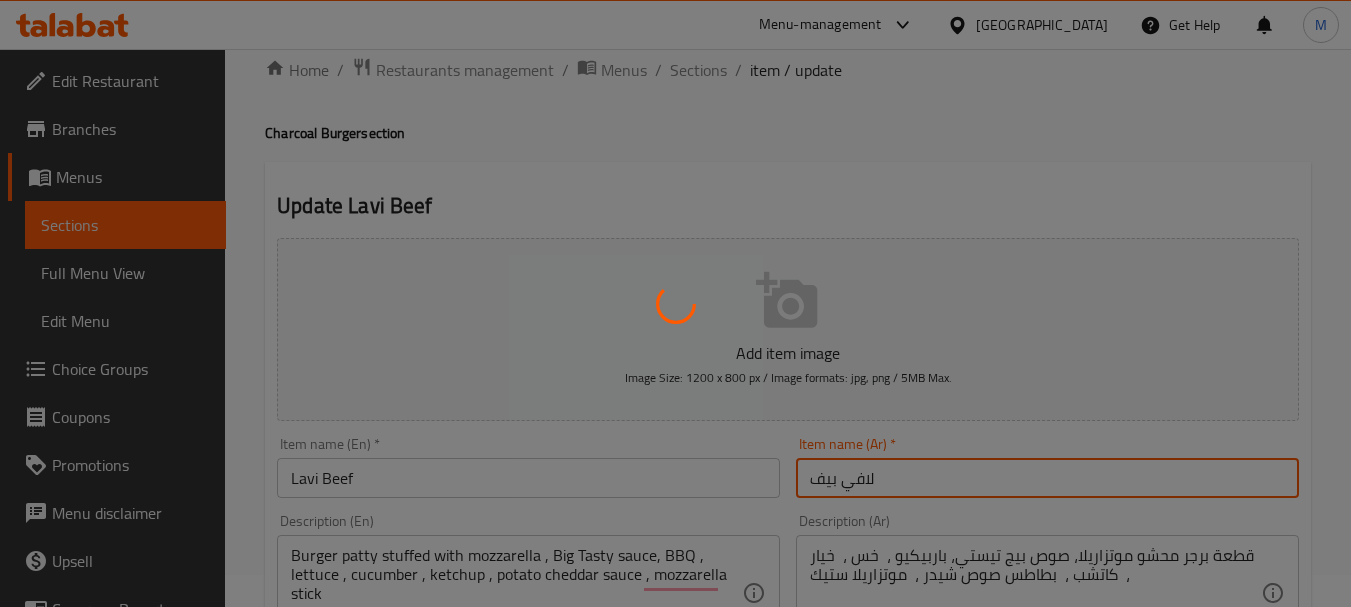 scroll, scrollTop: 0, scrollLeft: 0, axis: both 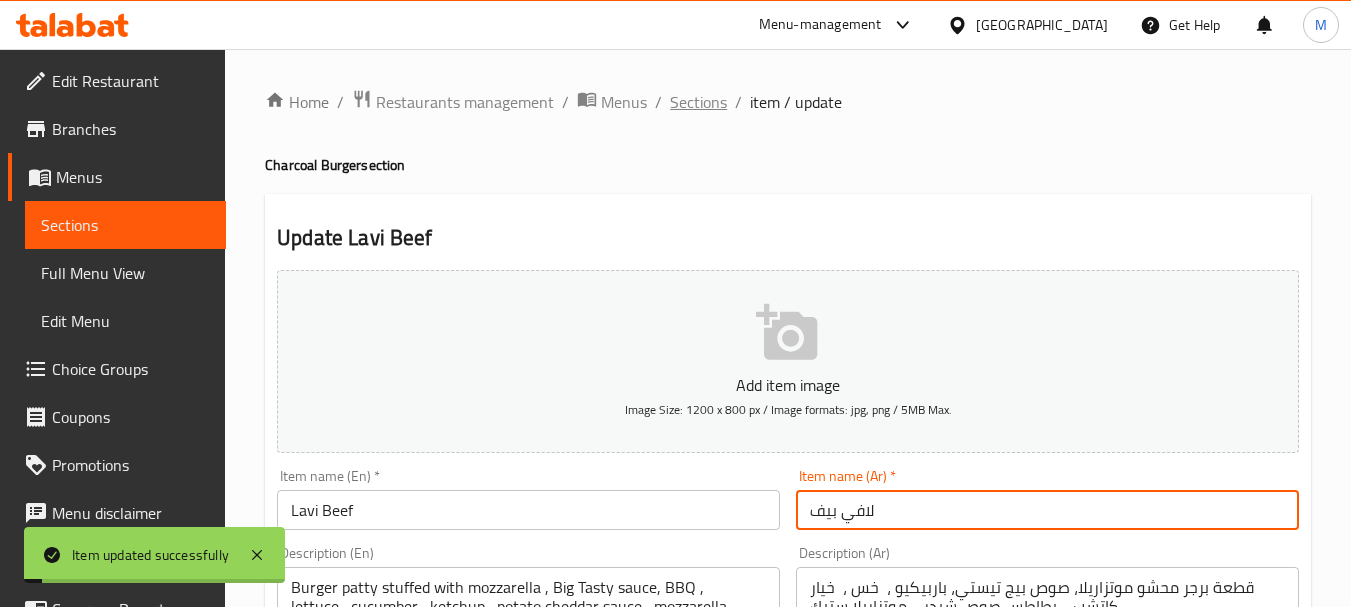 click on "Sections" at bounding box center [698, 102] 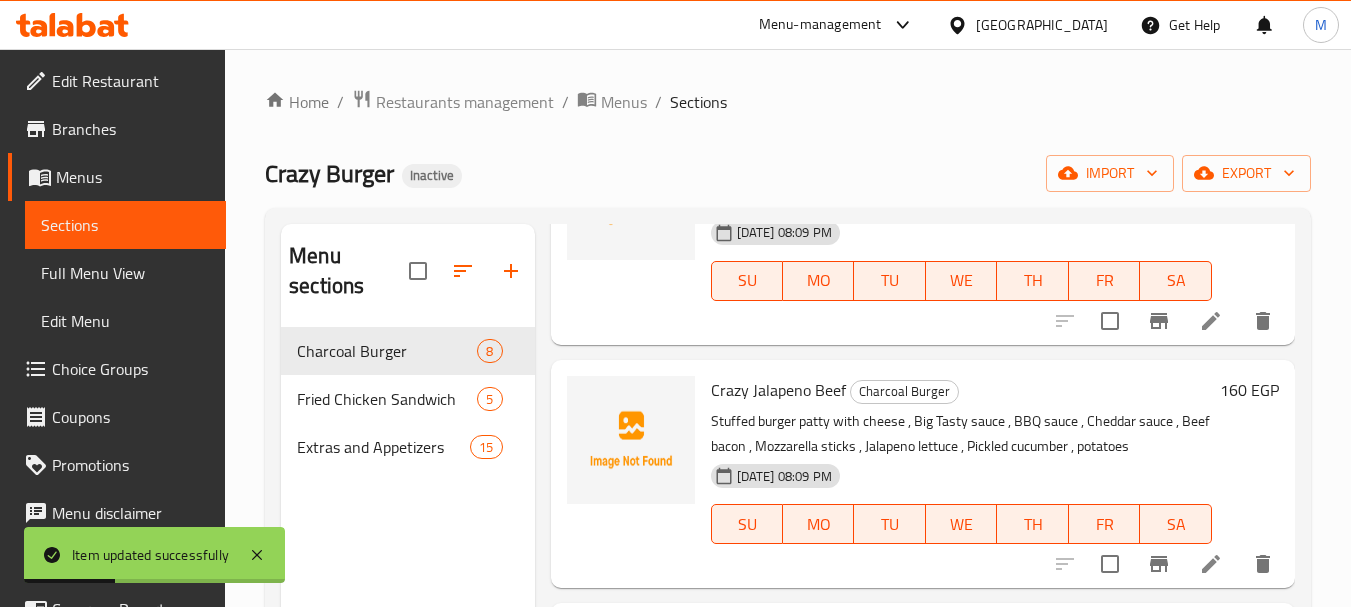 scroll, scrollTop: 1420, scrollLeft: 0, axis: vertical 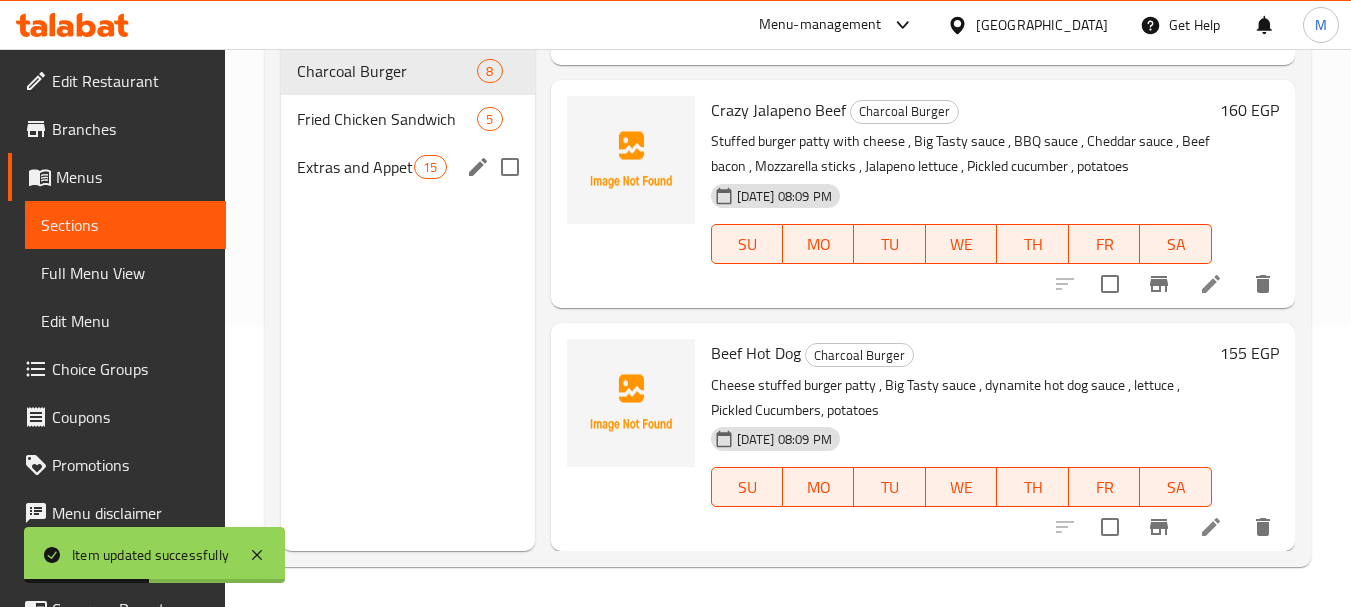 click on "Extras and Appetizers" at bounding box center [355, 167] 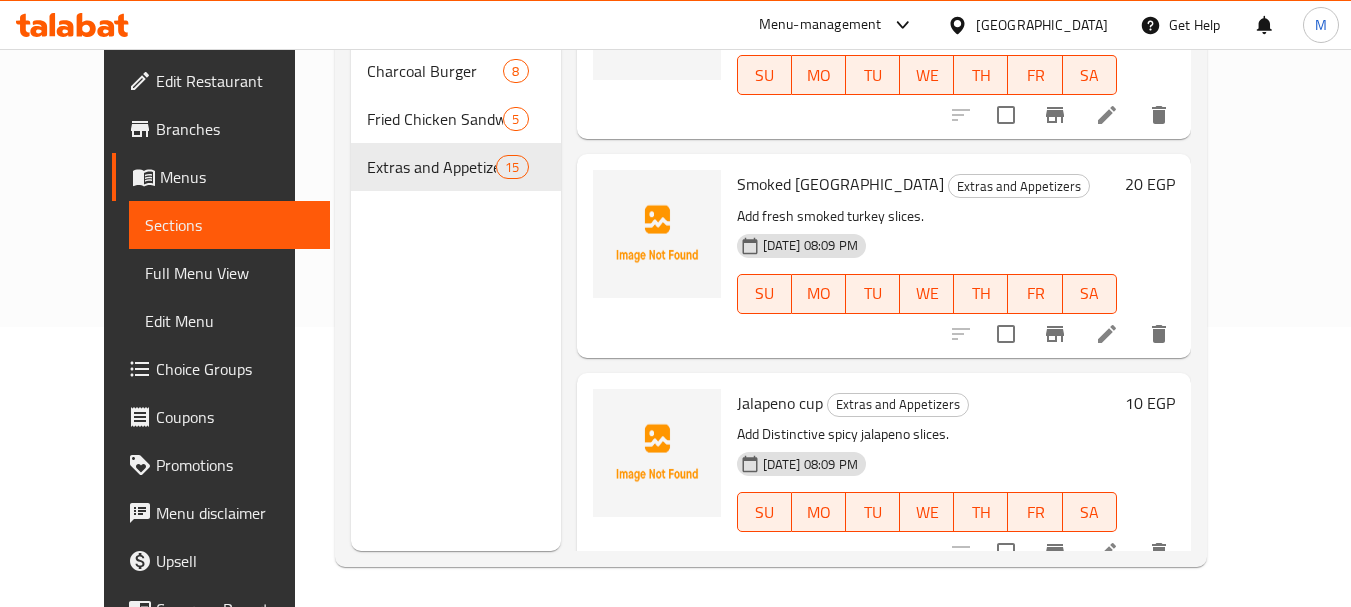 scroll, scrollTop: 1520, scrollLeft: 0, axis: vertical 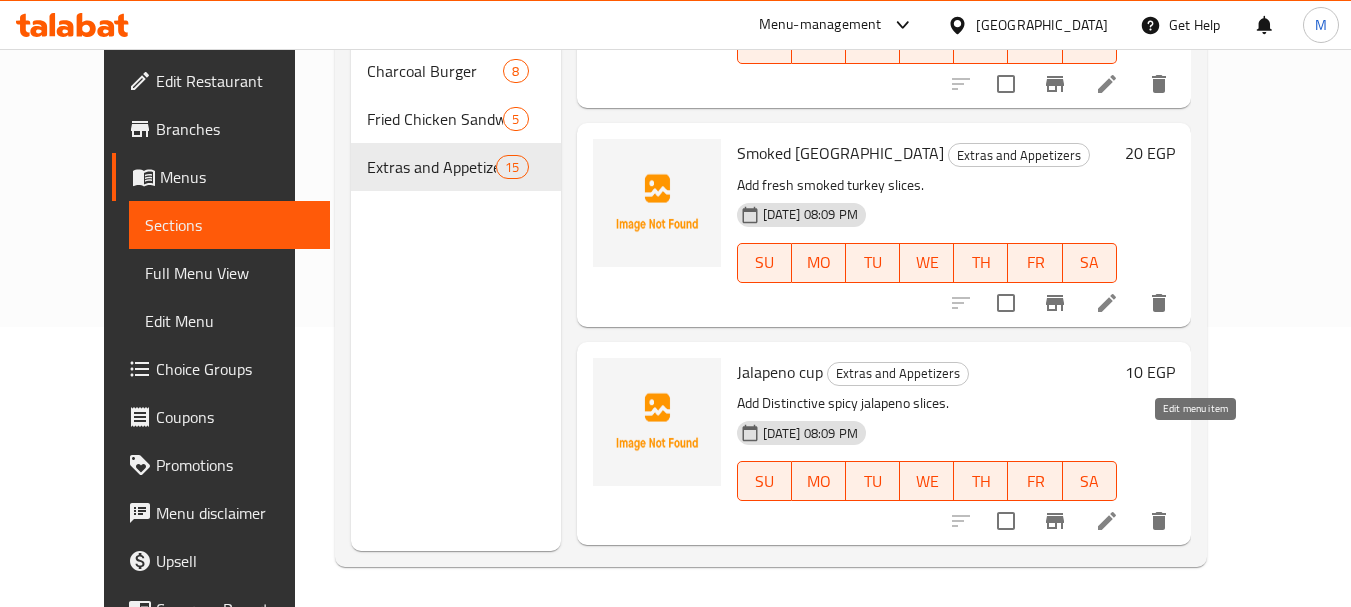 click 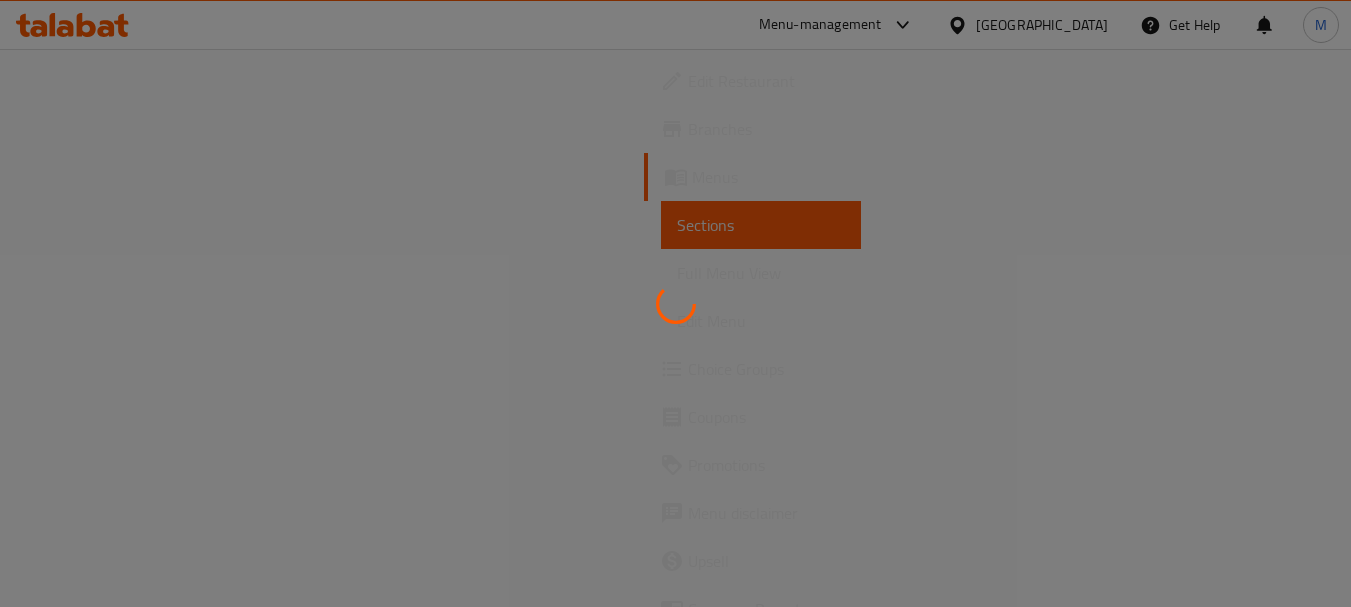 scroll, scrollTop: 0, scrollLeft: 0, axis: both 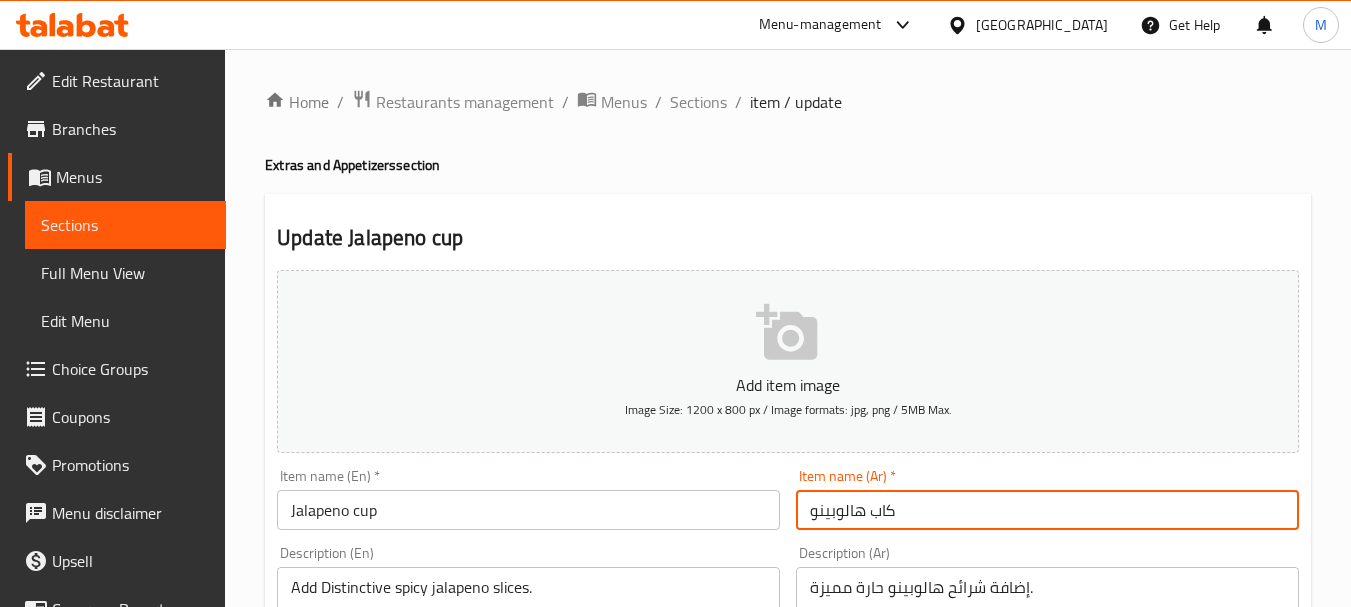 click on "كاب هالوبينو" at bounding box center (1047, 510) 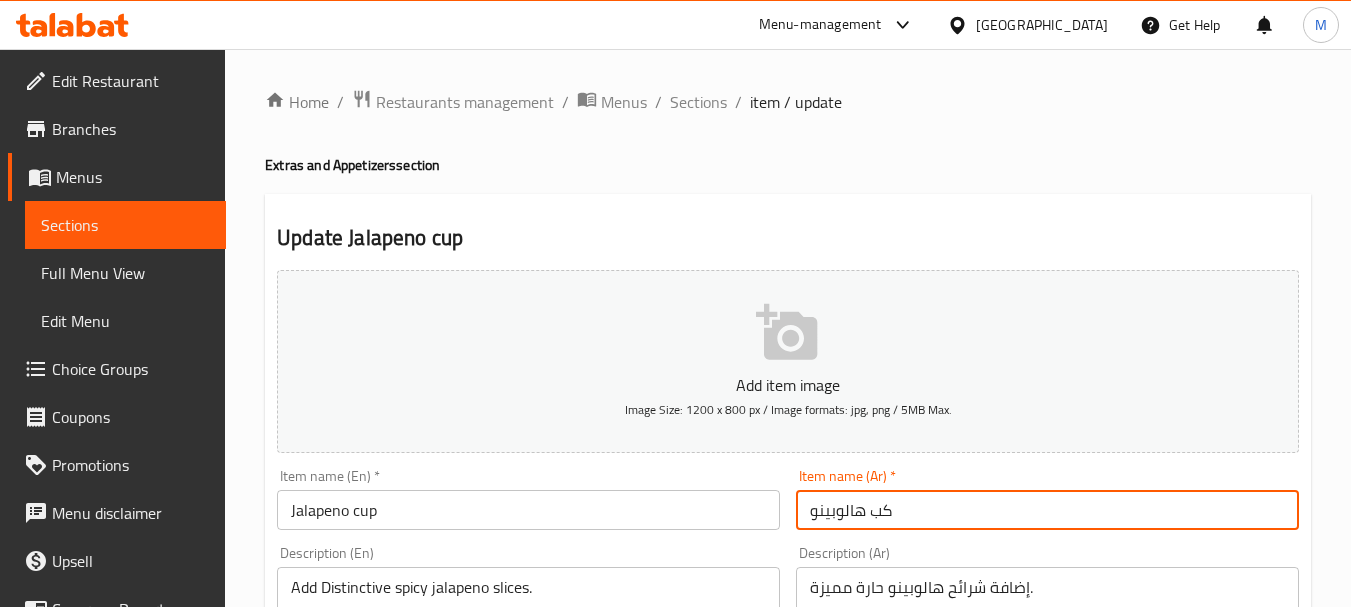 type on "كب هالوبينو" 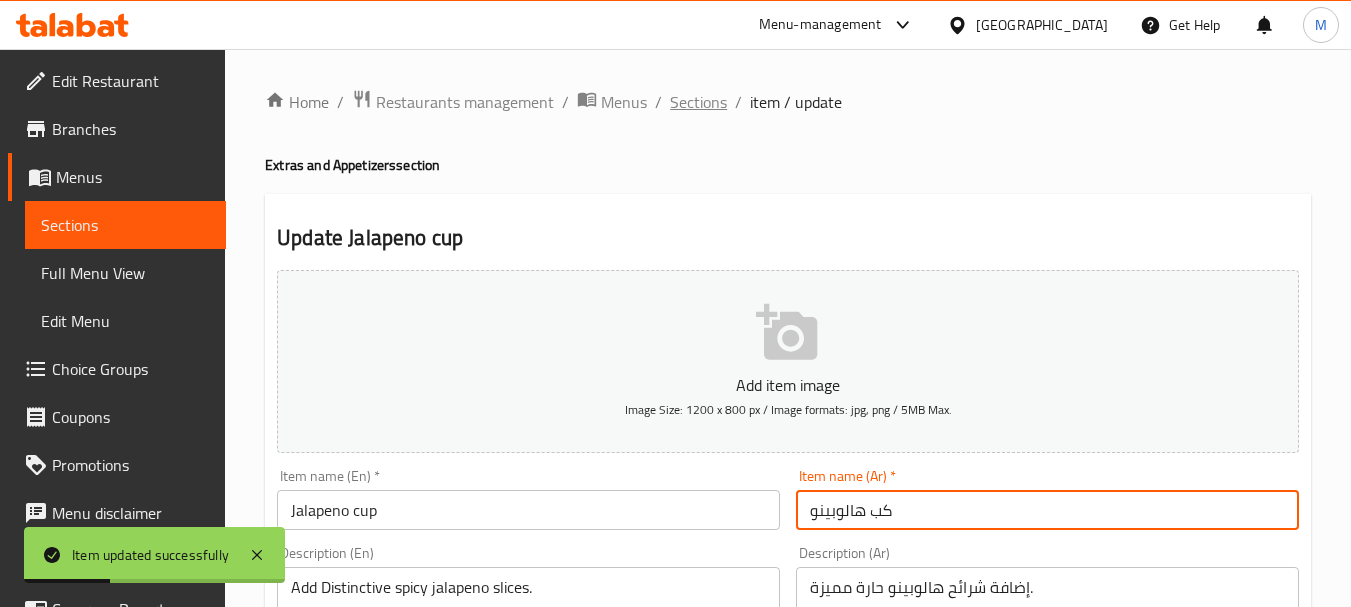 click on "Sections" at bounding box center (698, 102) 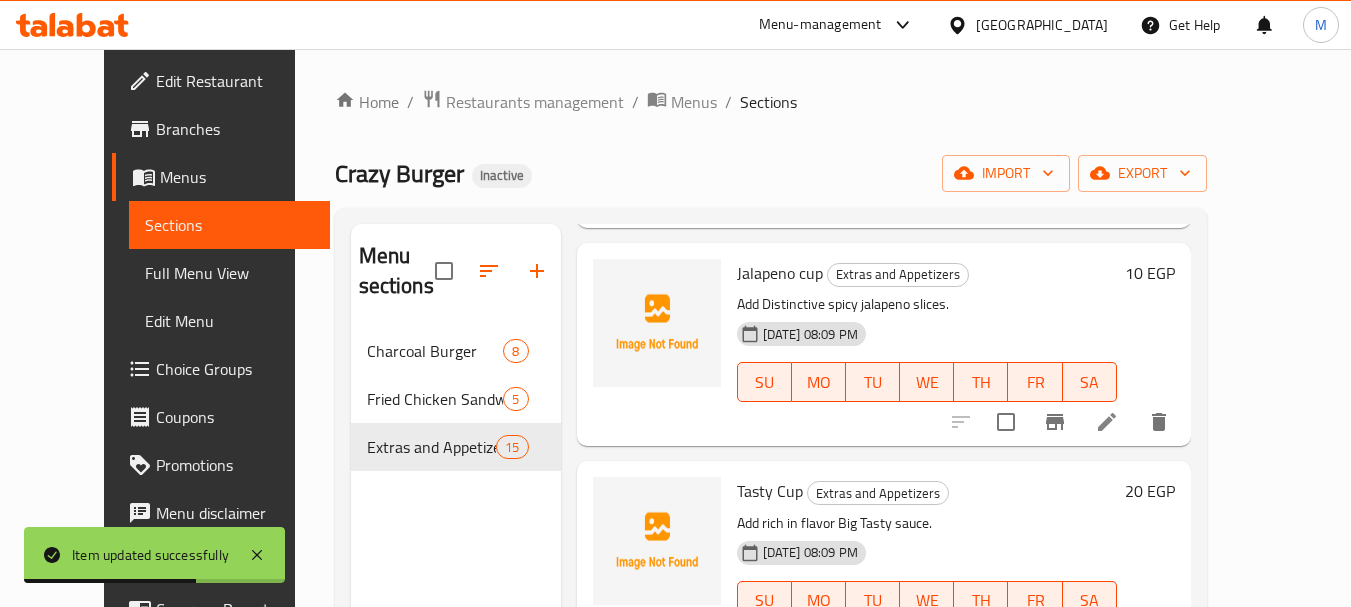 scroll, scrollTop: 1900, scrollLeft: 0, axis: vertical 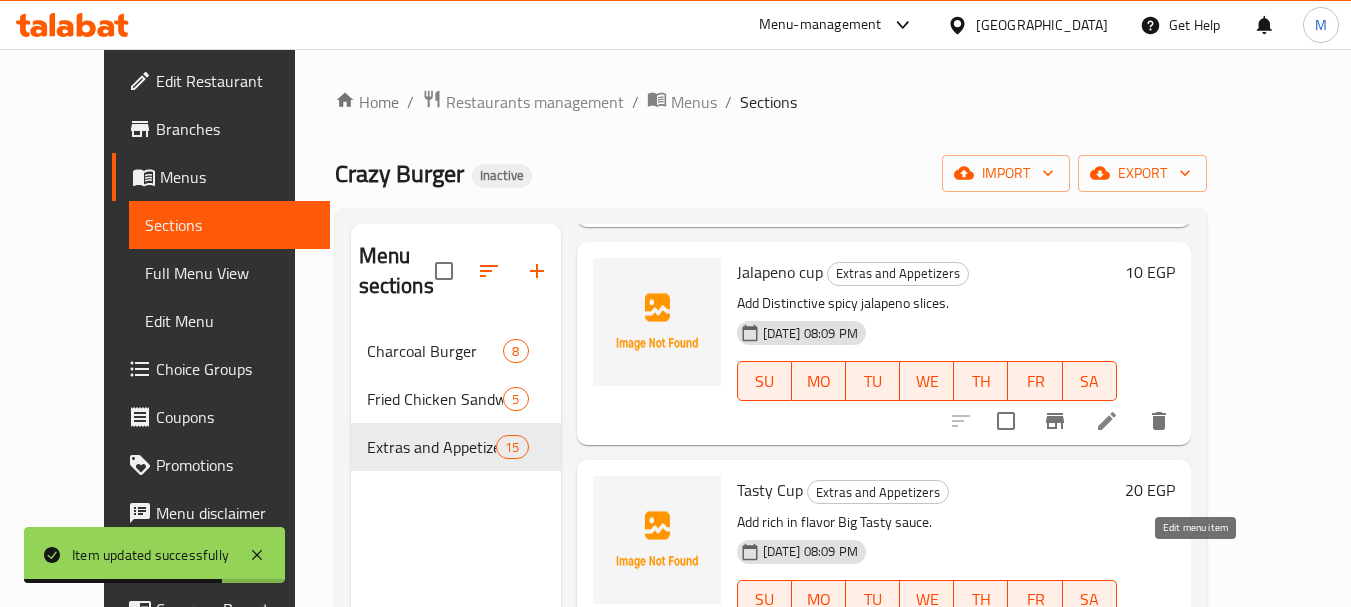 click 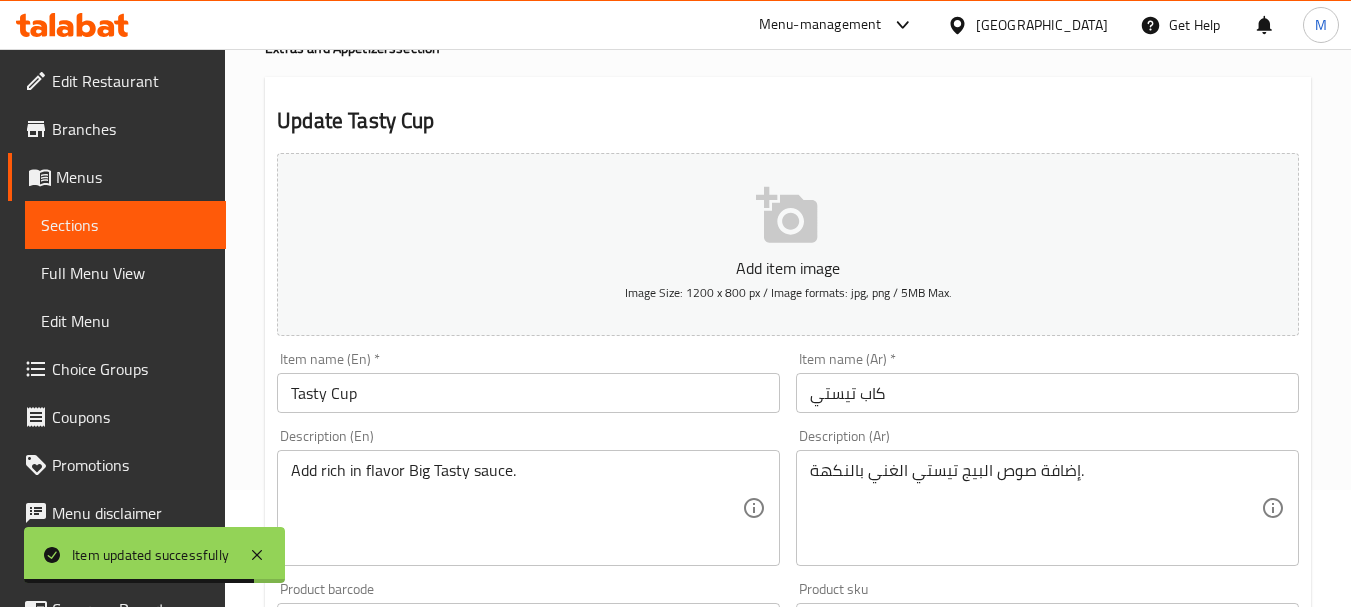 scroll, scrollTop: 200, scrollLeft: 0, axis: vertical 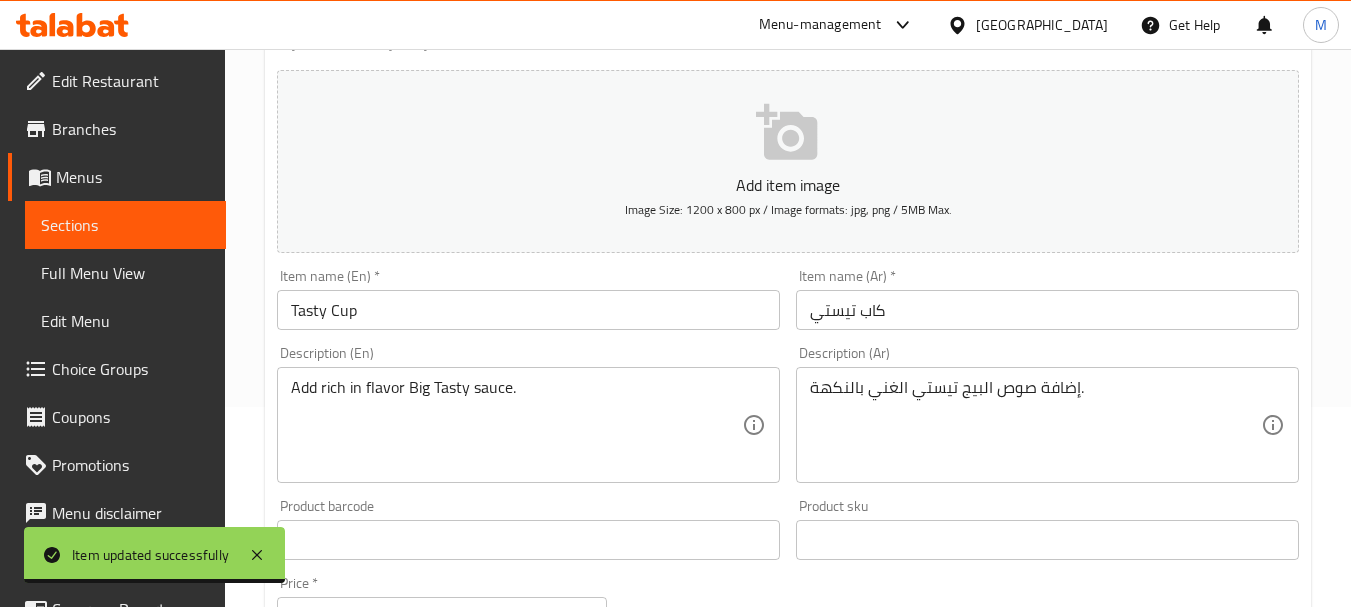 click on "كاب تيستي" at bounding box center [1047, 310] 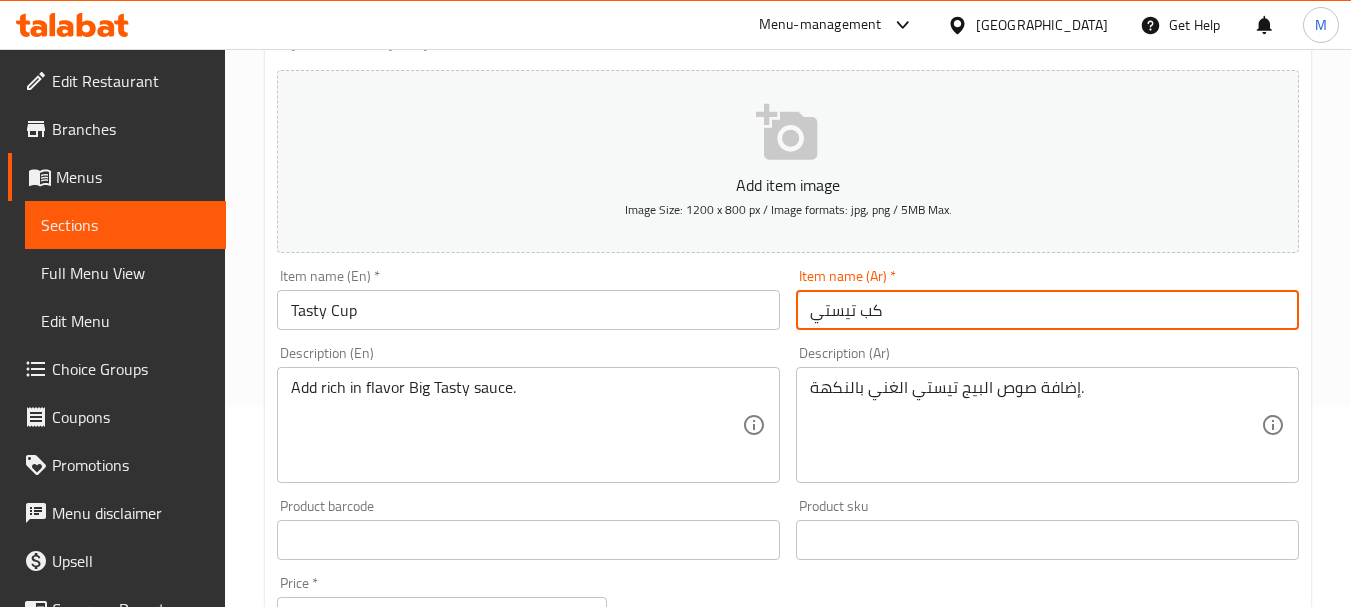 type on "كب تيستي" 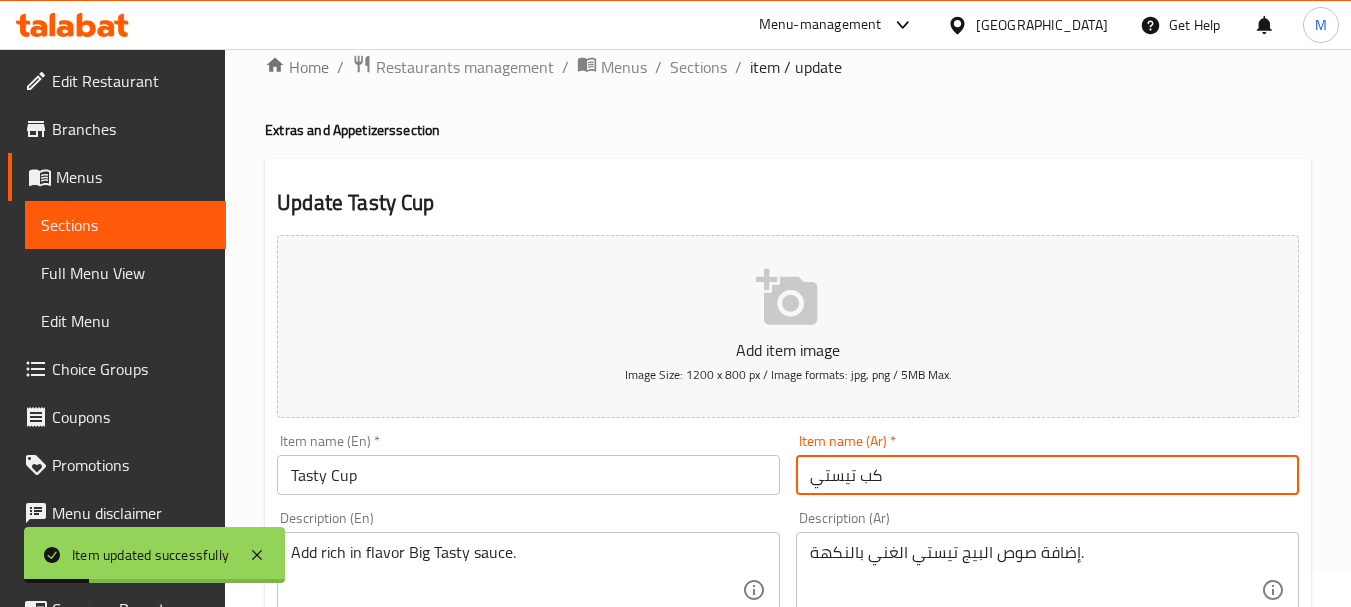 scroll, scrollTop: 0, scrollLeft: 0, axis: both 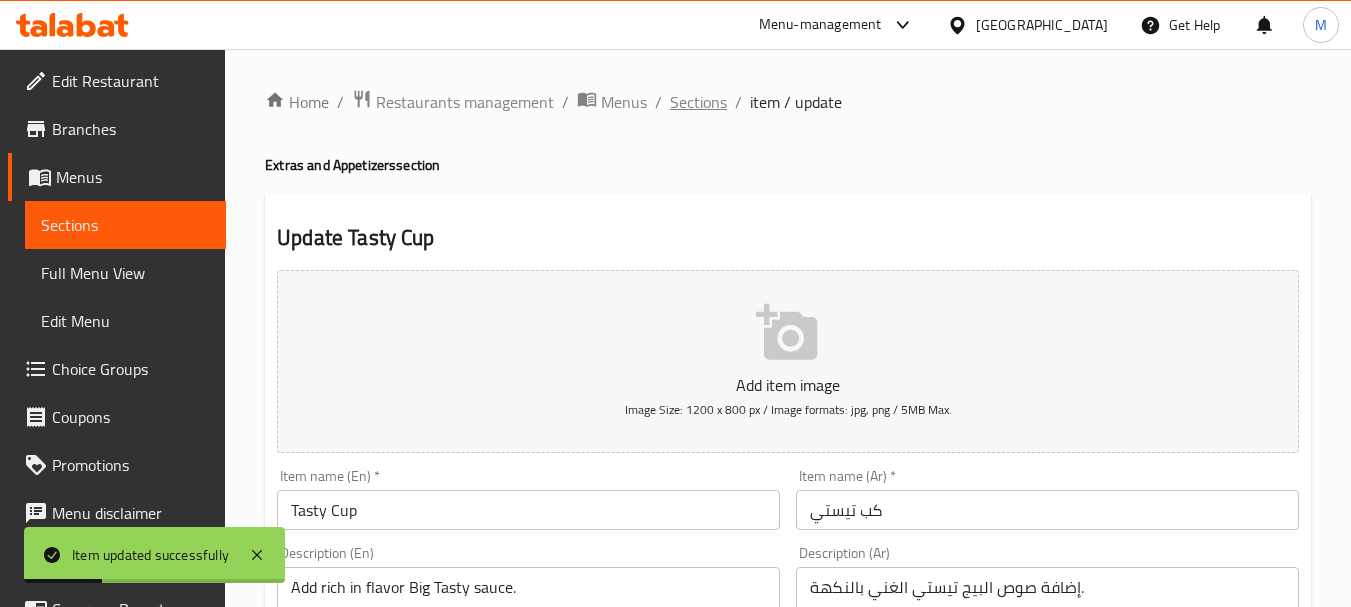 click on "Sections" at bounding box center [698, 102] 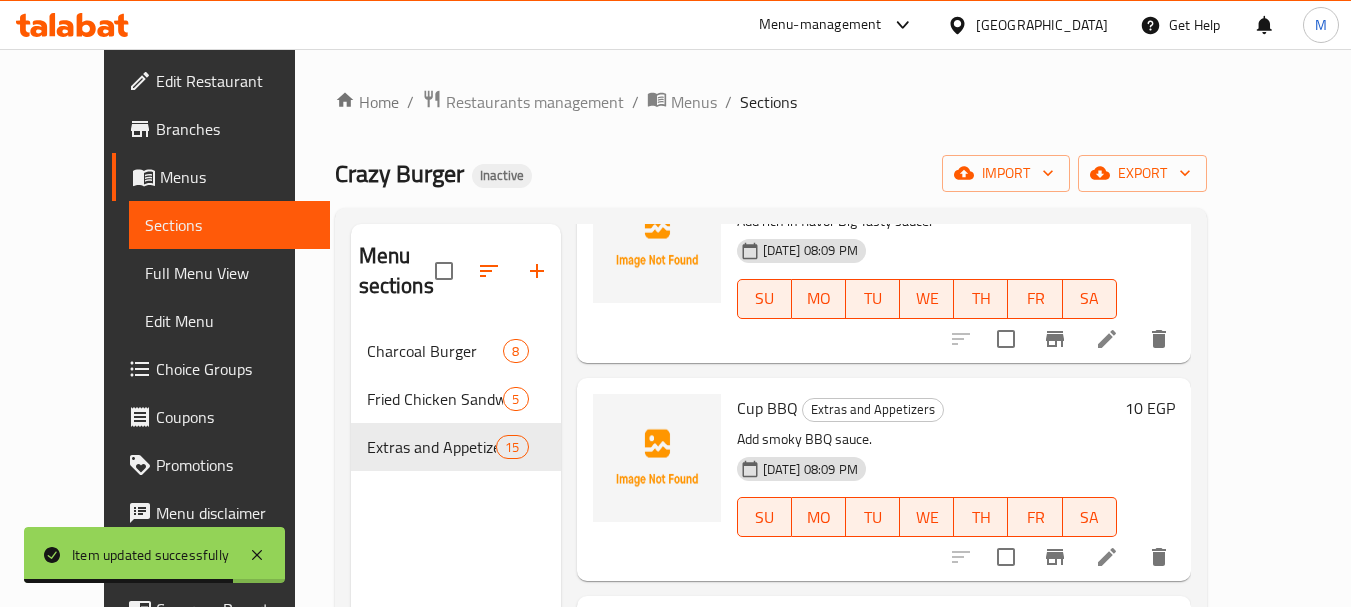 scroll, scrollTop: 2200, scrollLeft: 0, axis: vertical 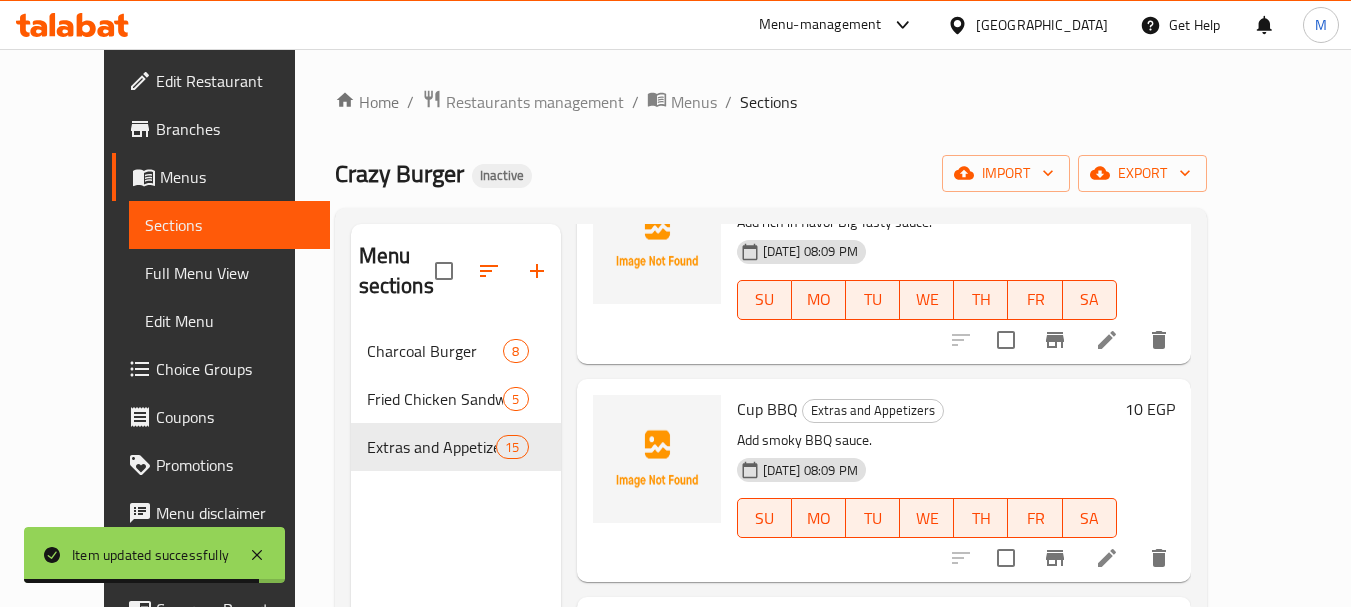 click at bounding box center [1107, 558] 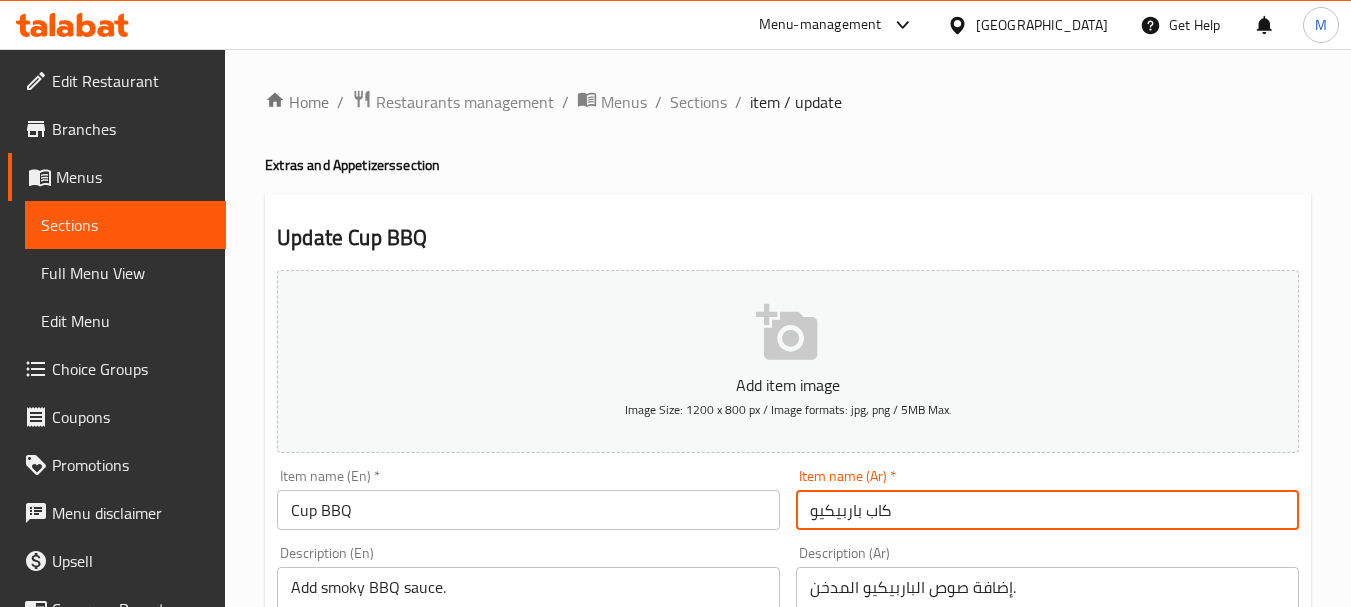 click on "كاب باربيكيو" at bounding box center [1047, 510] 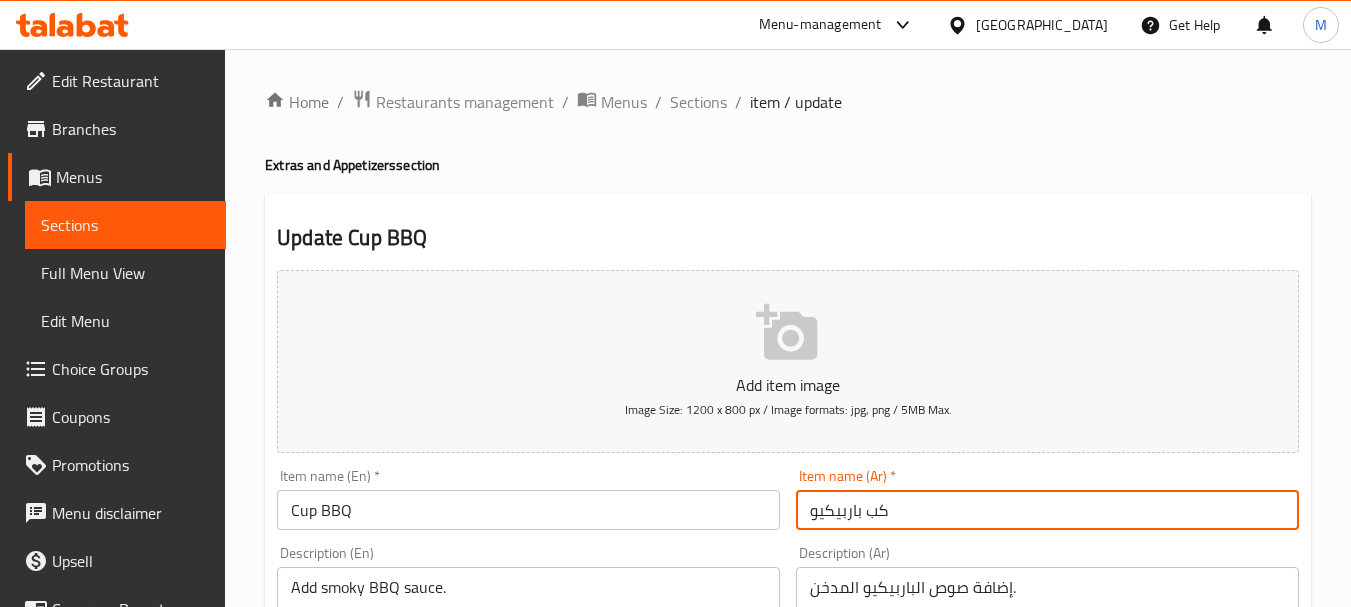 type on "كب باربيكيو" 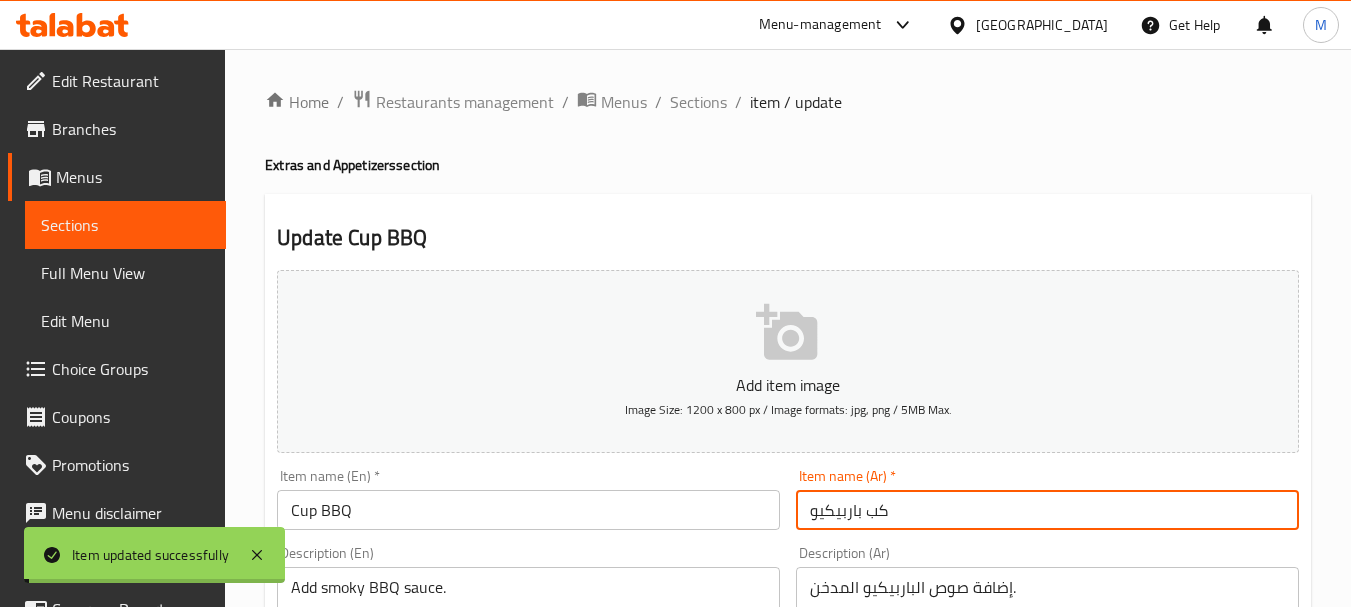 click on "Sections" at bounding box center (698, 102) 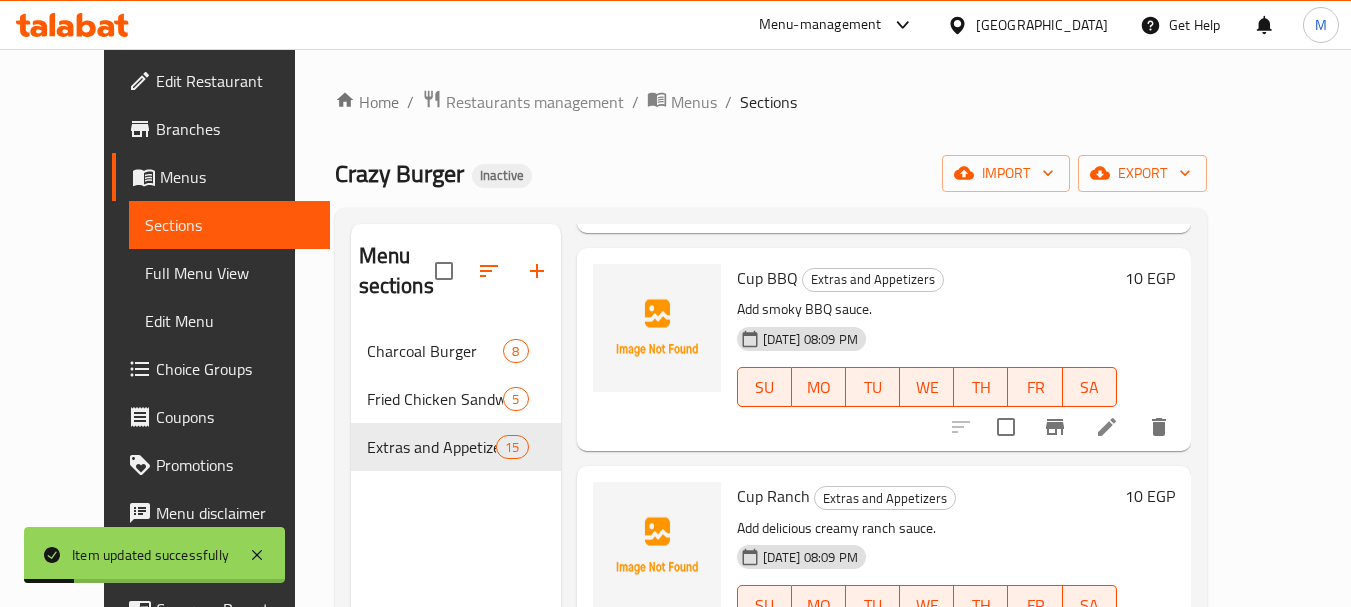 scroll, scrollTop: 2400, scrollLeft: 0, axis: vertical 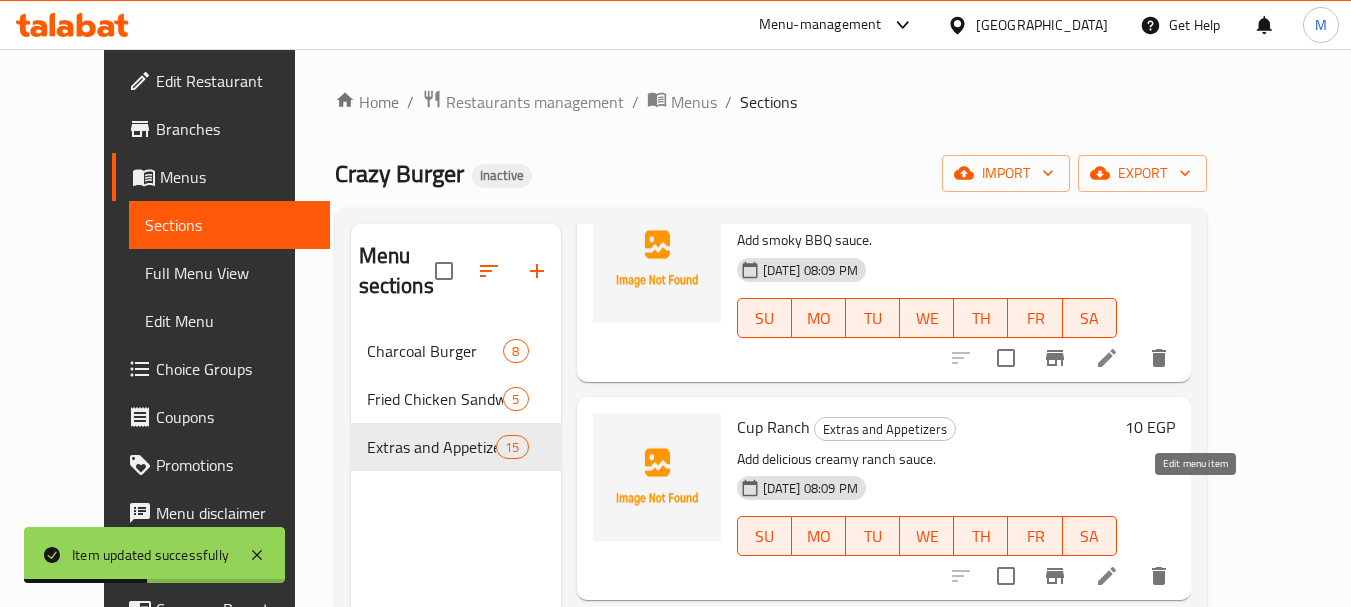 click 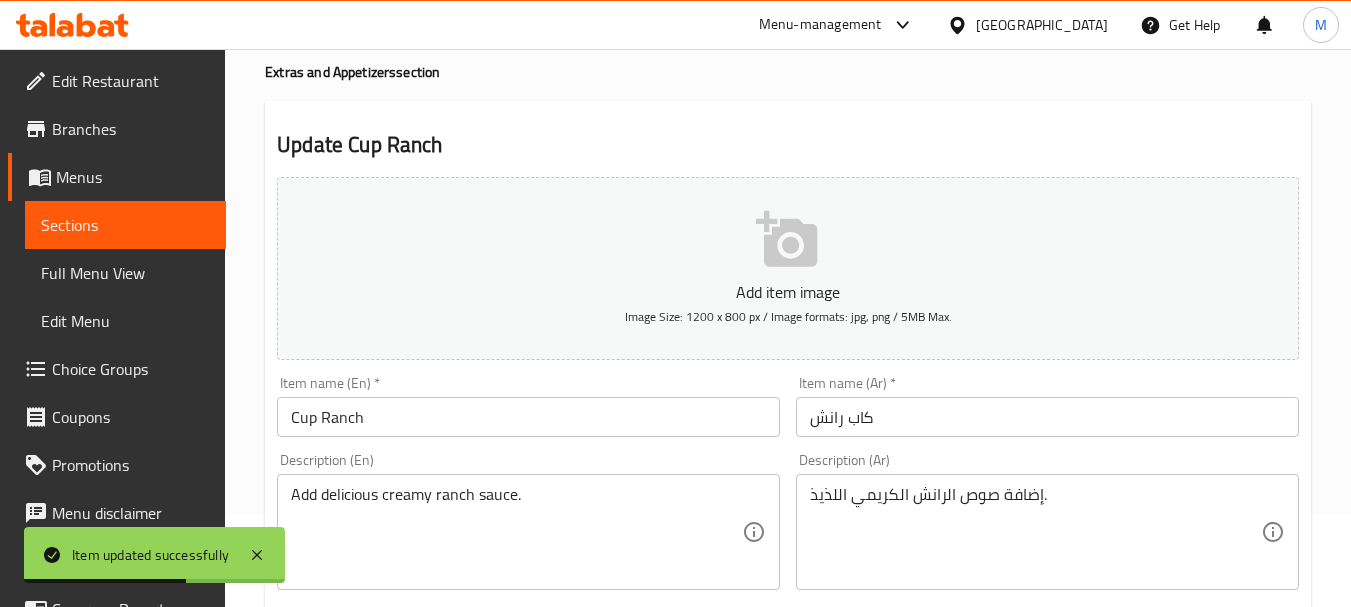 scroll, scrollTop: 200, scrollLeft: 0, axis: vertical 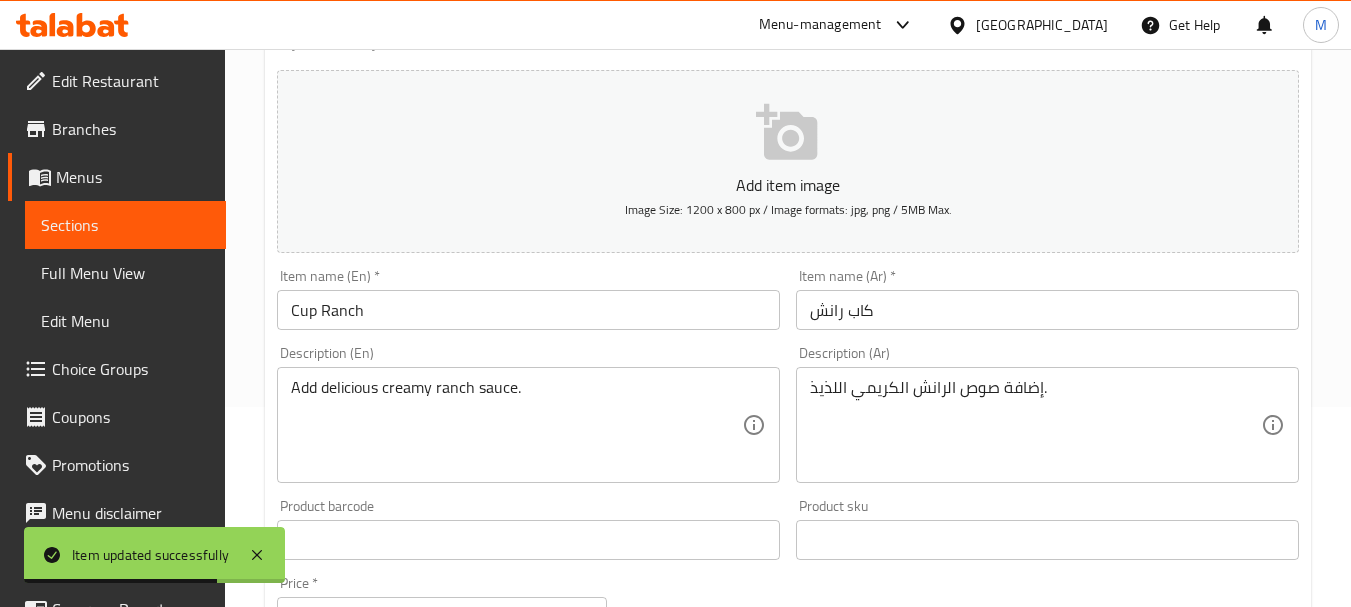 click on "كاب رانش" at bounding box center [1047, 310] 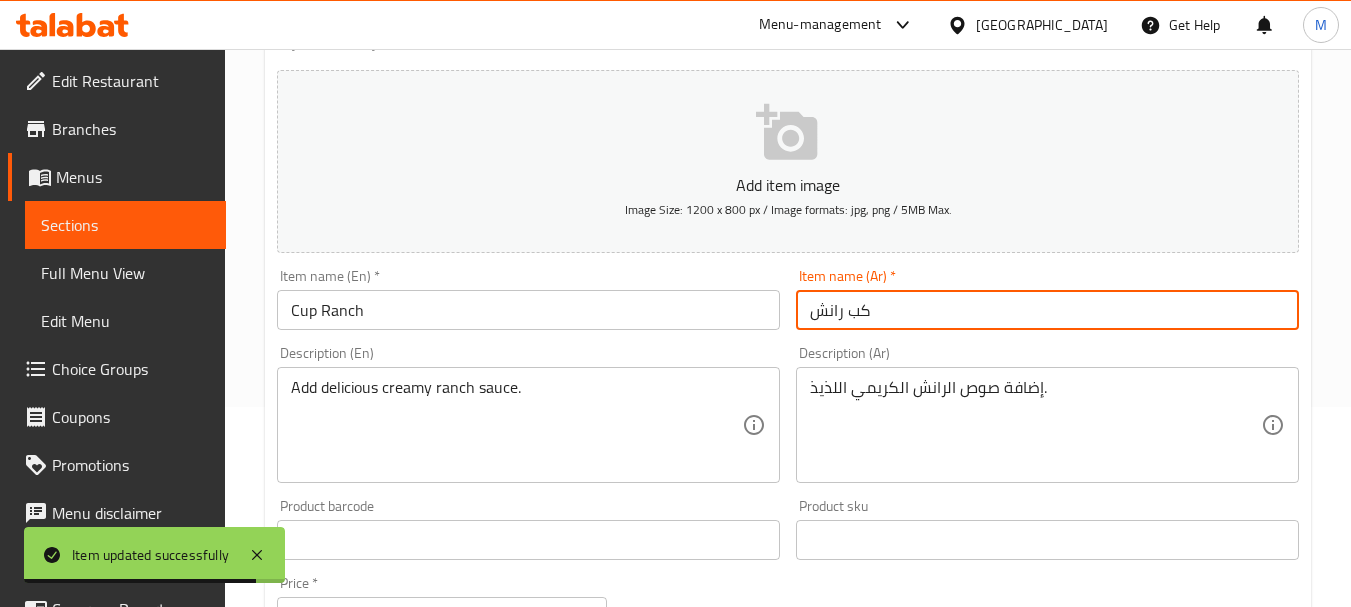 type on "كب رانش" 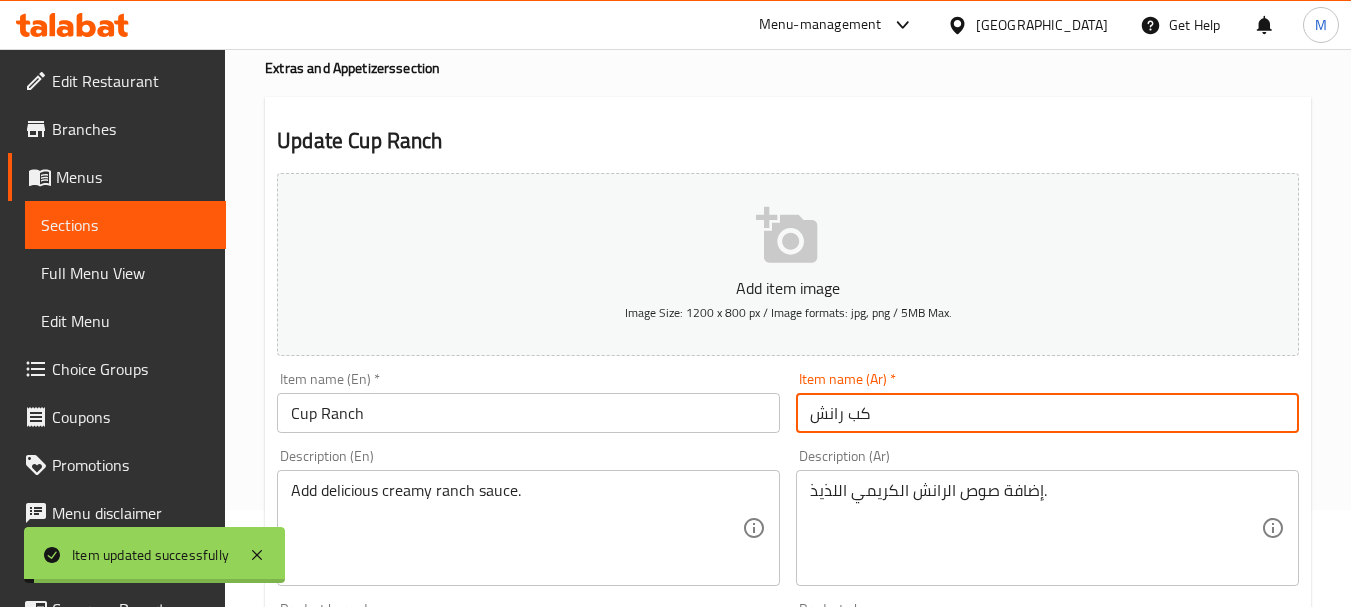 scroll, scrollTop: 0, scrollLeft: 0, axis: both 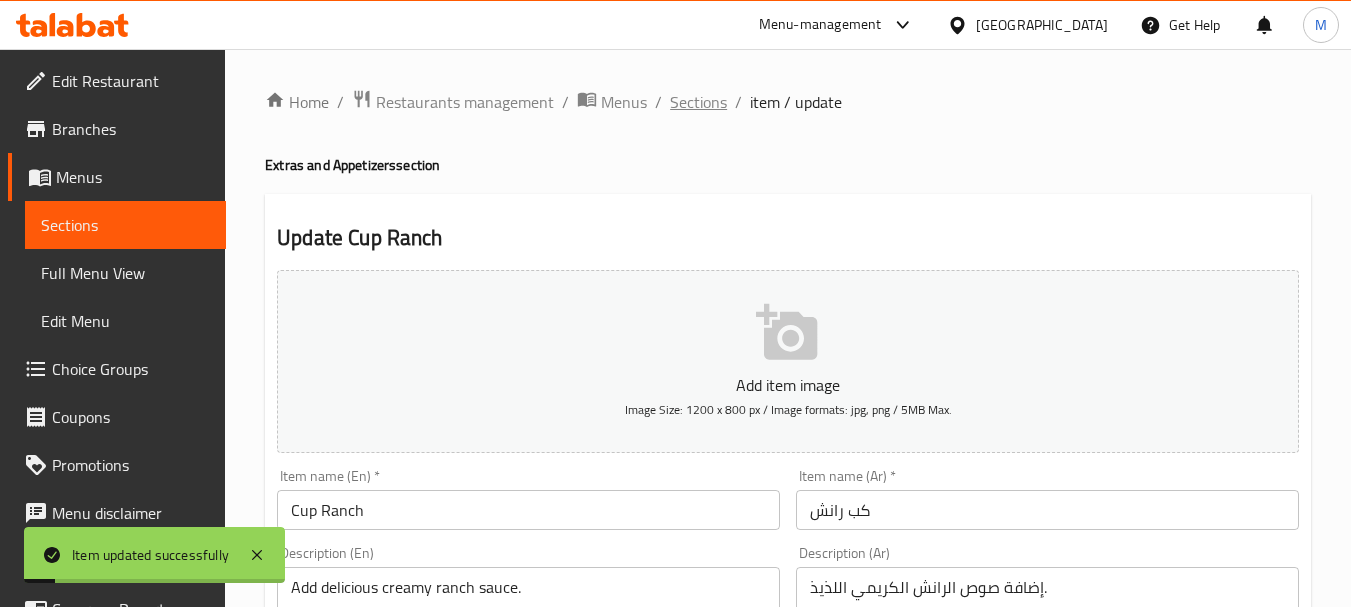 click on "Sections" at bounding box center (698, 102) 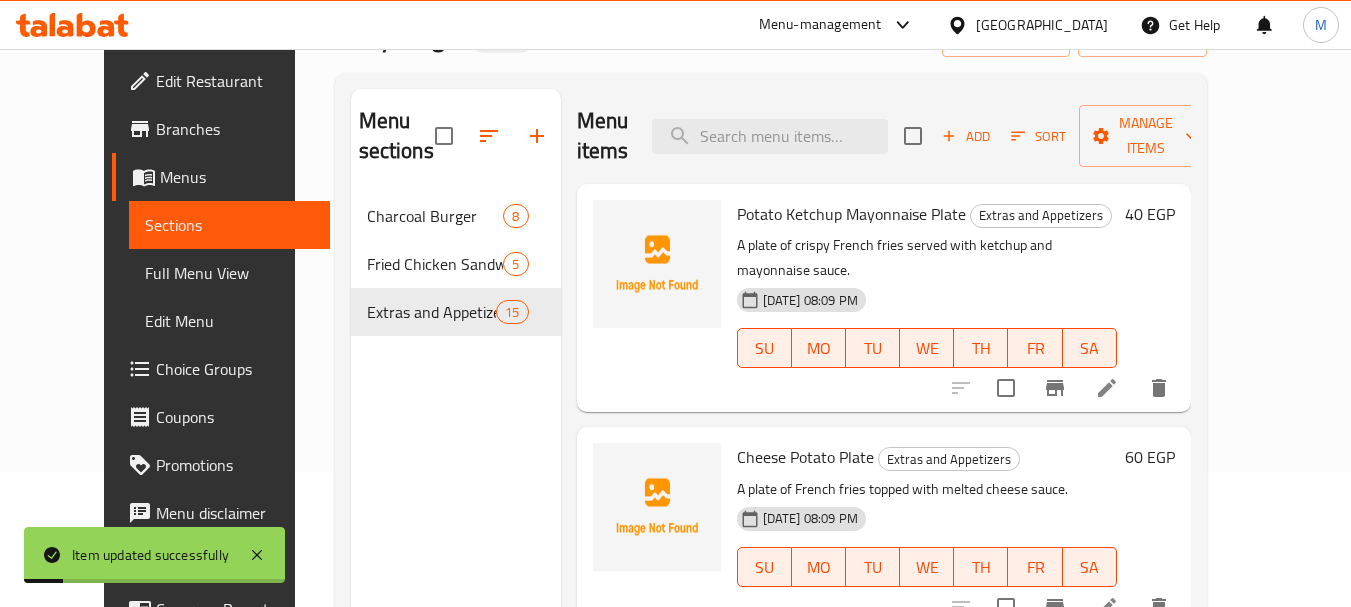 scroll, scrollTop: 280, scrollLeft: 0, axis: vertical 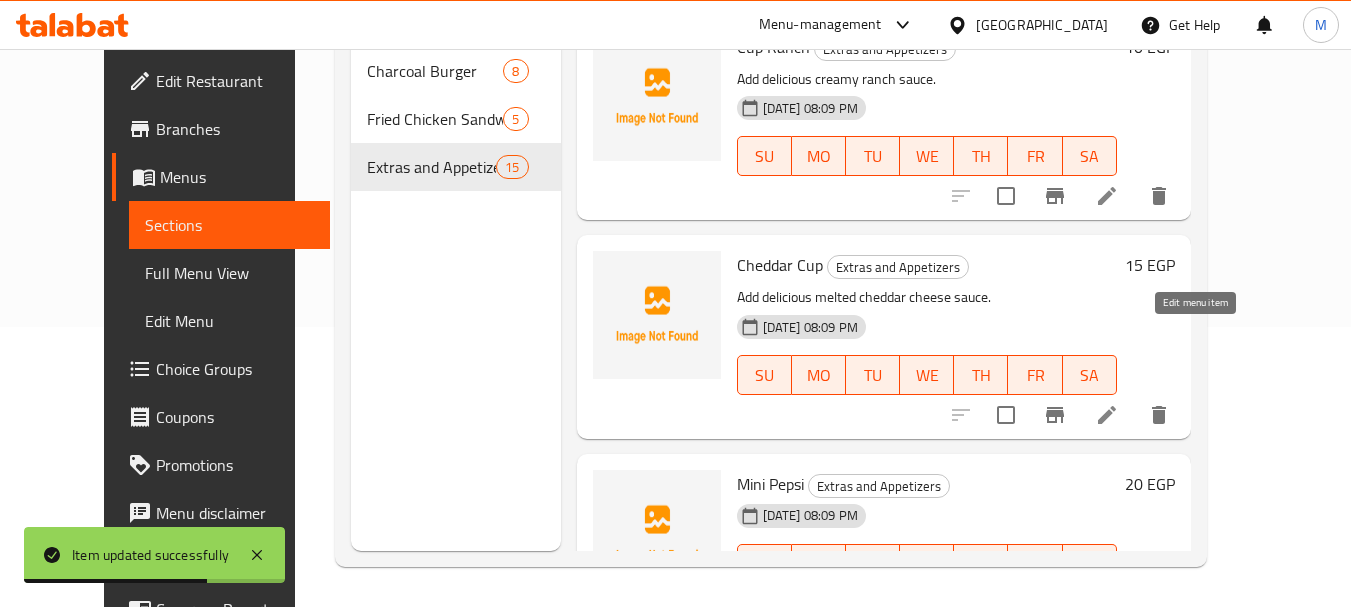 click 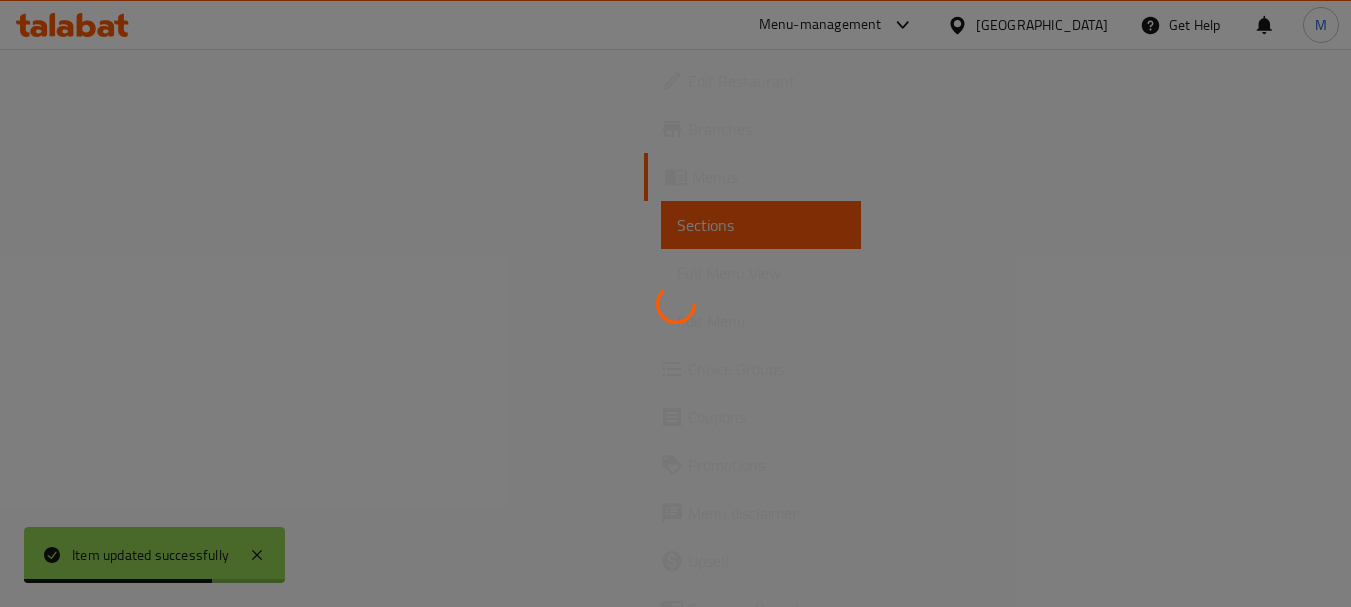 scroll, scrollTop: 0, scrollLeft: 0, axis: both 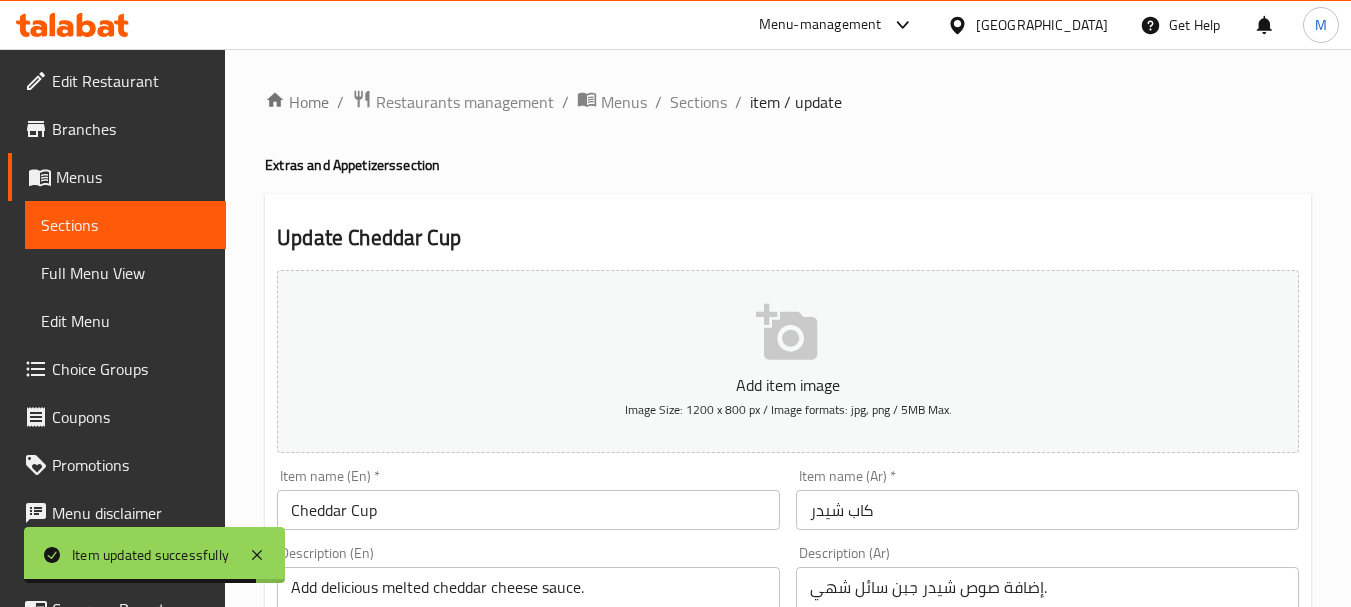 click on "كاب شيدر" at bounding box center [1047, 510] 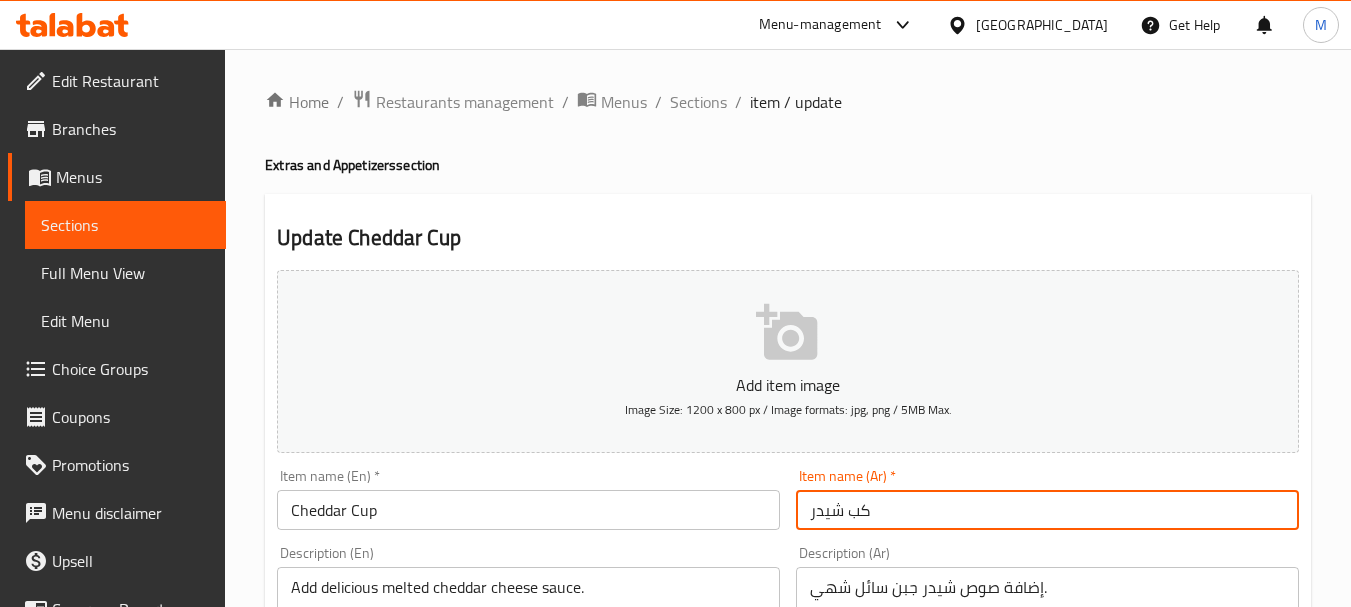 type on "كب شيدر" 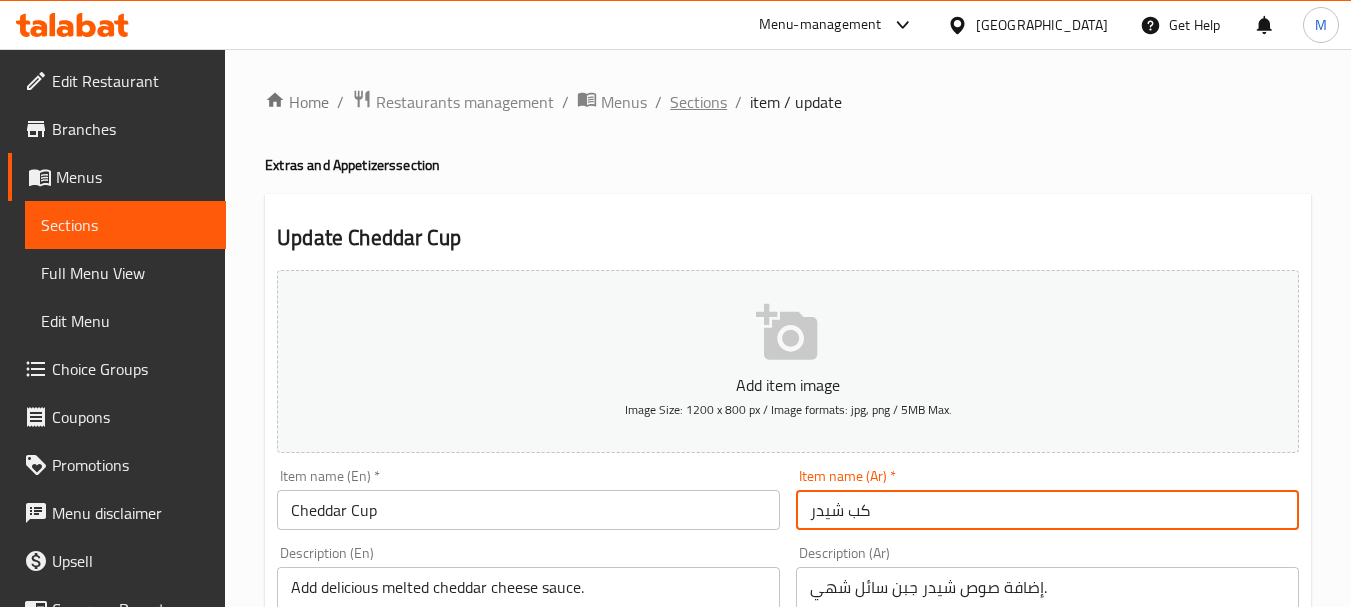 click on "Sections" at bounding box center (698, 102) 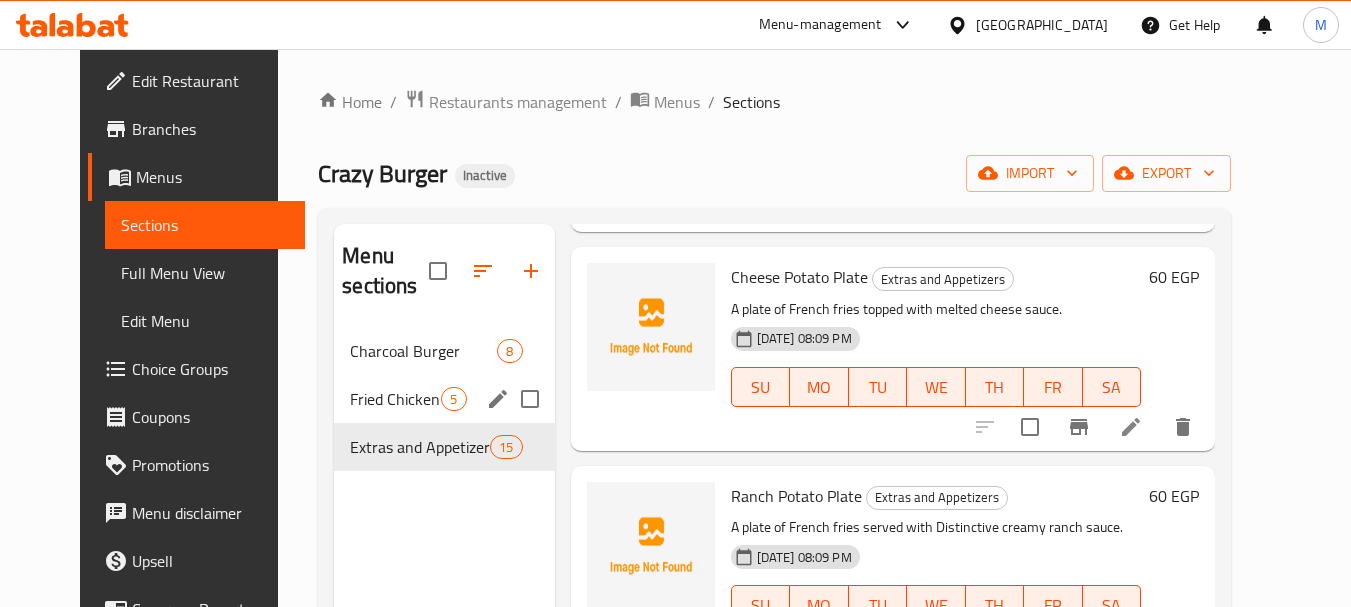 scroll, scrollTop: 400, scrollLeft: 0, axis: vertical 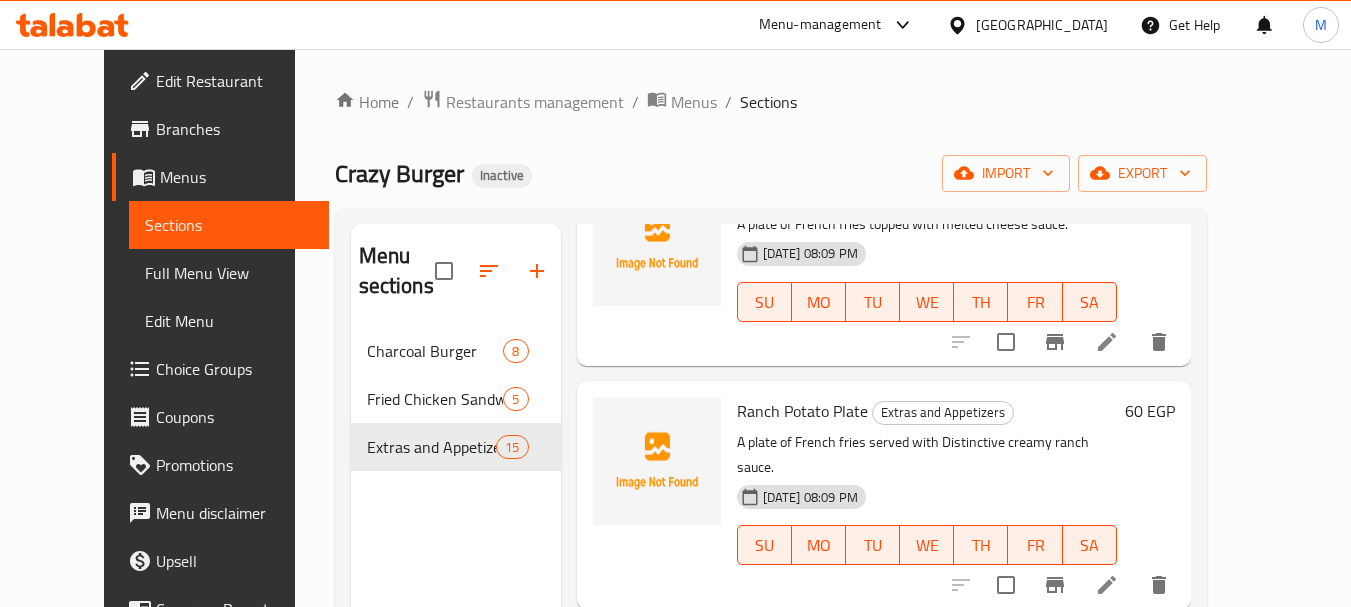 click on "Full Menu View" at bounding box center (229, 273) 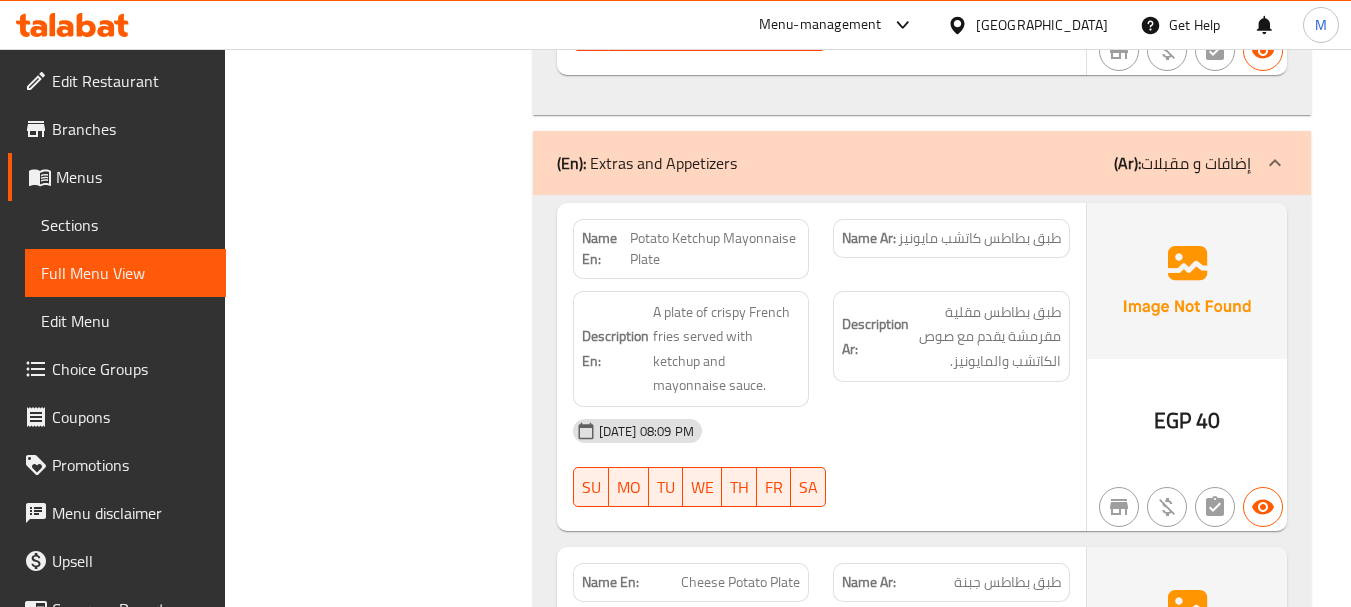 scroll, scrollTop: 5500, scrollLeft: 0, axis: vertical 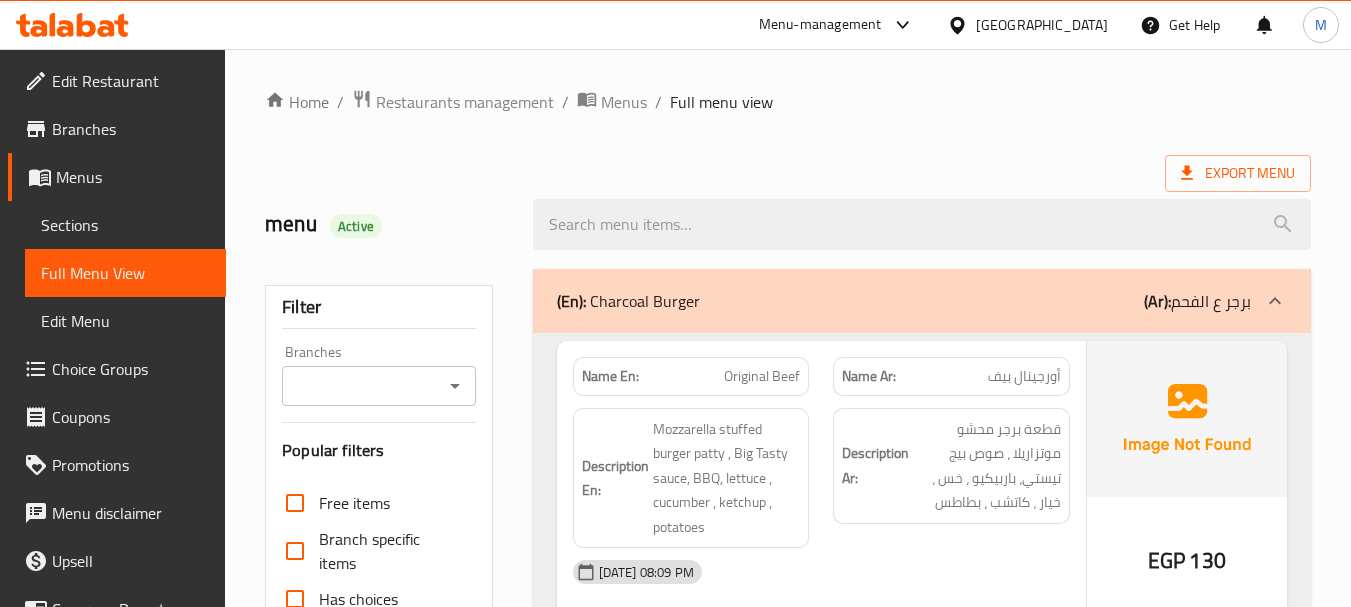 click on "Home / Restaurants management / Menus / Full menu view Export Menu menu   Active Filter Branches Branches Popular filters Free items Branch specific items Has choices Upsell items Availability filters Available Not available View filters Collapse sections Collapse categories Collapse Choices (En):   Charcoal Burger (Ar): برجر ع الفحم Name En: Original Beef Name Ar: أورجينال بيف Description En: Mozzarella stuffed burger patty , Big Tasty sauce, BBQ, lettuce , cucumber , ketchup , potatoes Description Ar: قطعة برجر محشو موتزاريلا ، صوص بيج تيستي، باربيكيو ، خس ، خيار ، كاتشب ، بطاطس 12-07-2025 08:09 PM SU MO TU WE TH FR SA EGP 130 Name En: Onion Beef Name Ar: أونيون بيف Description En: Burger patty stuffed with mozzarella , Big Tasty sauce, BBQ , lettuce , cucumber , ketchup, potatoes crispy onion rings Description Ar: 12-07-2025 08:09 PM SU MO TU WE TH FR SA EGP 135 Name En: Lavi Beef Name Ar: لافي بيف SU MO TU" at bounding box center [788, 4857] 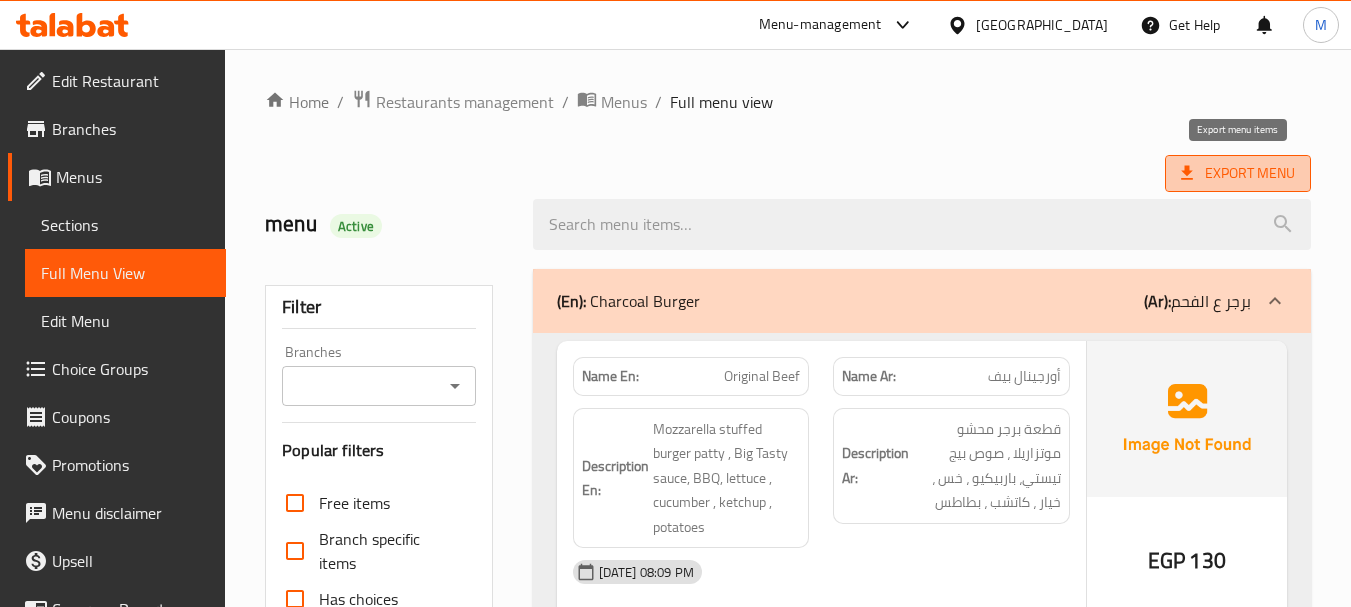 click on "Export Menu" at bounding box center [1238, 173] 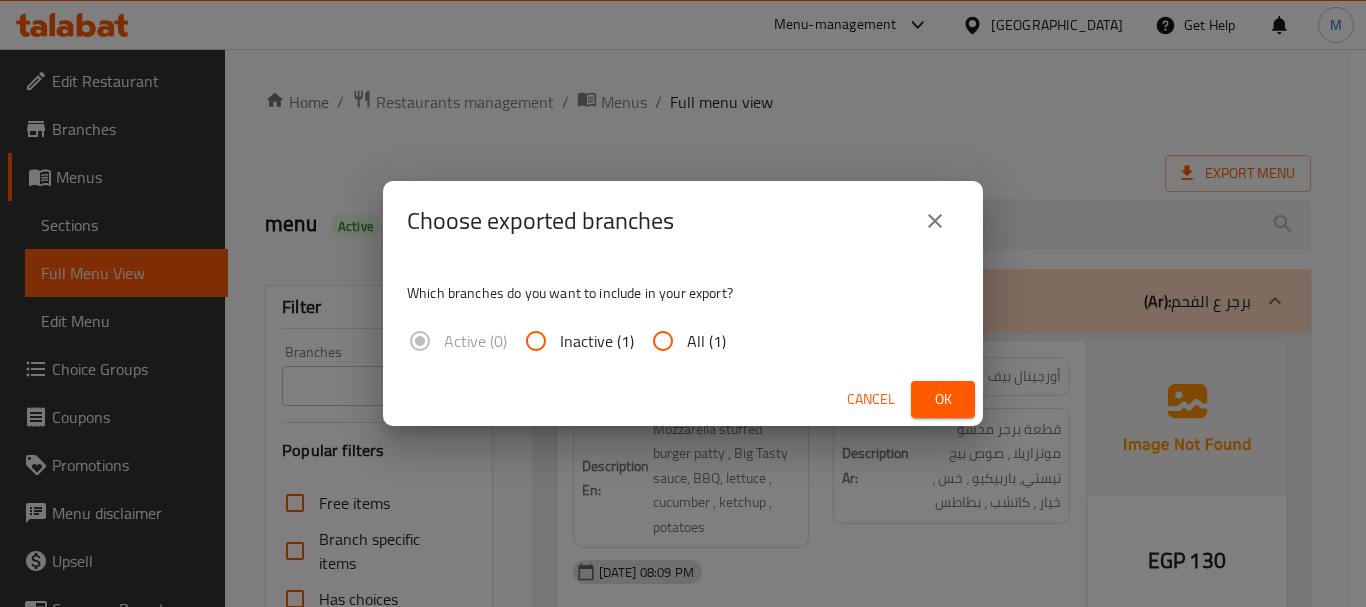 click on "All (1)" at bounding box center (663, 341) 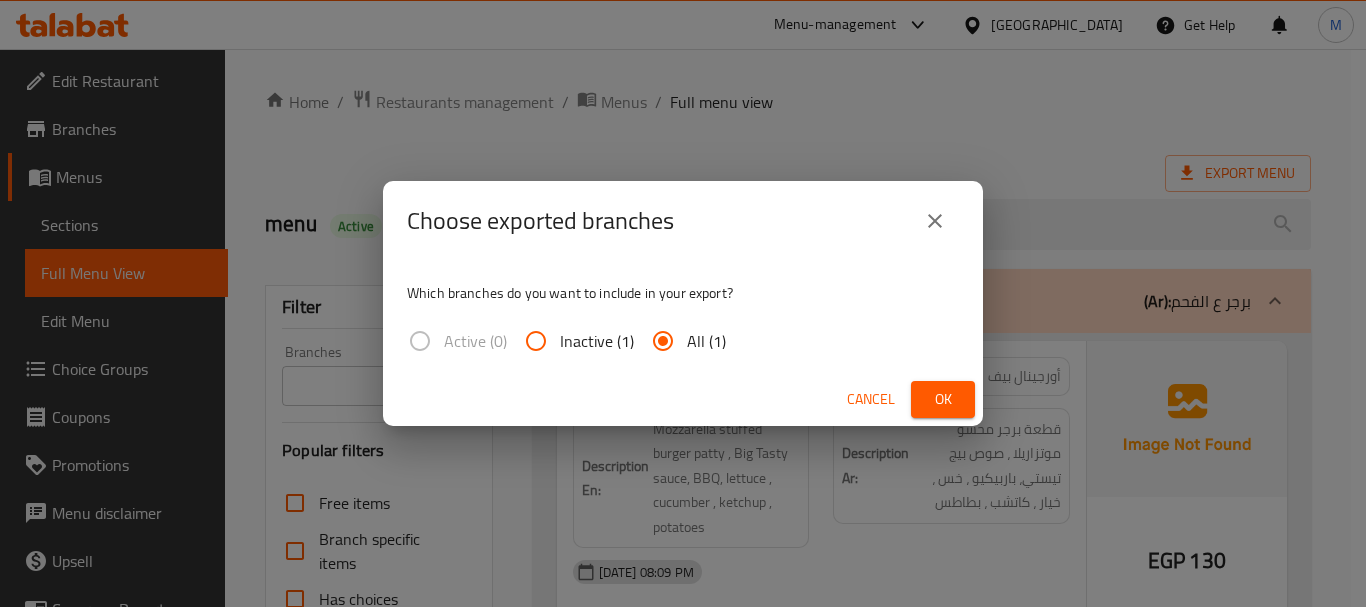 click on "Ok" at bounding box center [943, 399] 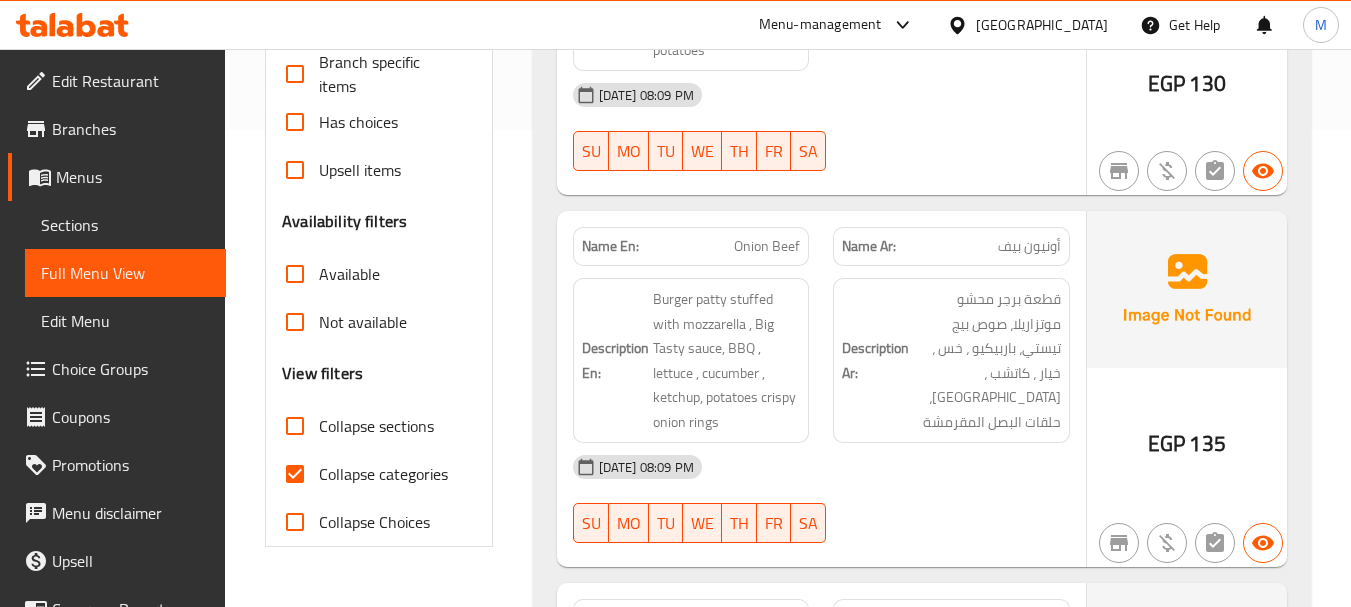scroll, scrollTop: 700, scrollLeft: 0, axis: vertical 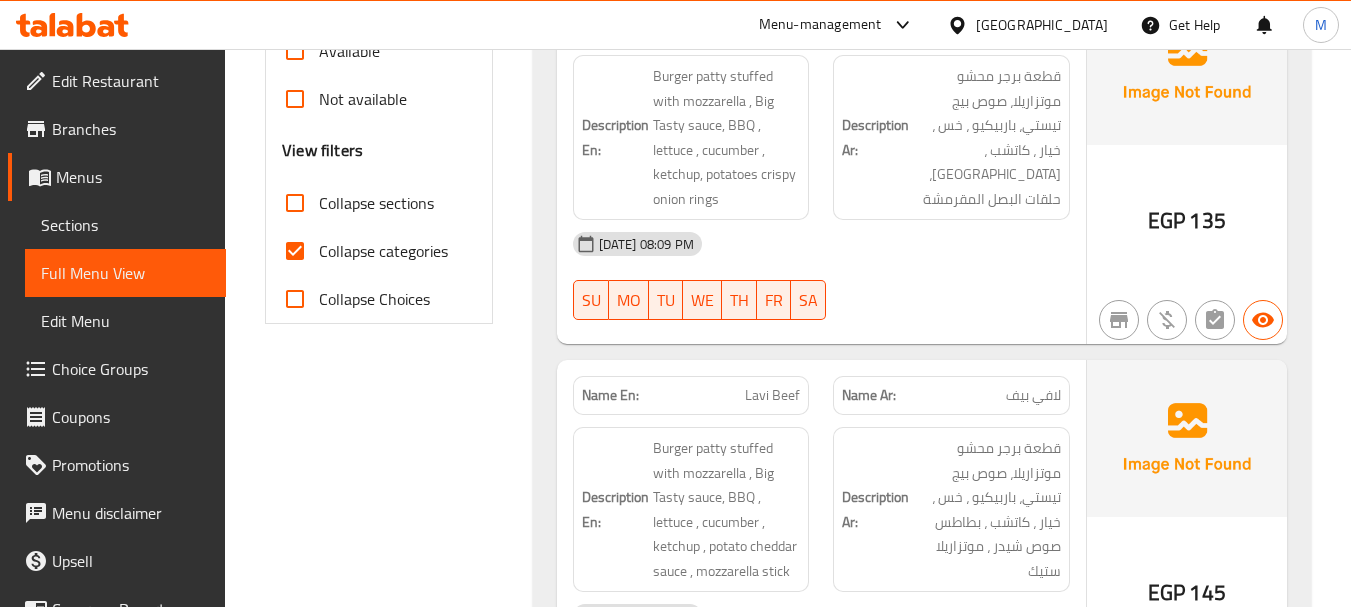 click on "Collapse categories" at bounding box center [295, 251] 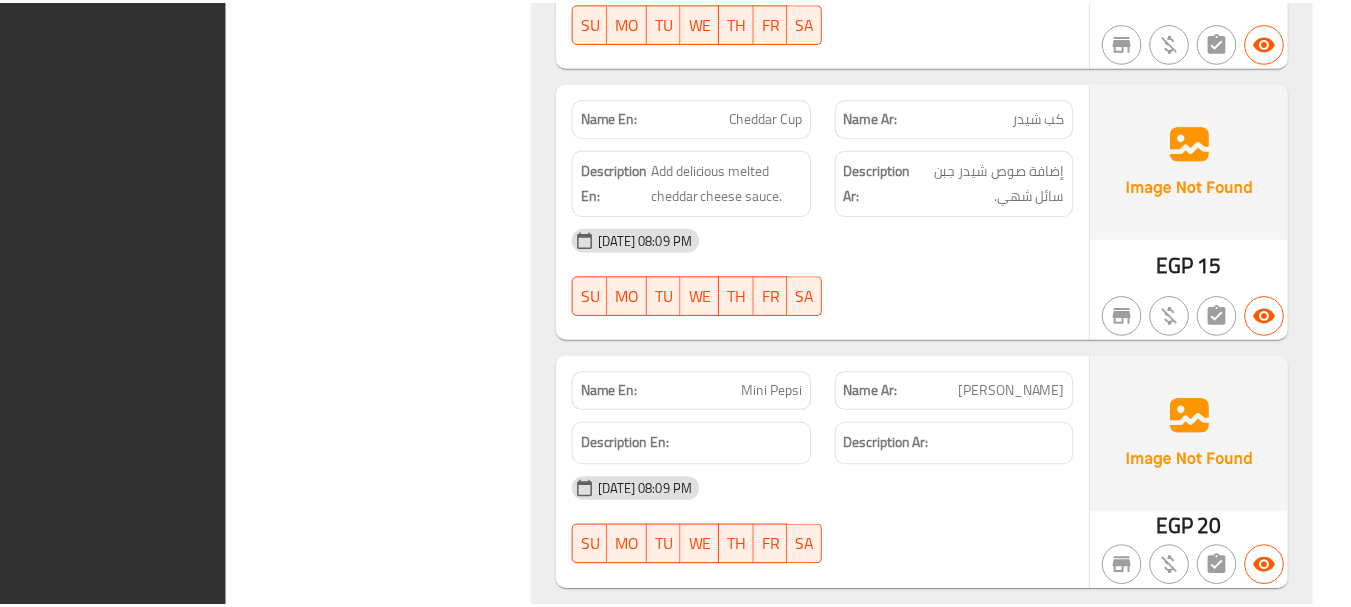 scroll, scrollTop: 8818, scrollLeft: 0, axis: vertical 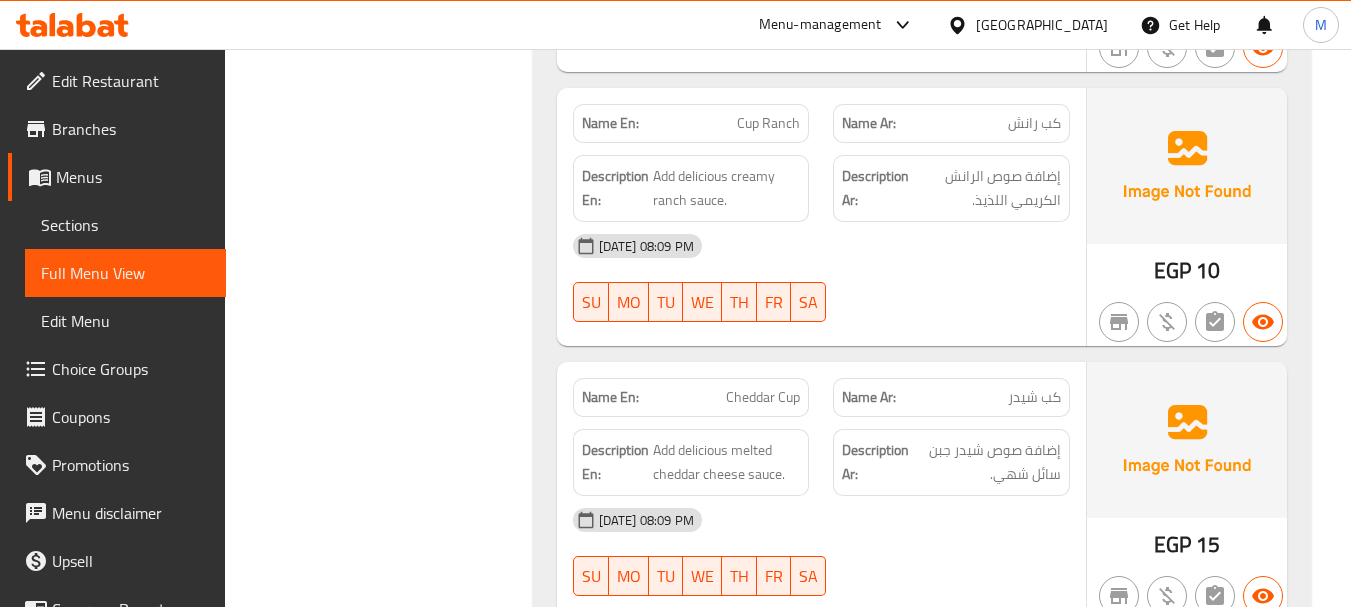 click on "Edit Restaurant" at bounding box center [131, 81] 